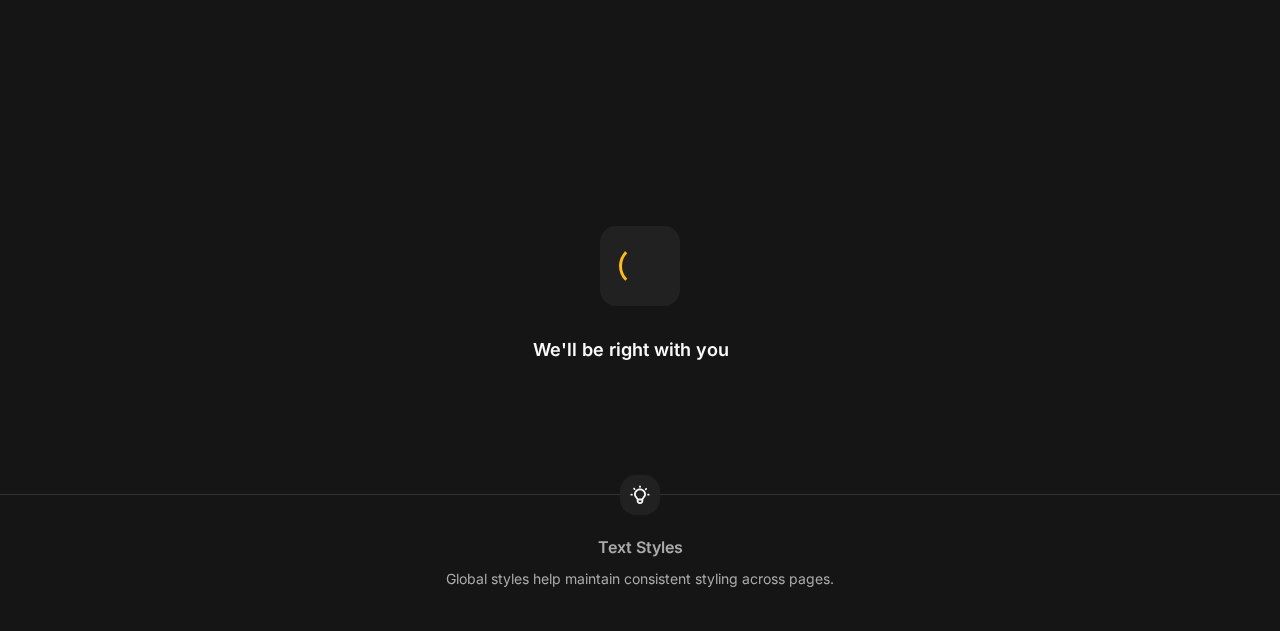 scroll, scrollTop: 0, scrollLeft: 0, axis: both 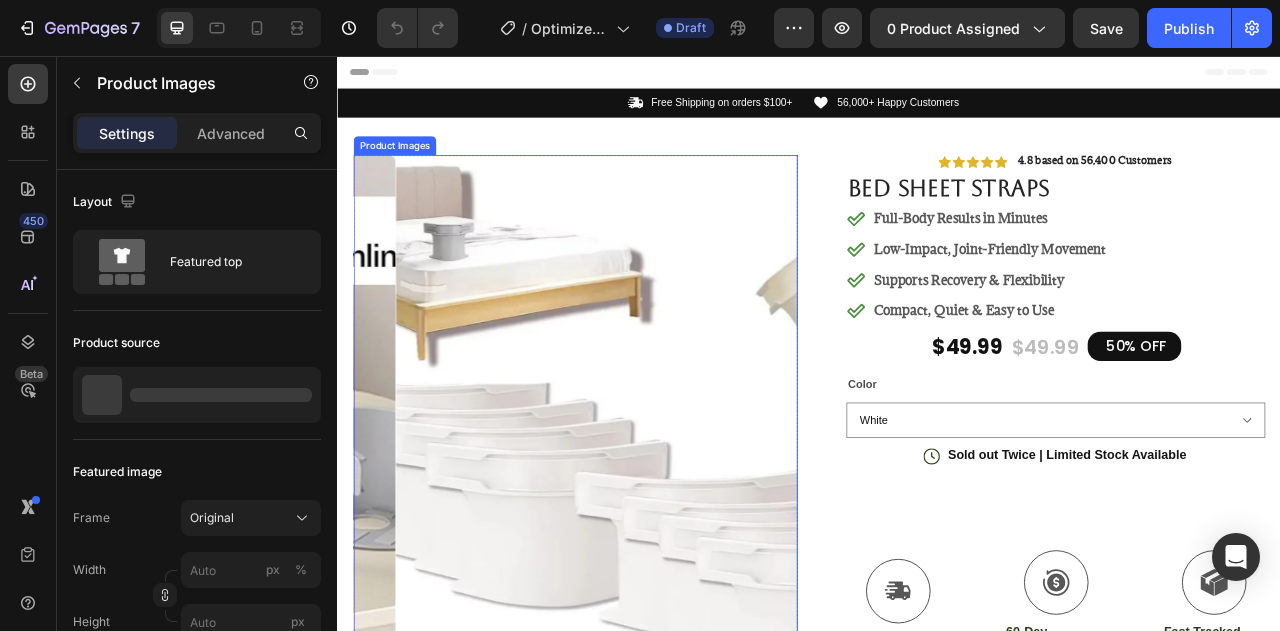 click at bounding box center [693, 606] 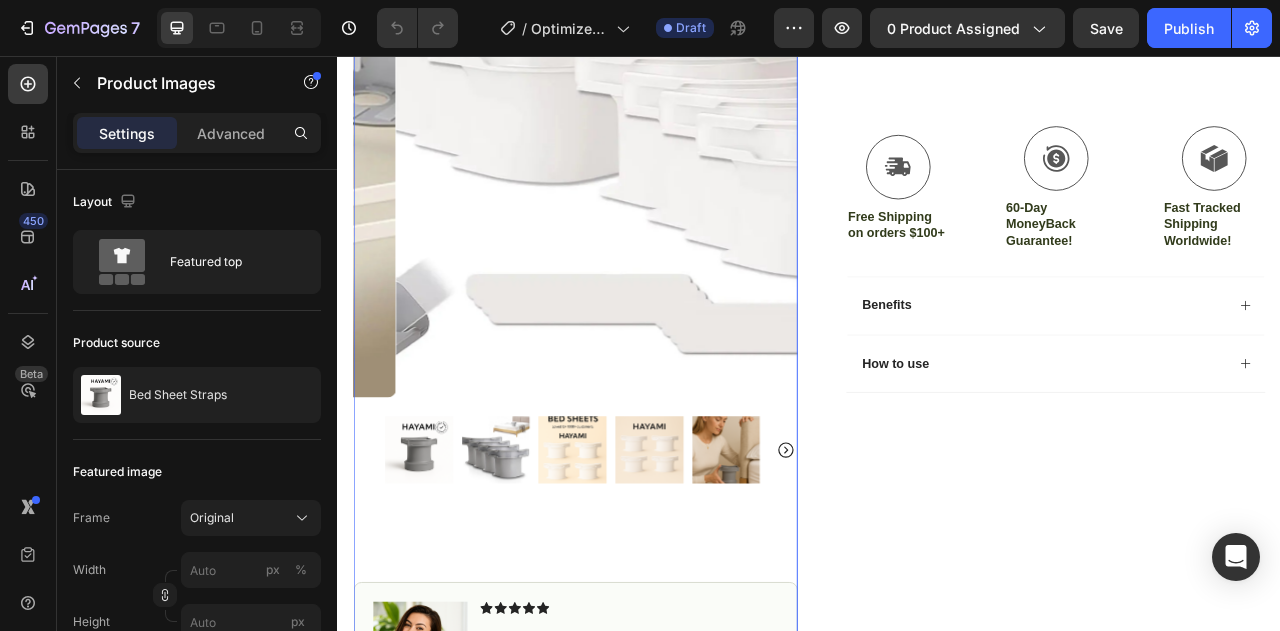 scroll, scrollTop: 538, scrollLeft: 0, axis: vertical 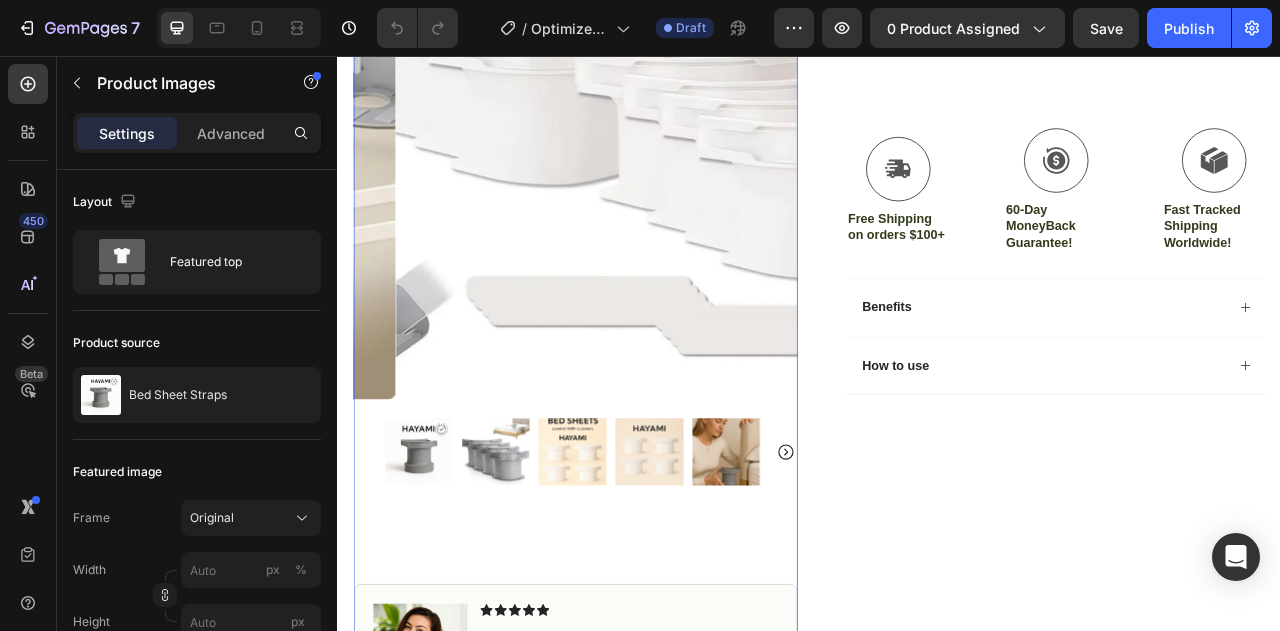 click 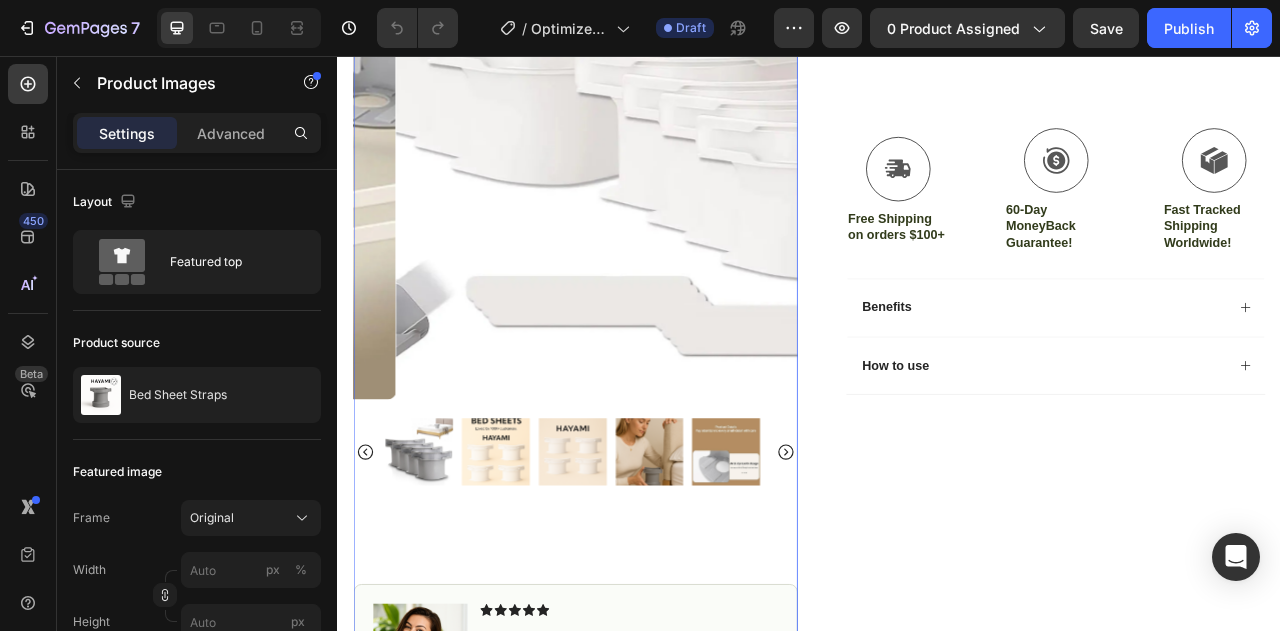 click at bounding box center (538, 559) 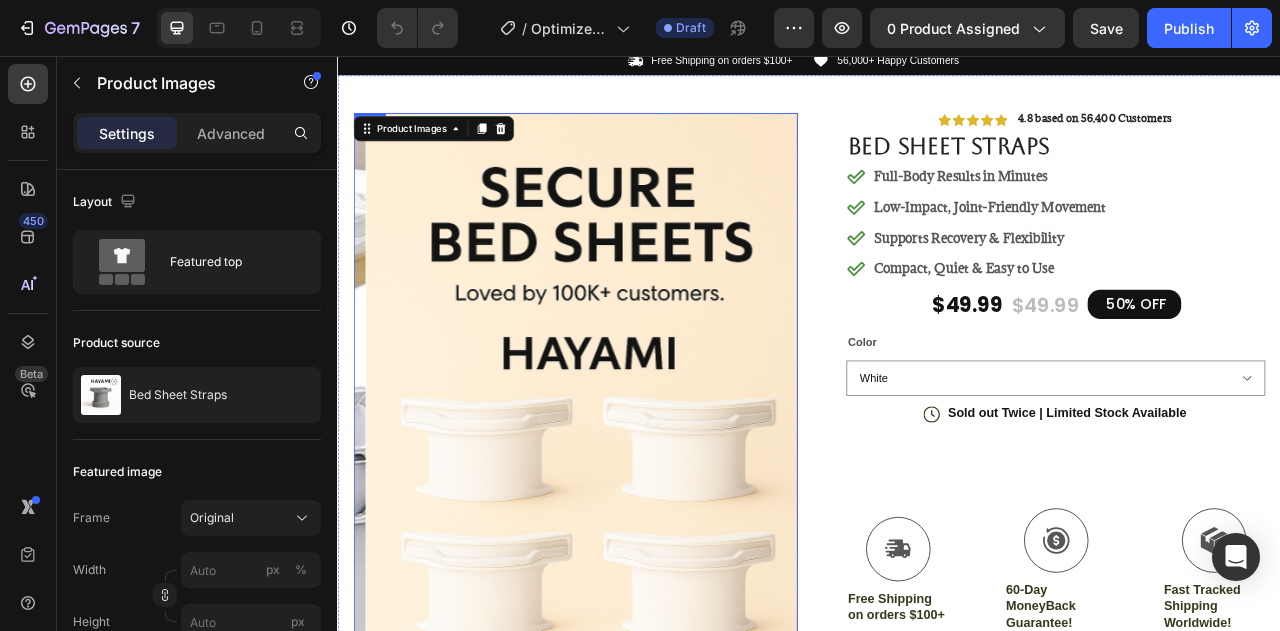 scroll, scrollTop: 53, scrollLeft: 0, axis: vertical 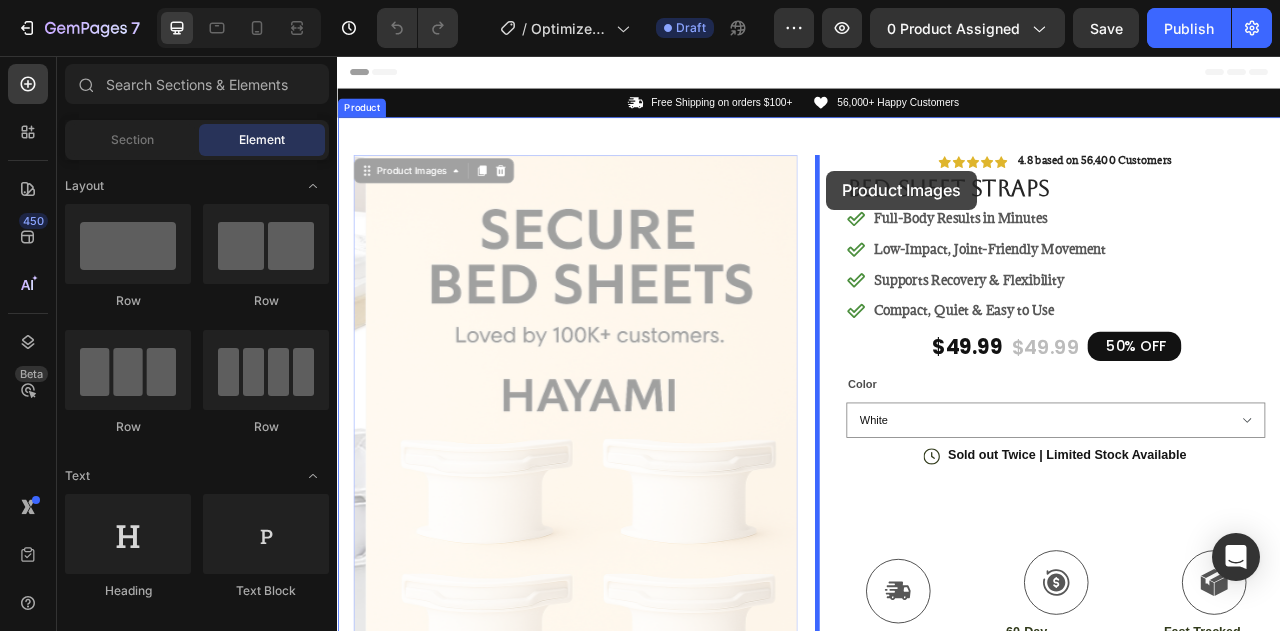 click at bounding box center [937, 3521] 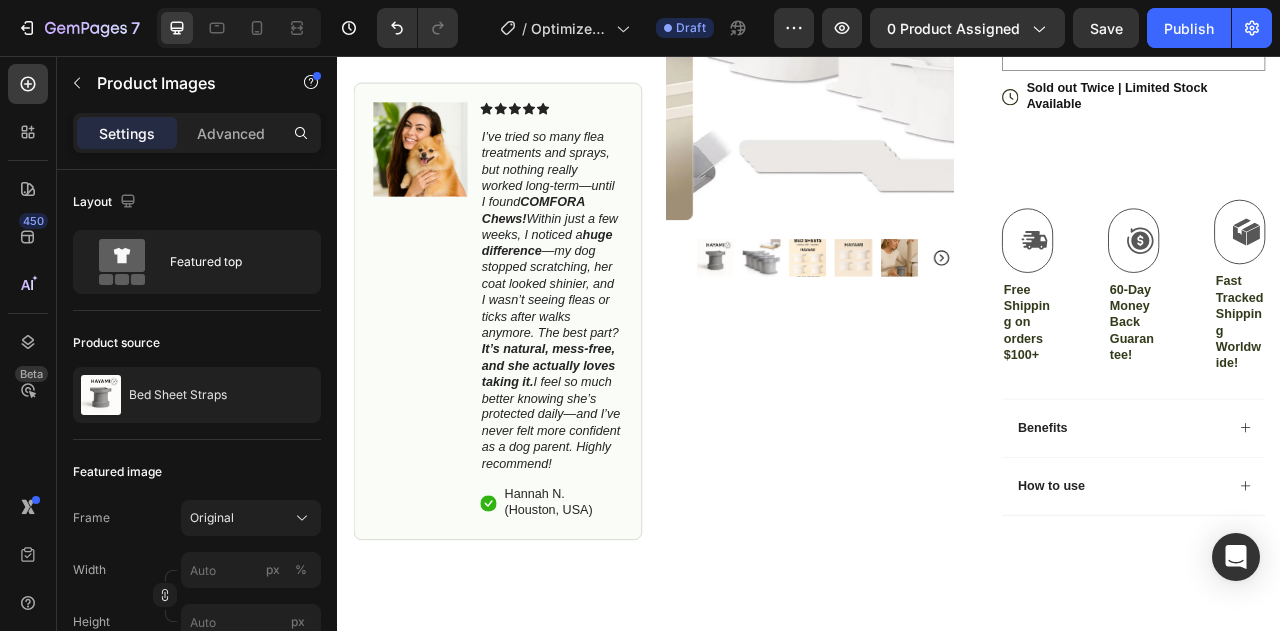 scroll, scrollTop: 0, scrollLeft: 0, axis: both 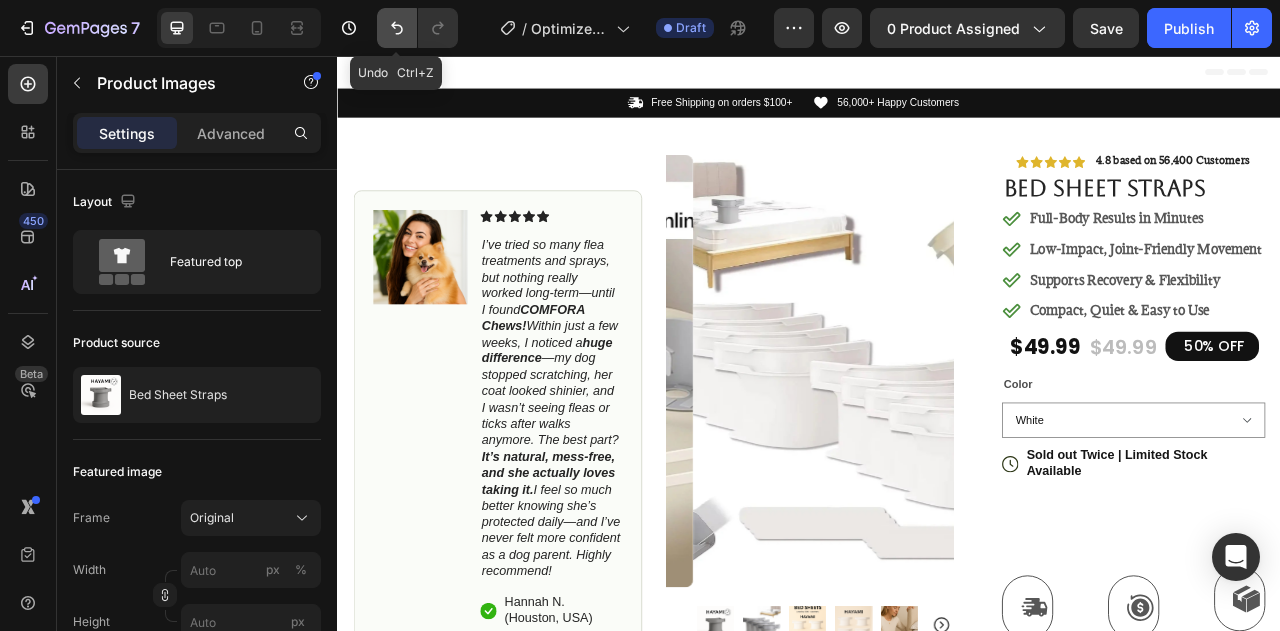 click 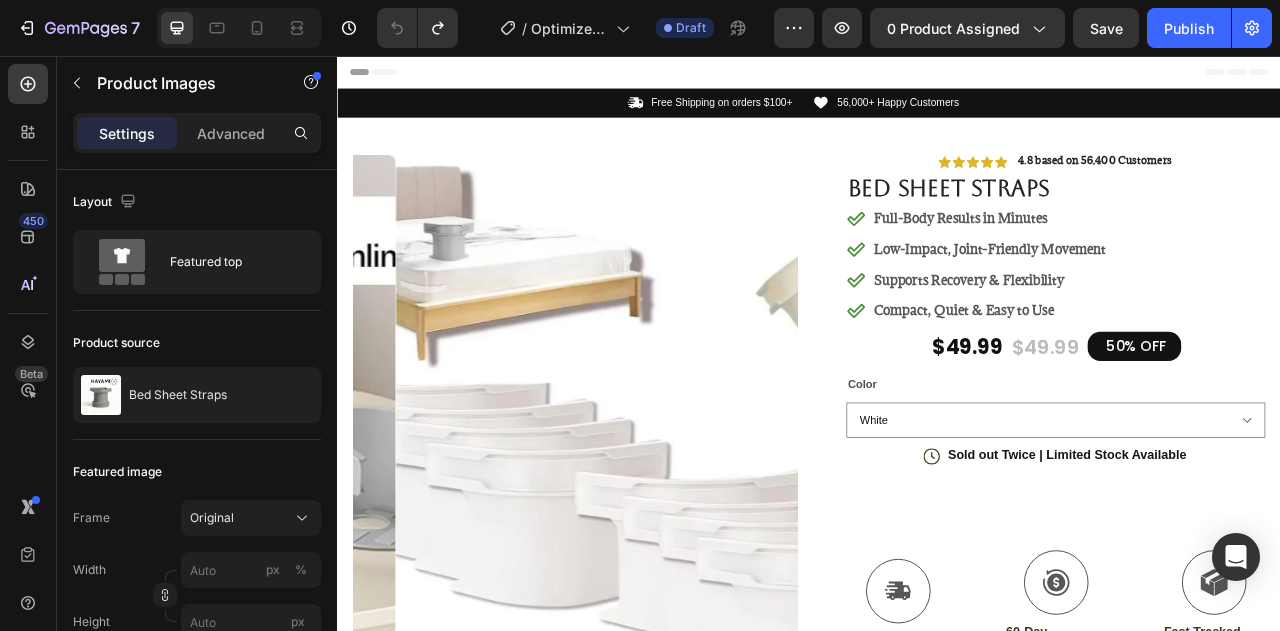 click at bounding box center [693, 606] 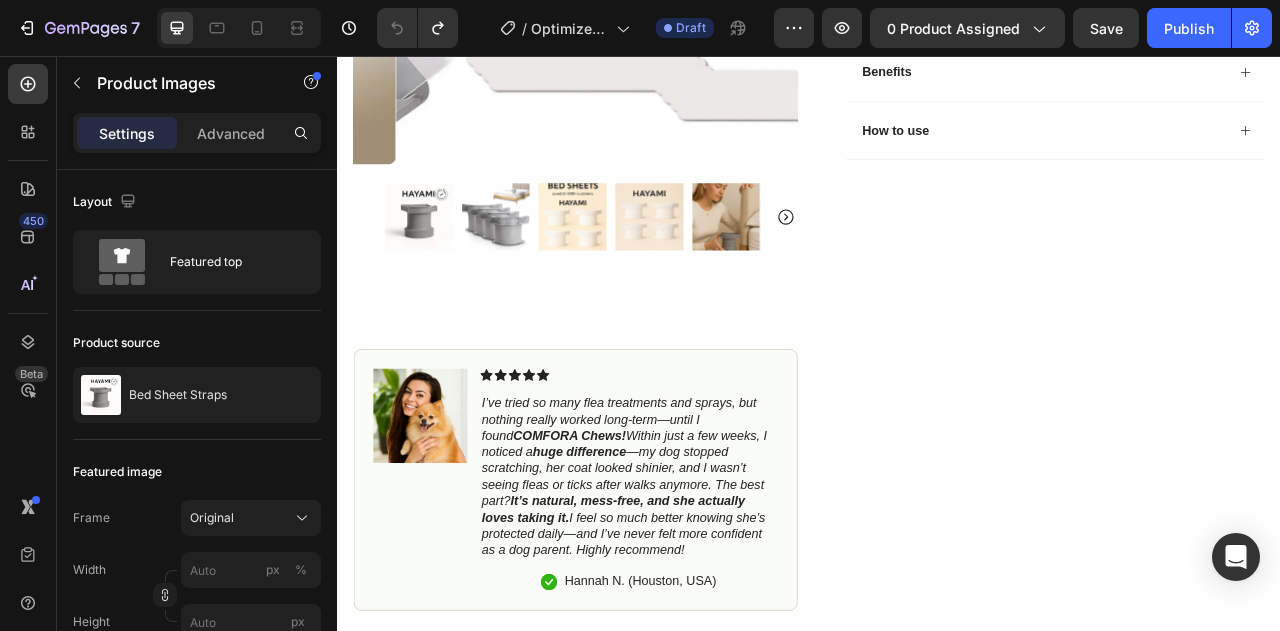 scroll, scrollTop: 898, scrollLeft: 0, axis: vertical 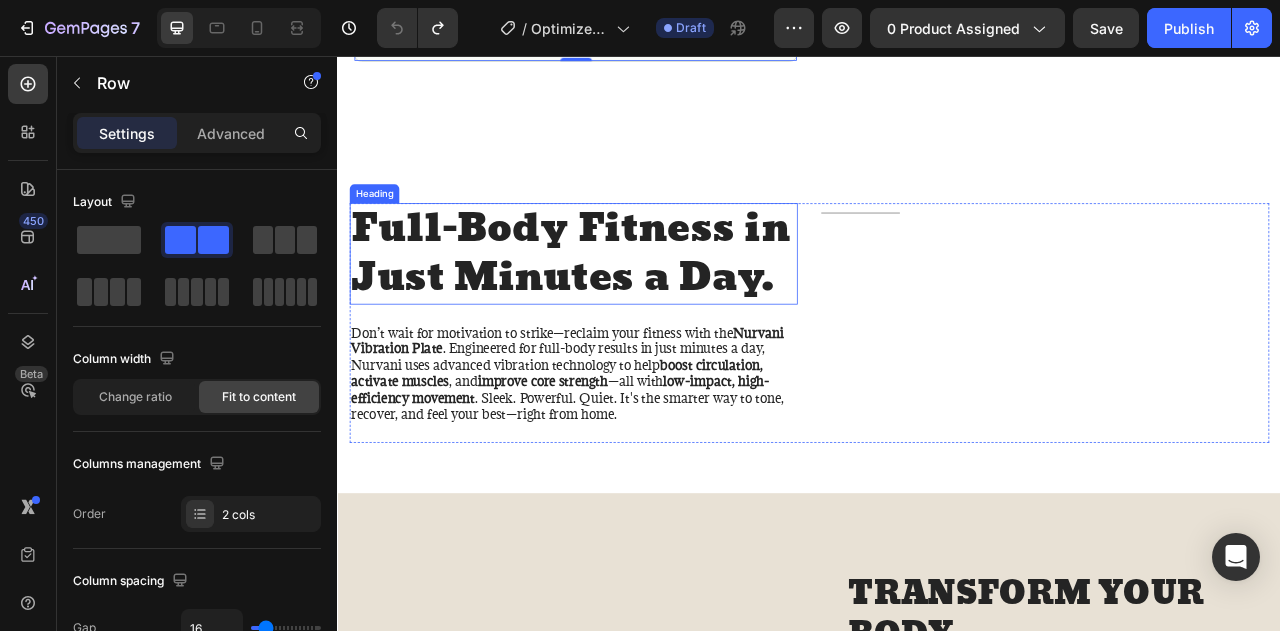 click on "Full-Body Fitness in Just Minutes a Day." at bounding box center [637, 307] 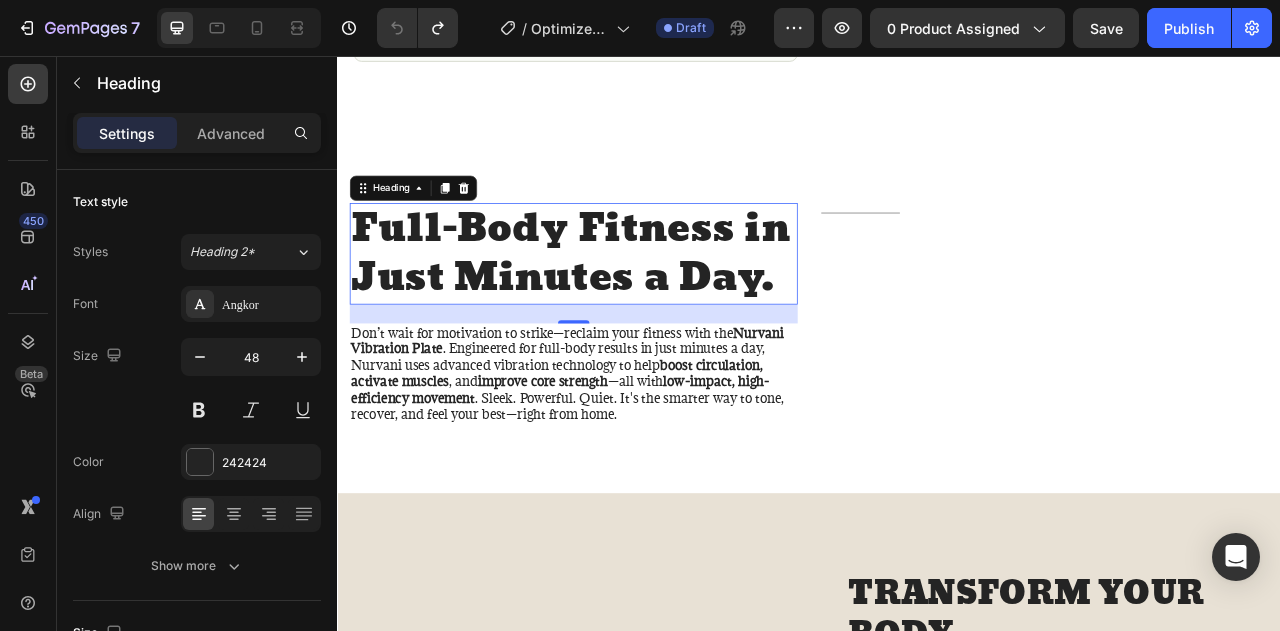 click on "Full-Body Fitness in Just Minutes a Day." at bounding box center [637, 307] 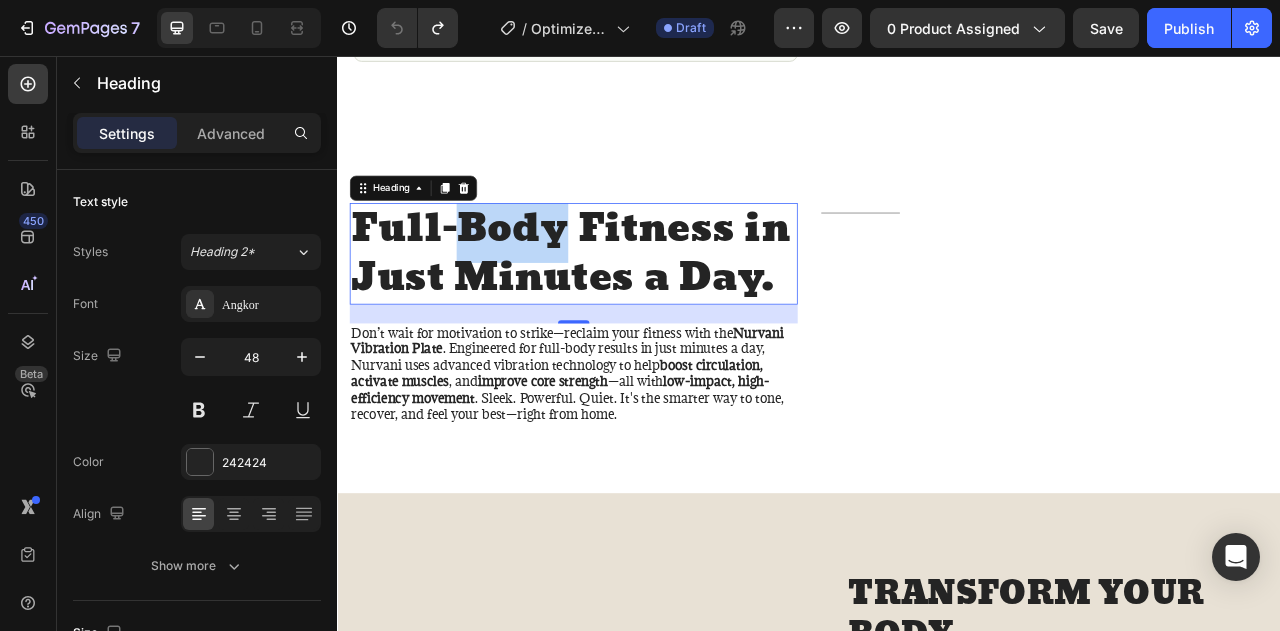 click on "Full-Body Fitness in Just Minutes a Day." at bounding box center (637, 307) 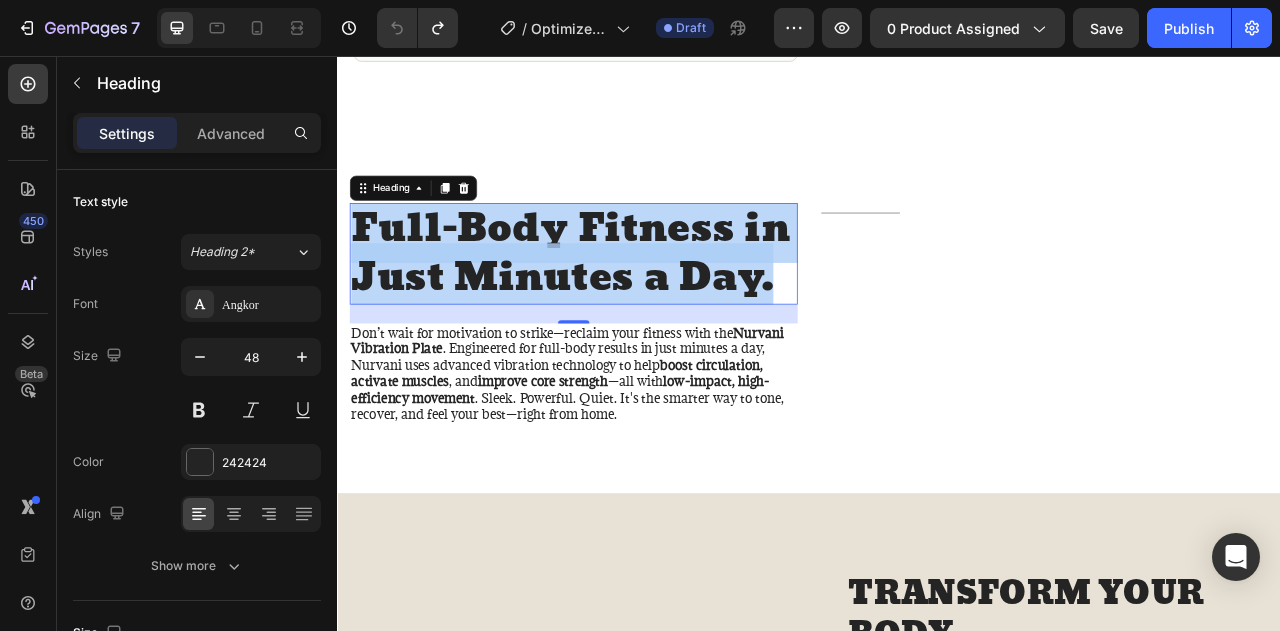 click on "Full-Body Fitness in Just Minutes a Day." at bounding box center [637, 307] 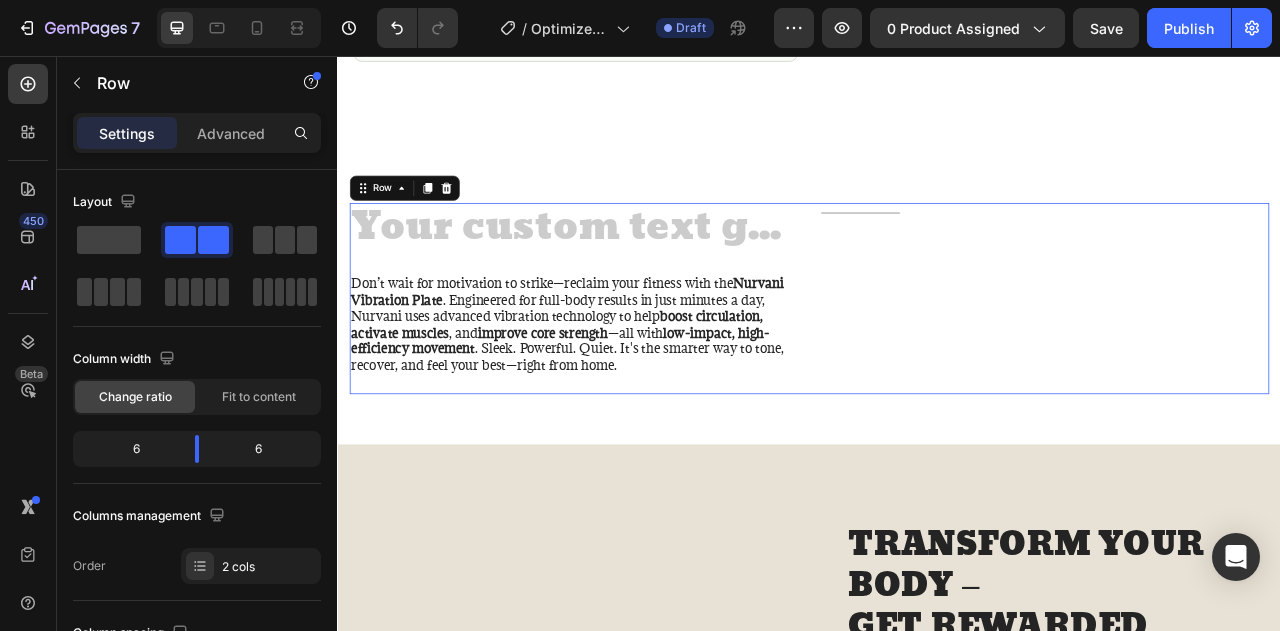 click on "Title Line" at bounding box center (1237, 364) 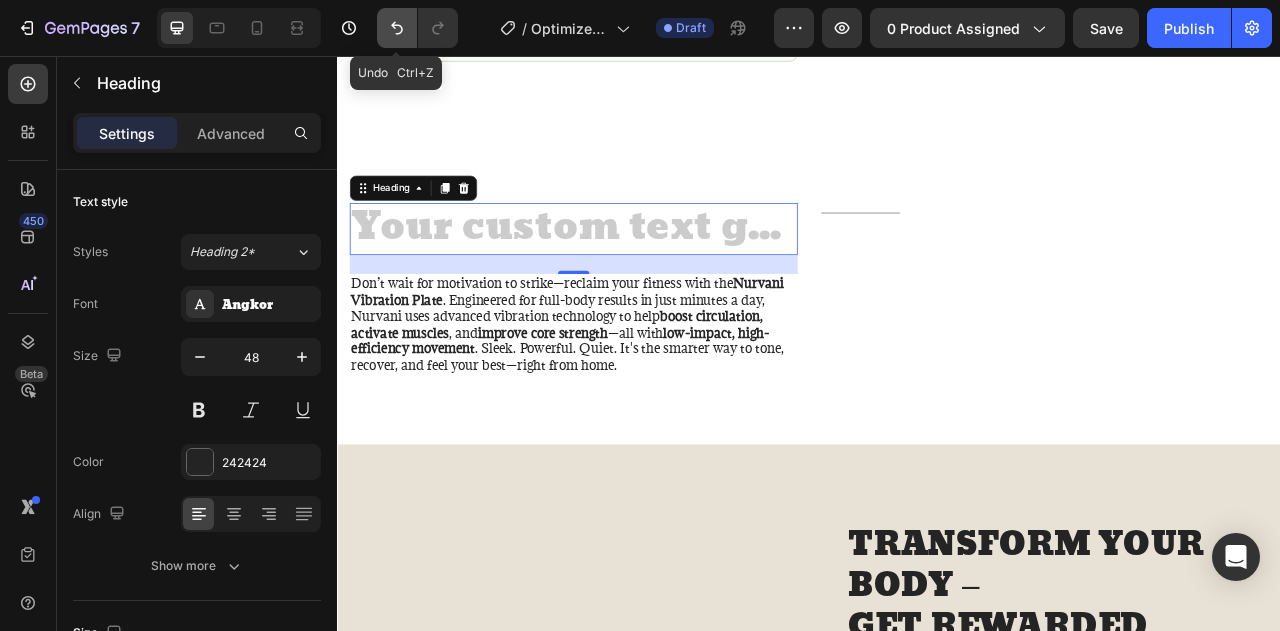 click 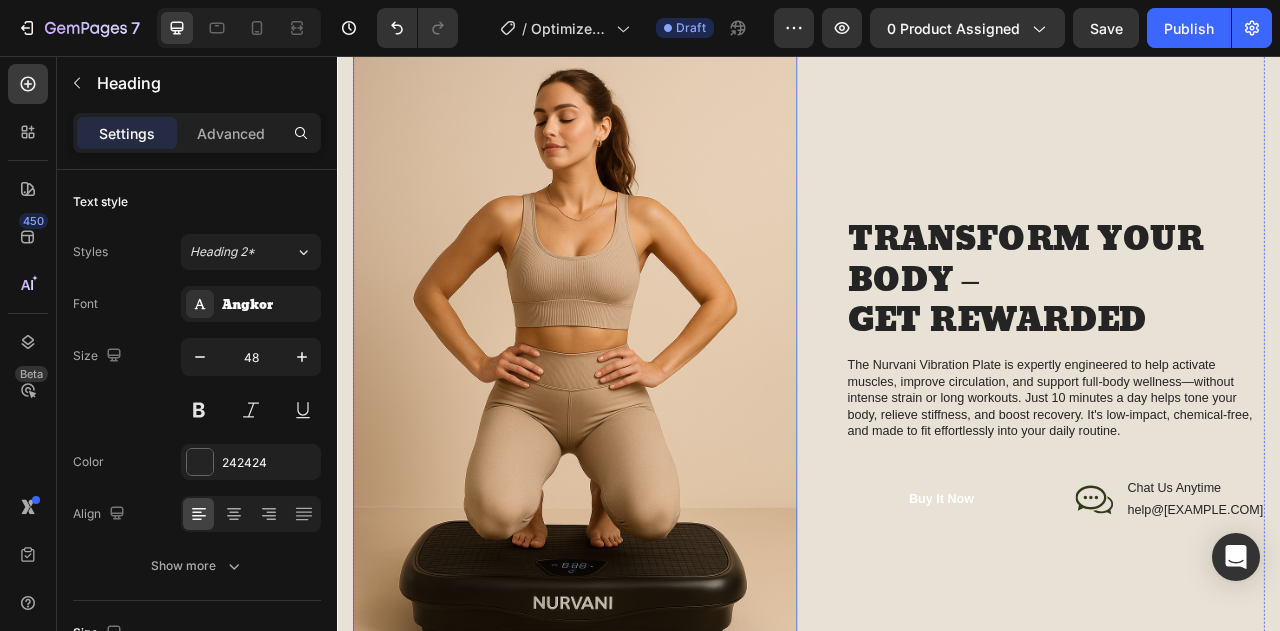 scroll, scrollTop: 2182, scrollLeft: 0, axis: vertical 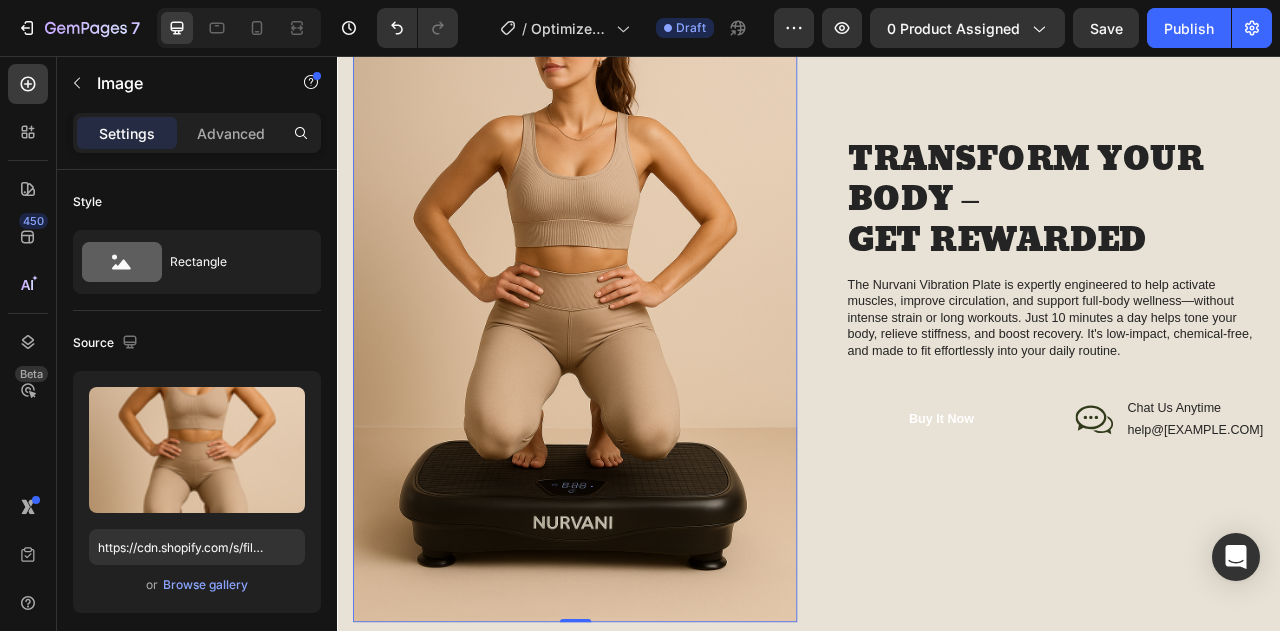 click at bounding box center (639, 353) 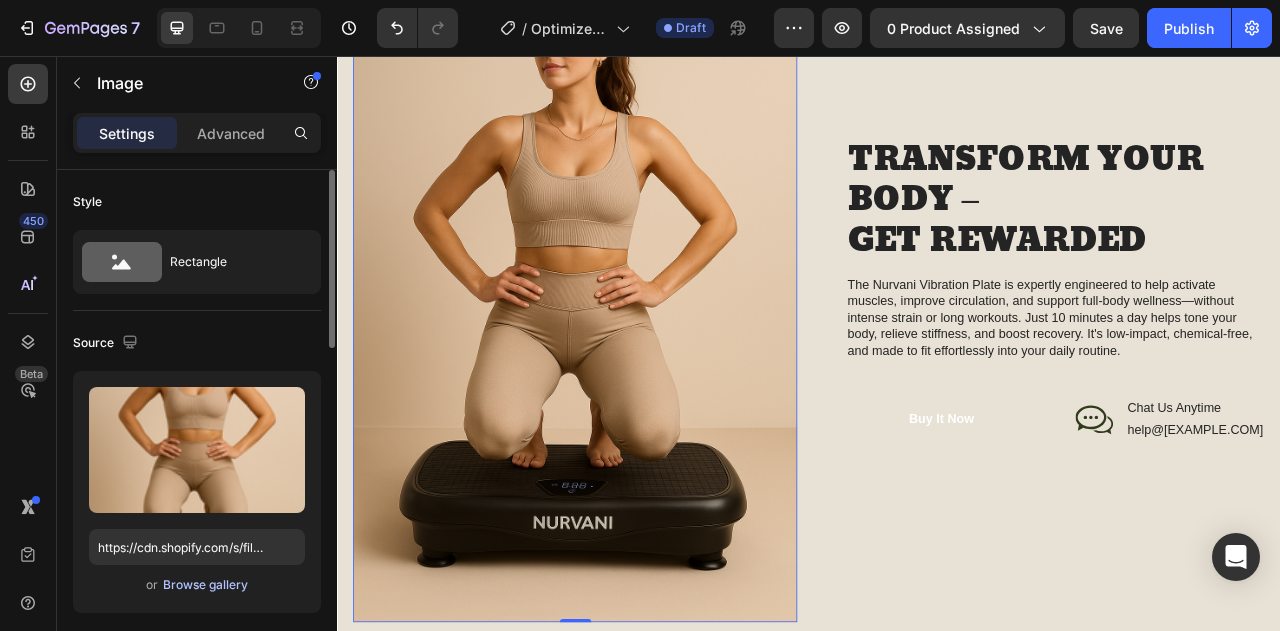 click on "Browse gallery" at bounding box center [205, 585] 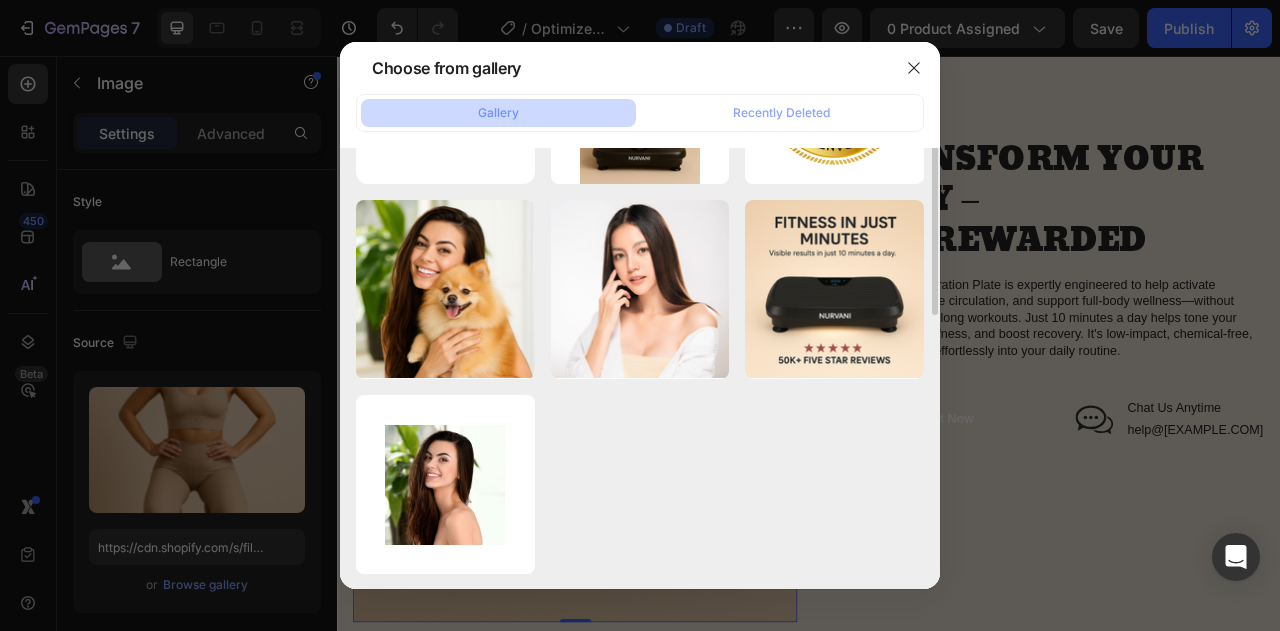 scroll, scrollTop: 0, scrollLeft: 0, axis: both 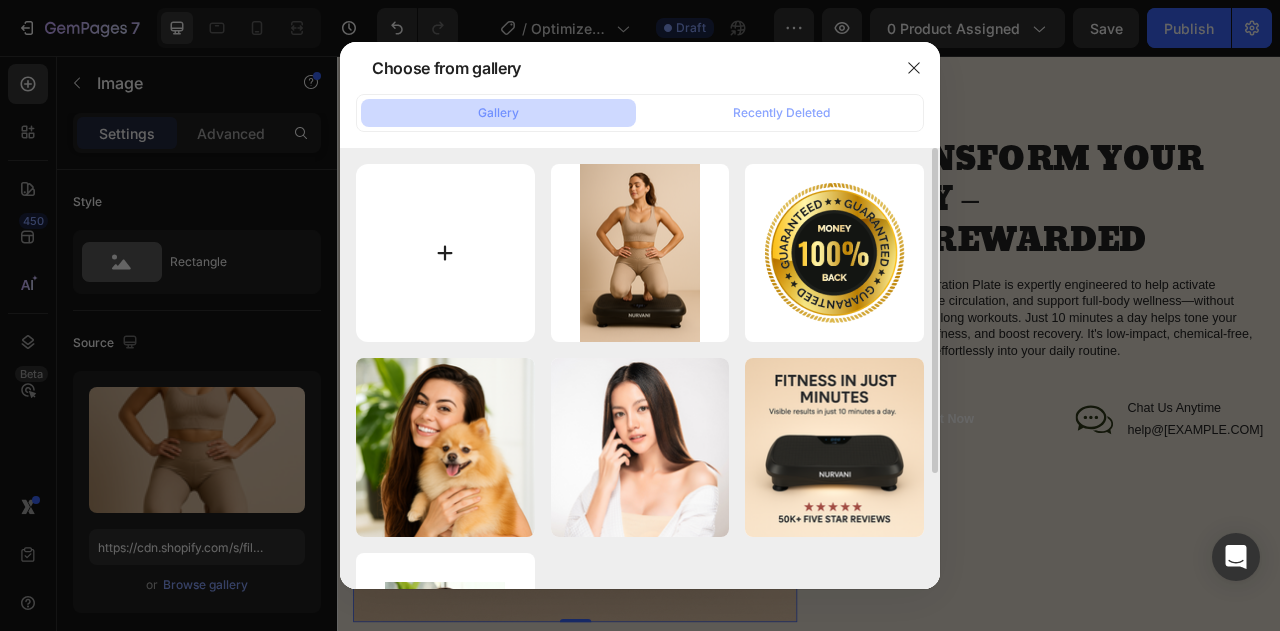 click at bounding box center (445, 253) 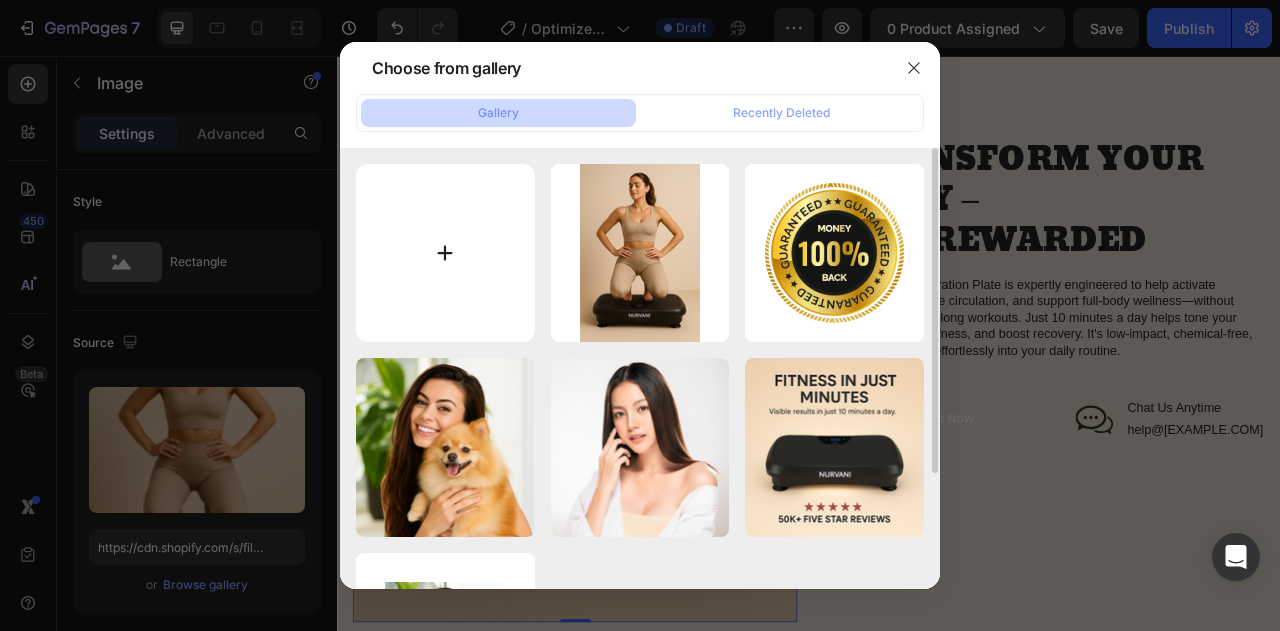 type on "C:\fakepath\4ecc88d4-75fb-46b8-9f00-0d8e76782f10.png" 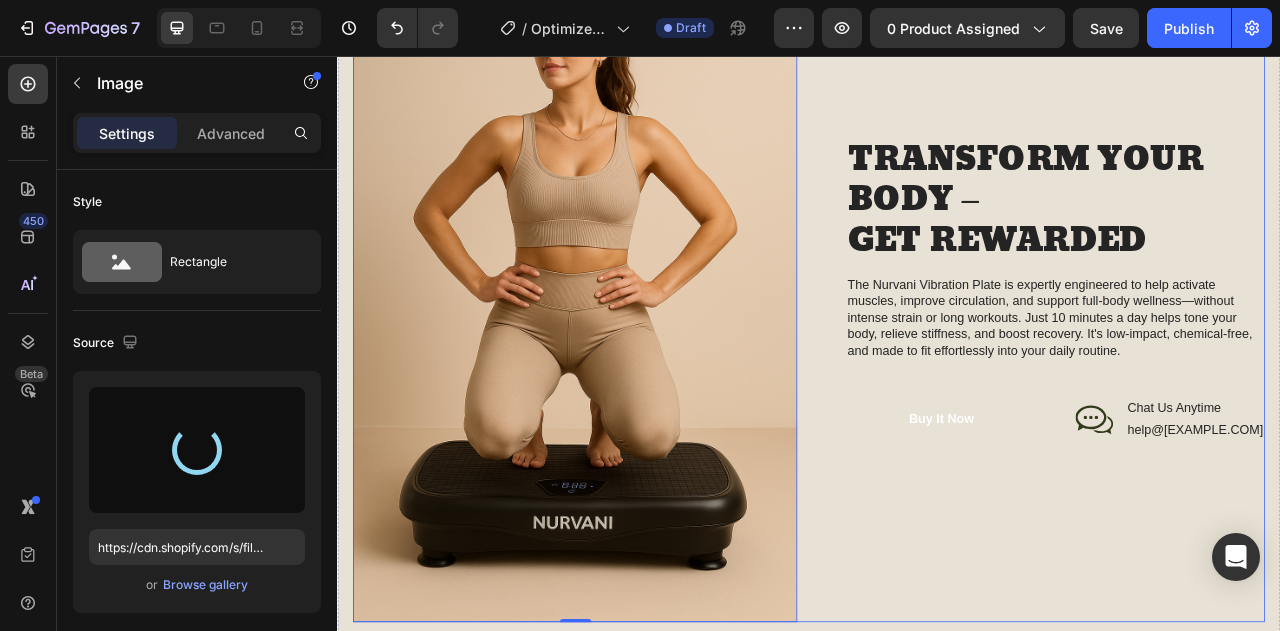 type on "https://cdn.shopify.com/s/files/1/0609/8206/7255/files/gempages_576360815024669258-1cabecb9-7545-47e3-aa02-59a6811fba09.png" 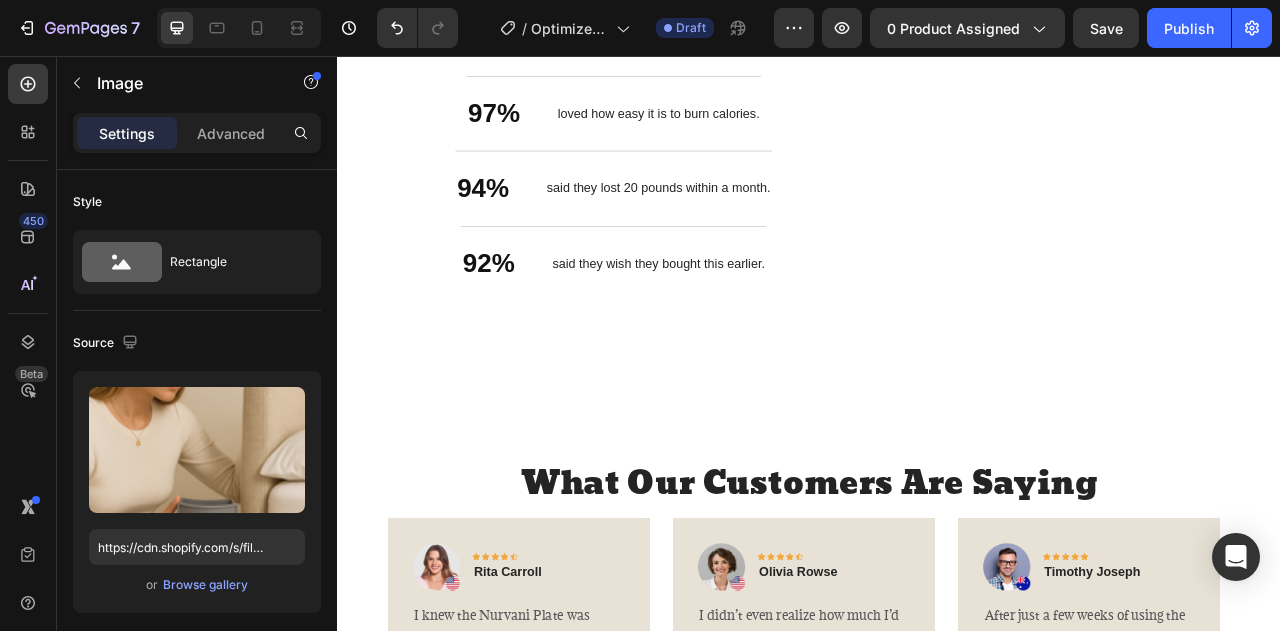 scroll, scrollTop: 3168, scrollLeft: 0, axis: vertical 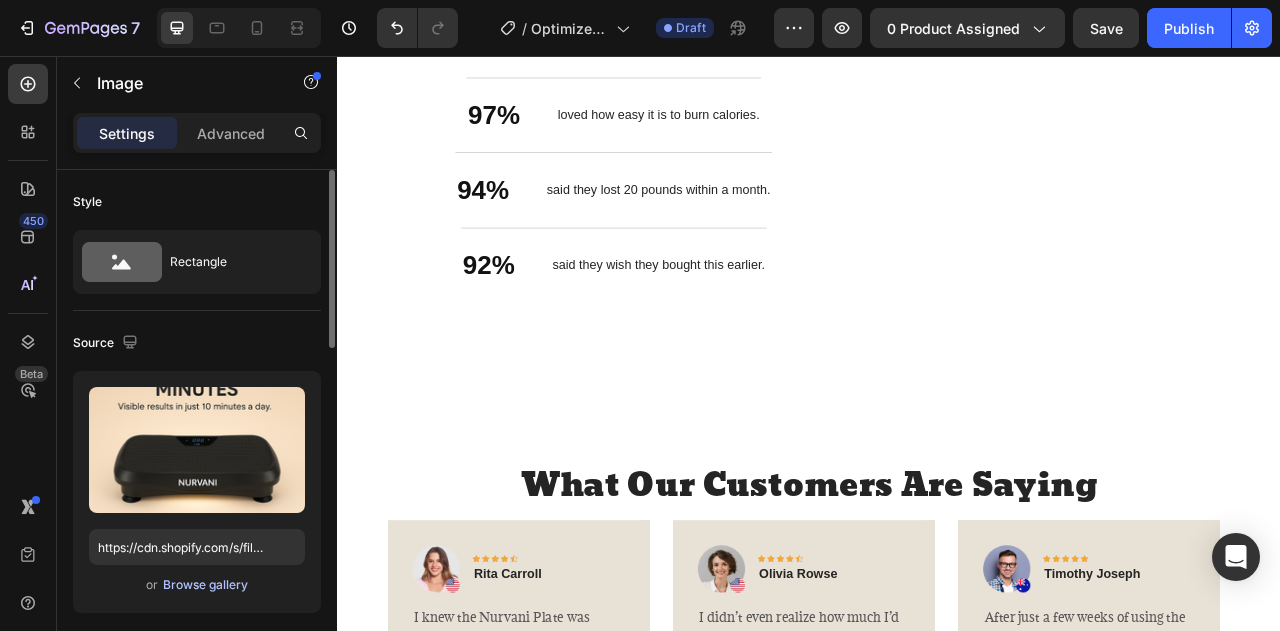 click on "Browse gallery" at bounding box center (205, 585) 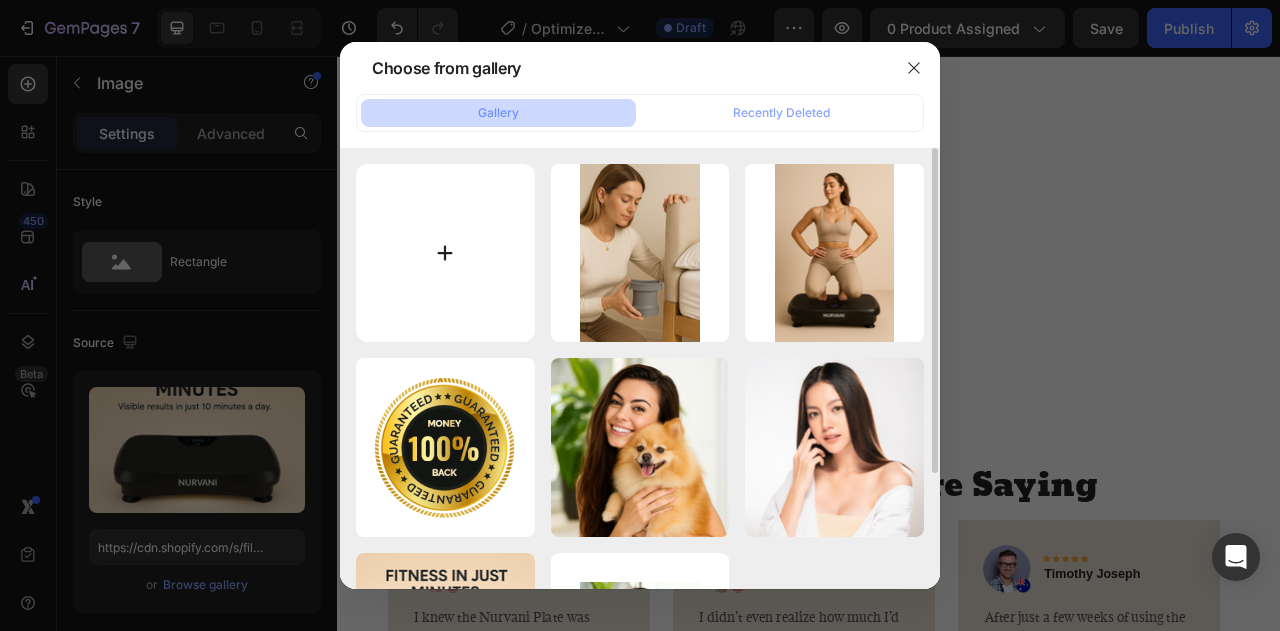 click at bounding box center [445, 253] 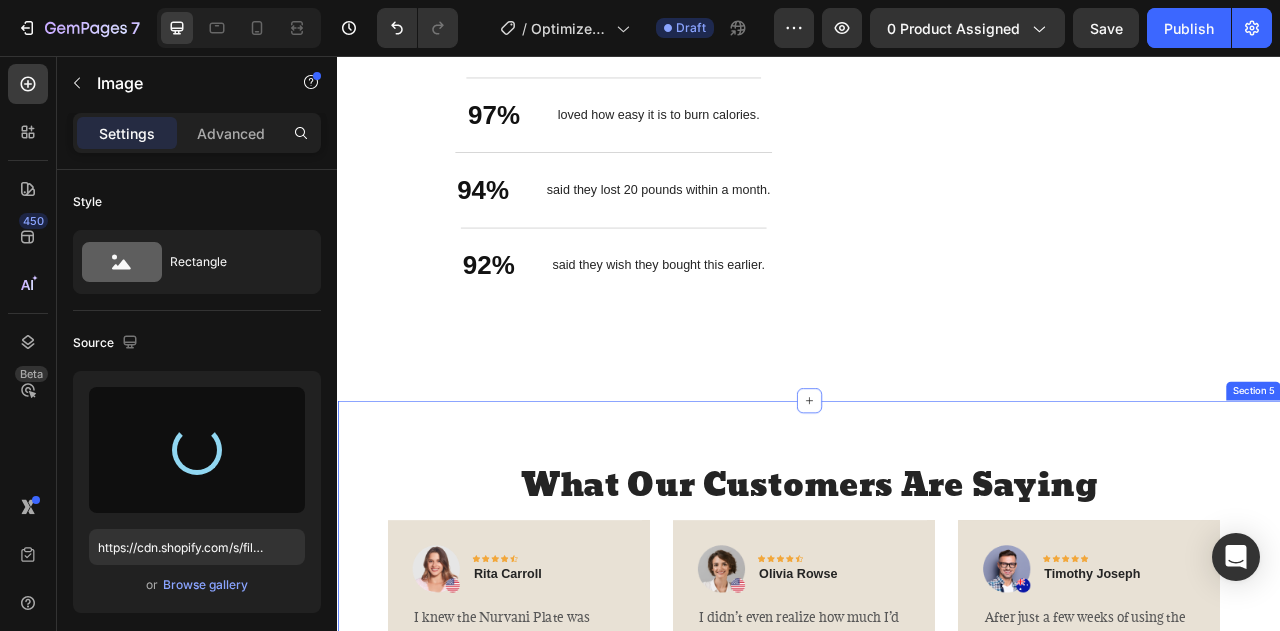 type on "https://cdn.shopify.com/s/files/1/0609/8206/7255/files/gempages_576360815024669258-91570b28-457b-42b6-b5d7-6aa47362ef6b.png" 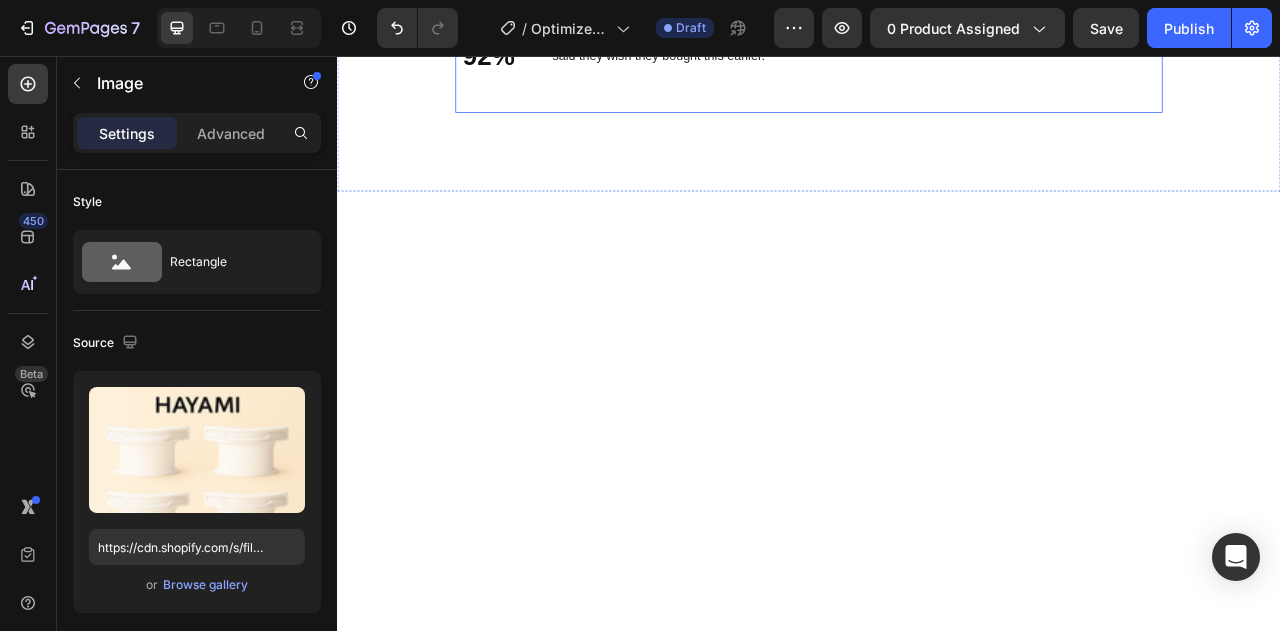 scroll, scrollTop: 2980, scrollLeft: 0, axis: vertical 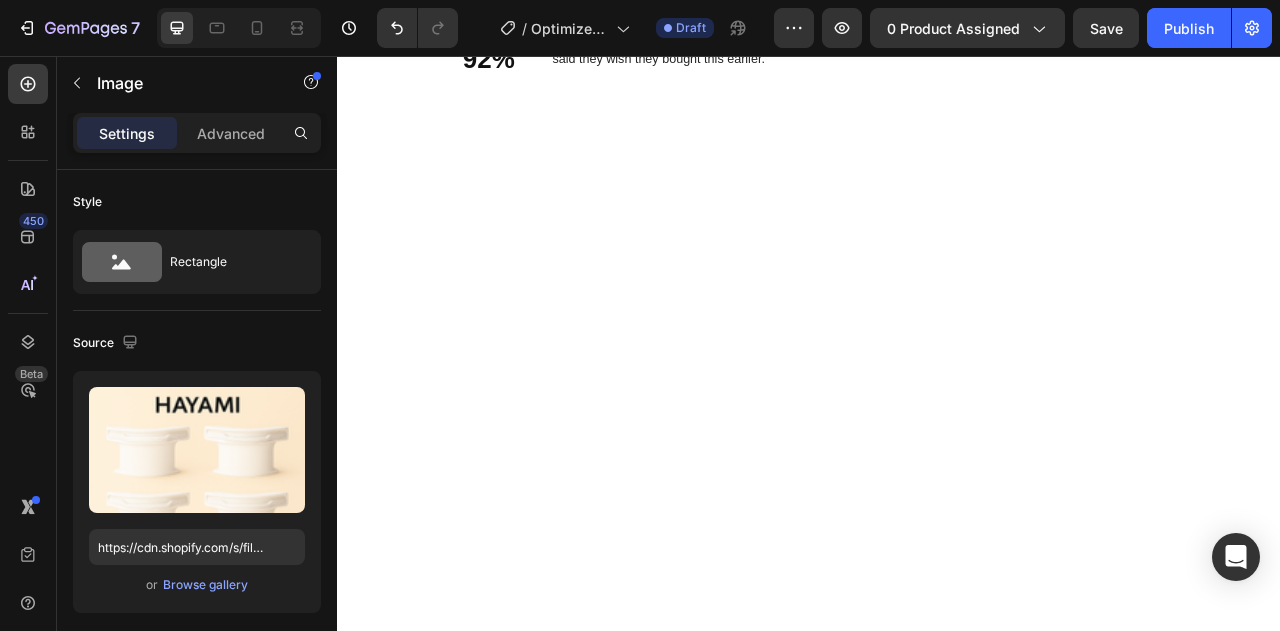 click on "loved how easy it is to burn calories." at bounding box center [745, -132] 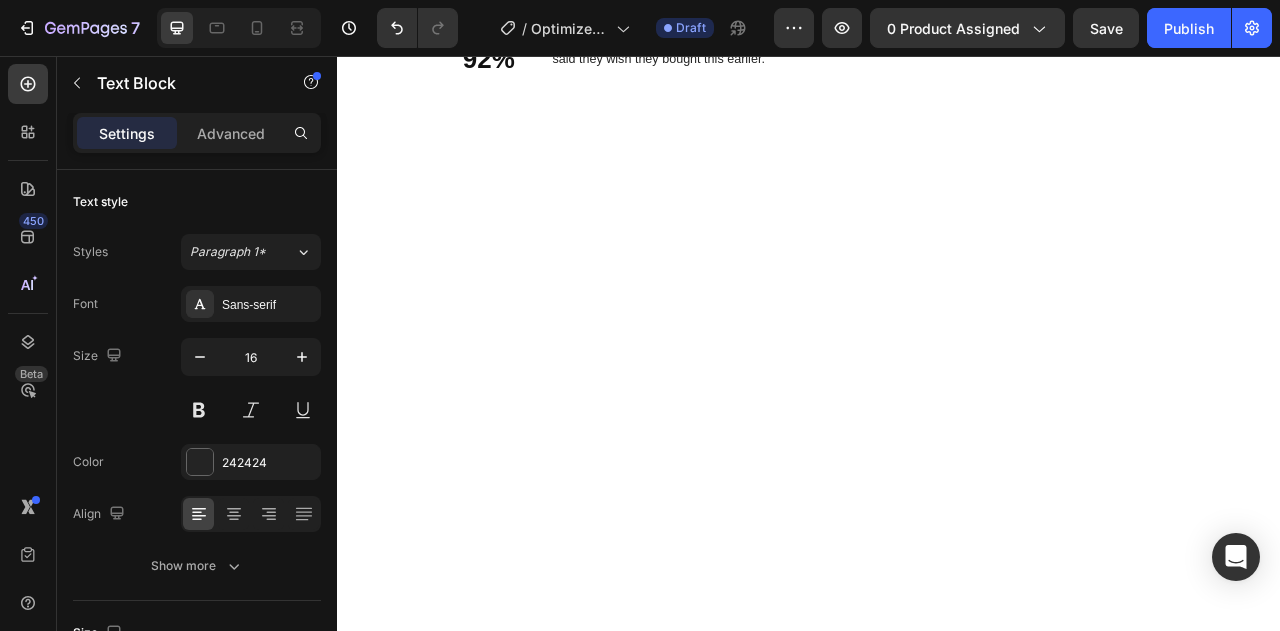 click on "loved how easy it is to burn calories." at bounding box center [745, -132] 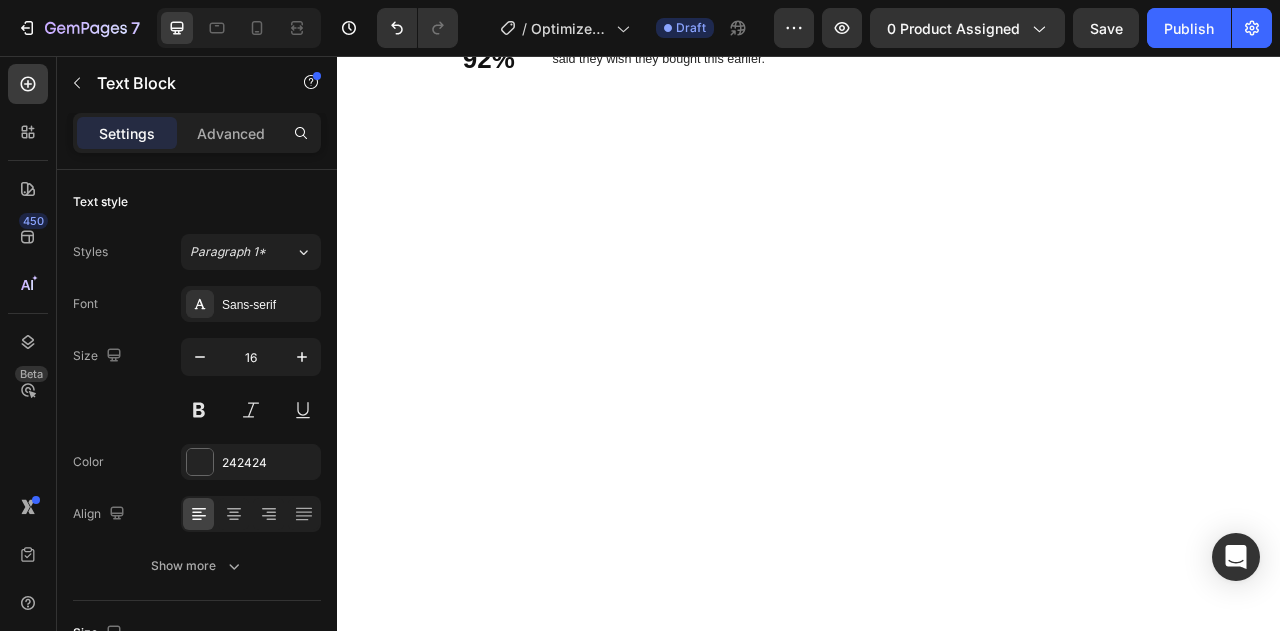 click on "loved how easy it is to burn calories." at bounding box center [745, -132] 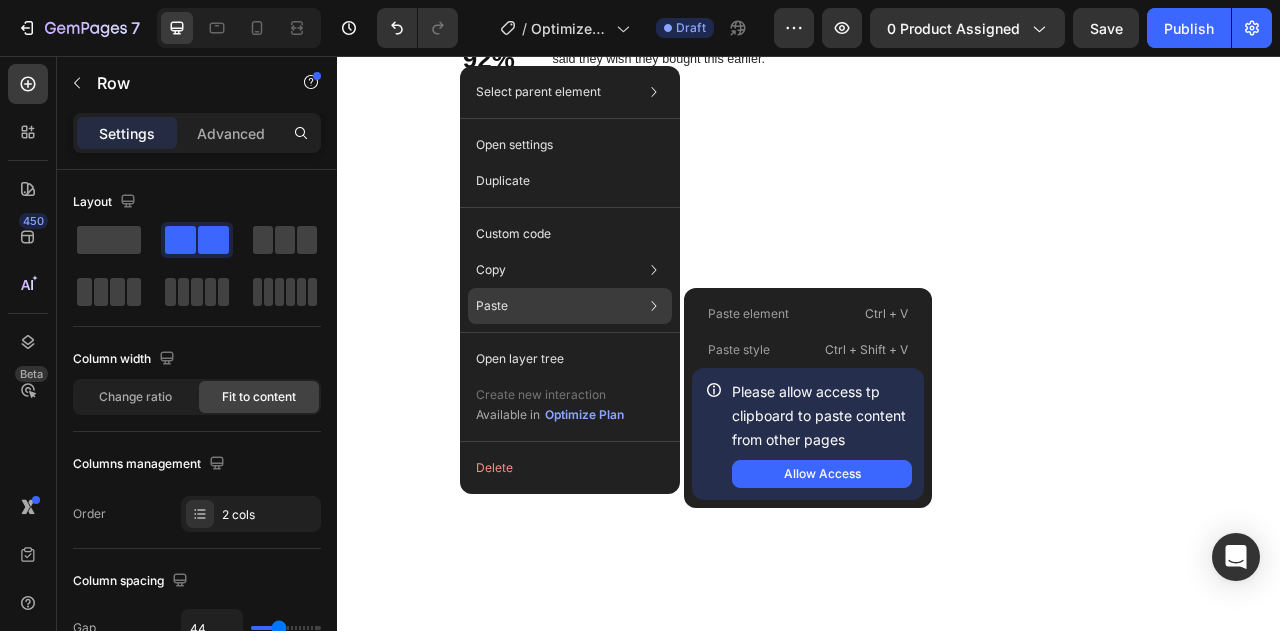 click on "Paste Paste element  Ctrl + V Paste style  Ctrl + Shift + V  Please allow access tp clipboard to paste content from other pages  Allow Access" 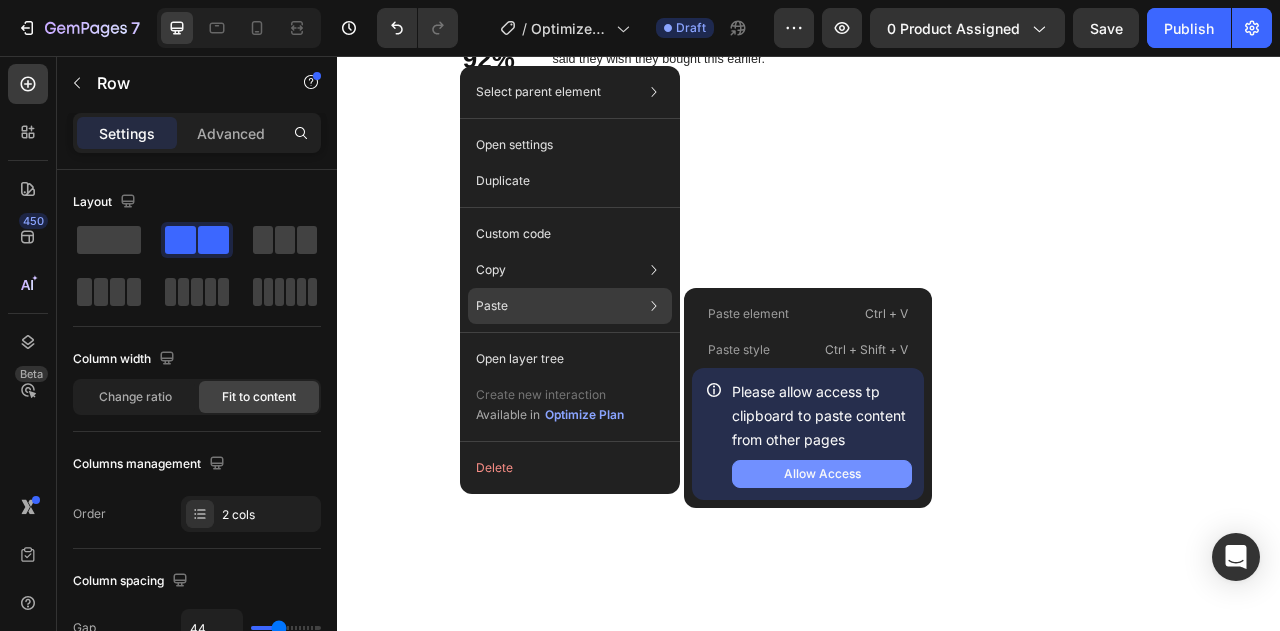 click on "Allow Access" at bounding box center [822, 474] 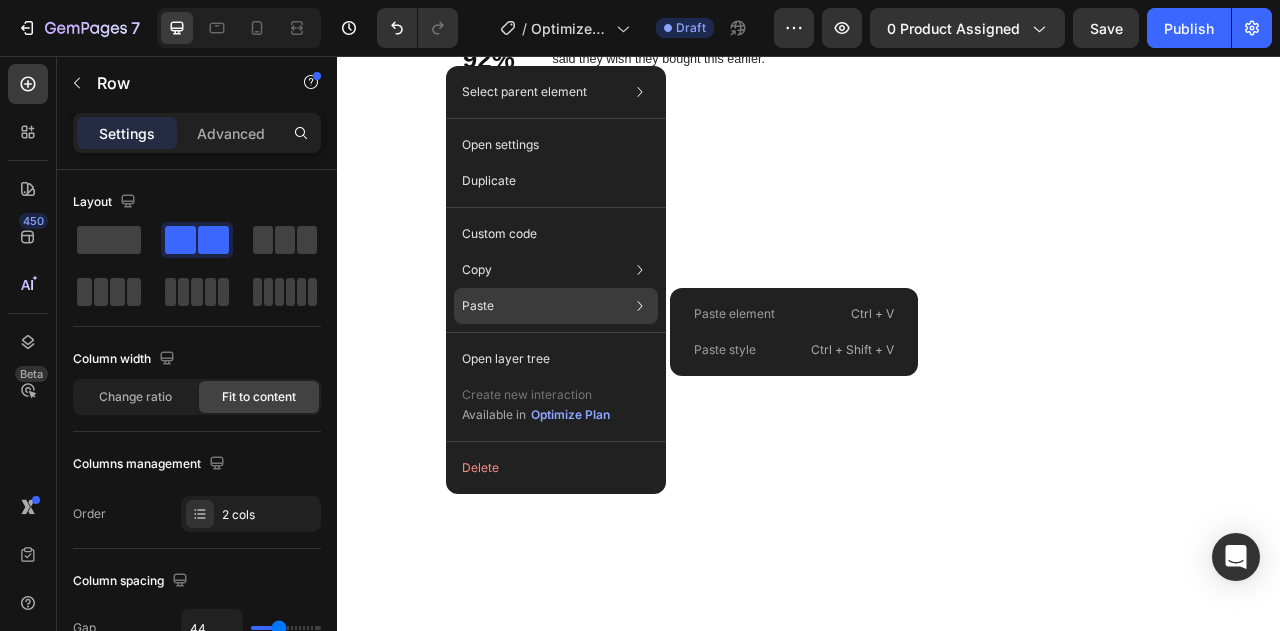 click on "Paste Paste element  Ctrl + V Paste style  Ctrl + Shift + V" 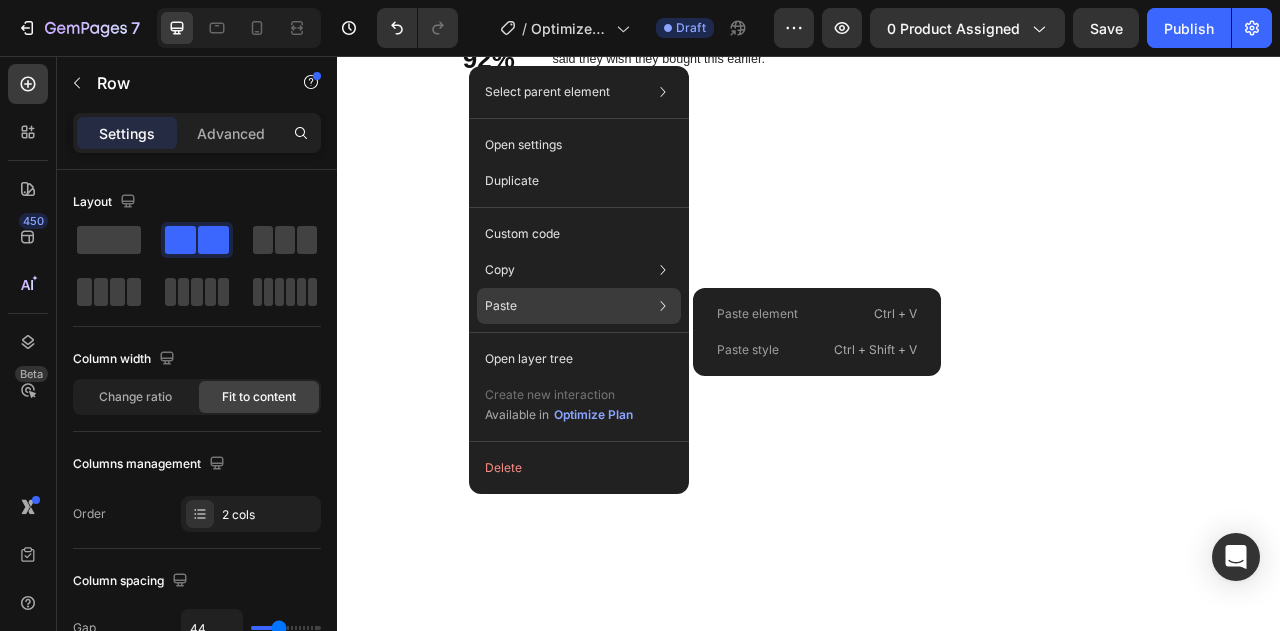 click on "Paste Paste element  Ctrl + V Paste style  Ctrl + Shift + V" 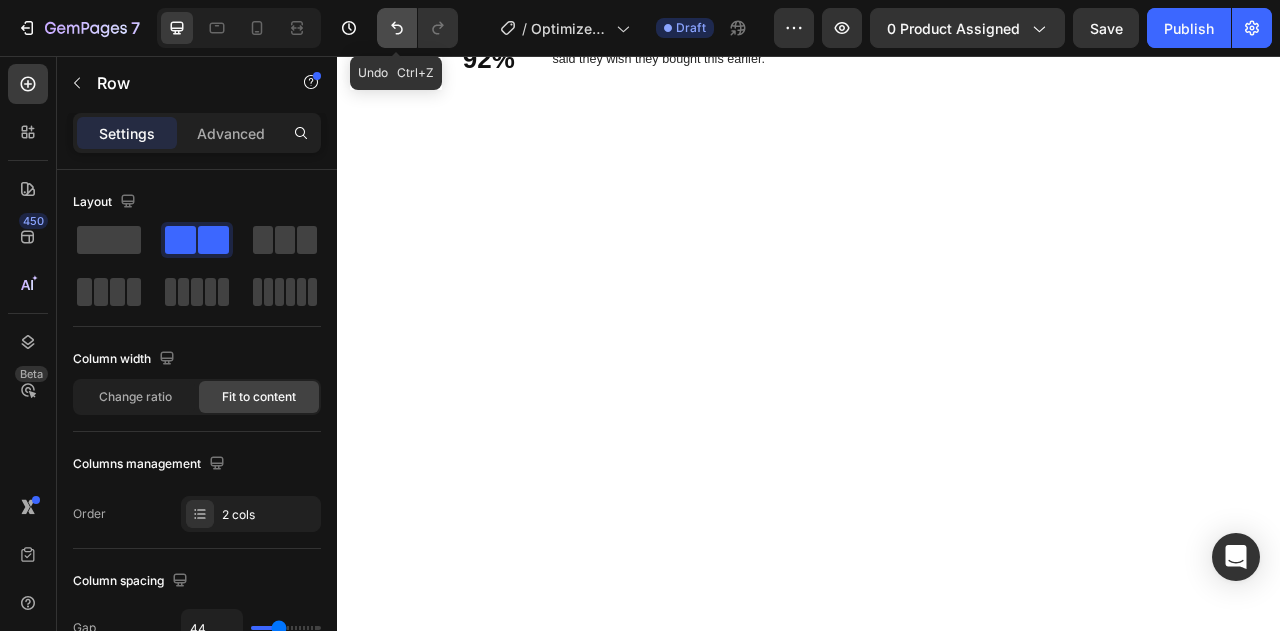 click 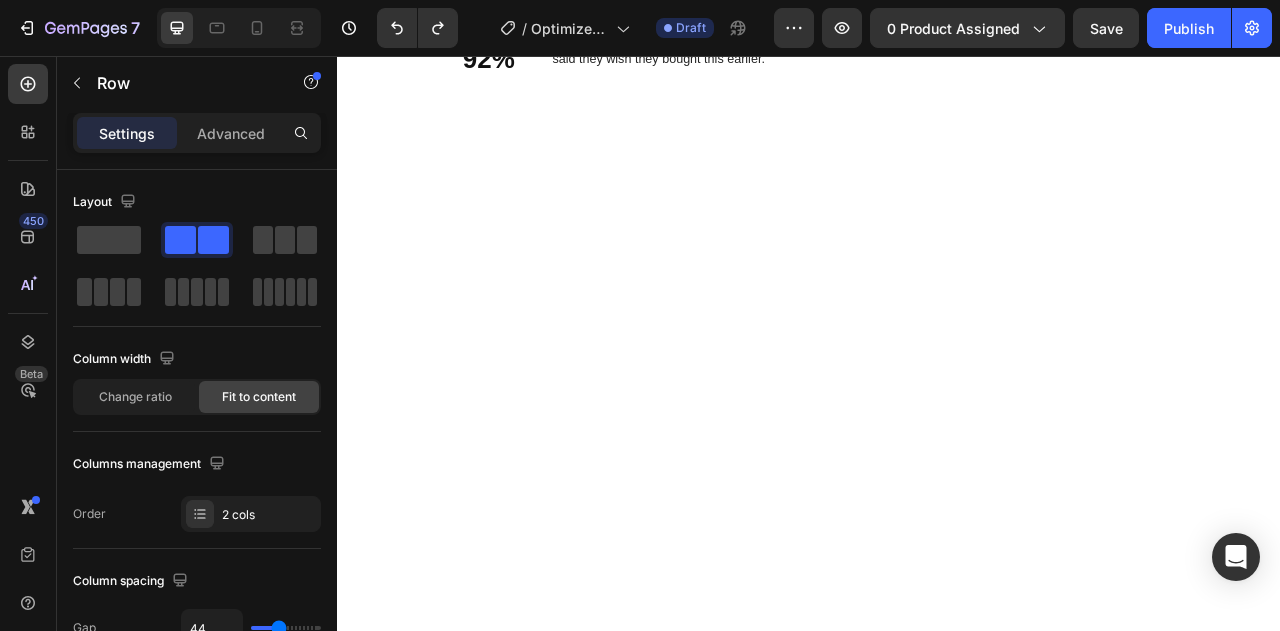 click on "loved how easy it is to burn calories." at bounding box center (745, -132) 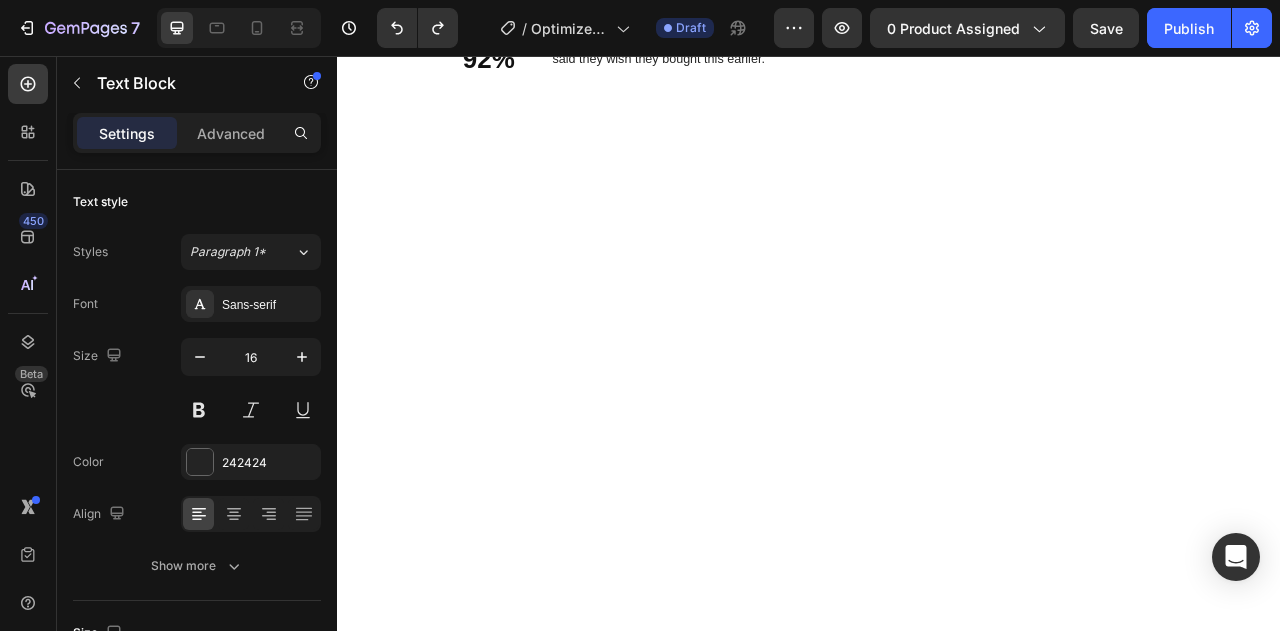 click on "loved how easy it is to burn calories." at bounding box center [745, -132] 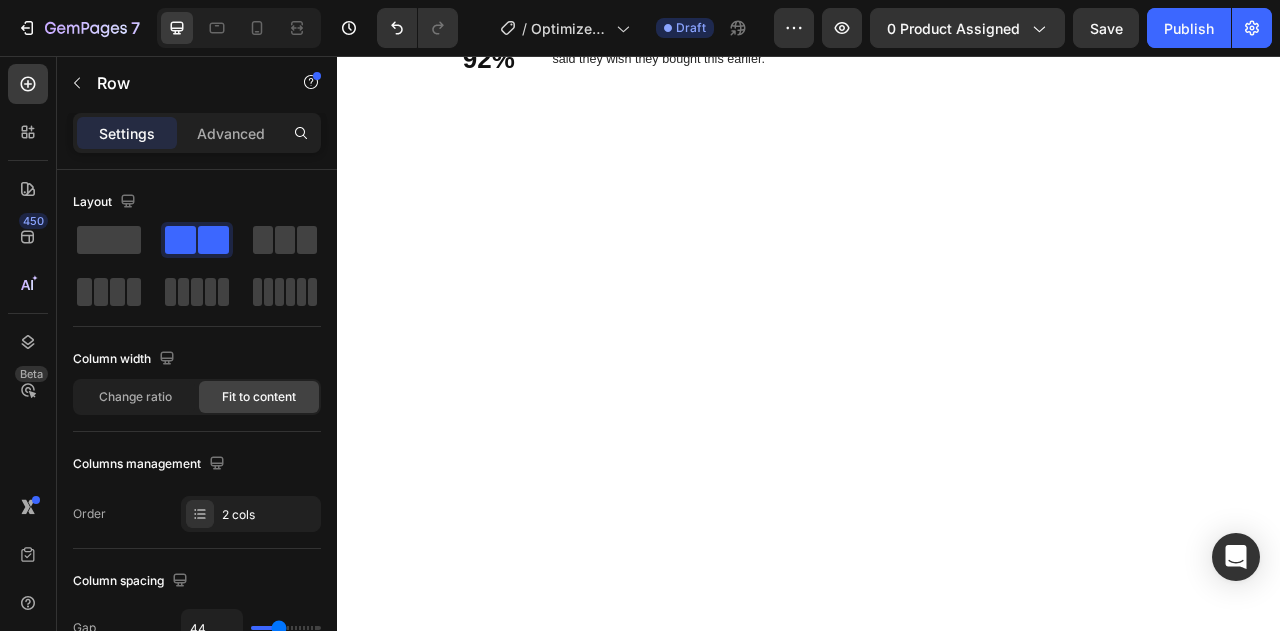 click on "97% Text Block Text Block Row   0" at bounding box center (689, -132) 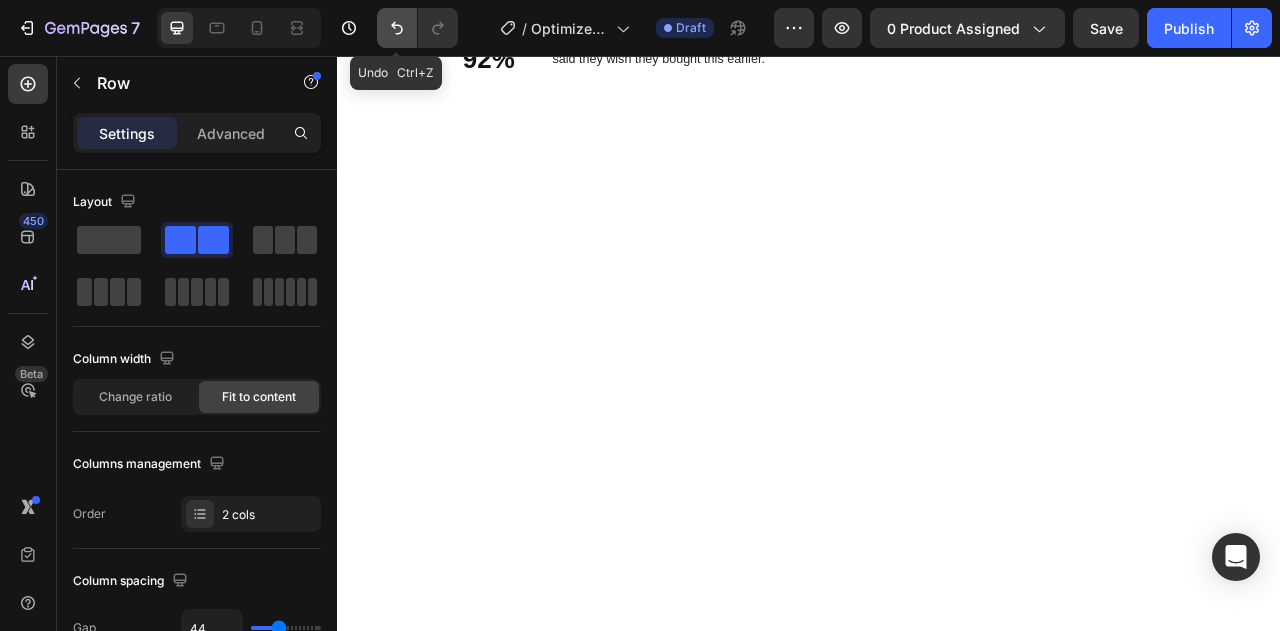 click 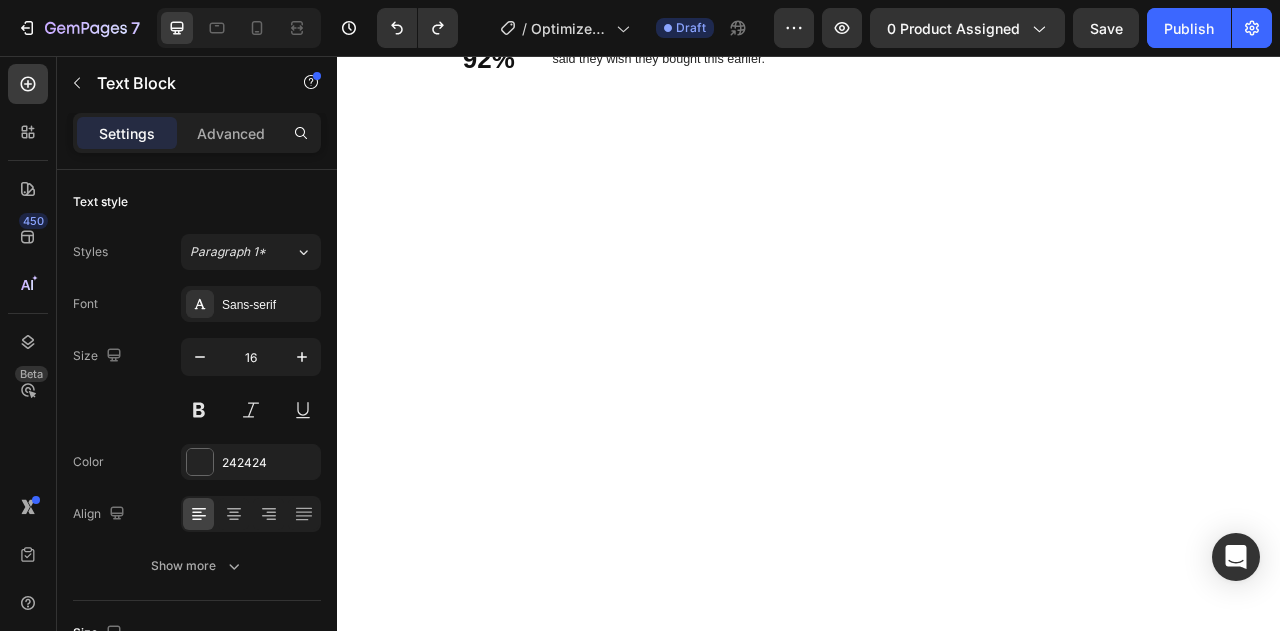 click on "loved how easy it is to burn calories." at bounding box center [745, -132] 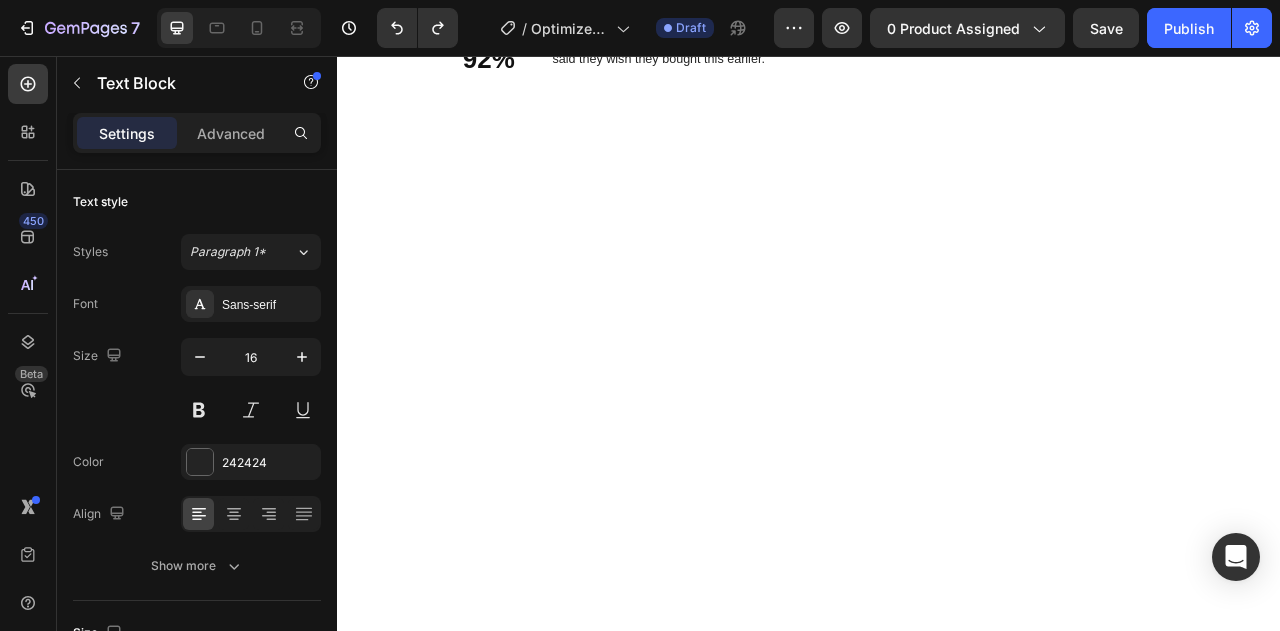 click on "loved how easy it is to burn calories." at bounding box center (745, -132) 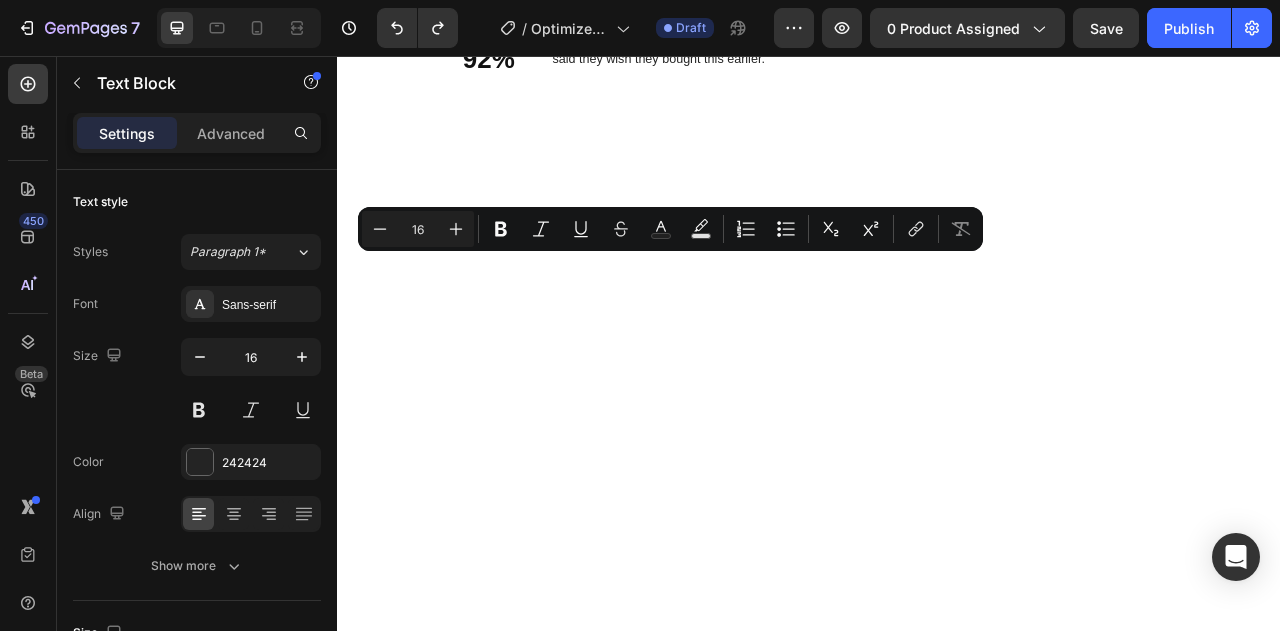 click on "loved how easy it is to burn calories." at bounding box center (745, -132) 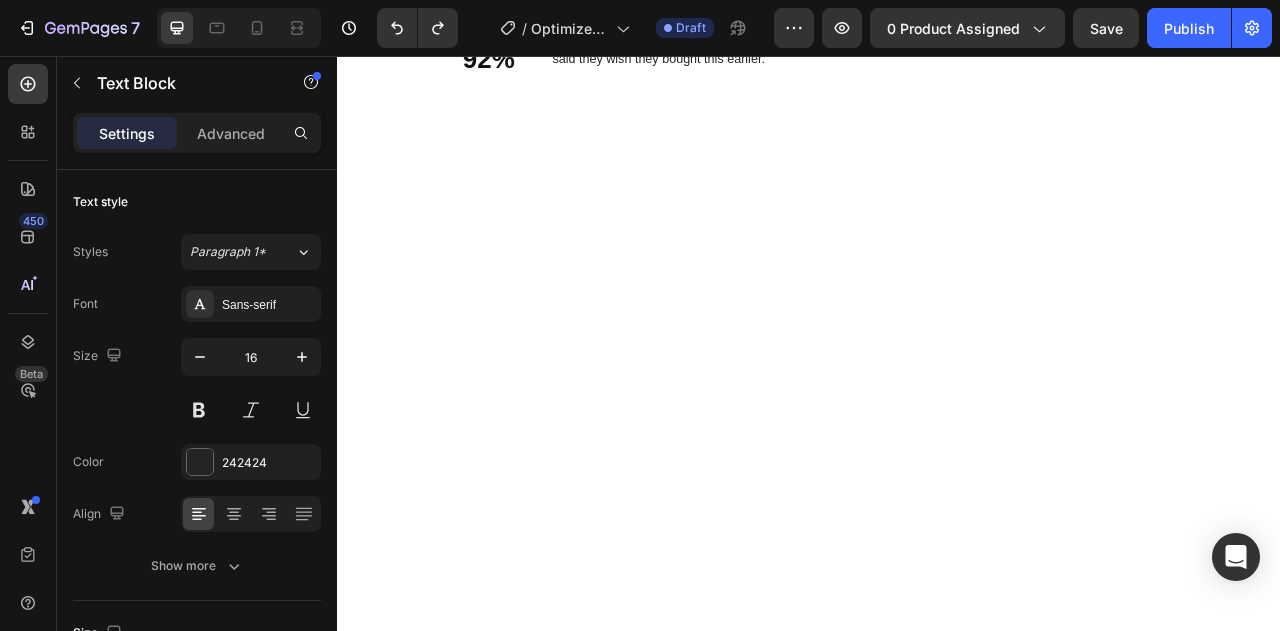 click on "loved how easy it is to burn calories." at bounding box center [745, -132] 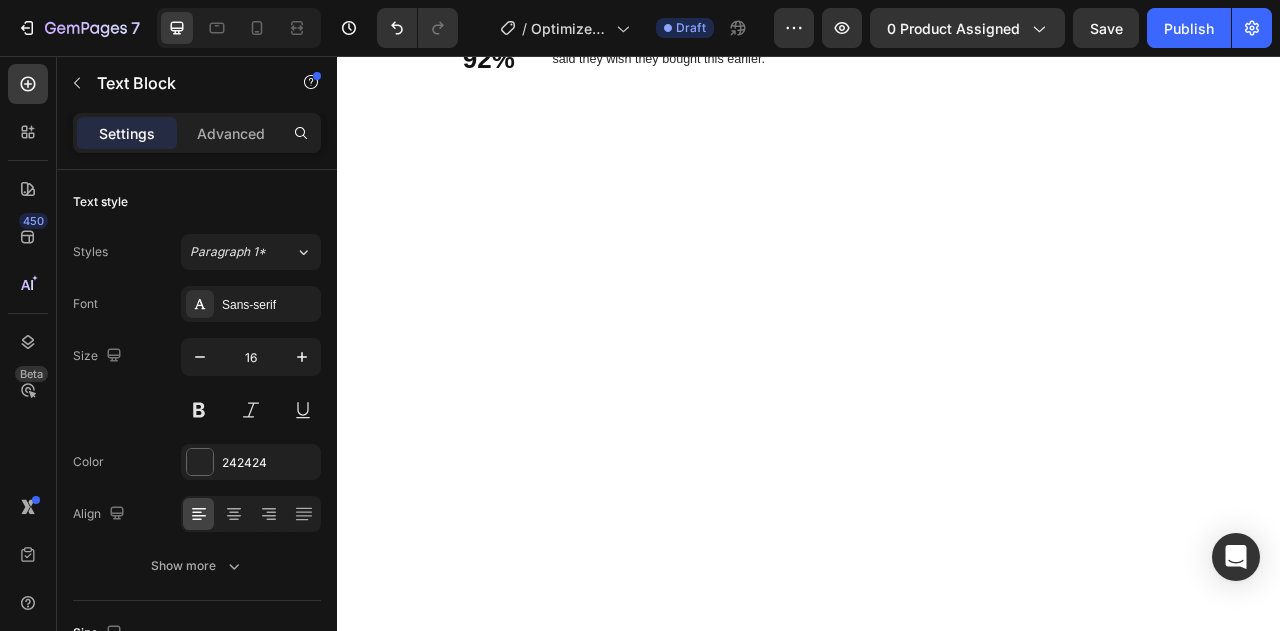 click on "alories." at bounding box center (746, -132) 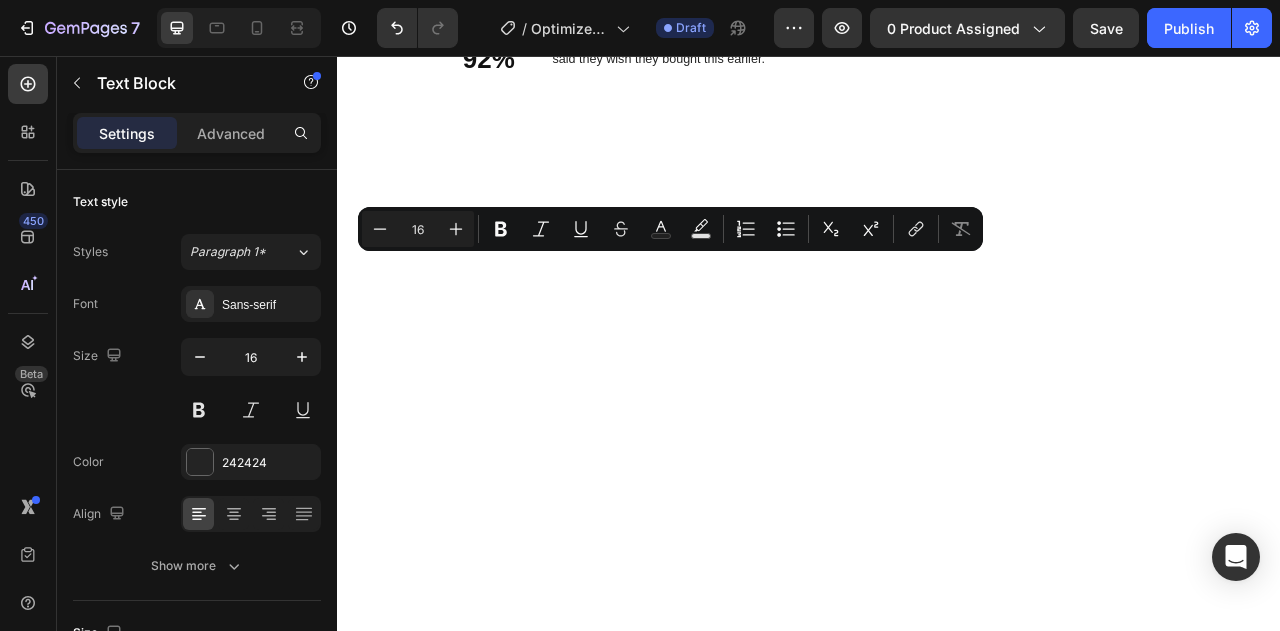 click on "alories." at bounding box center (746, -132) 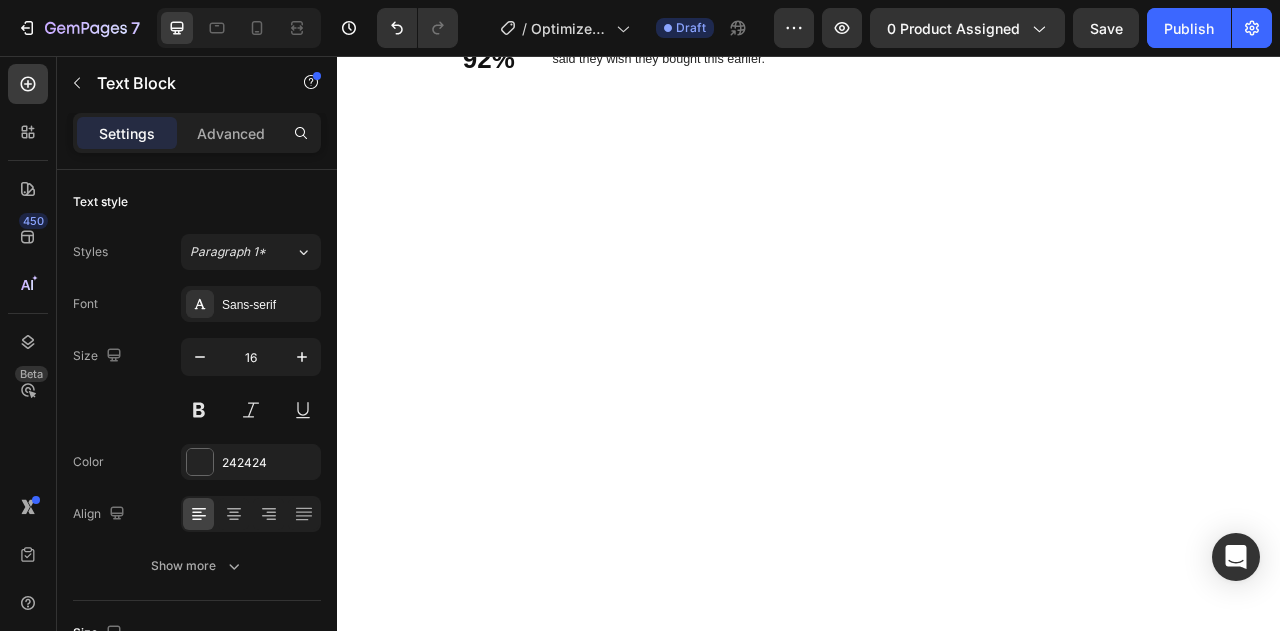 click on "alories." at bounding box center [746, -132] 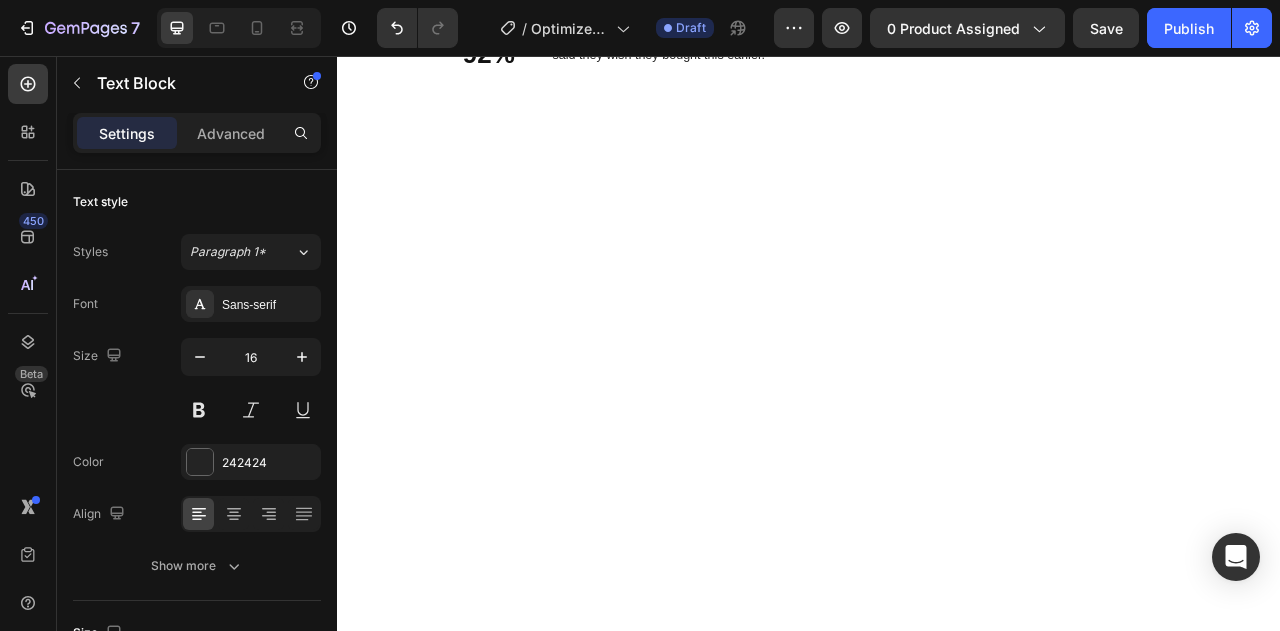 scroll, scrollTop: 2986, scrollLeft: 0, axis: vertical 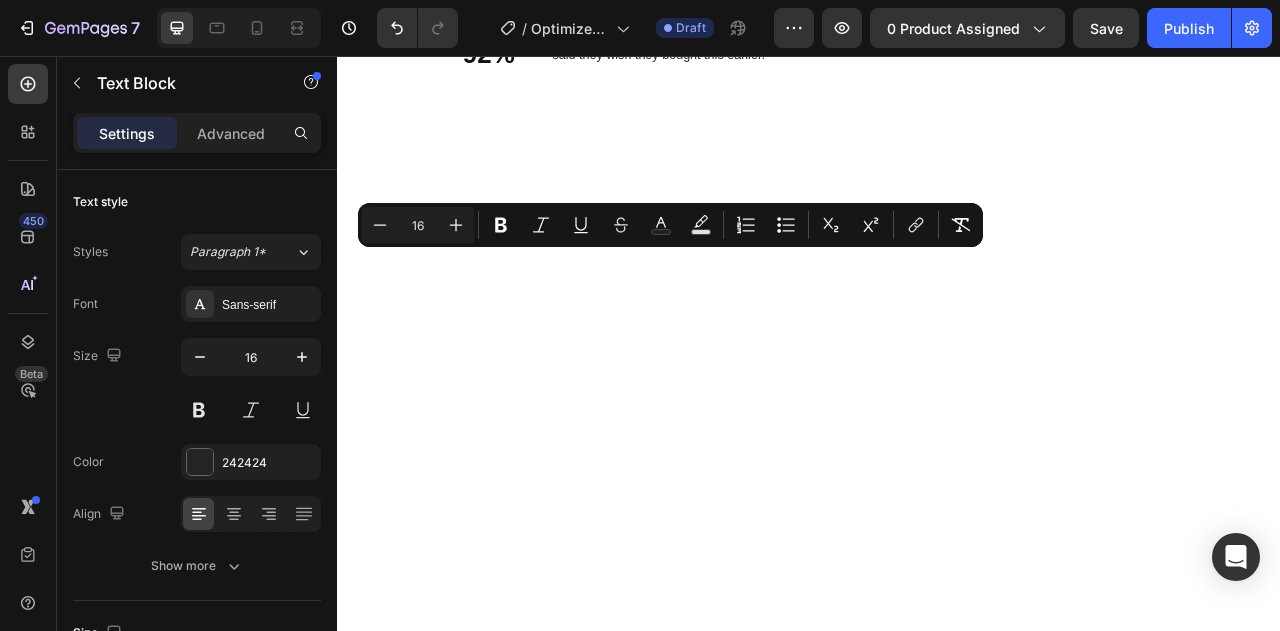 click on "said their sheets  finally stay in place ." at bounding box center (745, -138) 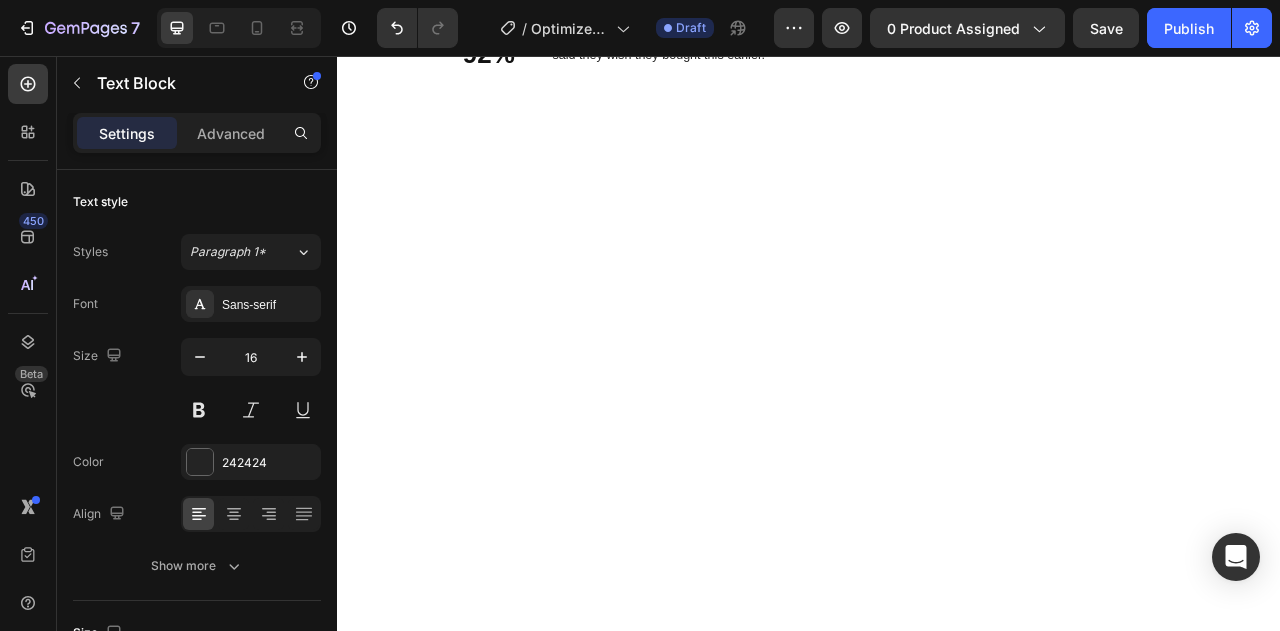 click on "said their sheets  finally stay in place ." at bounding box center (745, -138) 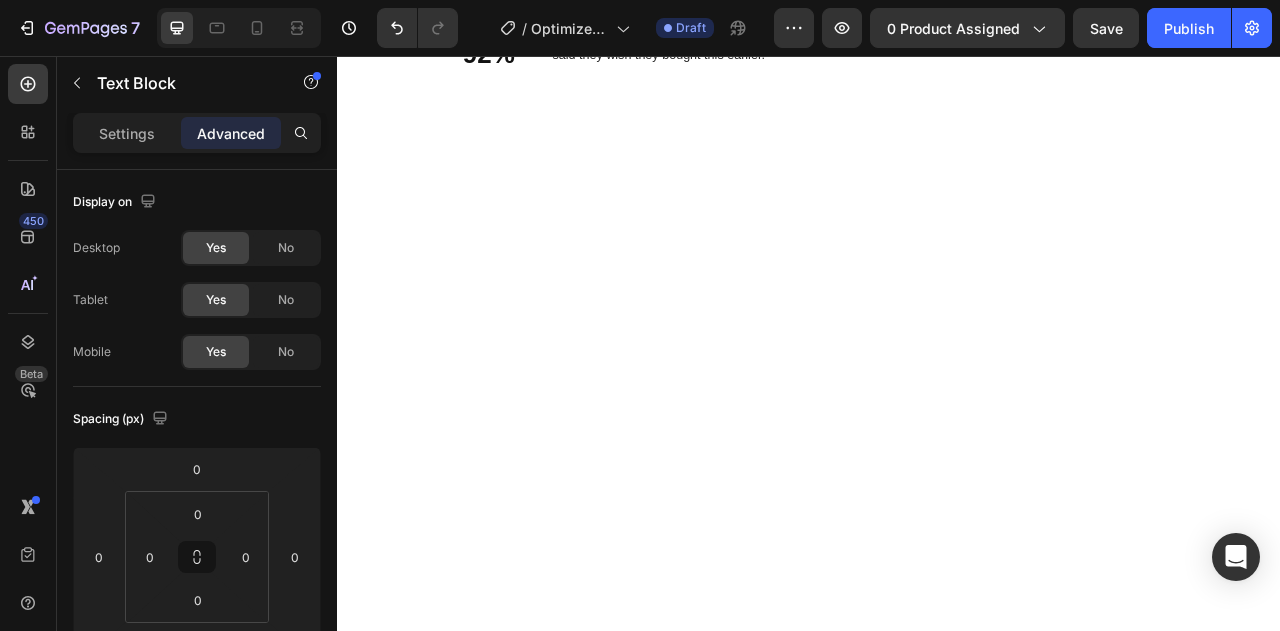 click on "said they lost 20 pounds within a month." at bounding box center (745, -42) 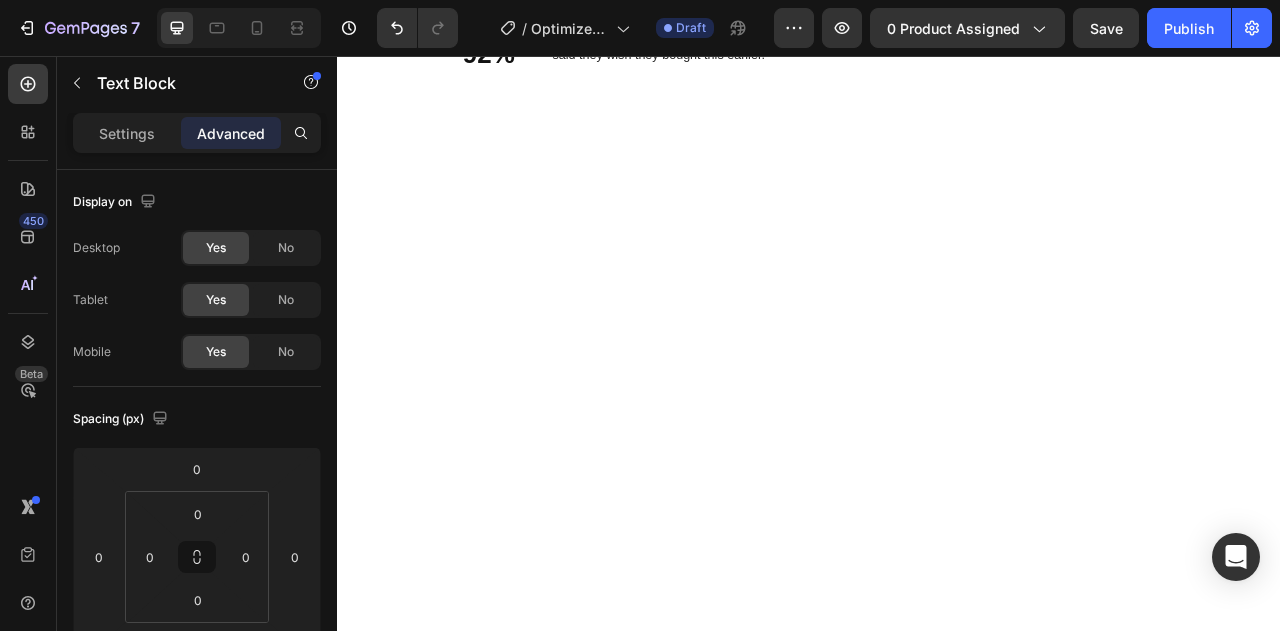 click on "said they lost 20 pounds within a month." at bounding box center (745, -42) 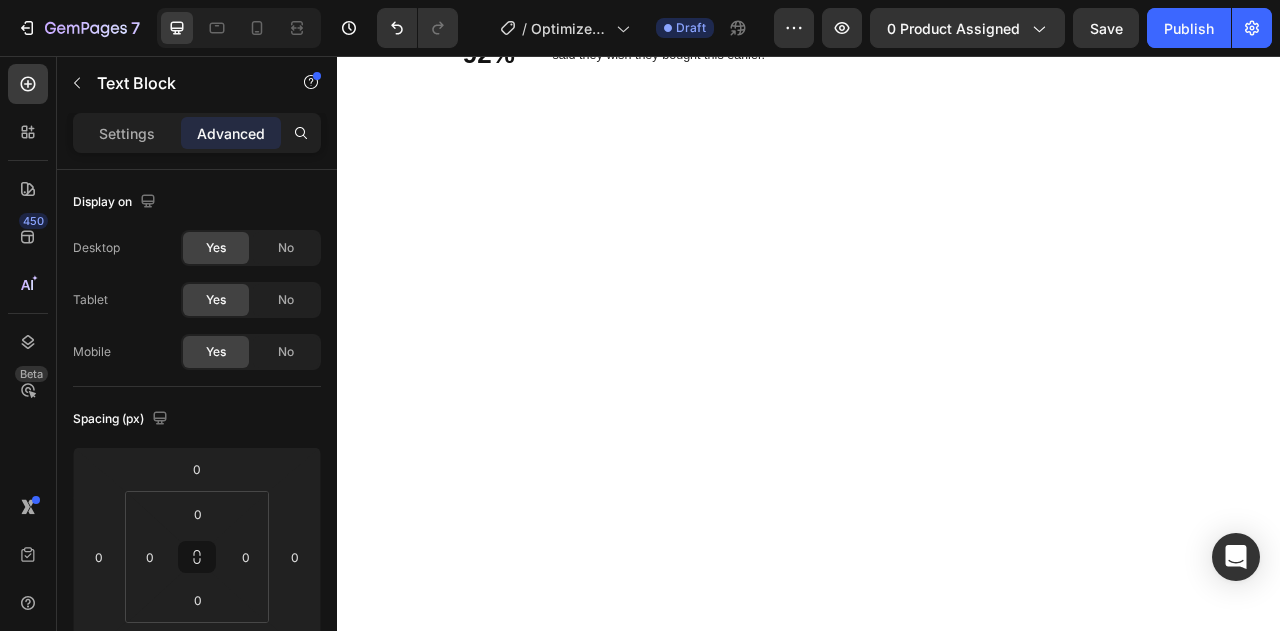 drag, startPoint x: 721, startPoint y: 398, endPoint x: 693, endPoint y: 412, distance: 31.304953 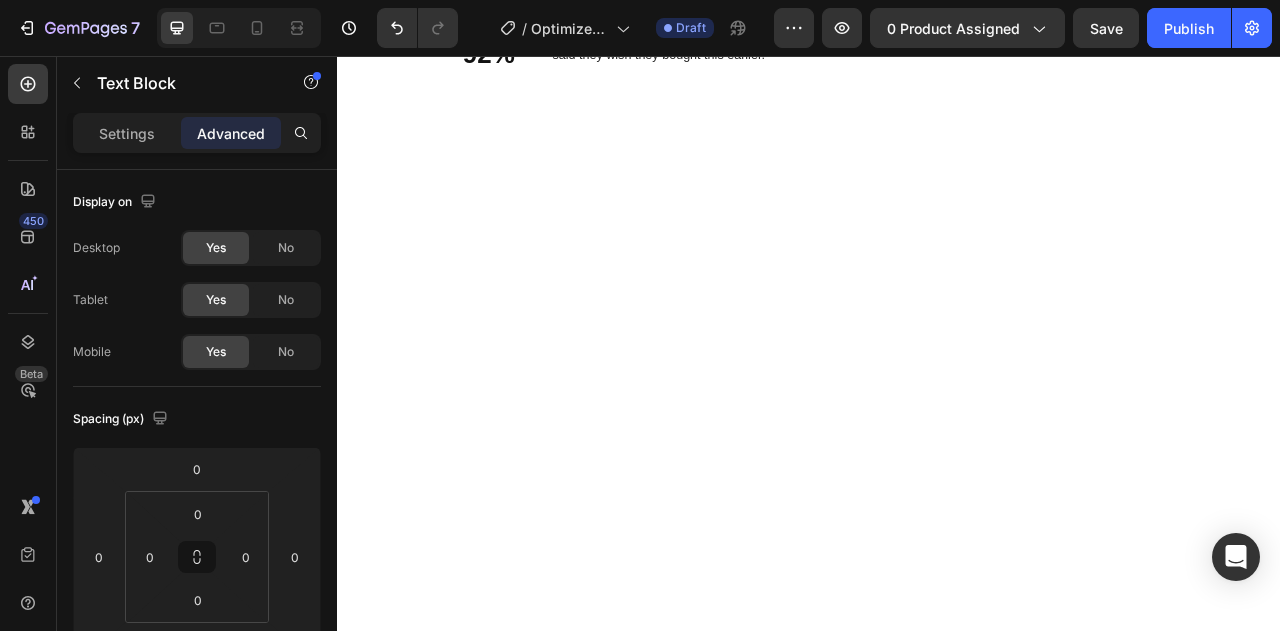 click on "said they lost 20 pounds within a month." at bounding box center [745, -42] 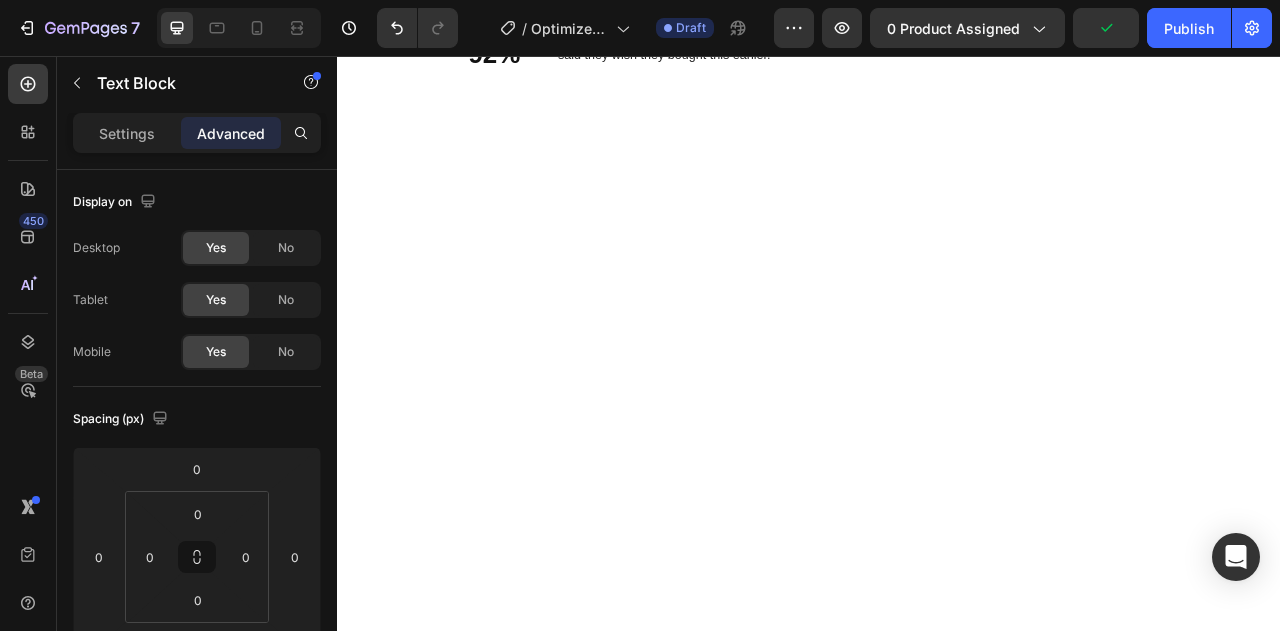 click on "said they lost 20" at bounding box center (753, -42) 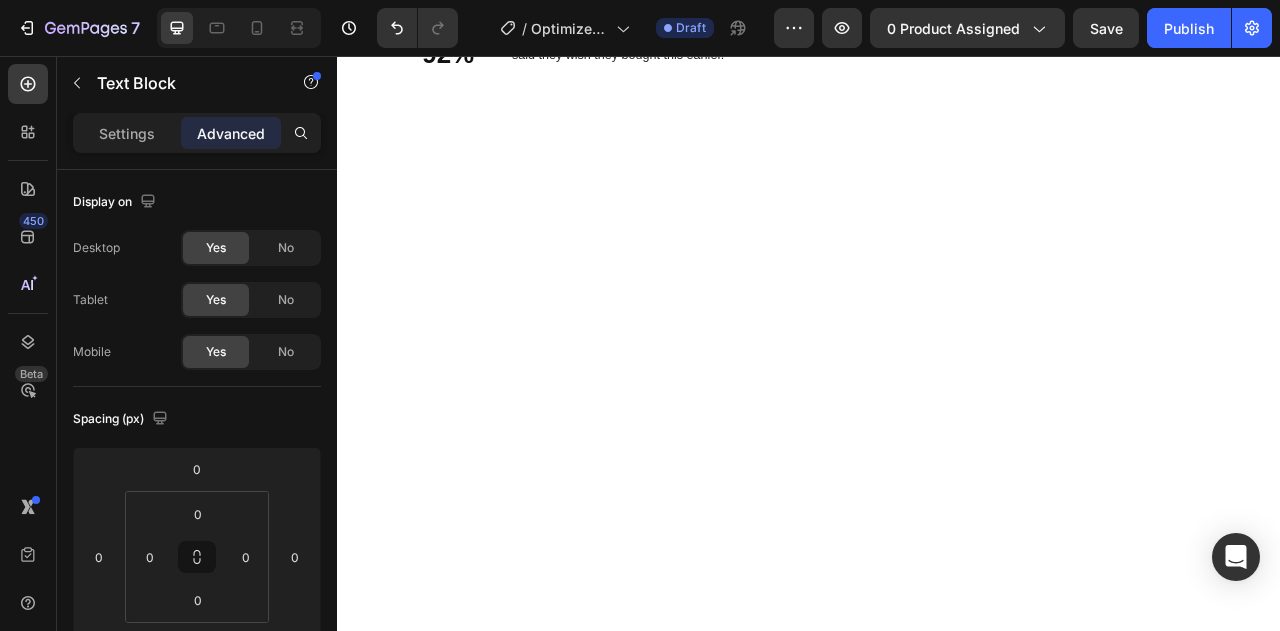 click on "said they lost 20loved the  hotel-like finish  every morning" at bounding box center [694, -42] 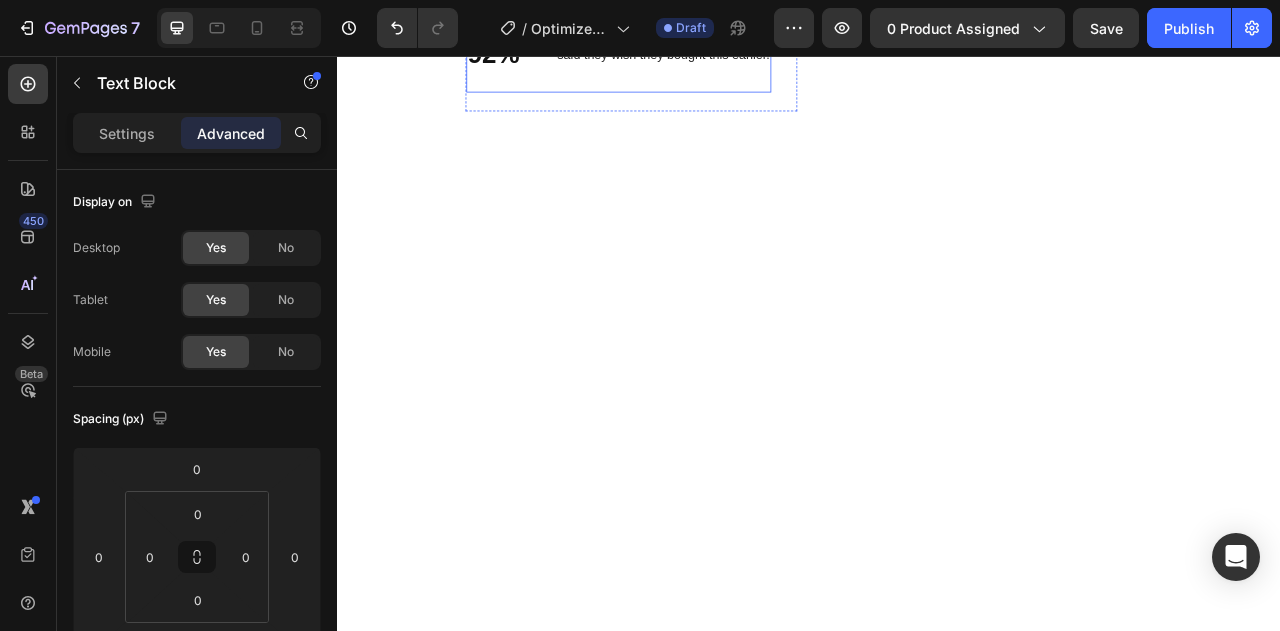 click on "said they wish they bought this earlier." at bounding box center (752, 54) 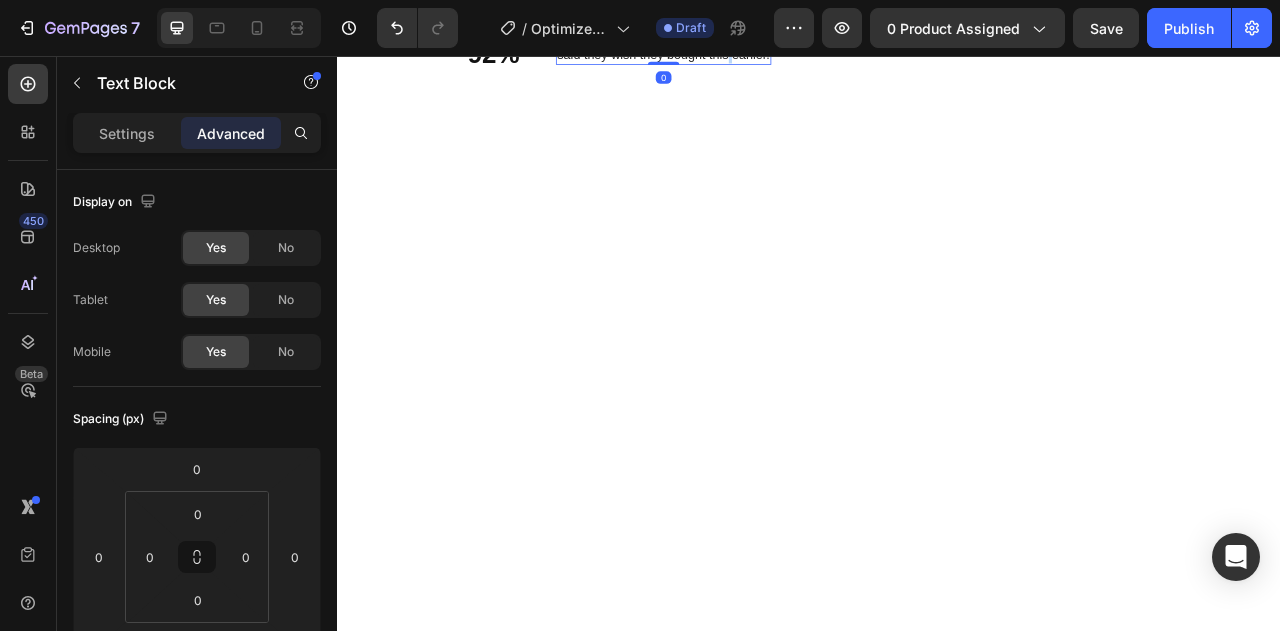 scroll, scrollTop: 2974, scrollLeft: 0, axis: vertical 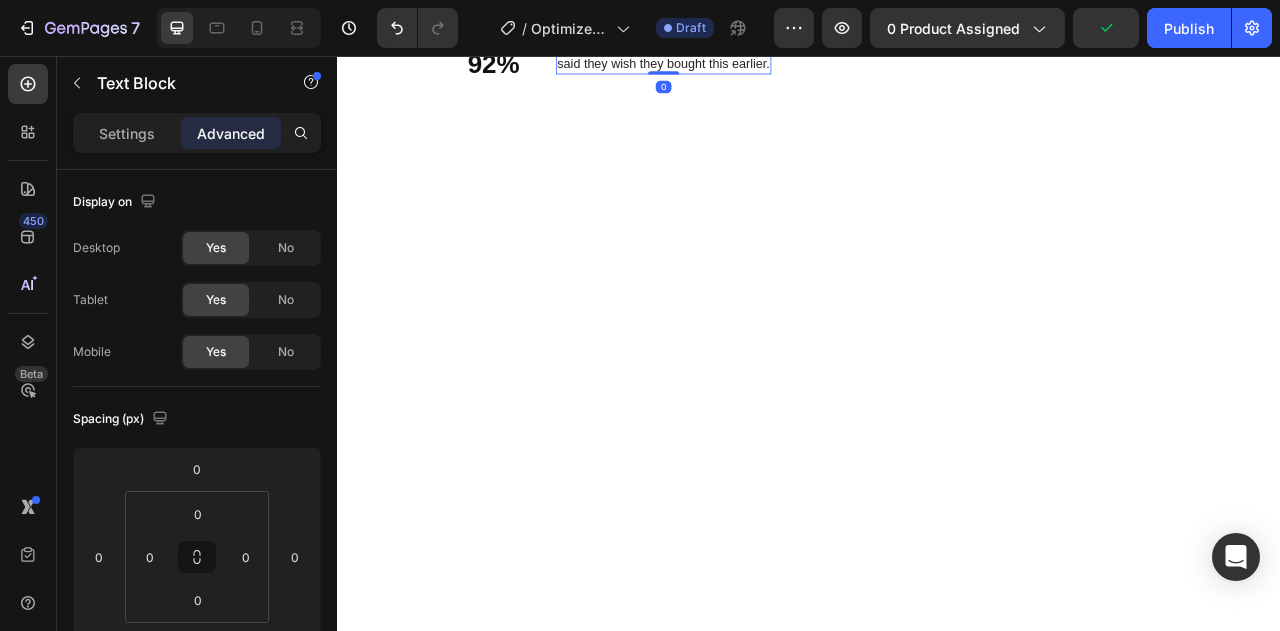 click on "said they wish they bought this earlier." at bounding box center (752, 66) 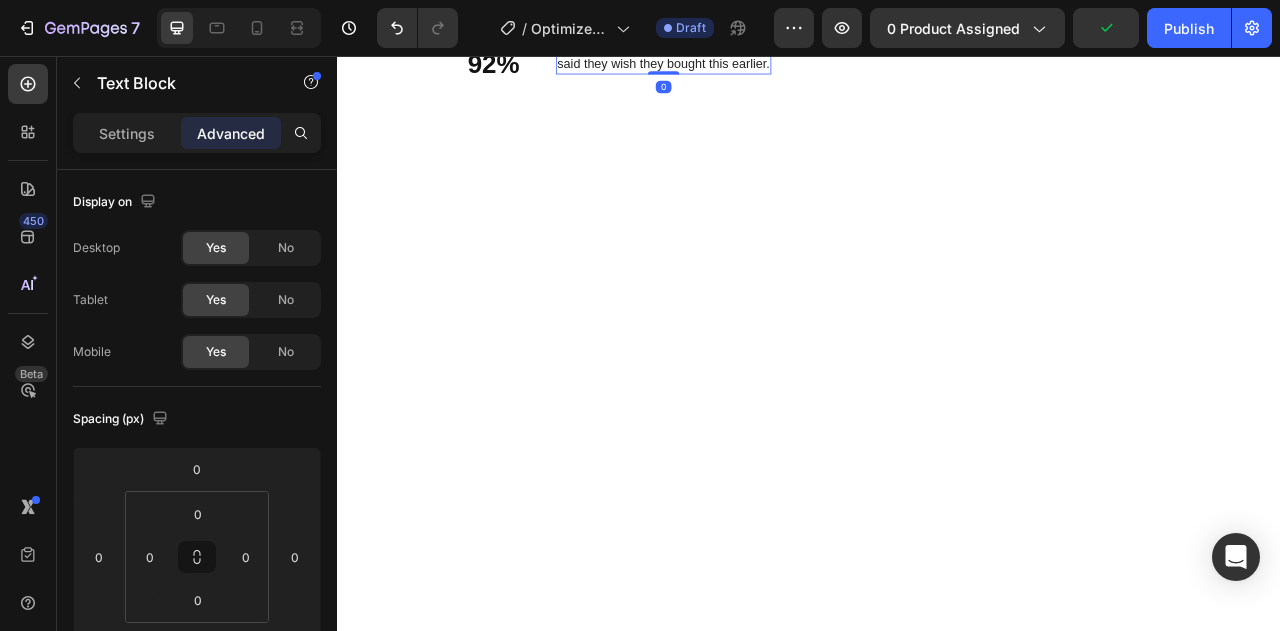 click on "said they wish they bought this earlier." at bounding box center [752, 66] 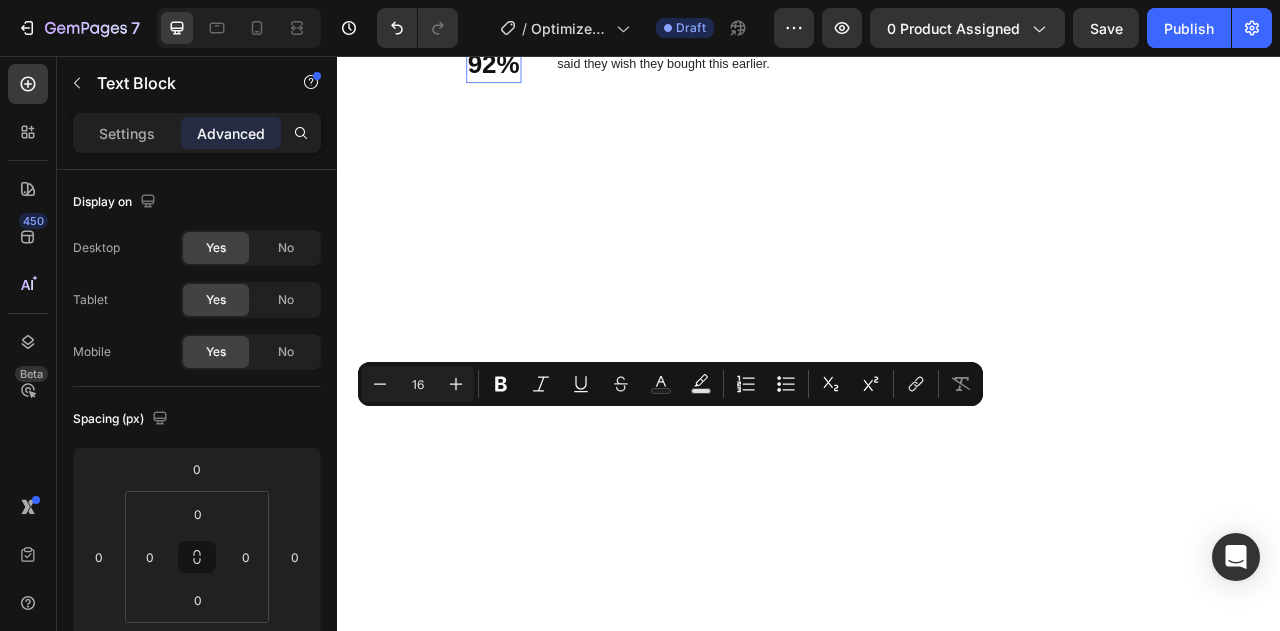 click on "92%" at bounding box center [536, 66] 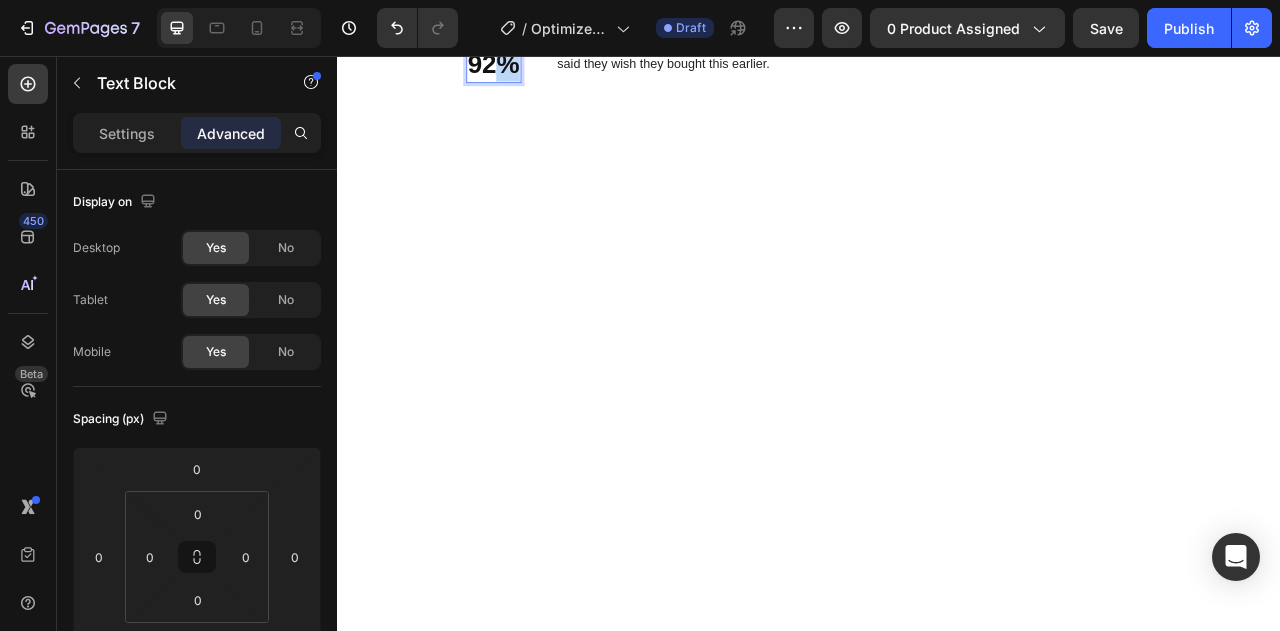 click on "92%" at bounding box center [536, 66] 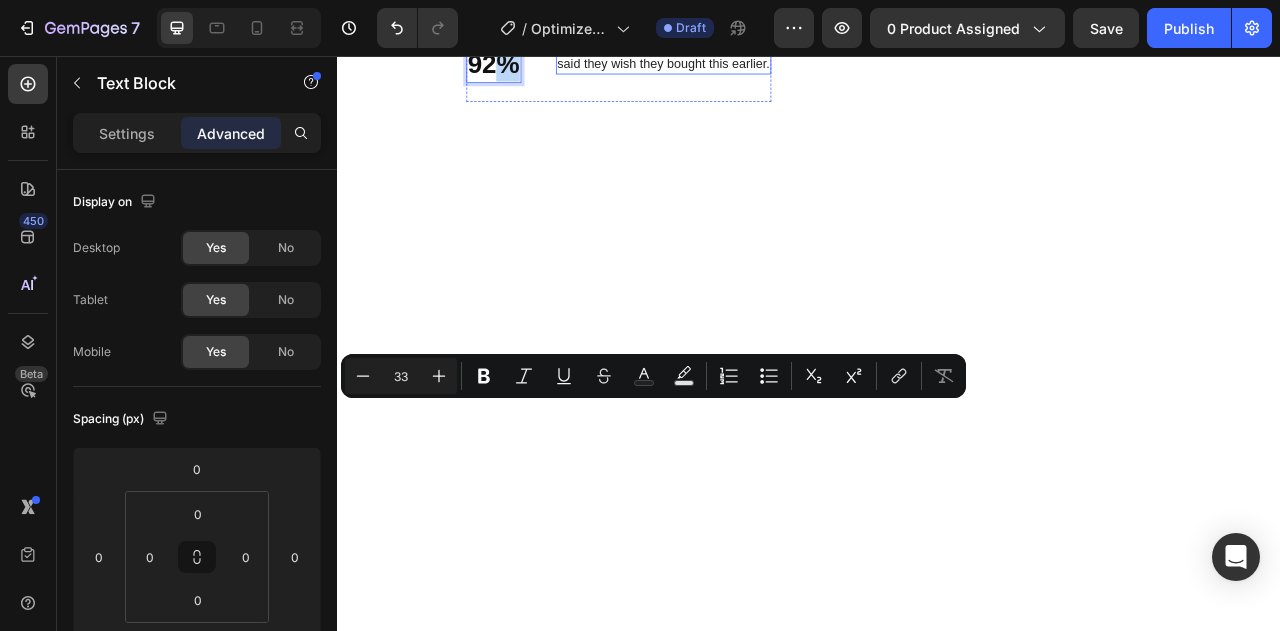 click on "said they wish they bought this earlier." at bounding box center (752, 66) 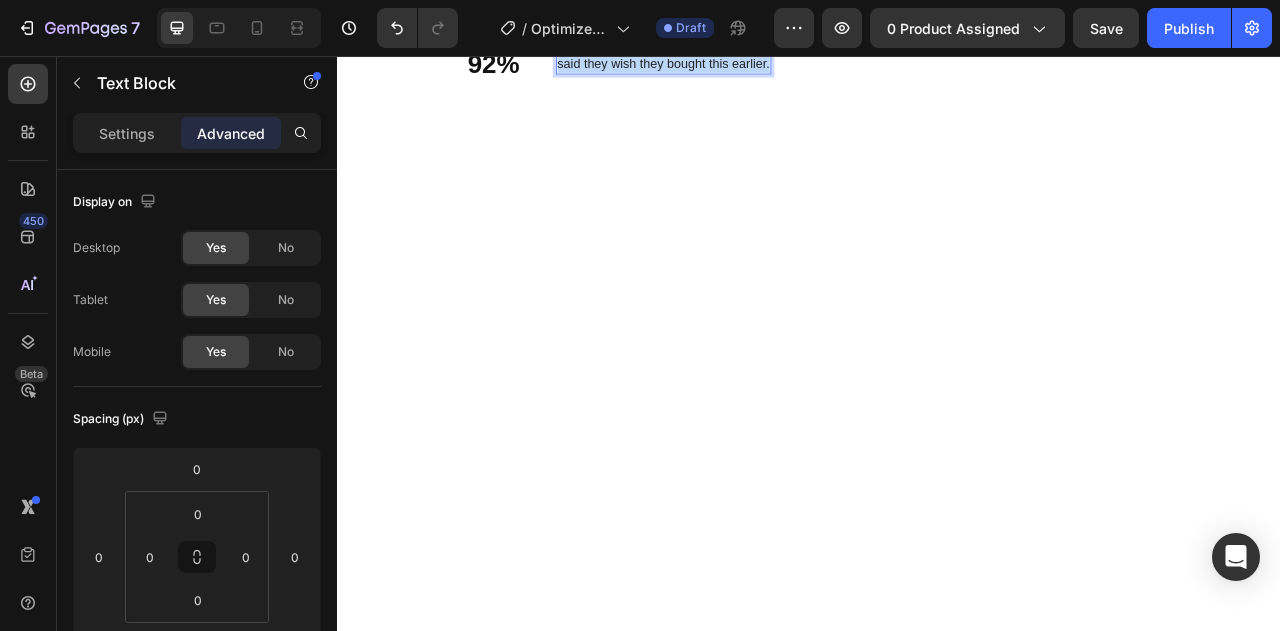 click on "said they wish they bought this earlier." at bounding box center [752, 66] 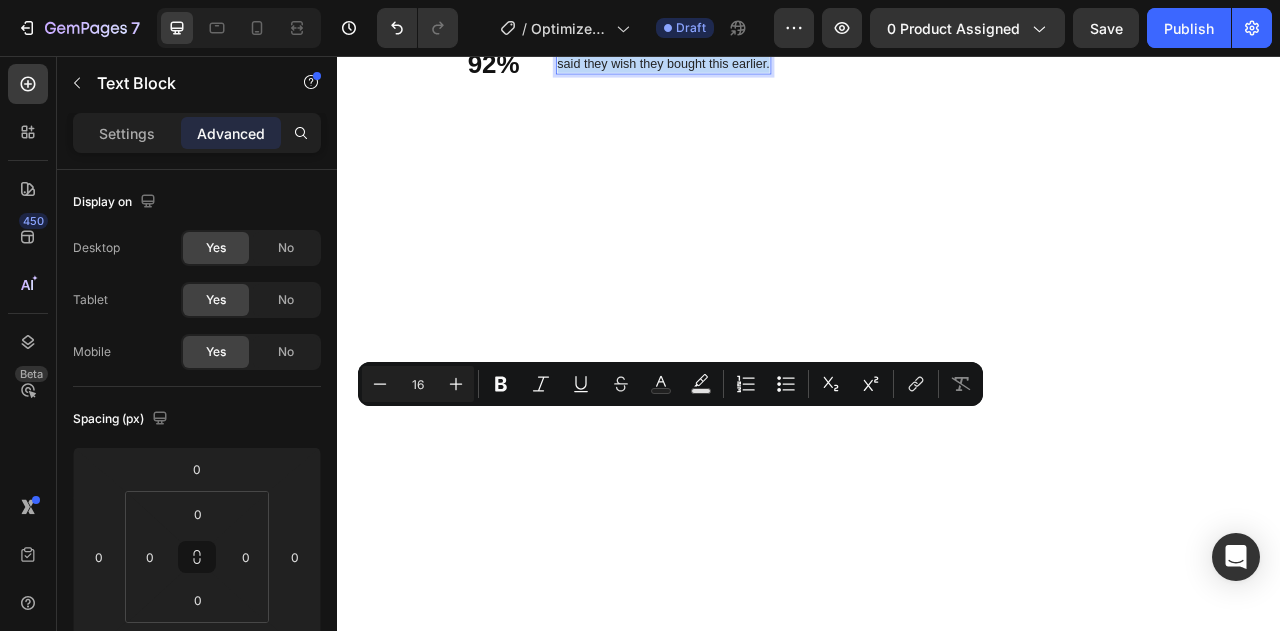 click on "said they wish they bought this earlier." at bounding box center [752, 66] 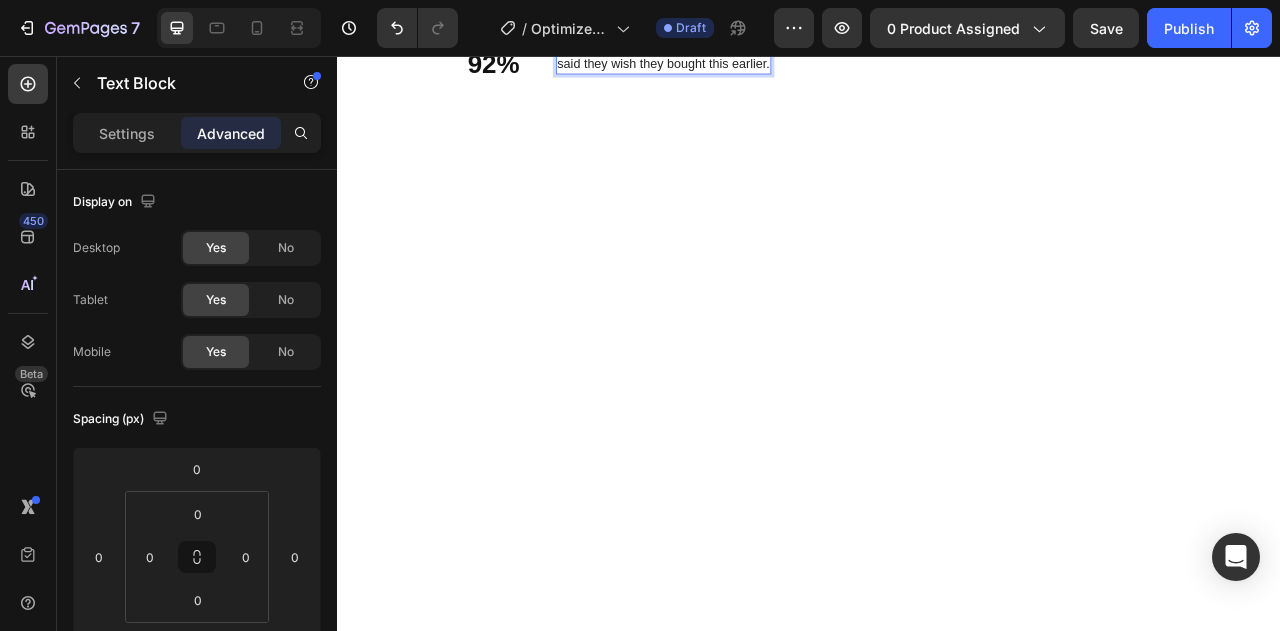 click on "said they wish they bought this earlier." at bounding box center (752, 66) 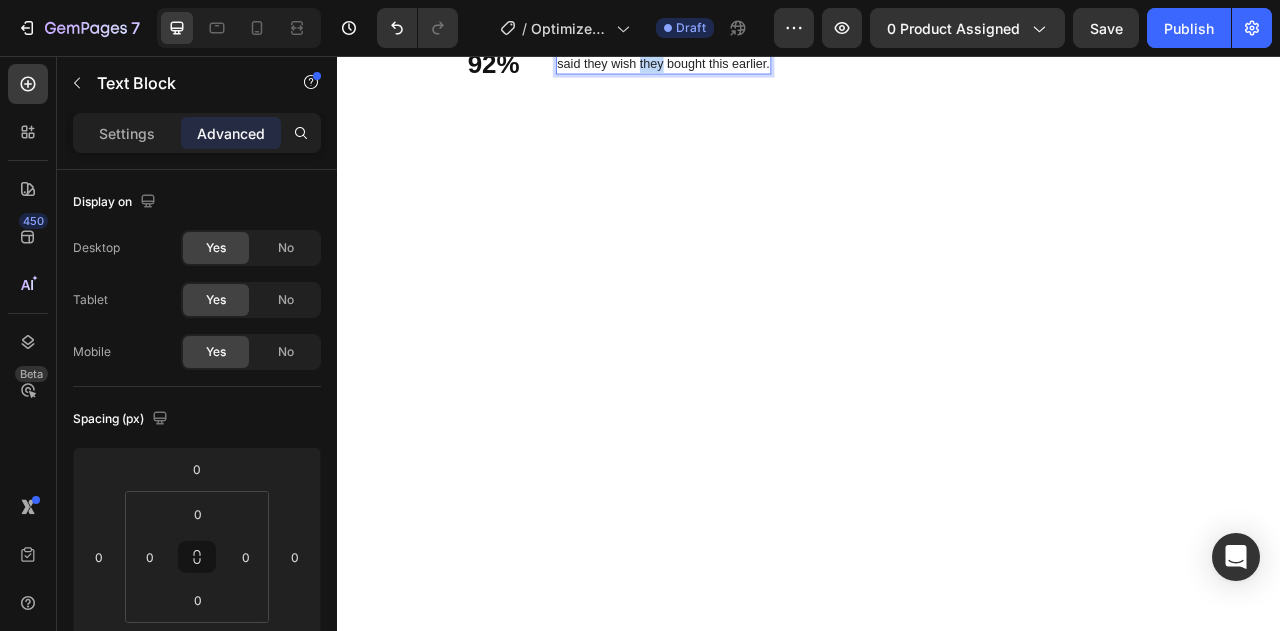 click on "said they wish they bought this earlier." at bounding box center (752, 66) 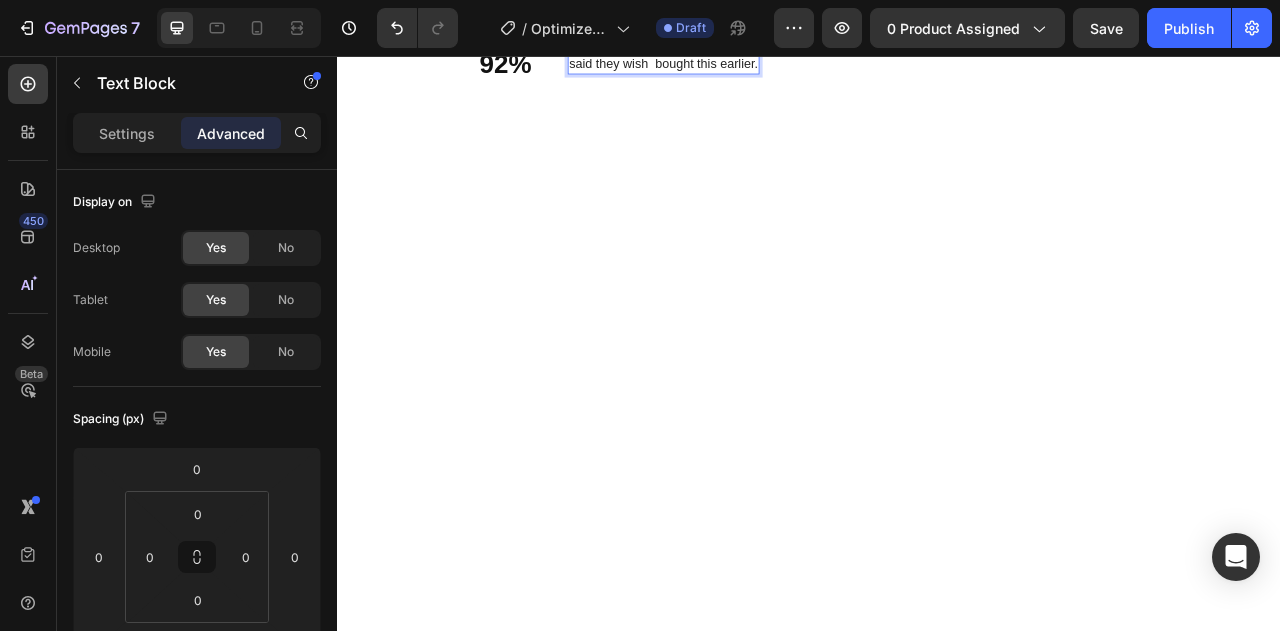 click on "said they wish  bought this earlier." at bounding box center (752, 66) 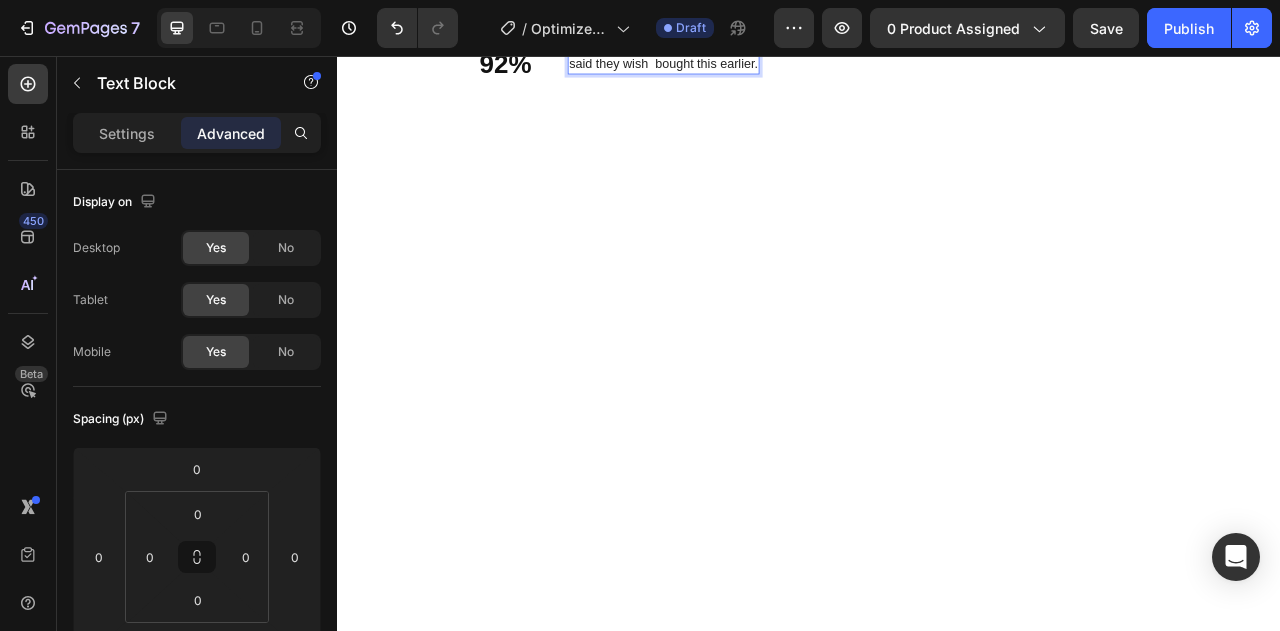 click on "said they wish  bought this earlier." at bounding box center (752, 66) 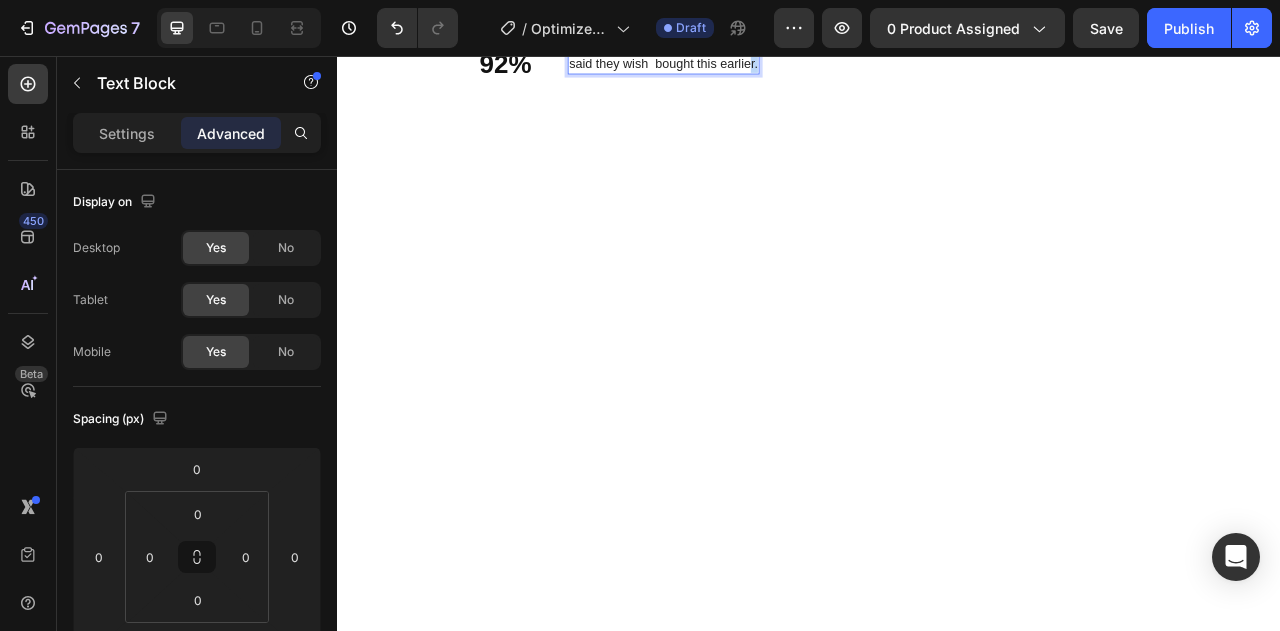 drag, startPoint x: 789, startPoint y: 517, endPoint x: 803, endPoint y: 517, distance: 14 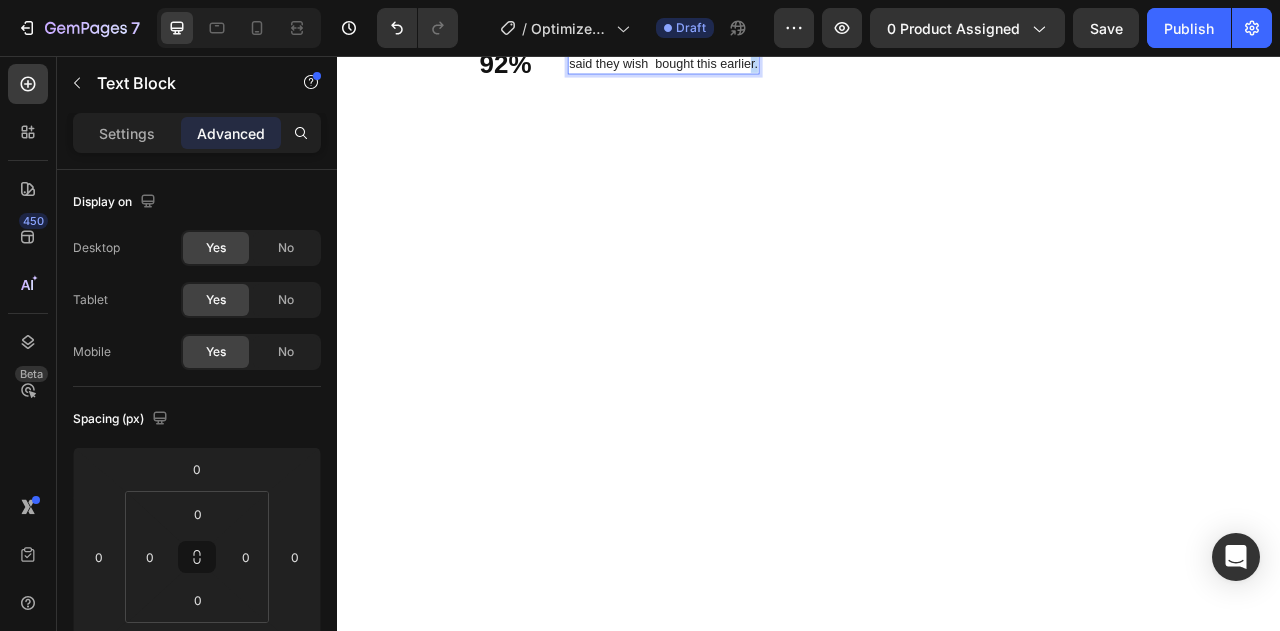 click on "Quick & Easy Heading 97% Text Block said their sheets  finally stay in place . Text Block Row 94% Text Block loved the  hotel-like finish  every morning  Text Block Row 92% Text Block said they wish  bought this earlier. Text Block   0 Row" at bounding box center (695, -70) 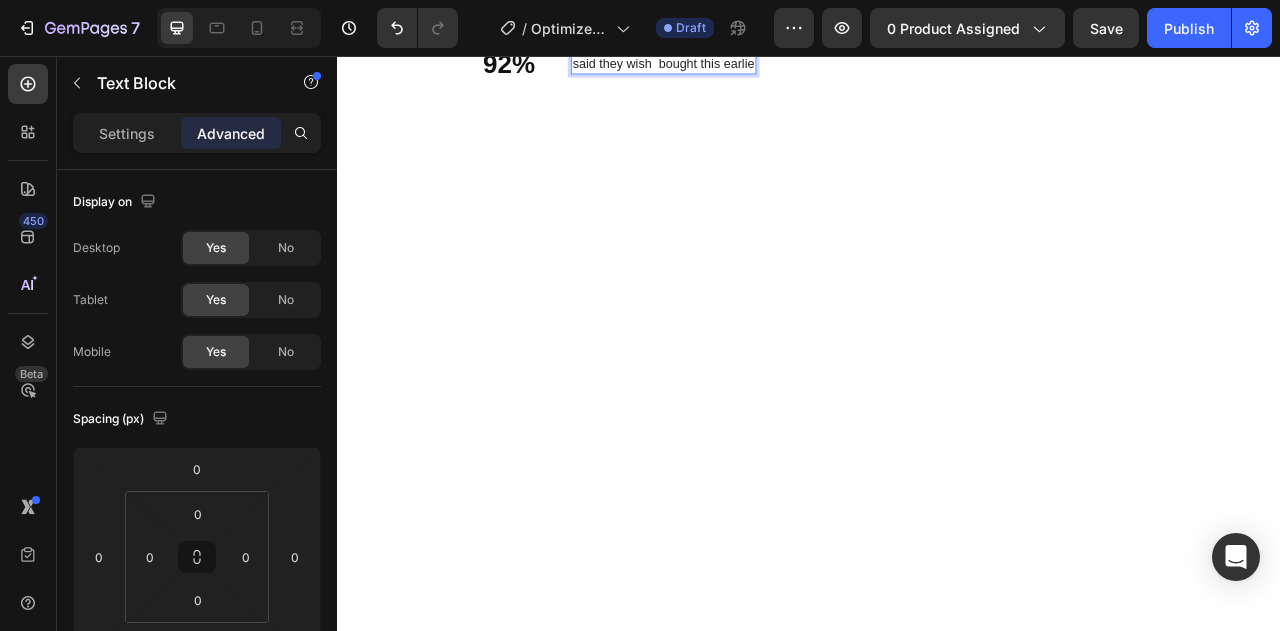 scroll, scrollTop: 2964, scrollLeft: 0, axis: vertical 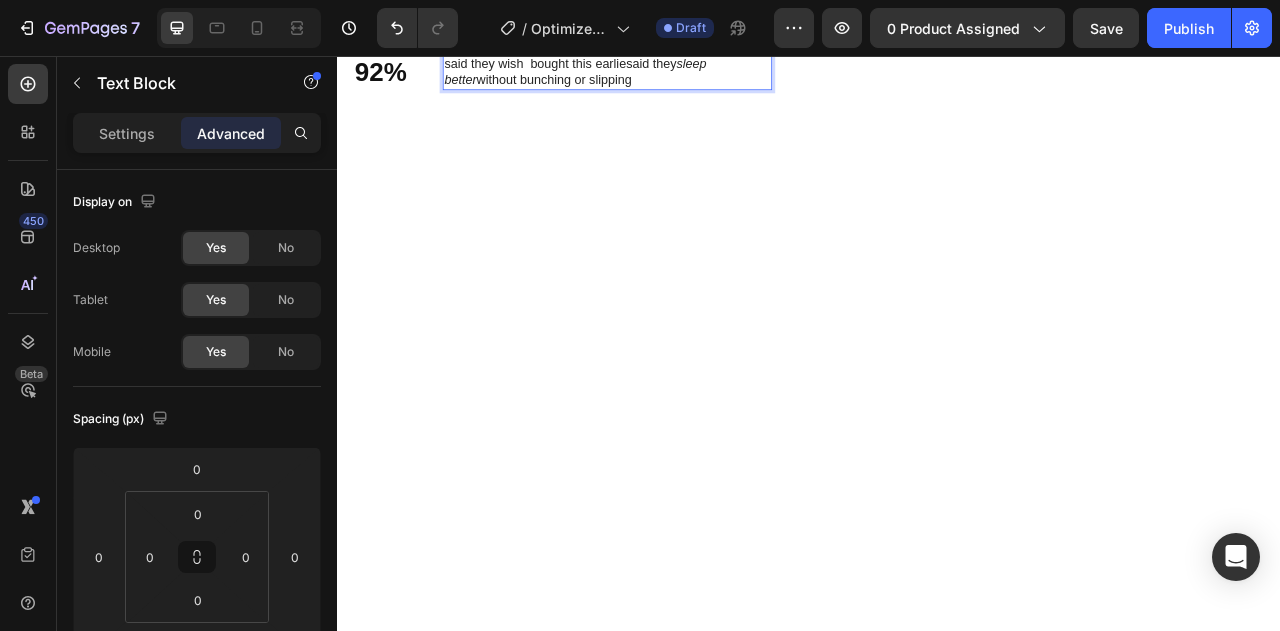 click on "said they wish  bought this earliesaid they  sleep better  without bunching or slipping" at bounding box center (680, 77) 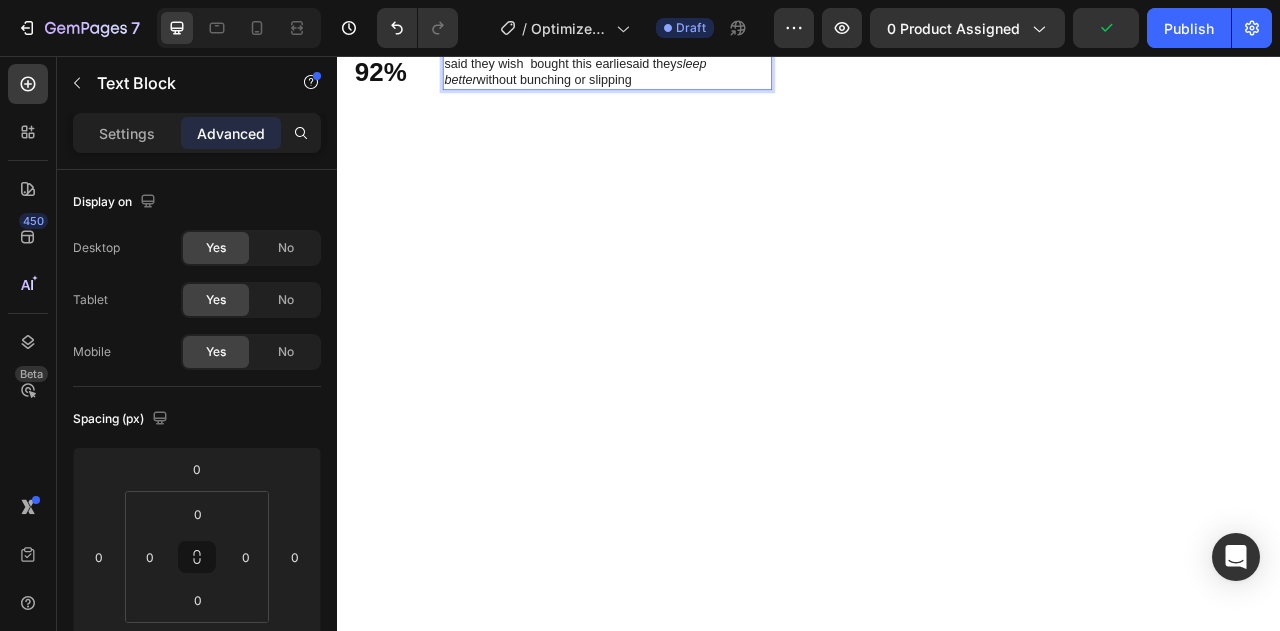 click on "said they wish  bought this earliesaid they  sleep better  without bunching or slipping" at bounding box center (680, 77) 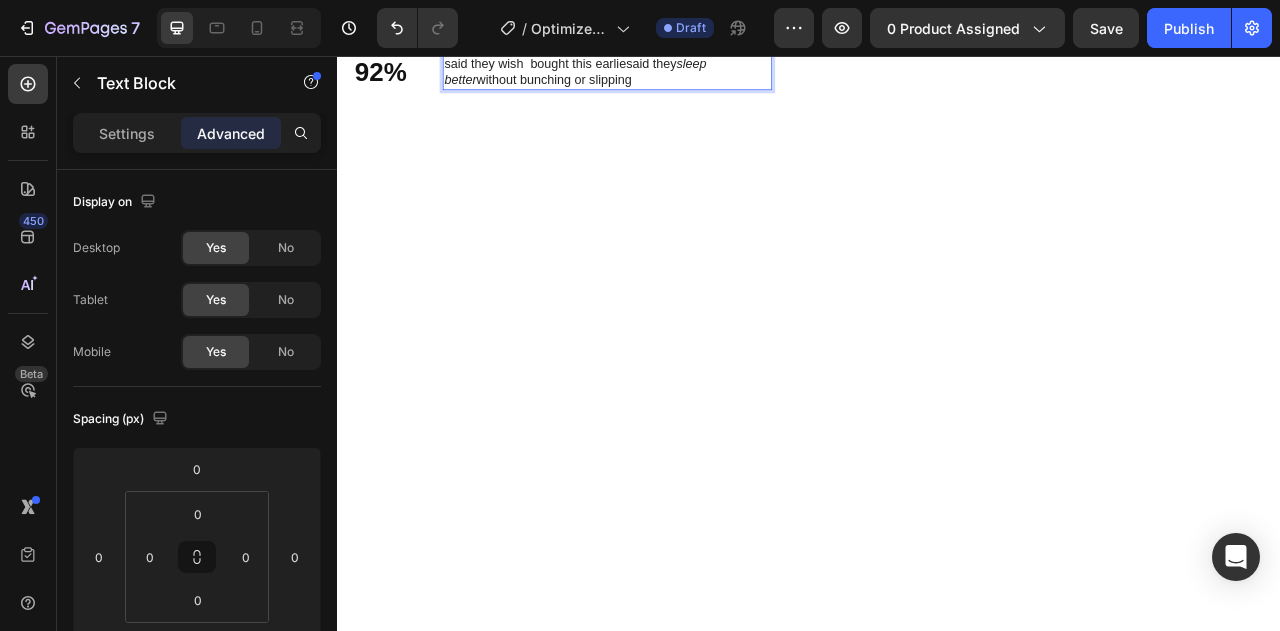click on "said they wish  bought this earliesaid they  sleep better  without bunching or slipping" at bounding box center (680, 77) 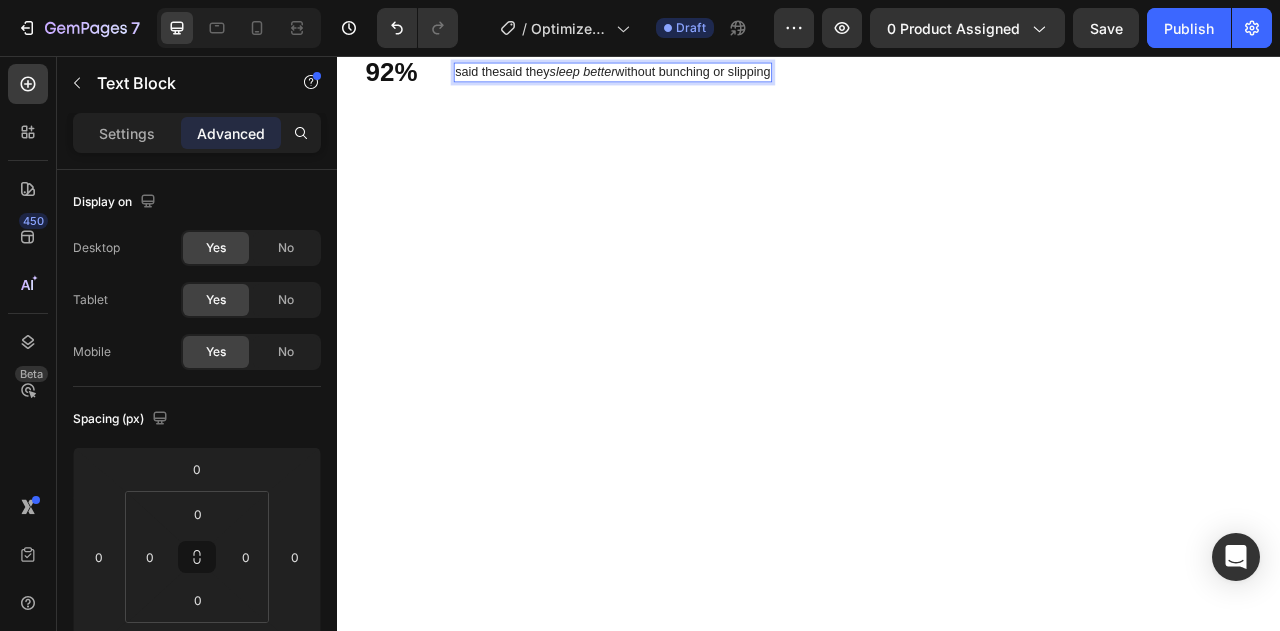 scroll, scrollTop: 2974, scrollLeft: 0, axis: vertical 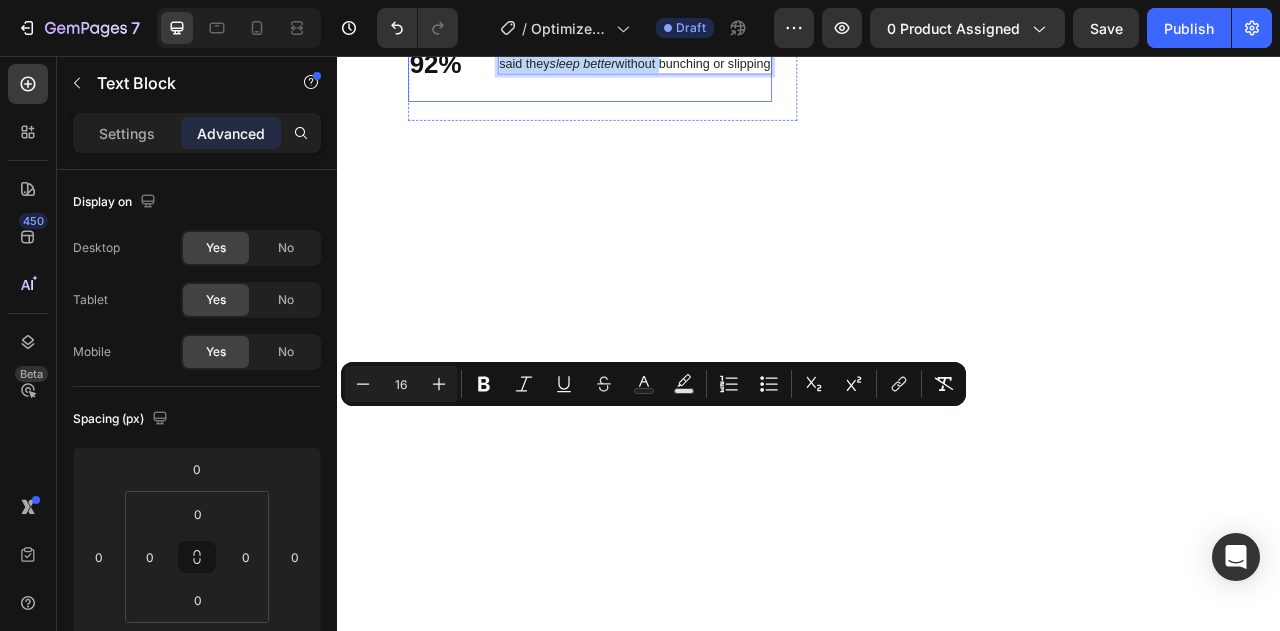 drag, startPoint x: 707, startPoint y: 507, endPoint x: 396, endPoint y: 559, distance: 315.3173 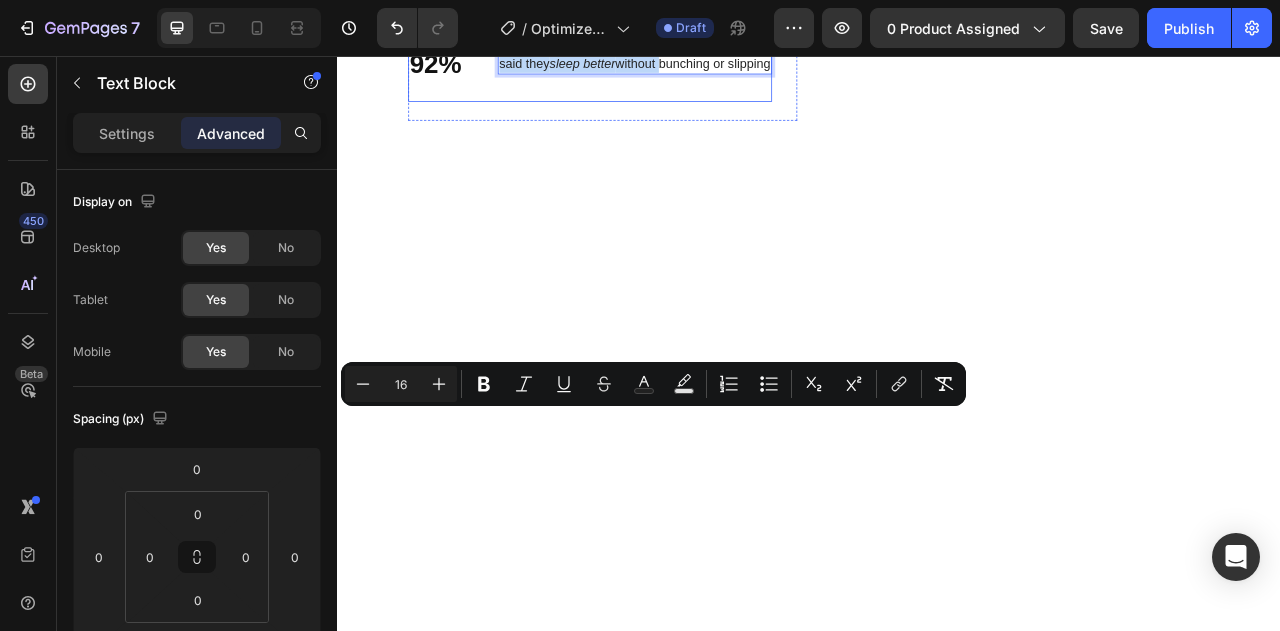 click on "92% Text Block said they  sleep better  without bunching or slipping Text Block   0 Row" at bounding box center (658, 66) 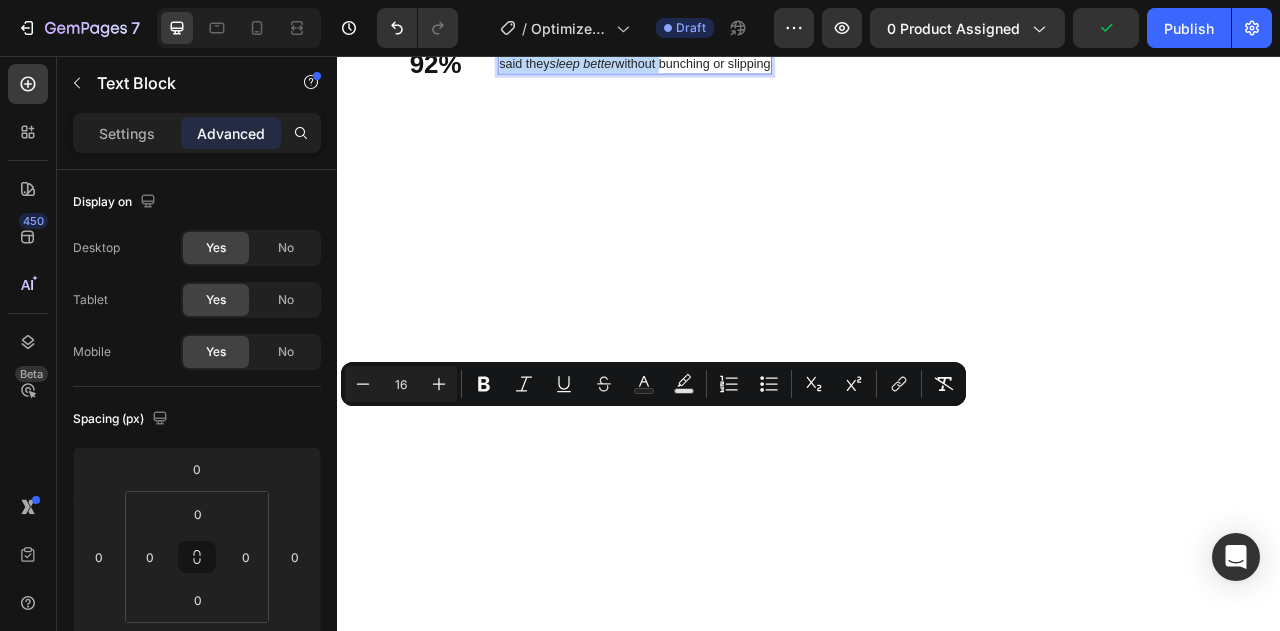 click on "97%" at bounding box center [507, -126] 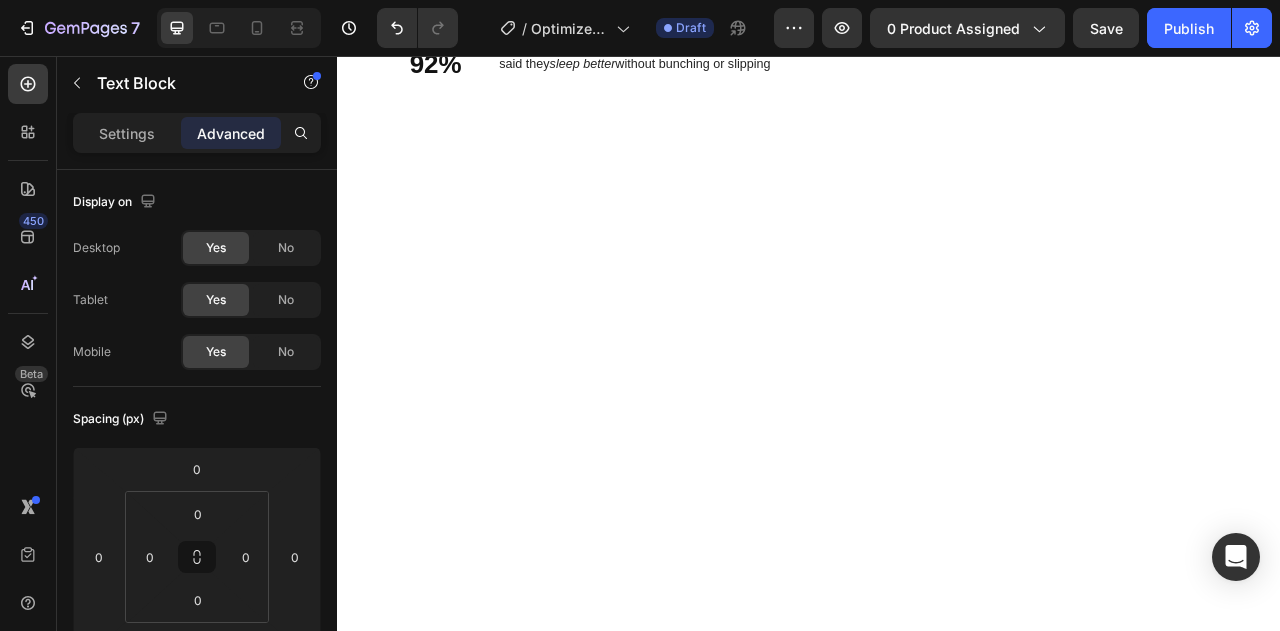 click on "97%" at bounding box center (507, -126) 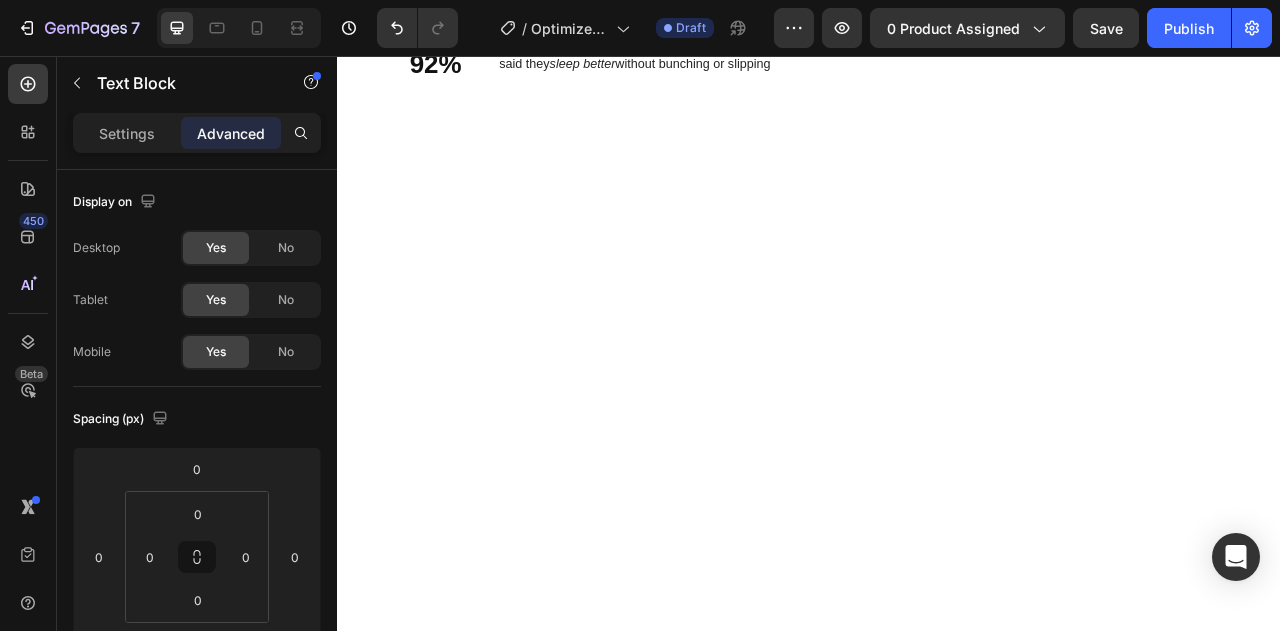click on "97%" at bounding box center [507, -126] 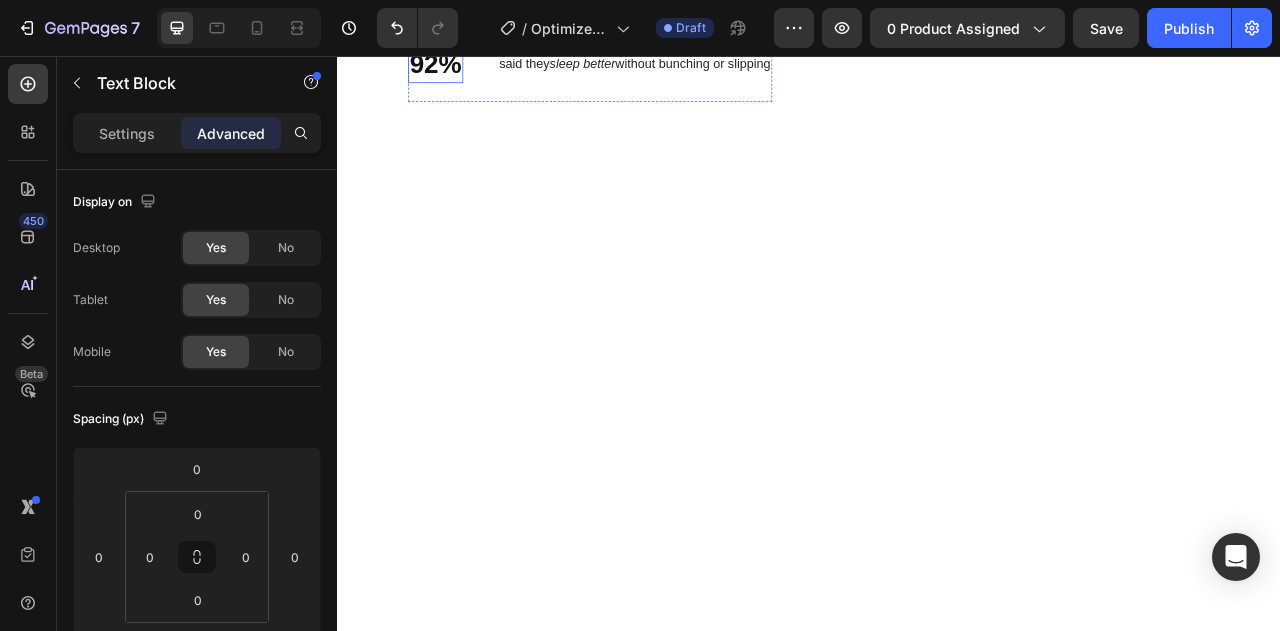 click on "92%" at bounding box center (462, 66) 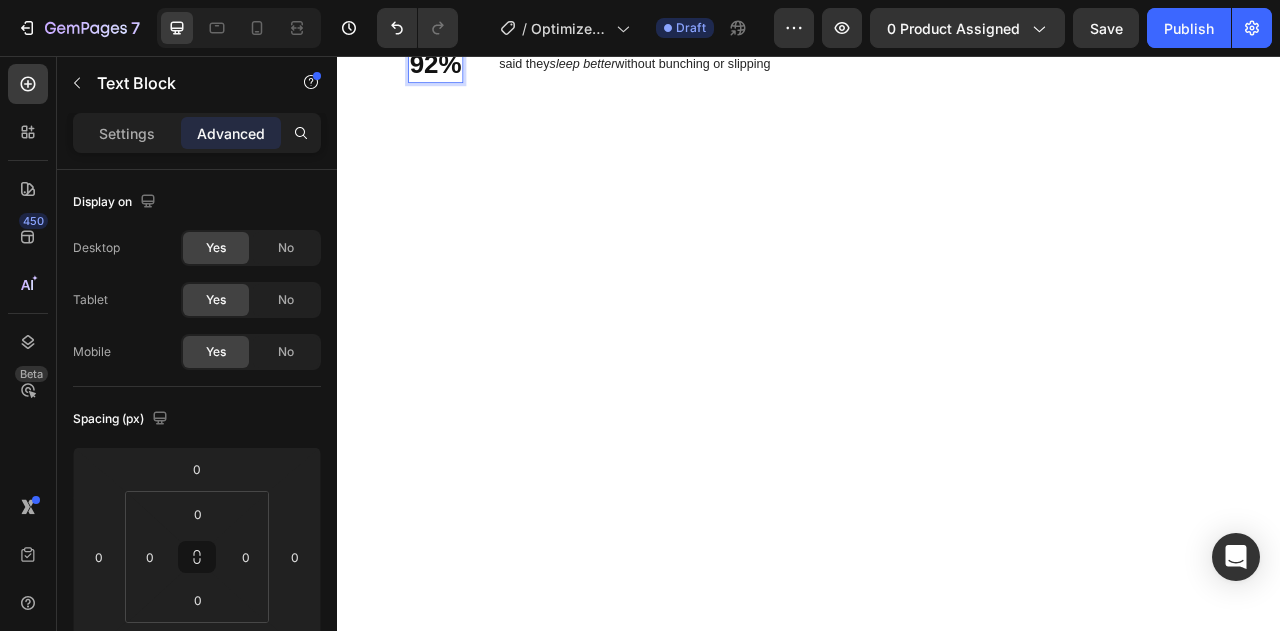 click on "92%" at bounding box center (462, 66) 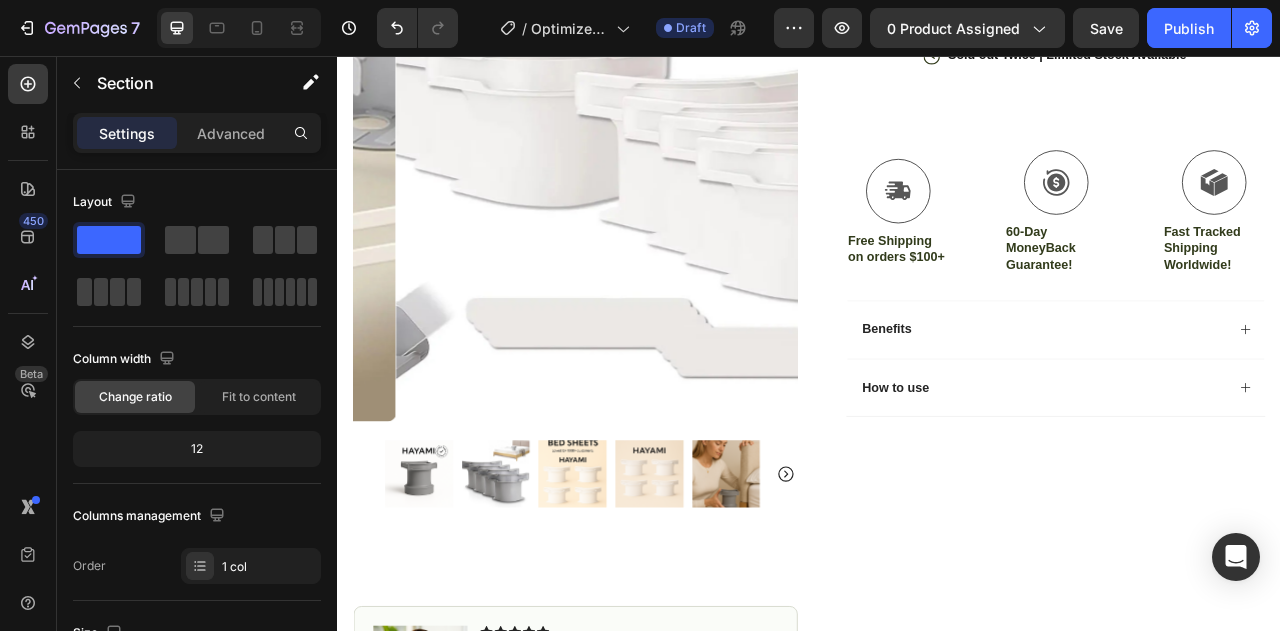 scroll, scrollTop: 509, scrollLeft: 0, axis: vertical 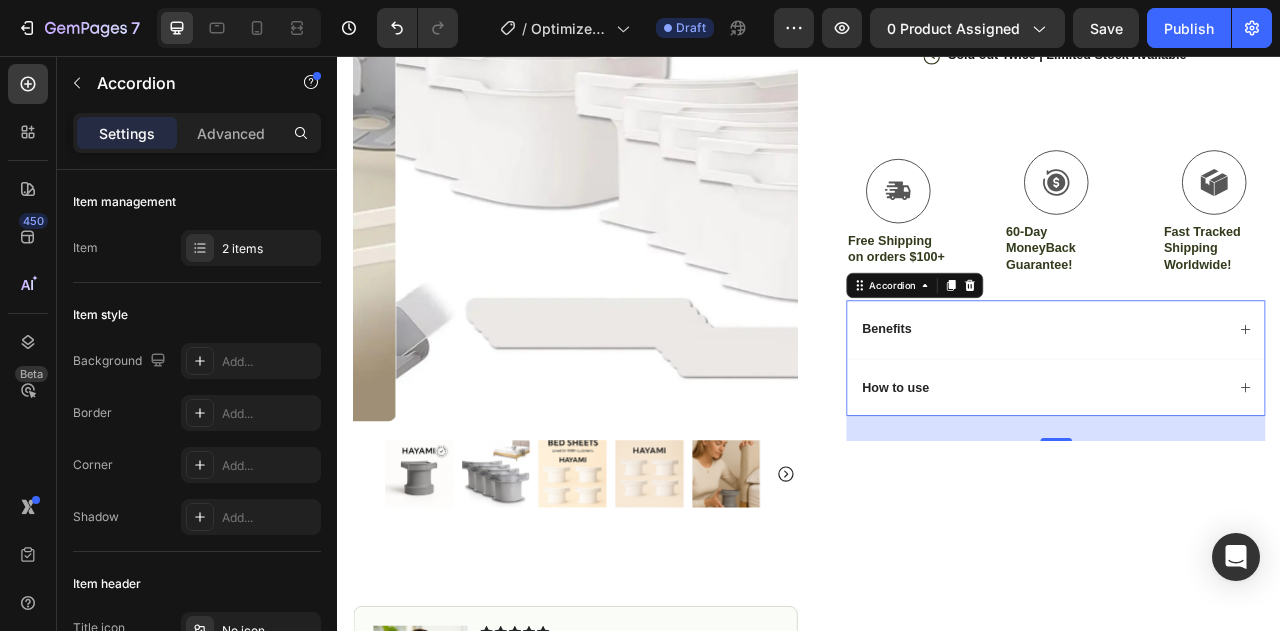click 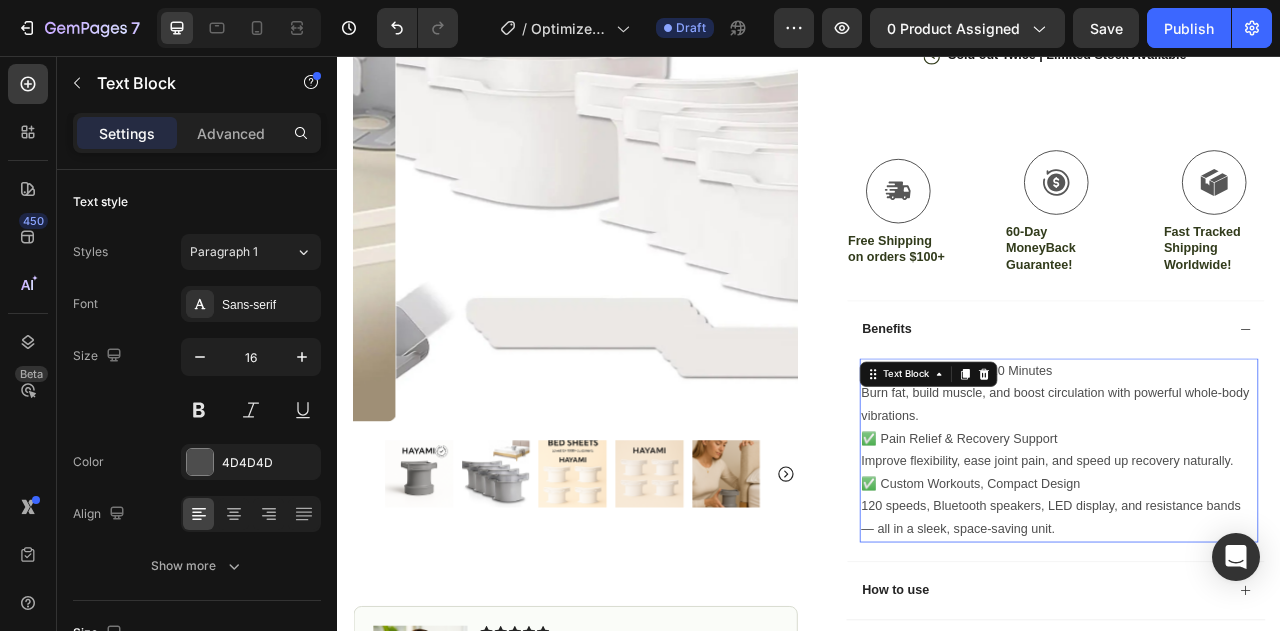 click on "Burn fat, build muscle, and boost circulation with powerful whole-body vibrations." at bounding box center (1254, 500) 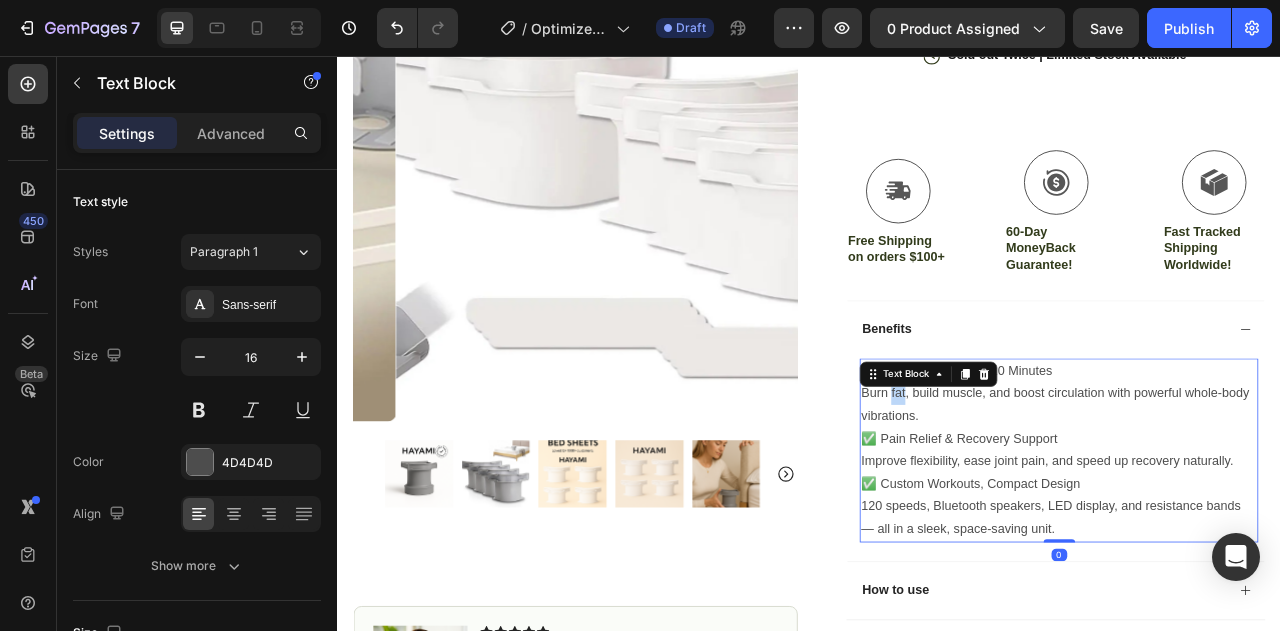 click on "Burn fat, build muscle, and boost circulation with powerful whole-body vibrations." at bounding box center (1254, 500) 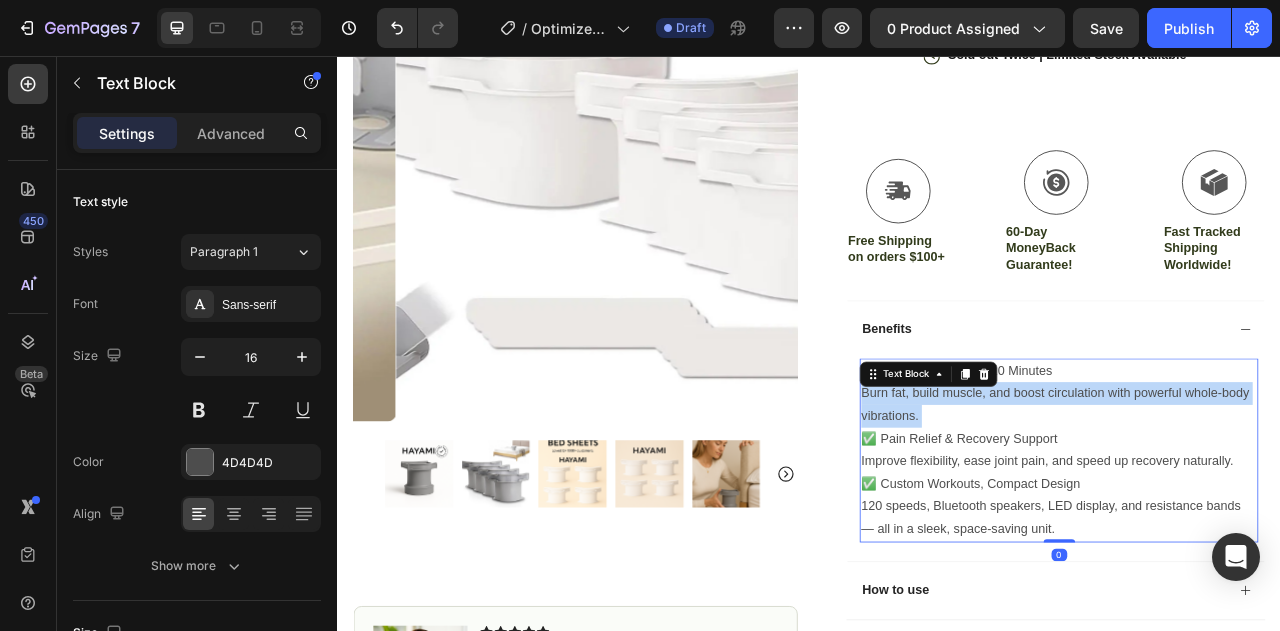 click on "Burn fat, build muscle, and boost circulation with powerful whole-body vibrations." at bounding box center [1254, 500] 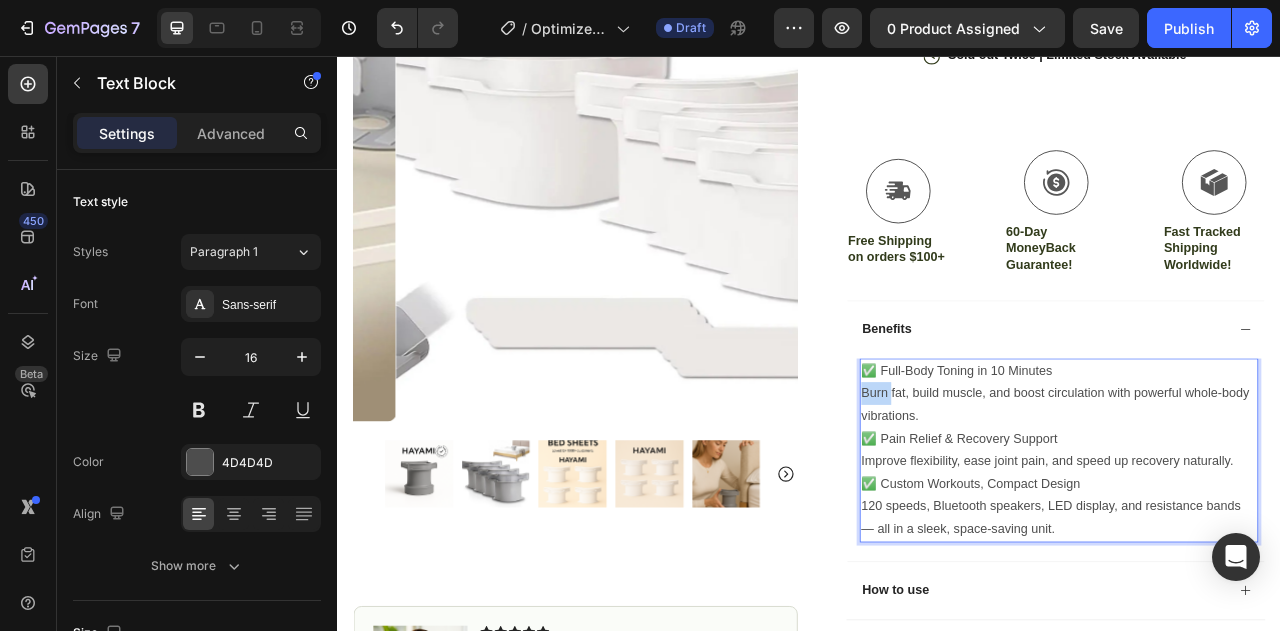 click on "Burn fat, build muscle, and boost circulation with powerful whole-body vibrations." at bounding box center [1254, 500] 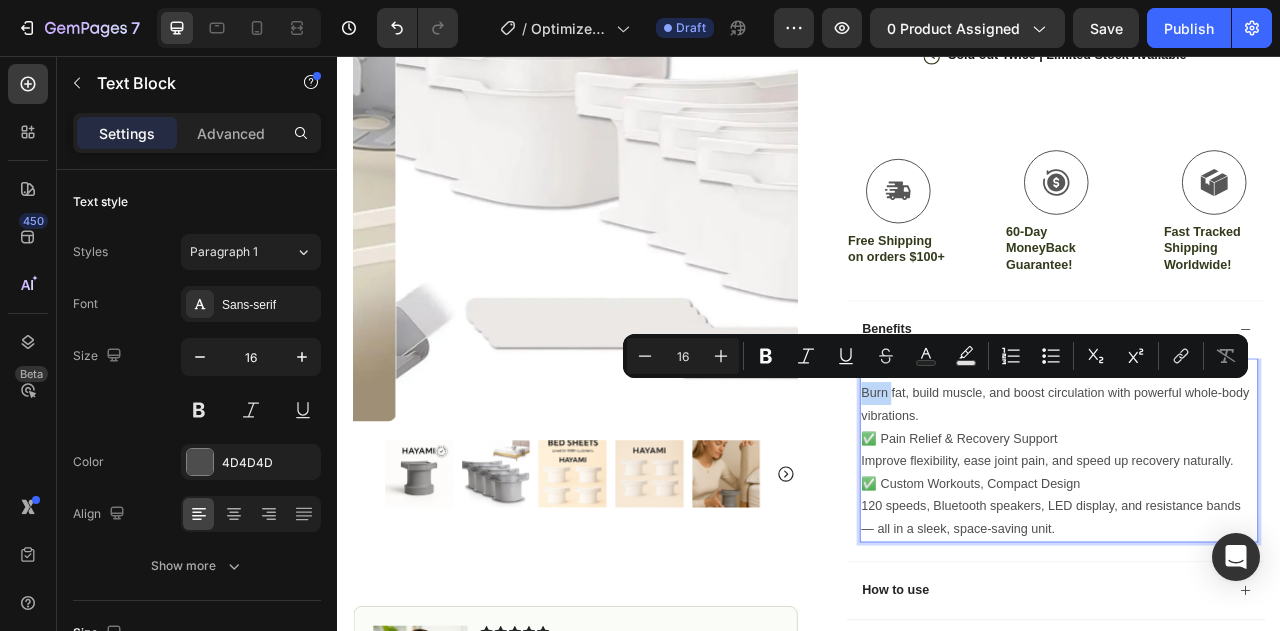 click on "Burn fat, build muscle, and boost circulation with powerful whole-body vibrations." at bounding box center [1254, 500] 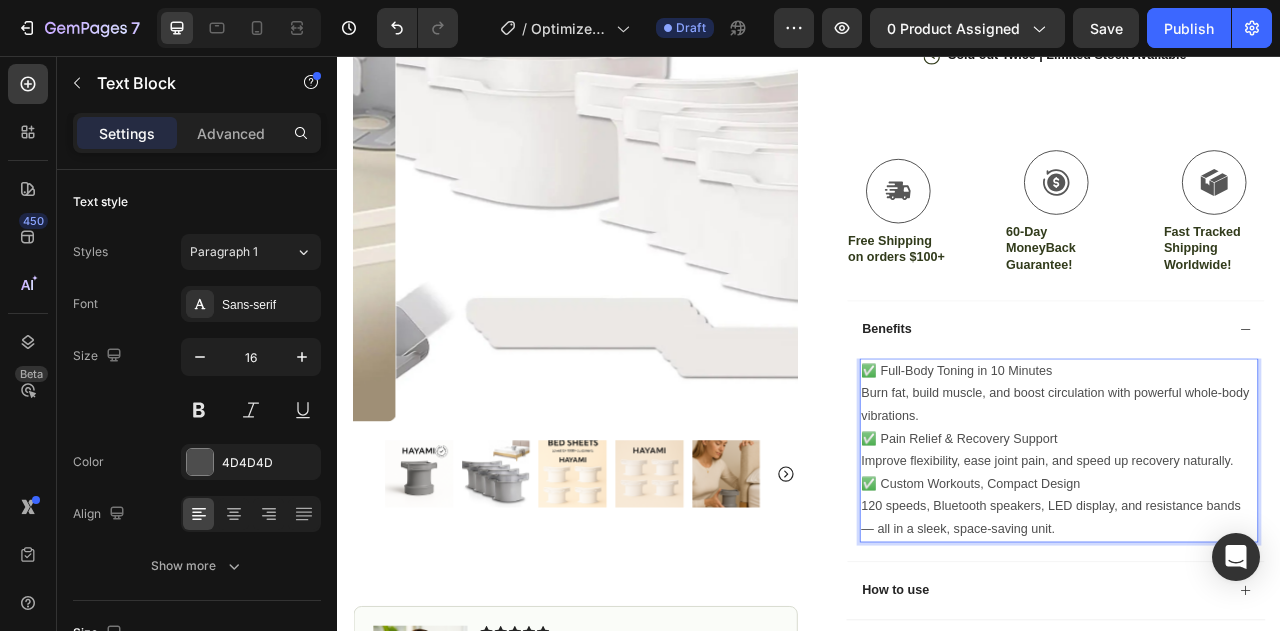 click on "✅ Full-Body Toning in 10 Minutes" at bounding box center [1254, 457] 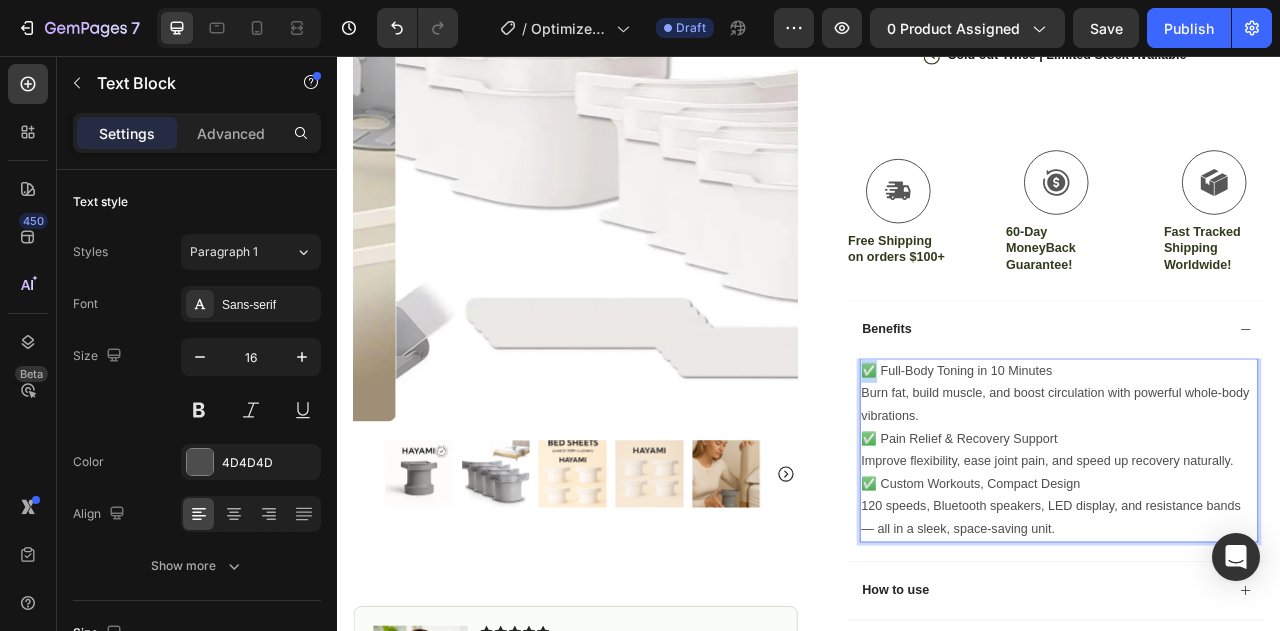 click on "✅ Full-Body Toning in 10 Minutes" at bounding box center (1254, 457) 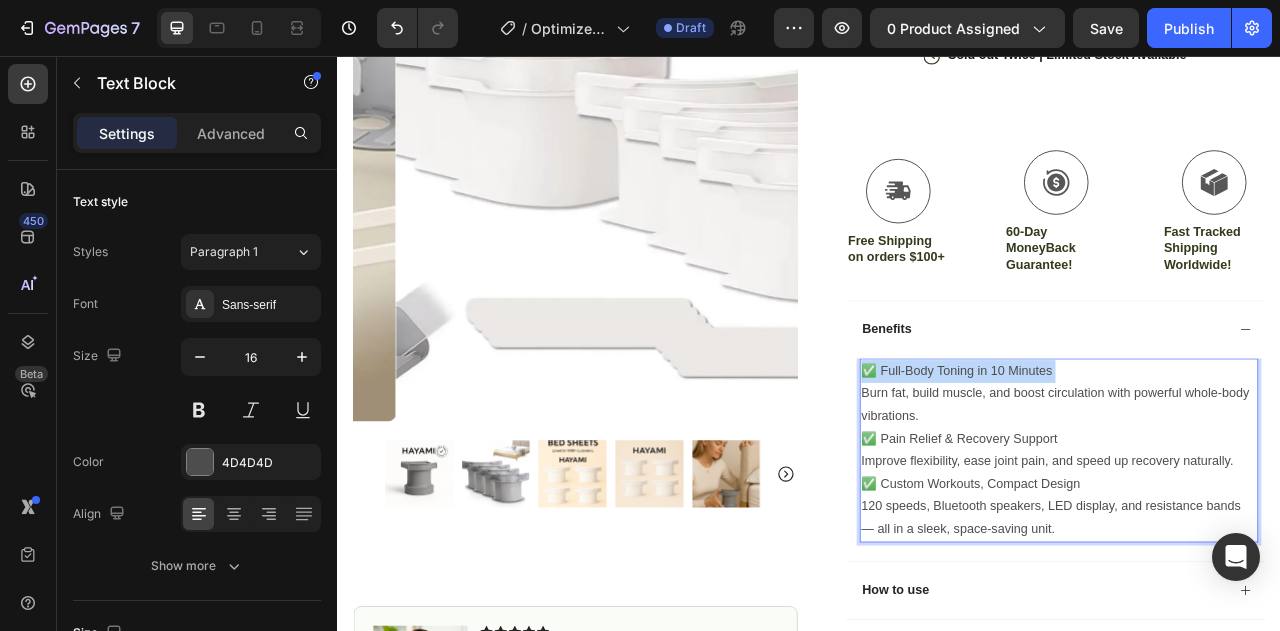 click on "✅ Full-Body Toning in 10 Minutes" at bounding box center (1254, 457) 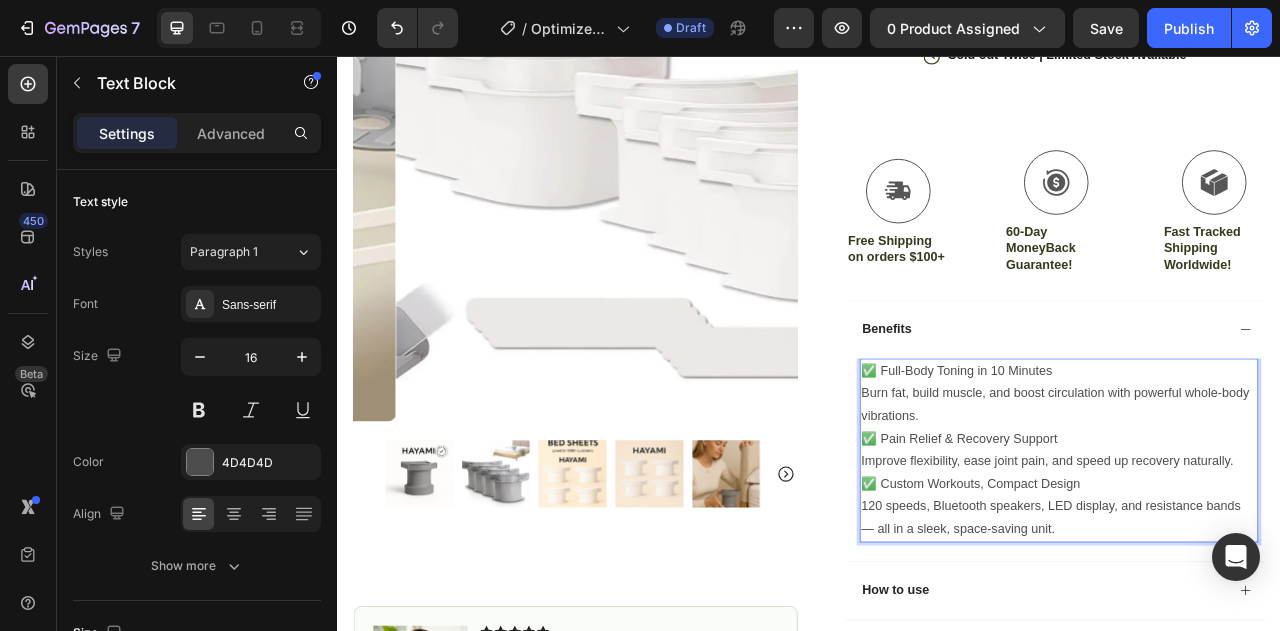 click on "✅ Full-Body Toning in 10 Minutes" at bounding box center [1254, 457] 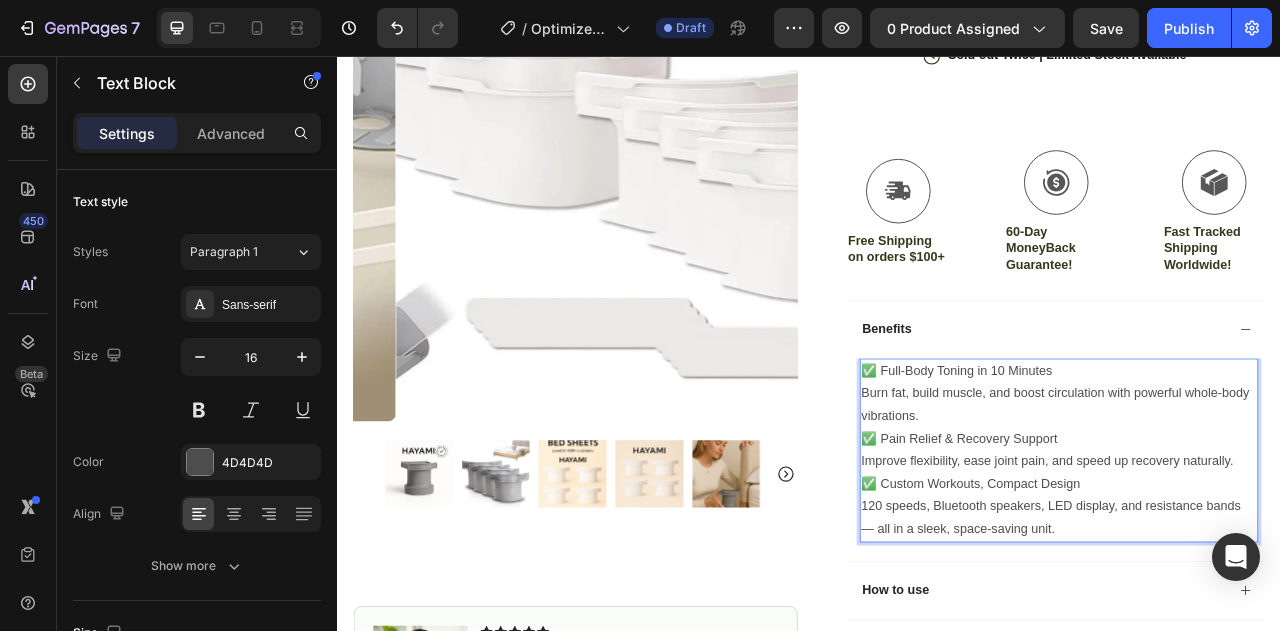 click on "✅ Full-Body Toning in 10 Minutes" at bounding box center [1254, 457] 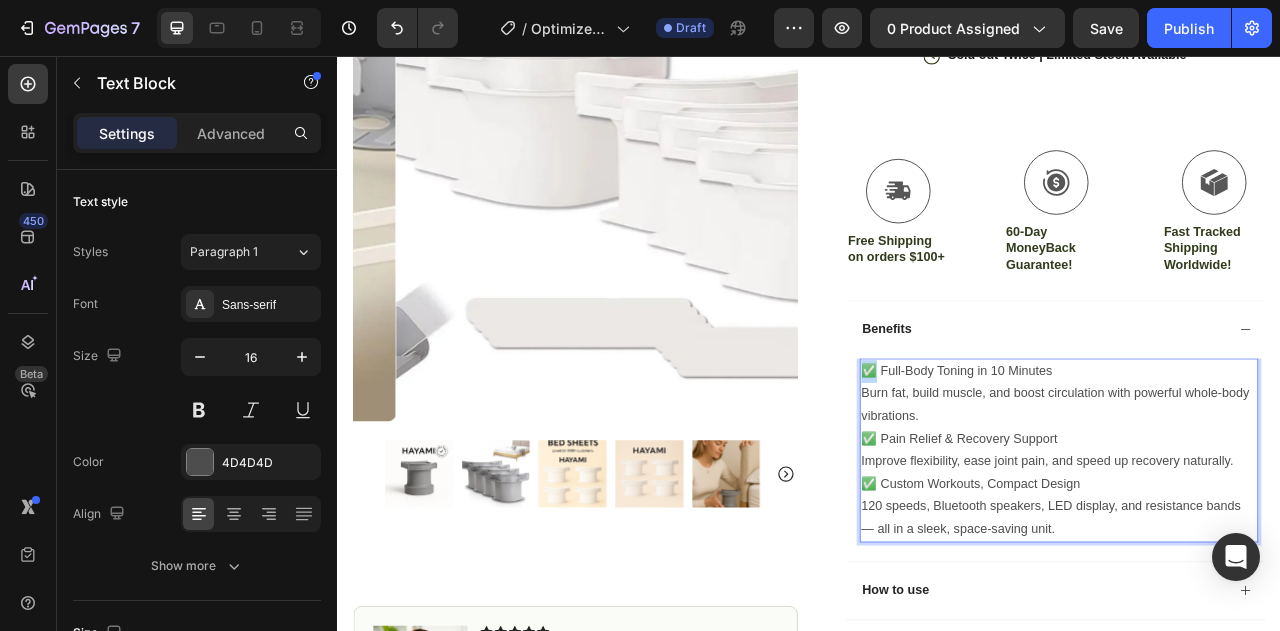 click on "✅ Full-Body Toning in 10 Minutes" at bounding box center [1254, 457] 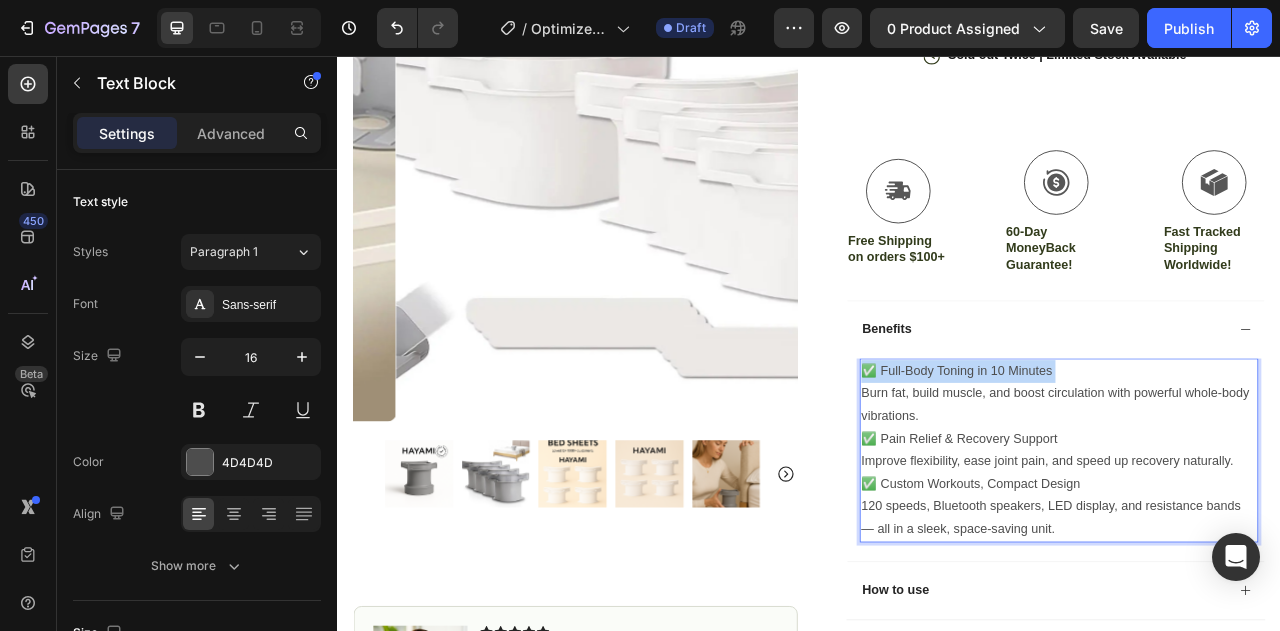 click on "✅ Full-Body Toning in 10 Minutes" at bounding box center [1254, 457] 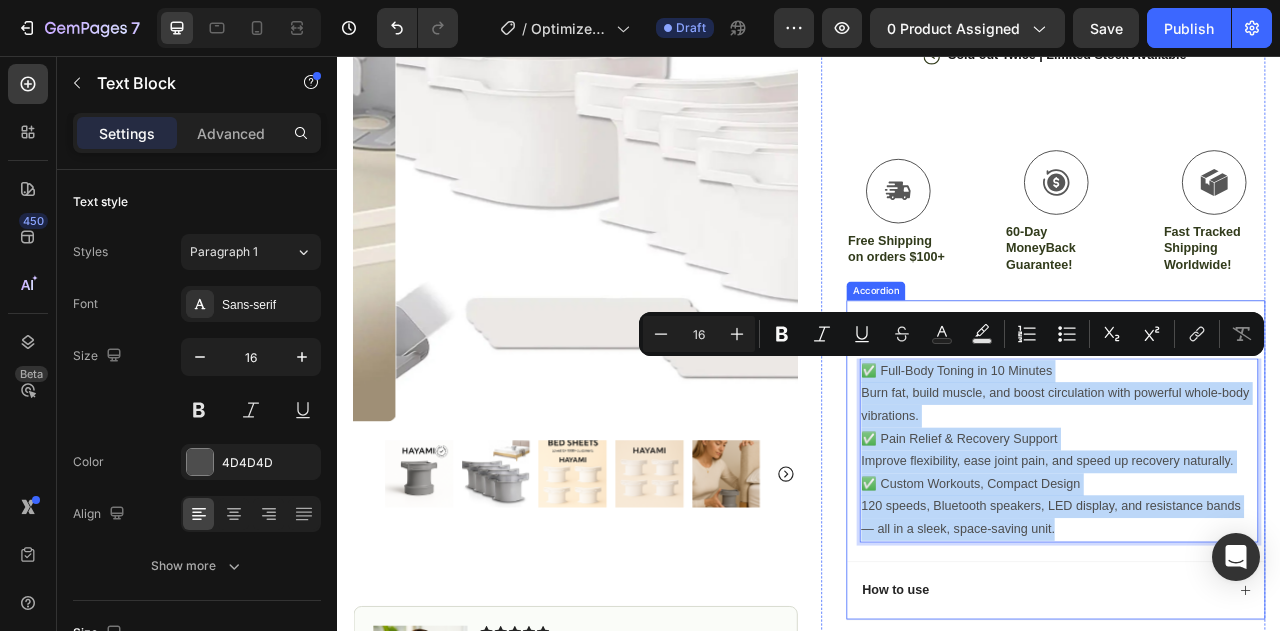 drag, startPoint x: 1005, startPoint y: 446, endPoint x: 1322, endPoint y: 680, distance: 394.0114 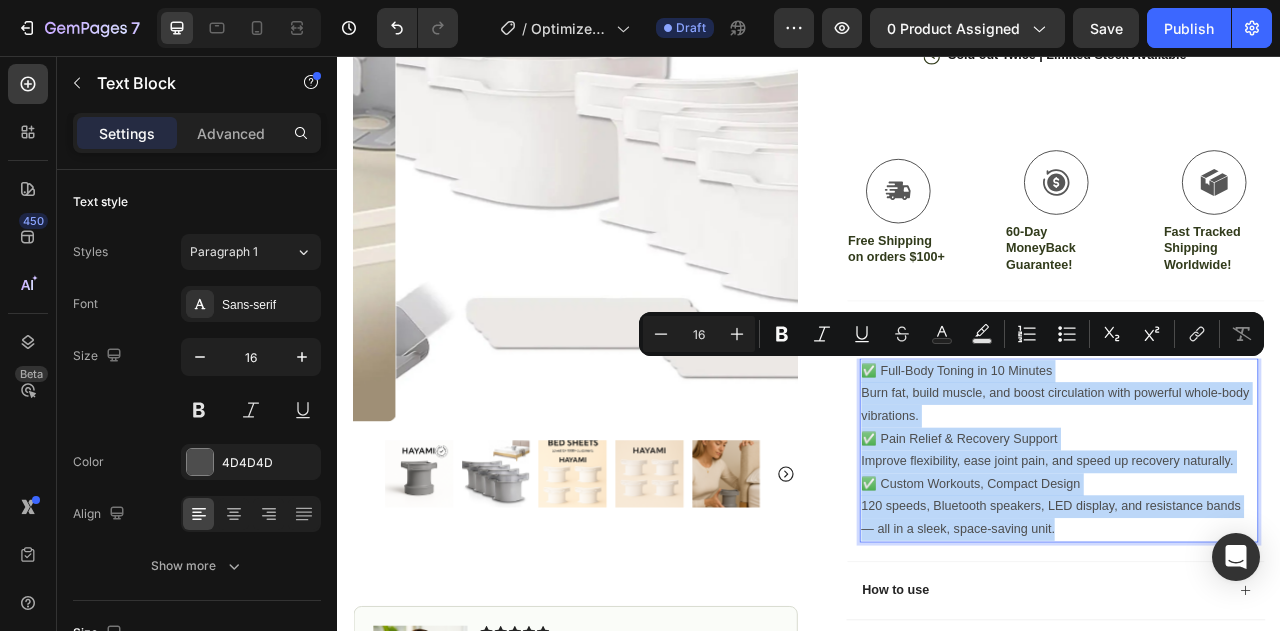 copy on "✅ Full-Body Toning in 10 Minutes Burn fat, build muscle, and boost circulation with powerful whole-body vibrations. ✅ Pain Relief & Recovery Support Improve flexibility, ease joint pain, and speed up recovery naturally. ✅ Custom Workouts, Compact Design 120 speeds, Bluetooth speakers, LED display, and resistance bands — all in a sleek, space-saving unit." 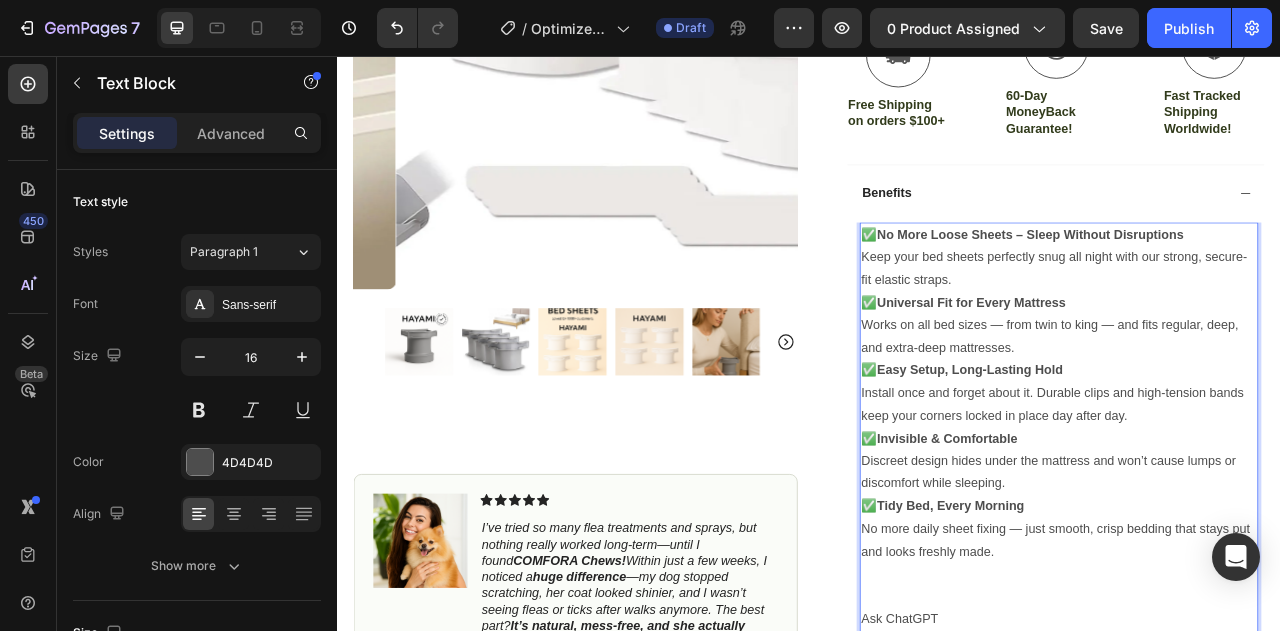 scroll, scrollTop: 690, scrollLeft: 0, axis: vertical 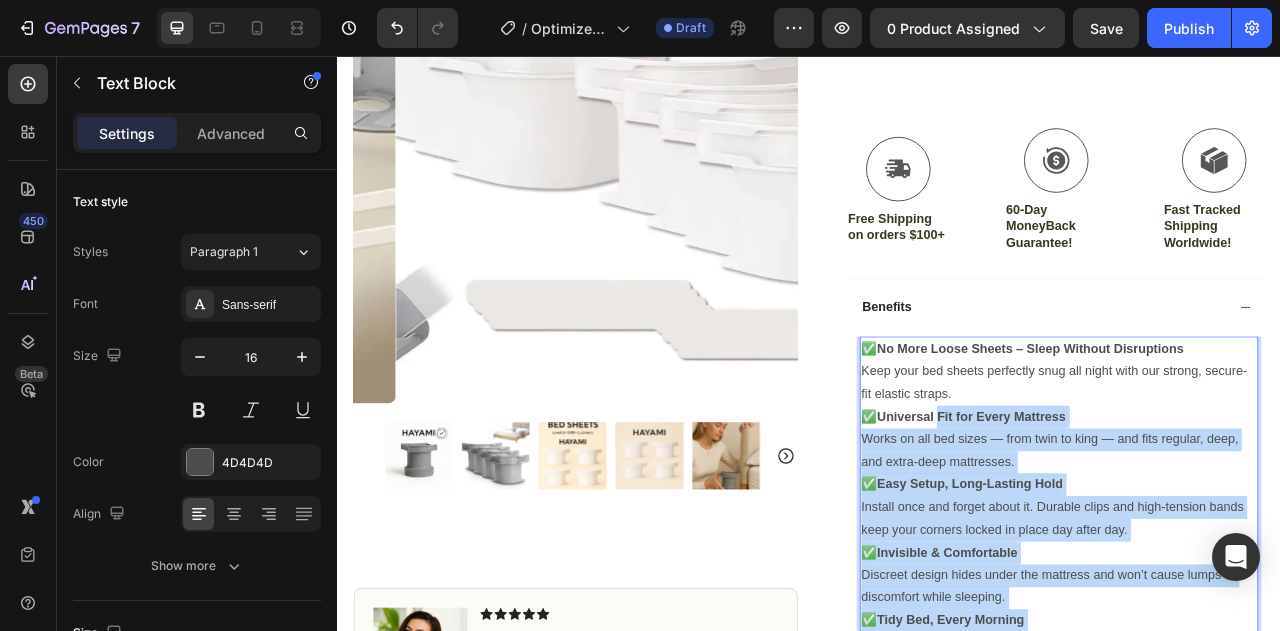 drag, startPoint x: 1083, startPoint y: 531, endPoint x: 1106, endPoint y: 511, distance: 30.479502 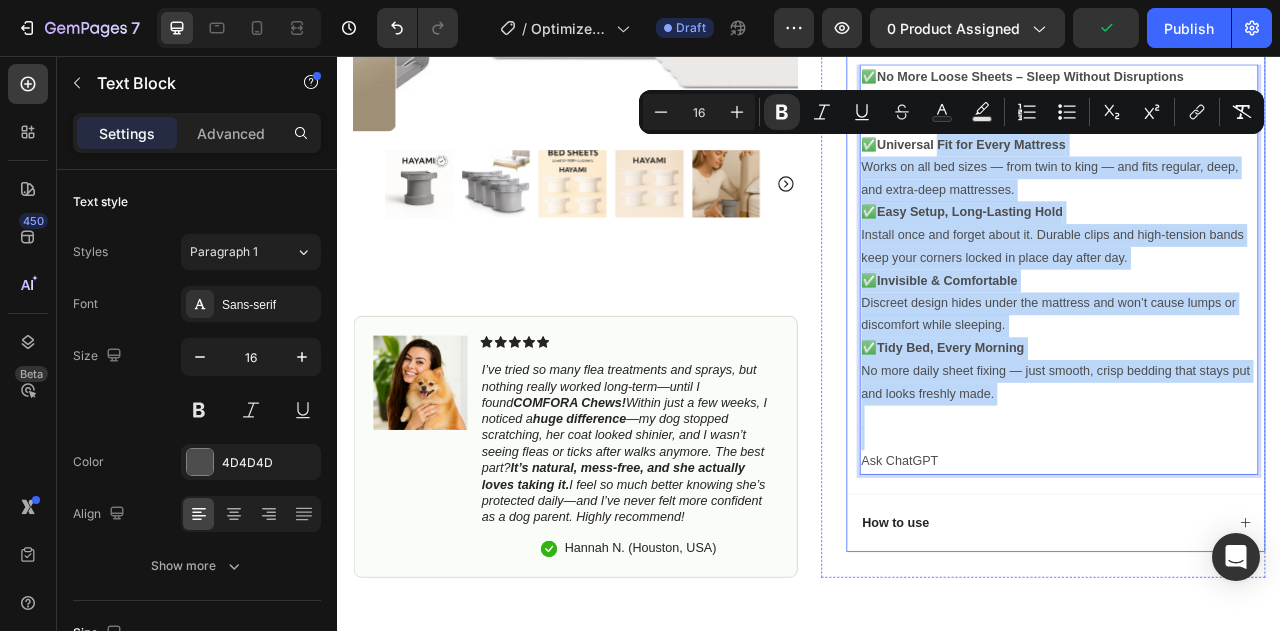 scroll, scrollTop: 887, scrollLeft: 0, axis: vertical 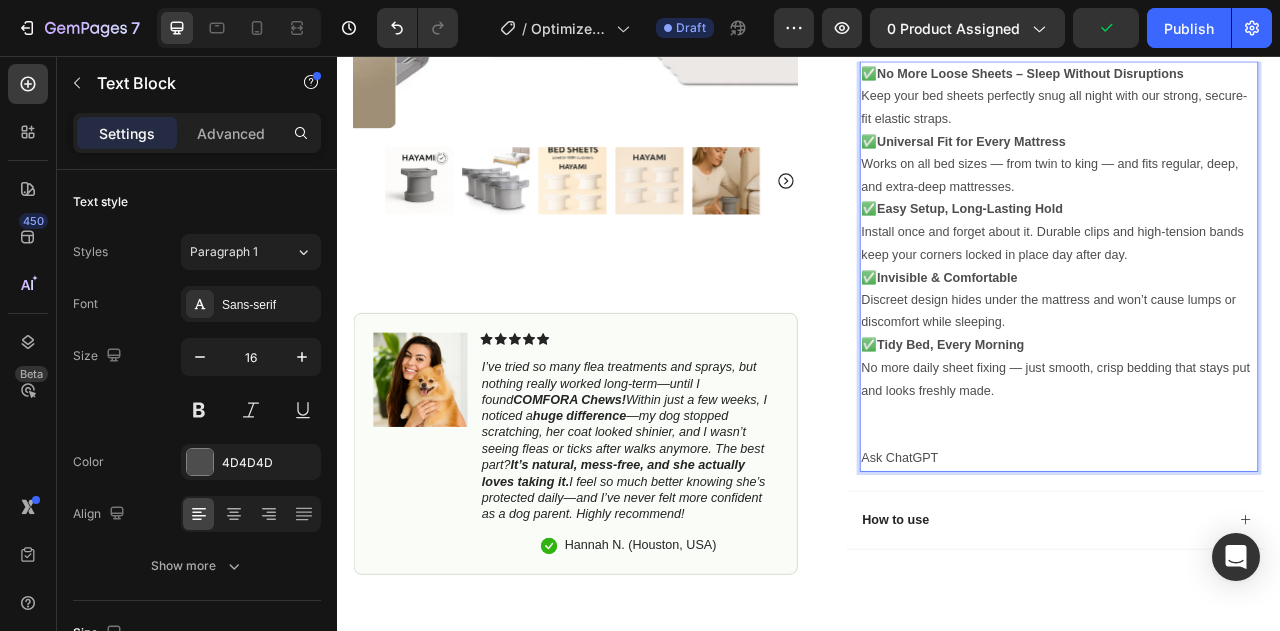 click on "Ask ChatGPT" at bounding box center [1254, 568] 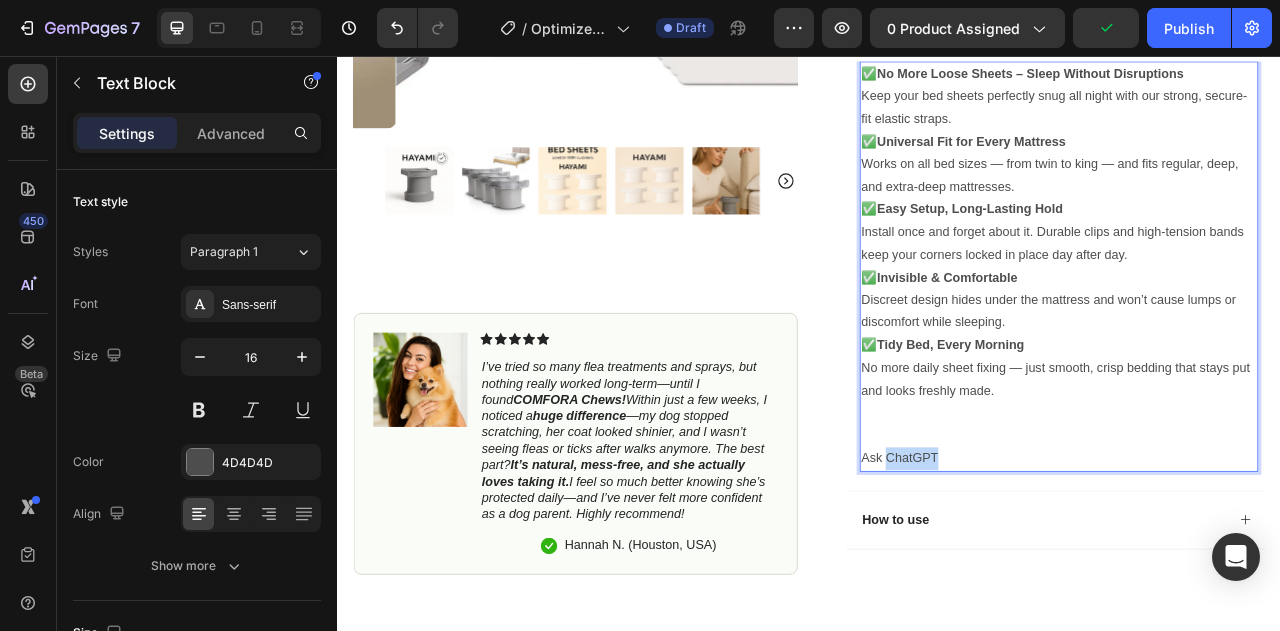 click on "Ask ChatGPT" at bounding box center (1254, 568) 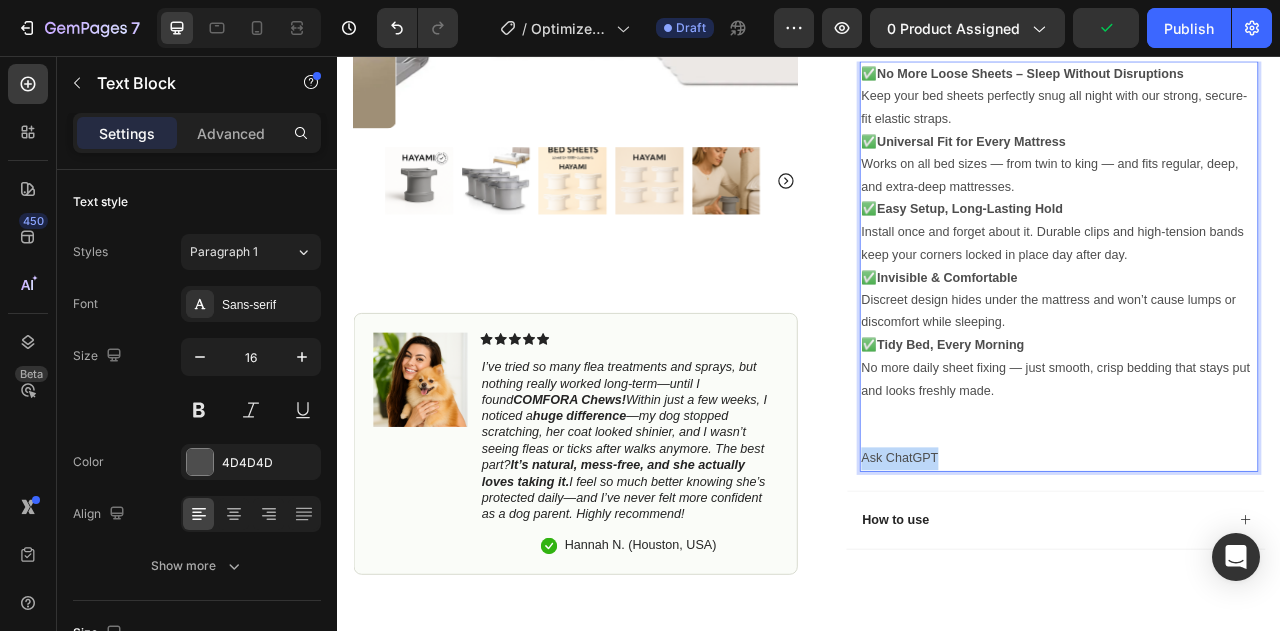 click on "Ask ChatGPT" at bounding box center [1254, 568] 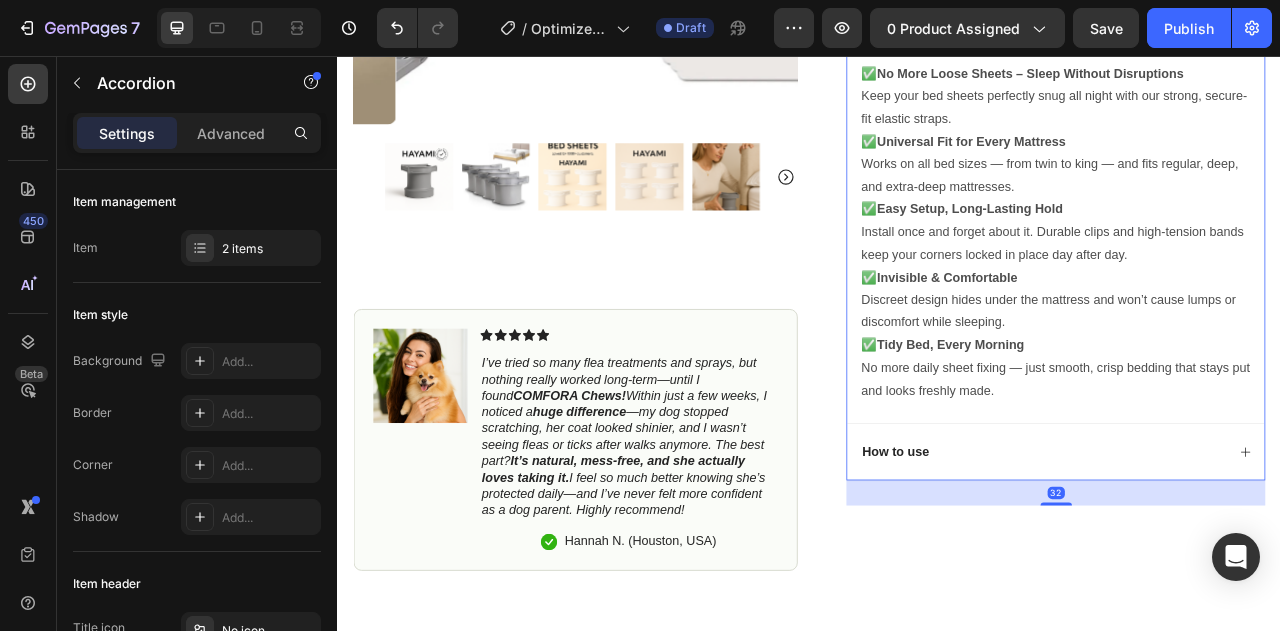 scroll, scrollTop: 977, scrollLeft: 0, axis: vertical 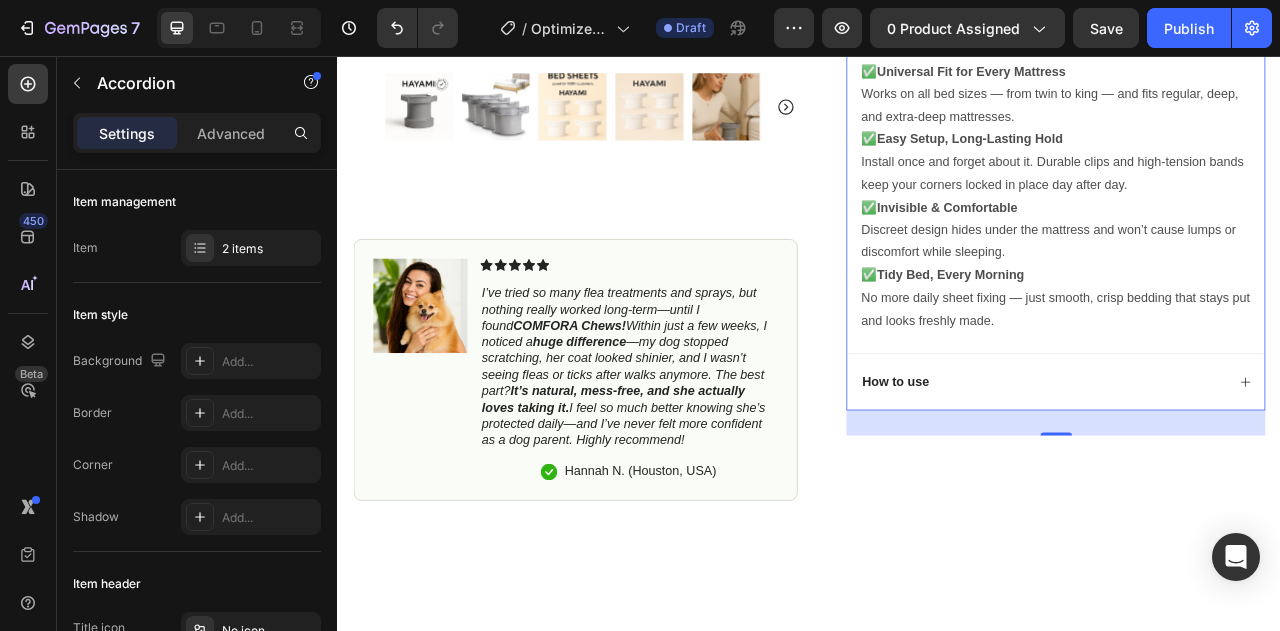 click 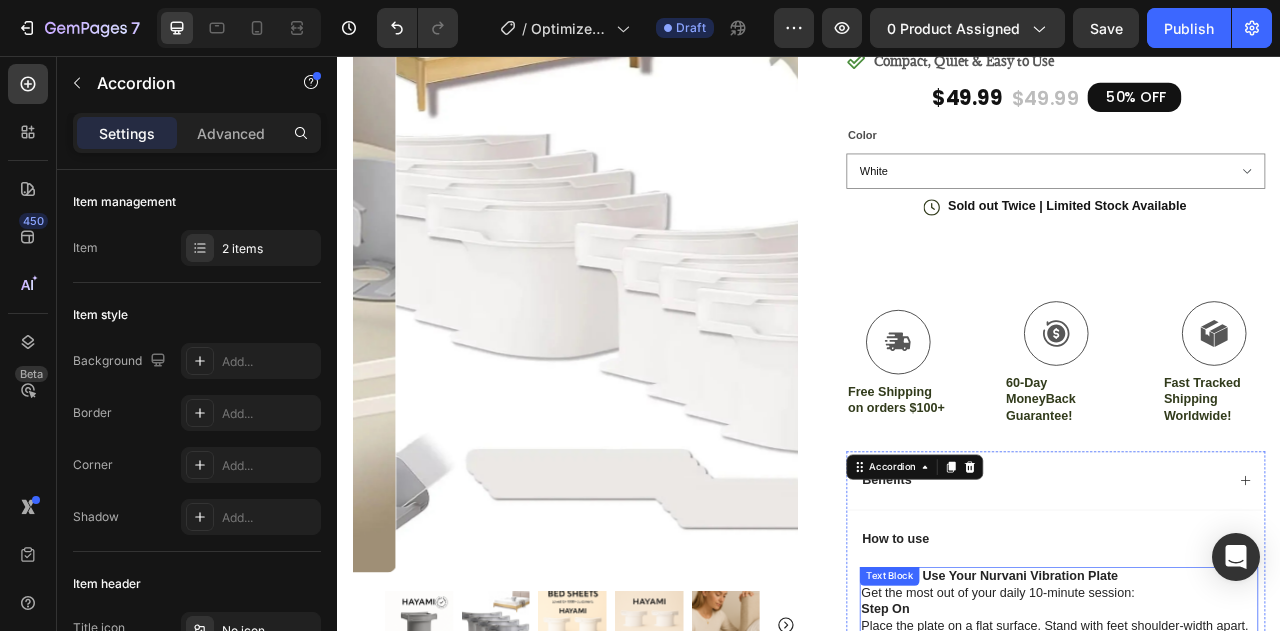 scroll, scrollTop: 397, scrollLeft: 0, axis: vertical 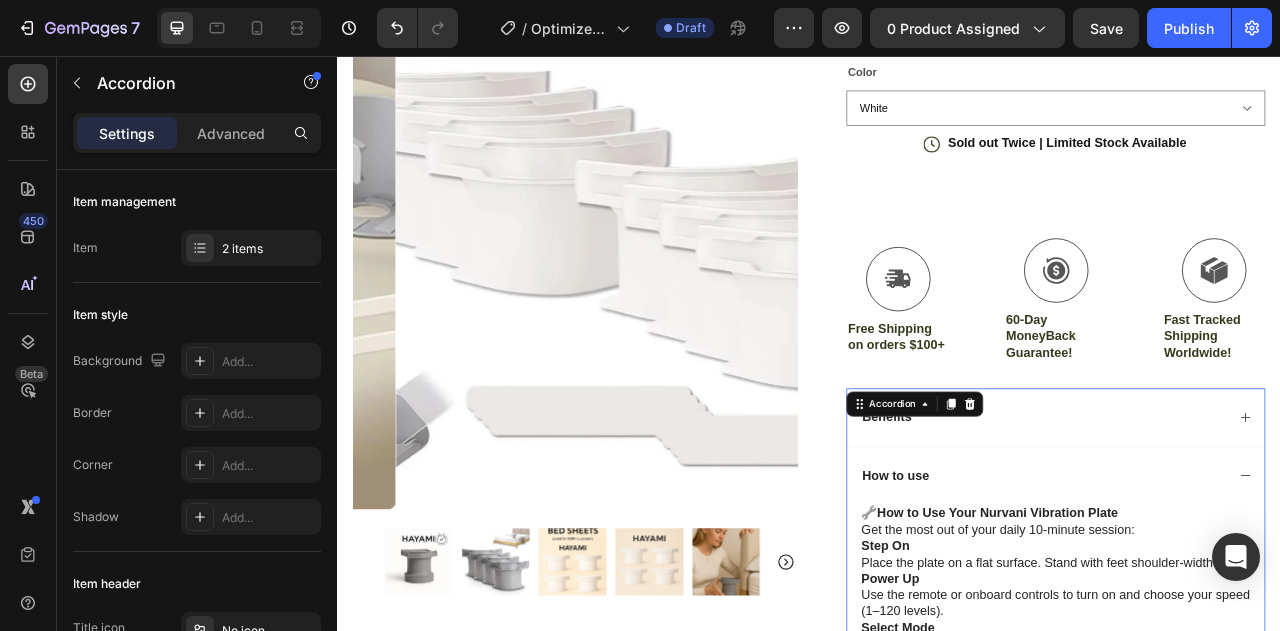 click 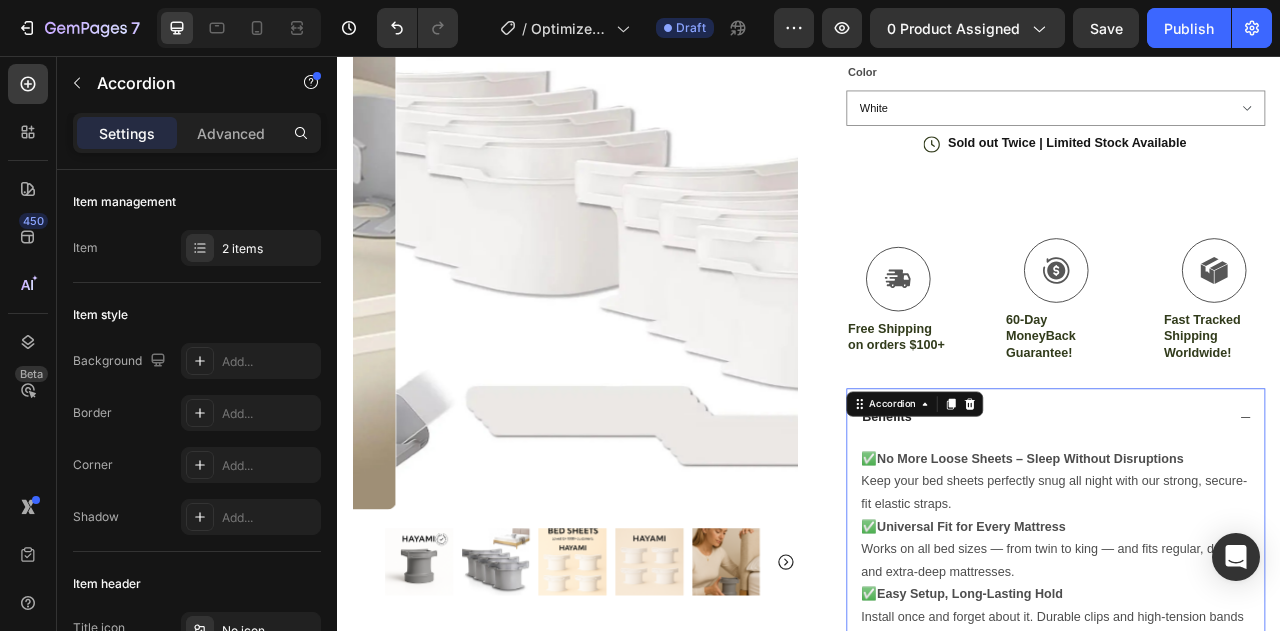 click 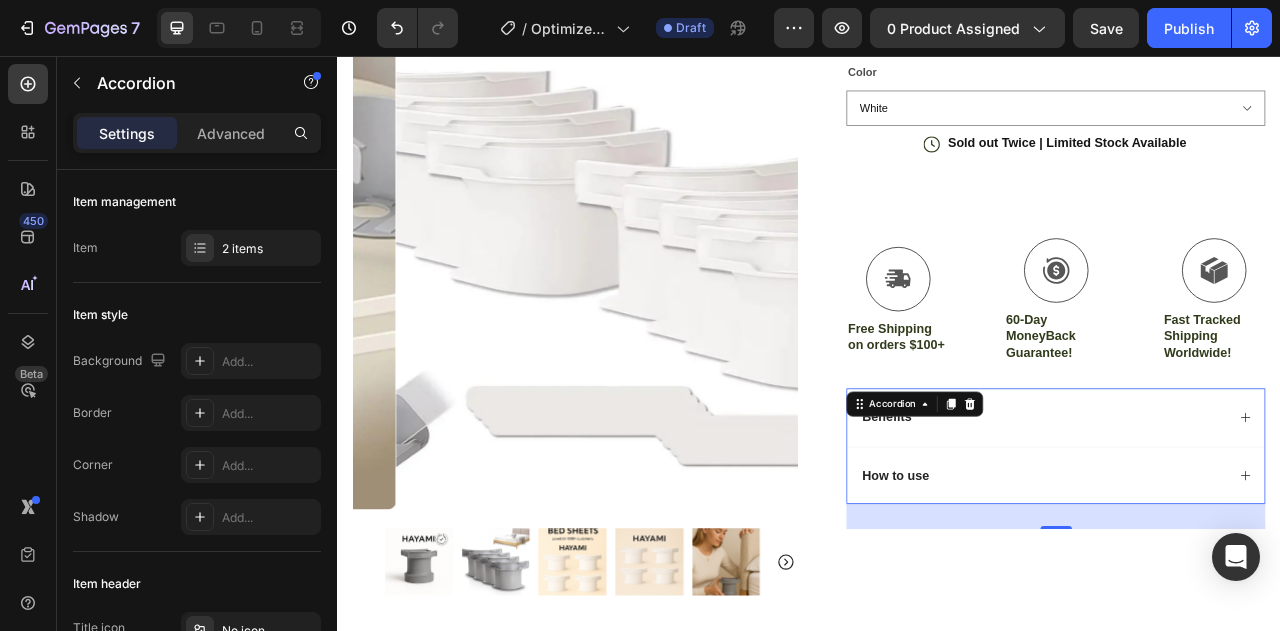 click 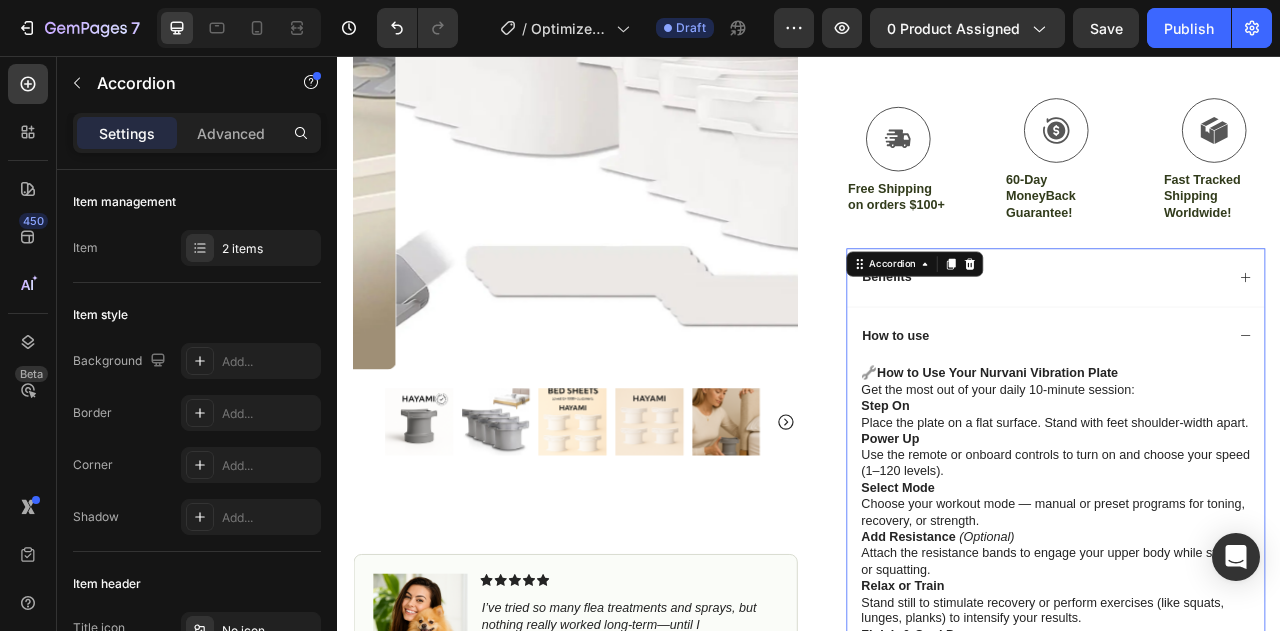 scroll, scrollTop: 576, scrollLeft: 0, axis: vertical 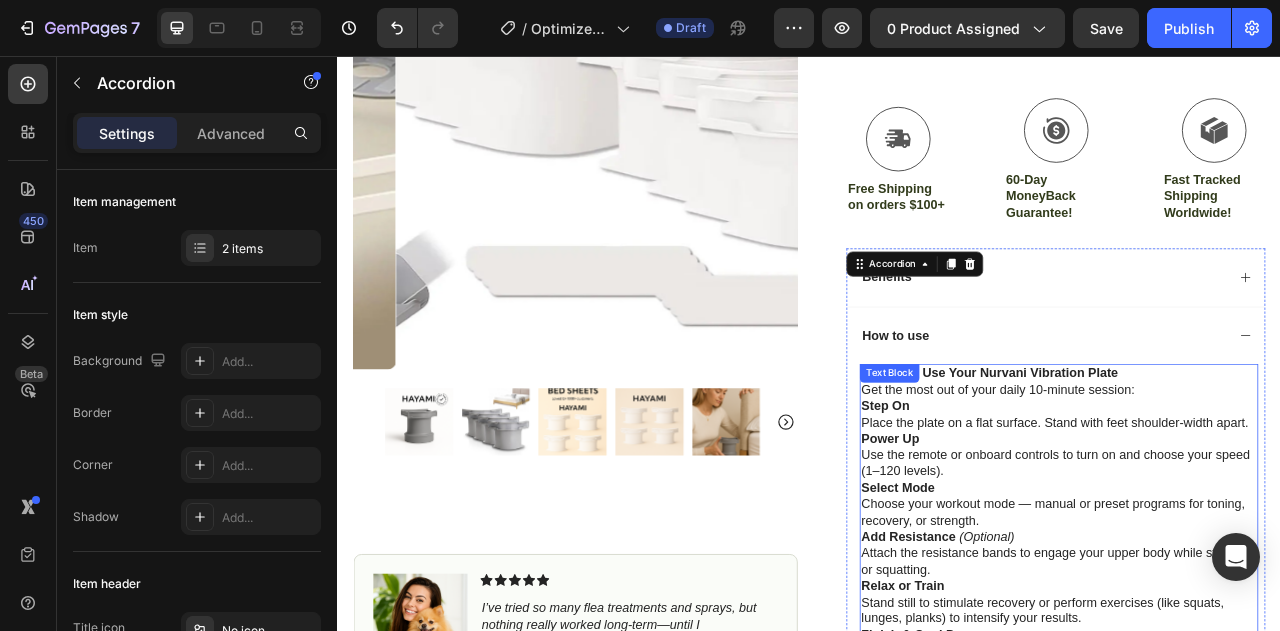 click on "Text Block" at bounding box center (1039, 459) 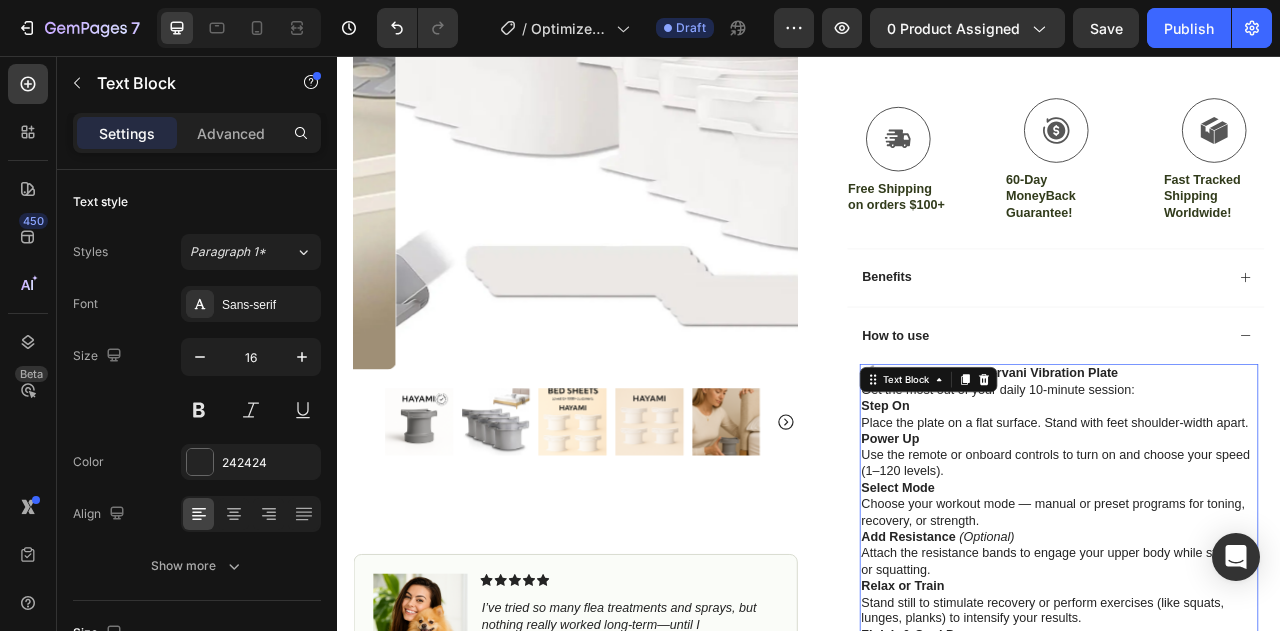 click on "Text Block" at bounding box center (1088, 467) 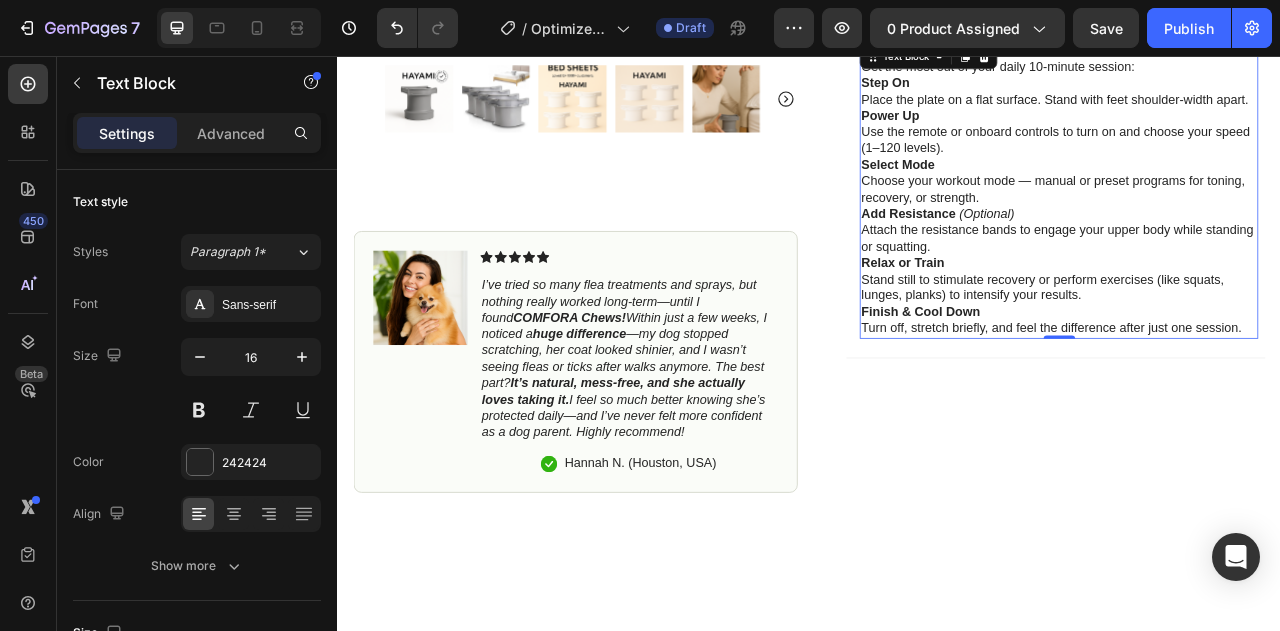 scroll, scrollTop: 988, scrollLeft: 0, axis: vertical 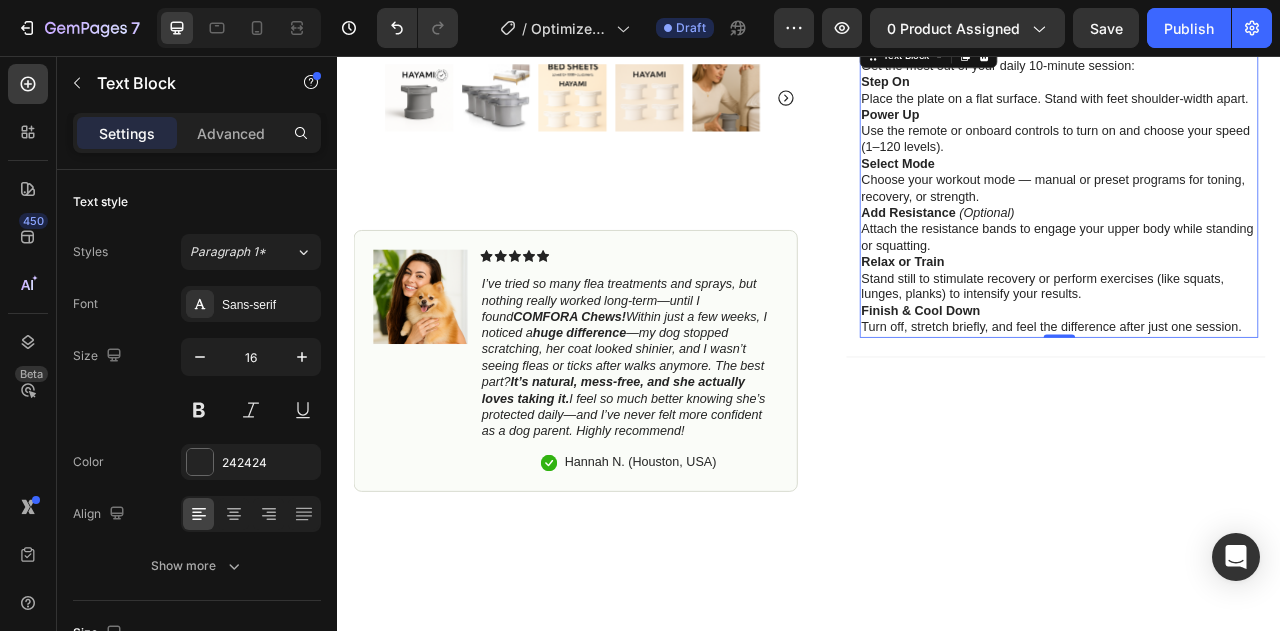 click on "Finish & Cool Down Turn off, stretch briefly, and feel the difference after just one session." at bounding box center (1254, 391) 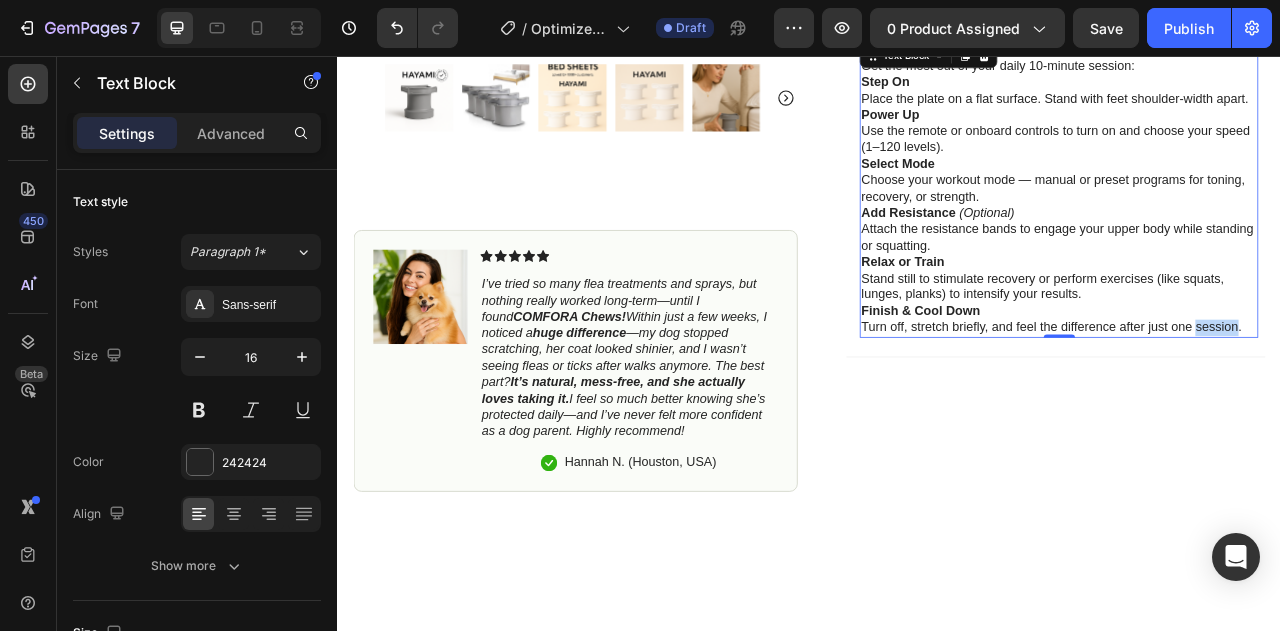 click on "Finish & Cool Down Turn off, stretch briefly, and feel the difference after just one session." at bounding box center [1254, 391] 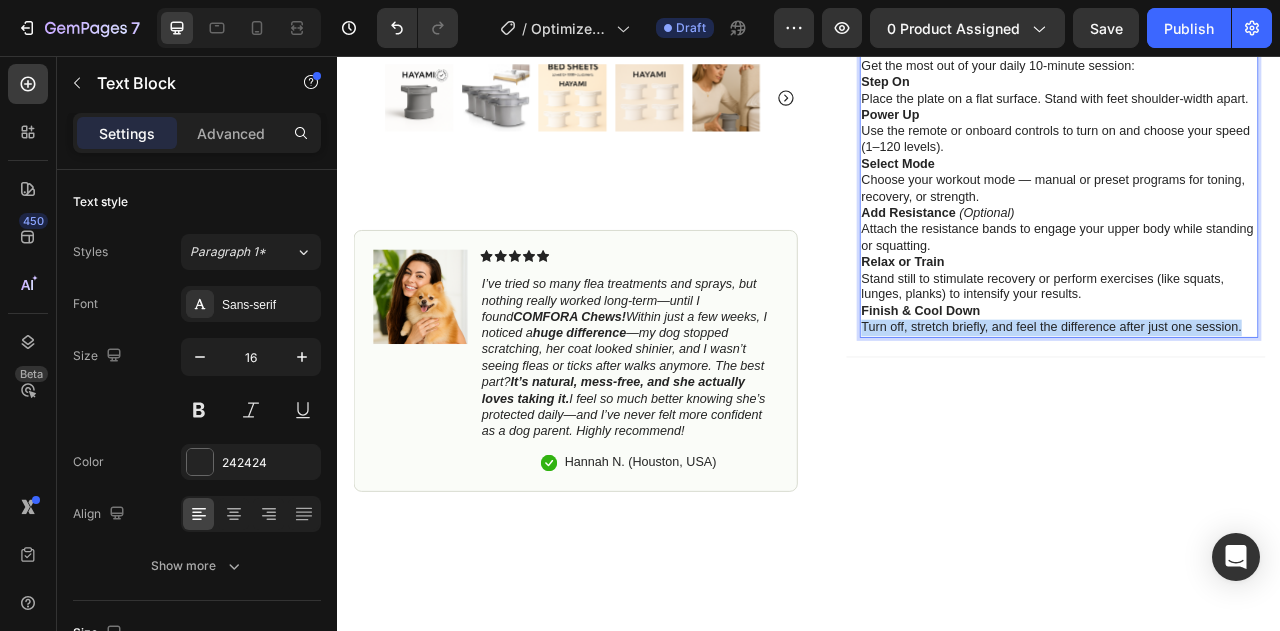 click on "Finish & Cool Down Turn off, stretch briefly, and feel the difference after just one session." at bounding box center [1254, 391] 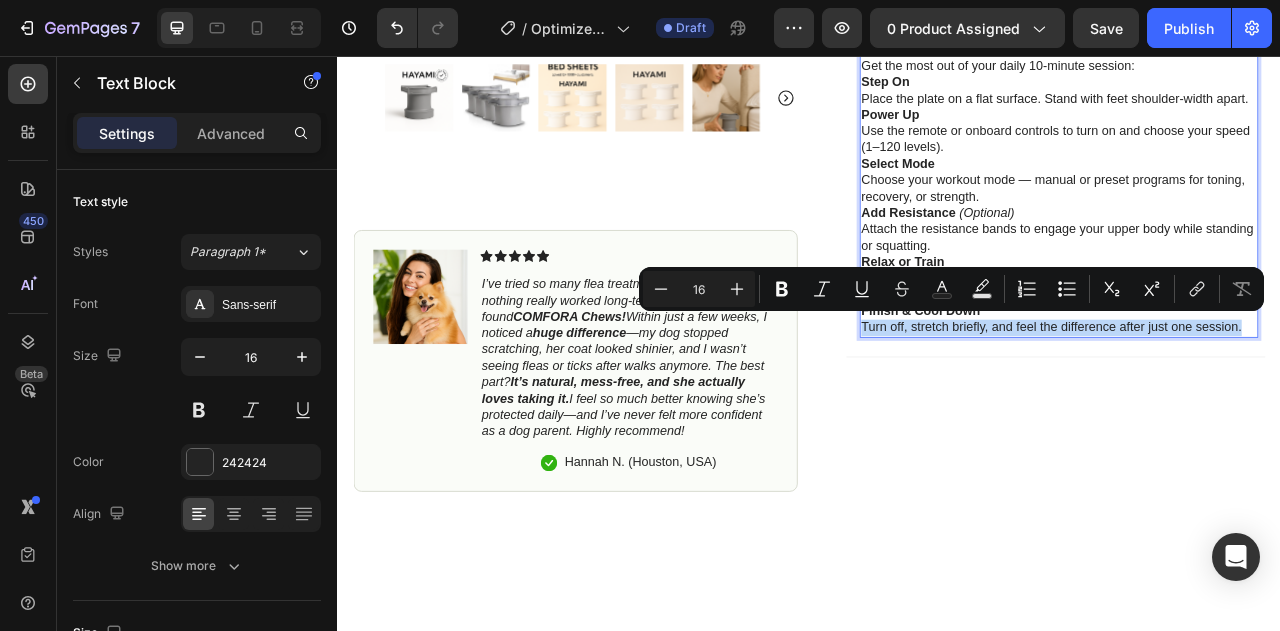 click on "Finish & Cool Down Turn off, stretch briefly, and feel the difference after just one session." at bounding box center [1254, 391] 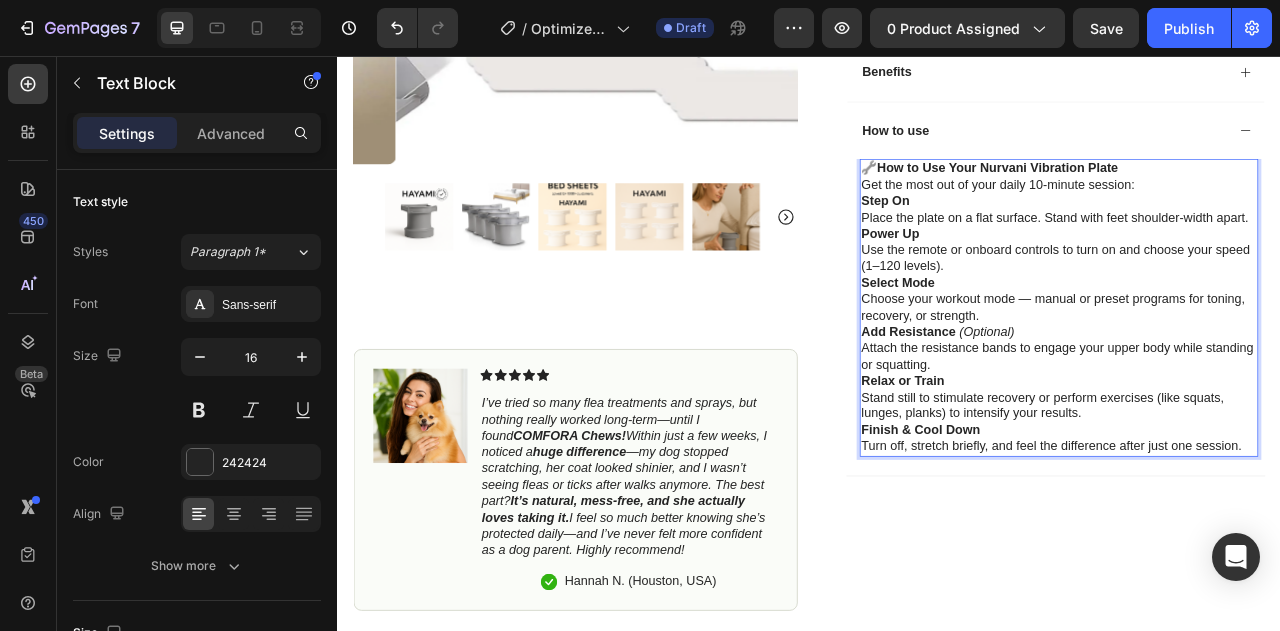 scroll, scrollTop: 835, scrollLeft: 0, axis: vertical 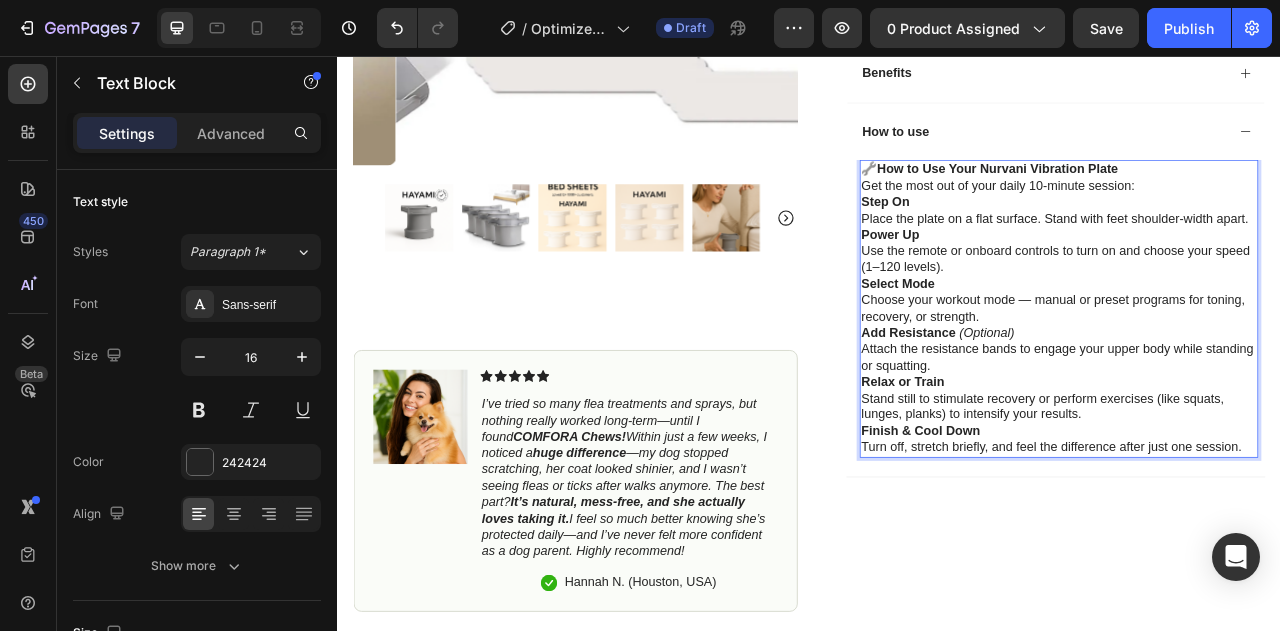 click on "🔧  How to Use Your Nurvani Vibration Plate" at bounding box center [1254, 200] 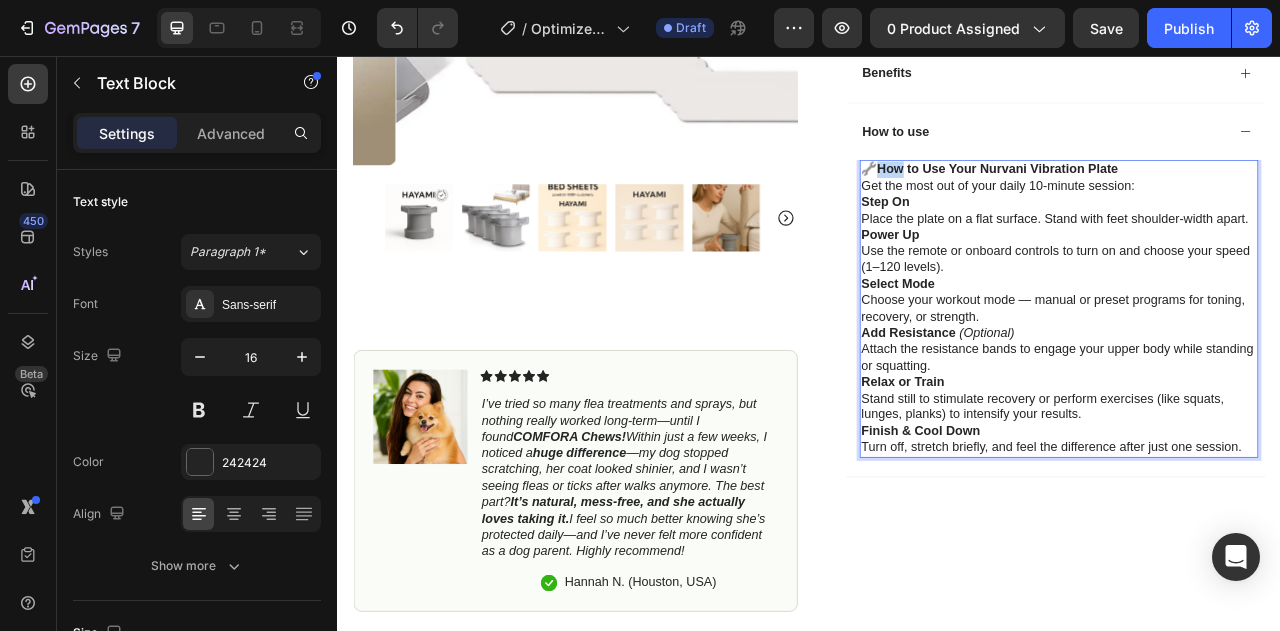 click on "🔧  How to Use Your Nurvani Vibration Plate" at bounding box center (1254, 200) 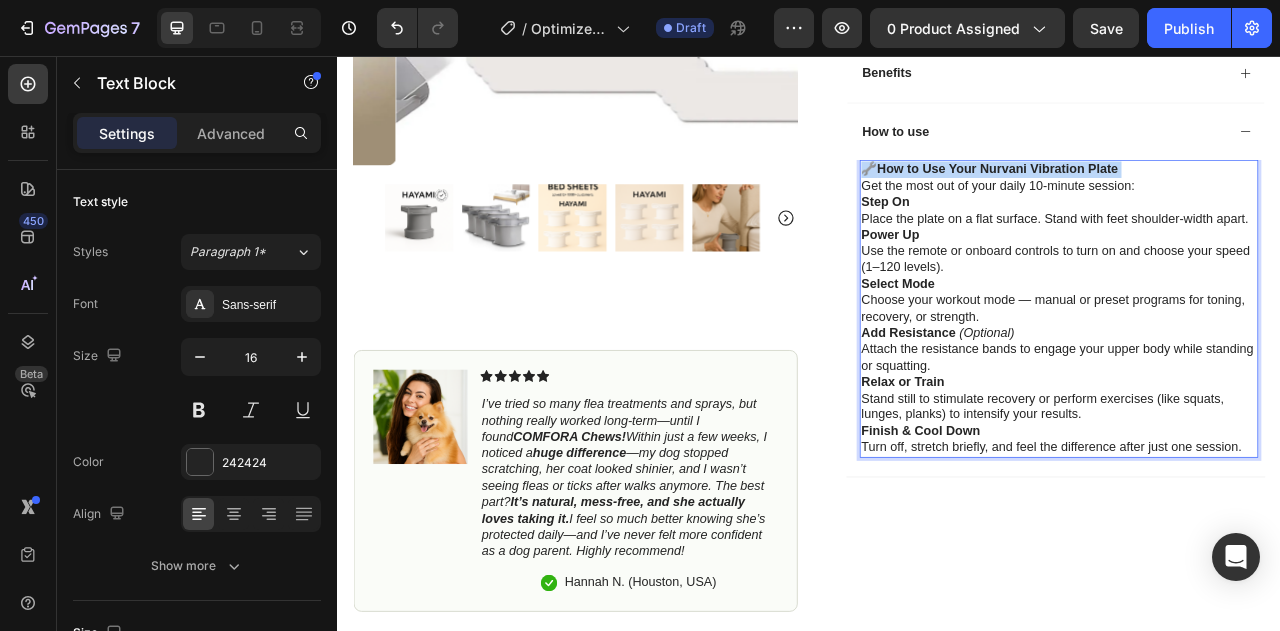 click on "🔧  How to Use Your Nurvani Vibration Plate" at bounding box center (1254, 200) 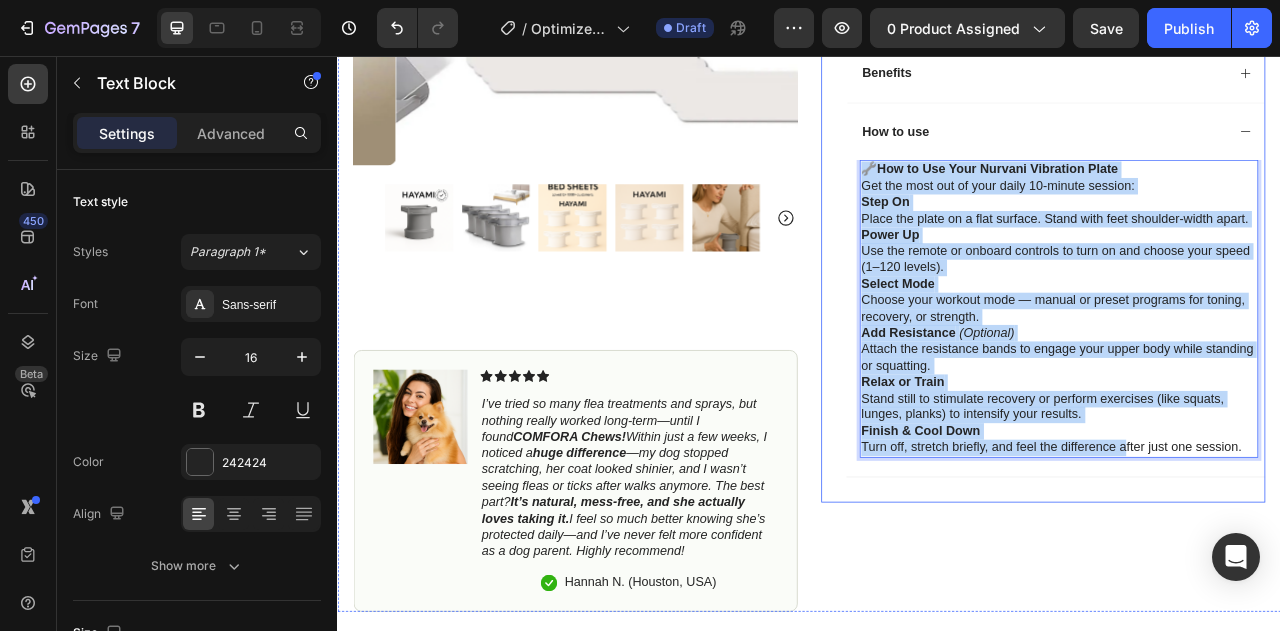 drag, startPoint x: 1020, startPoint y: 195, endPoint x: 1330, endPoint y: 599, distance: 509.2308 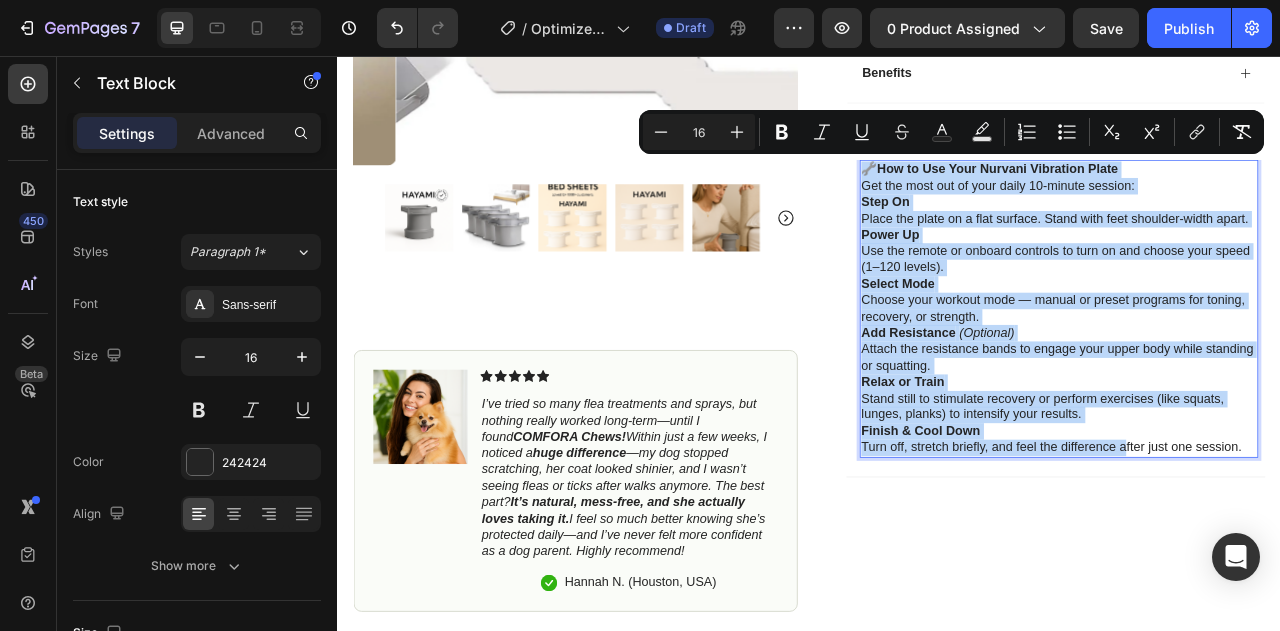 click on "🔧  How to Use Your Nurvani Vibration Plate" at bounding box center (1254, 200) 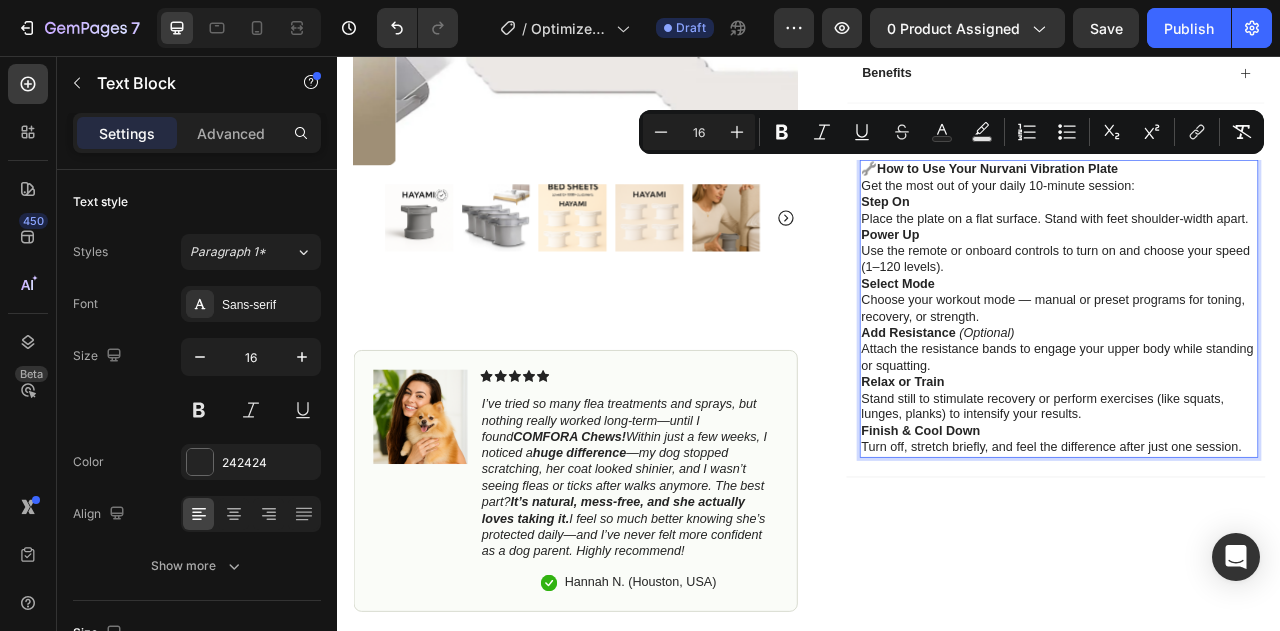 click on "🔧  How to Use Your Nurvani Vibration Plate" at bounding box center (1254, 200) 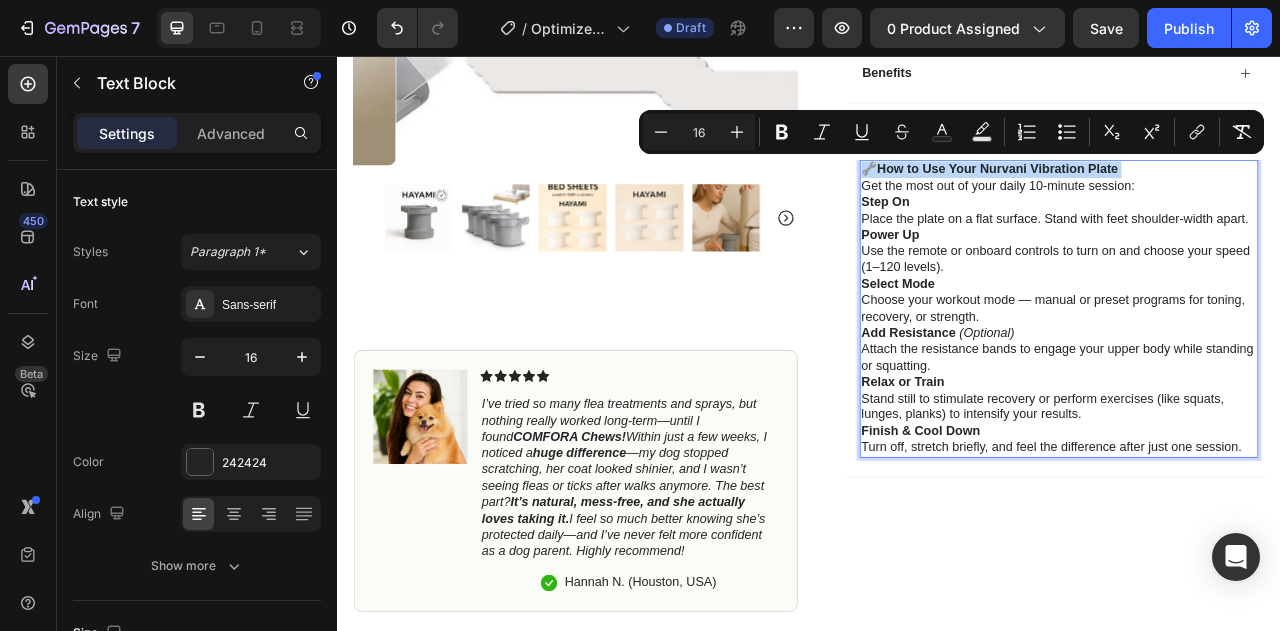 click on "🔧  How to Use Your Nurvani Vibration Plate" at bounding box center (1254, 200) 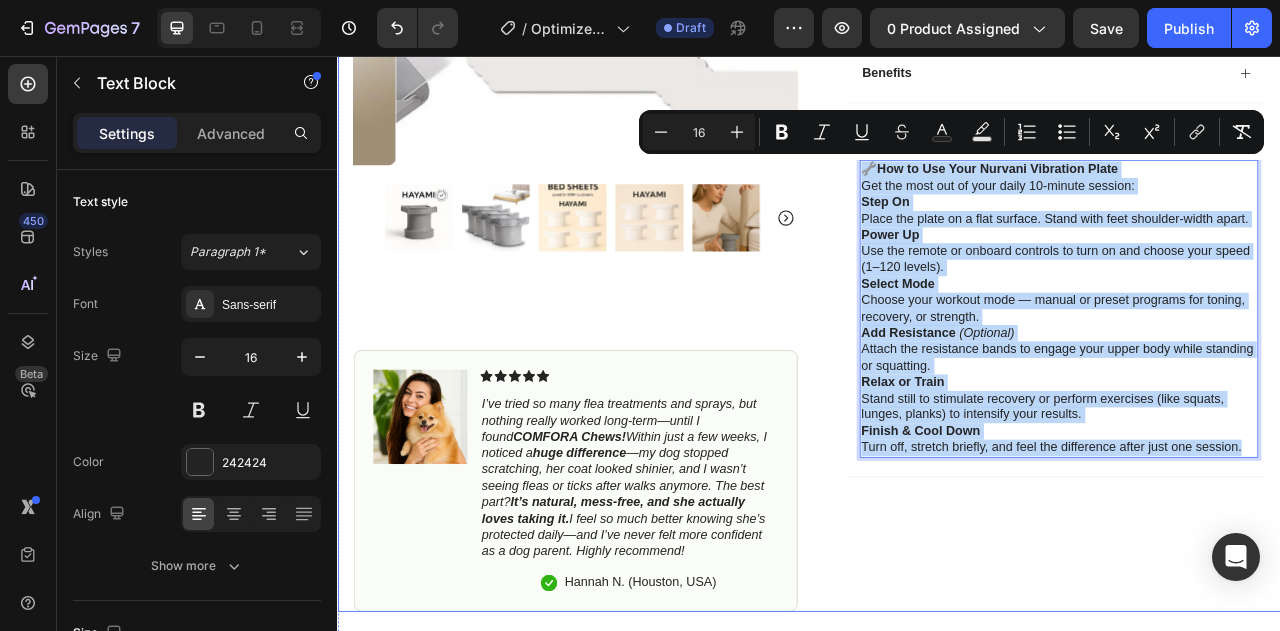 drag, startPoint x: 1005, startPoint y: 188, endPoint x: 1507, endPoint y: 612, distance: 657.0997 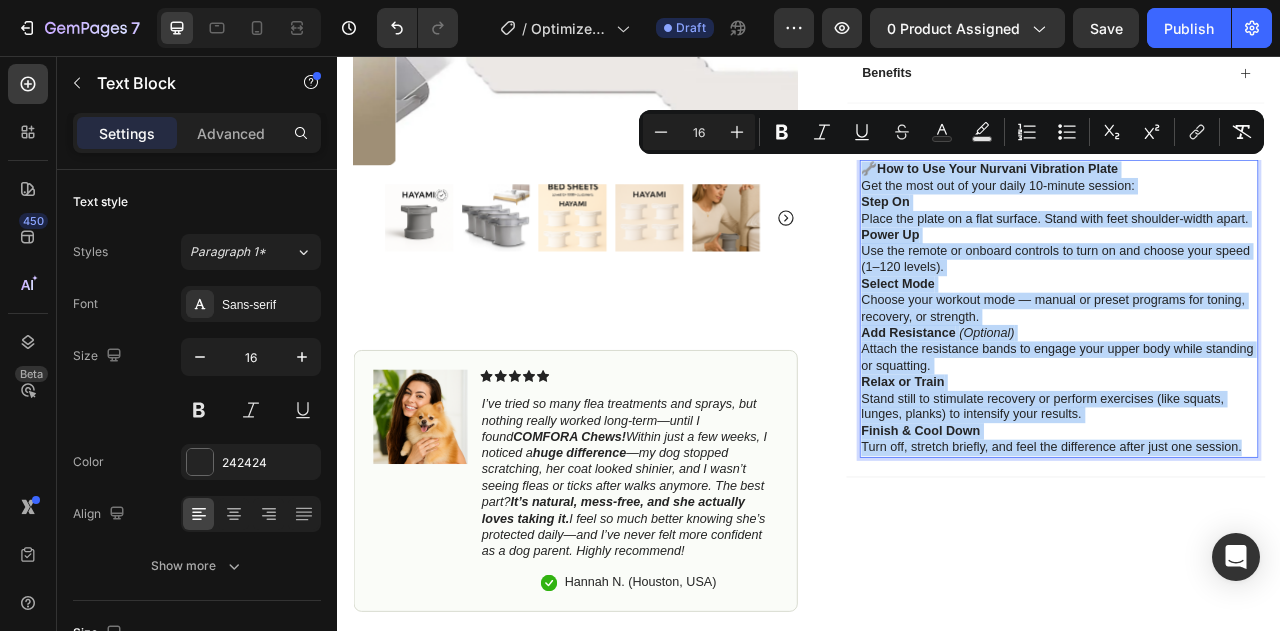 copy on "🔧  How to Use Your Nurvani Vibration Plate Get the most out of your daily 10-minute session: Step On Place the plate on a flat surface. Stand with feet shoulder-width apart. Power Up Use the remote or onboard controls to turn on and choose your speed (1–120 levels). Select Mode Choose your workout mode — manual or preset programs for toning, recovery, or strength. Add Resistance   (Optional) Attach the resistance bands to engage your upper body while standing or squatting. Relax or Train Stand still to stimulate recovery or perform exercises (like squats, lunges, planks) to intensify your results. Finish & Cool Down Turn off, stretch briefly, and feel the difference after just one session." 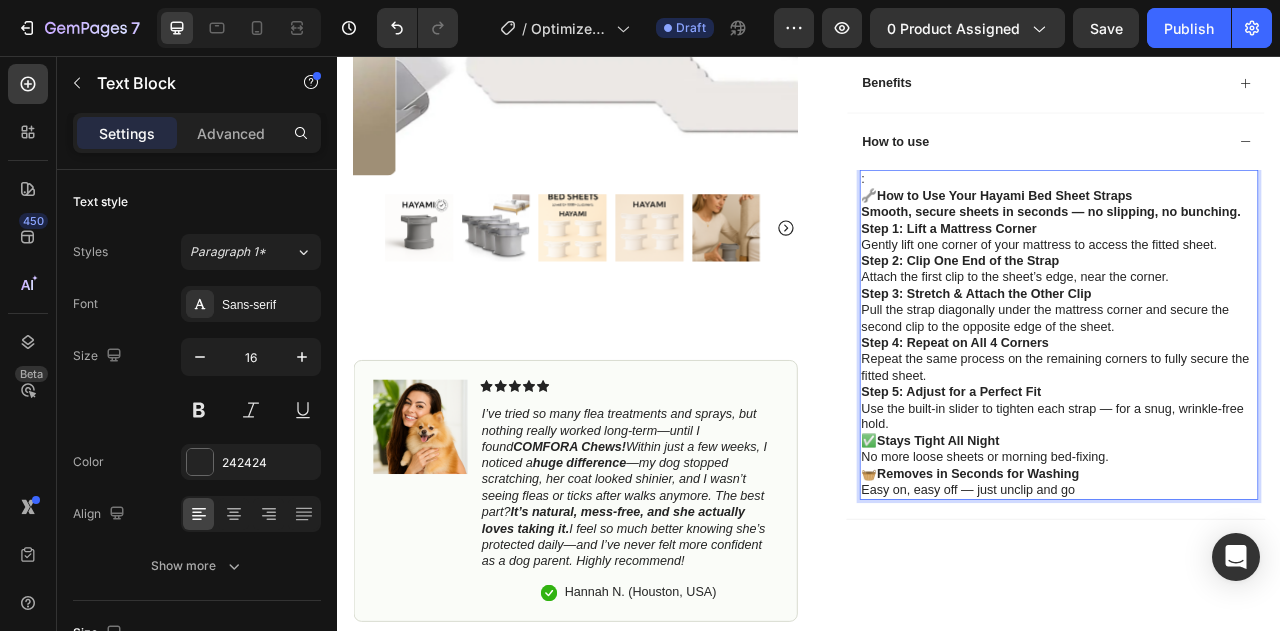 scroll, scrollTop: 822, scrollLeft: 0, axis: vertical 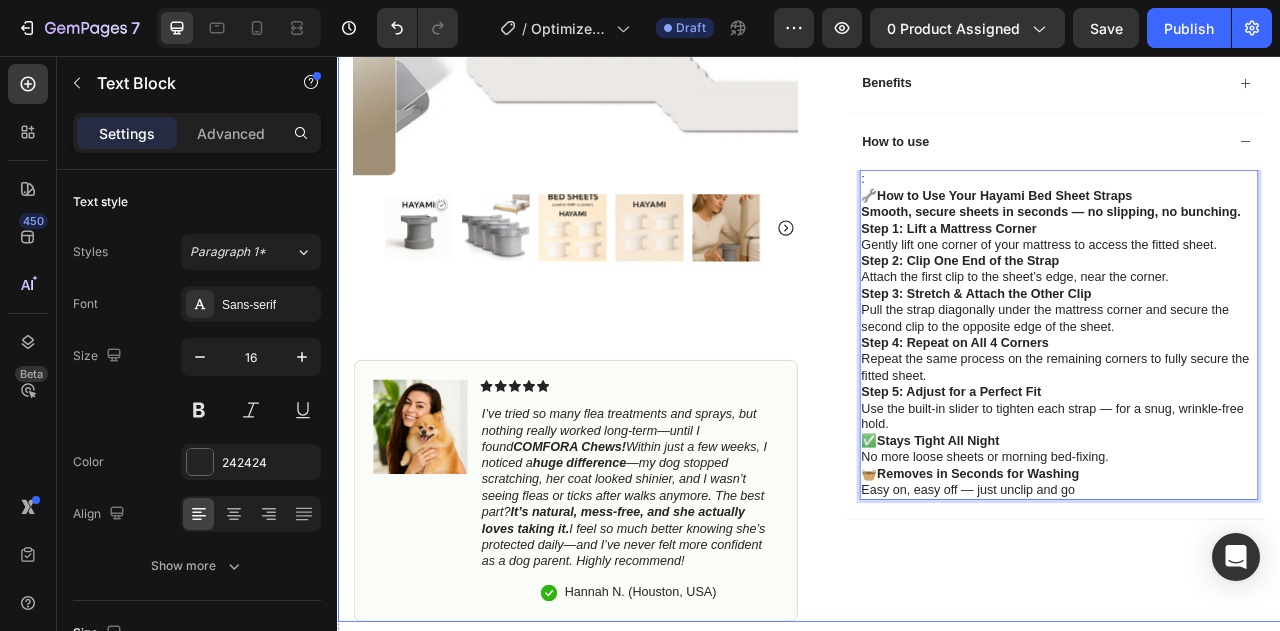 click on "Icon Icon Icon Icon Icon Icon List 4.8 based on 56,400 Customers Text Block Row Bed Sheet Straps Product Title
Full-Body Results in Minutes
Low-Impact, Joint-Friendly Movement
Supports Recovery & Flexibility
Compact, Quiet & Easy to Use Item List $49.99 Product Price Product Price $49.99 Product Price Product Price 50% OFF Discount Tag Row Color   White Gray Product Variants & Swatches
Icon Sold out Twice | Limited Stock Available Text Block Row Add to cart Add to Cart
Icon Free Shipping on orders $100+ Text Block
Icon 60-Day MoneyBack Guarantee! Text Block
Icon Fast Tracked Shipping Worldwide! Text Block Row Image Icon Icon Icon Icon Icon Icon List “i knew the nurvani plate was working when my friends started asking, ‘what are you doing? you look stronger and more toned!’ Text Block
Icon [FIRST] [LAST] ([CITY], [COUNTRY]) Text Block Row Row
Benefits :" at bounding box center (1234, 68) 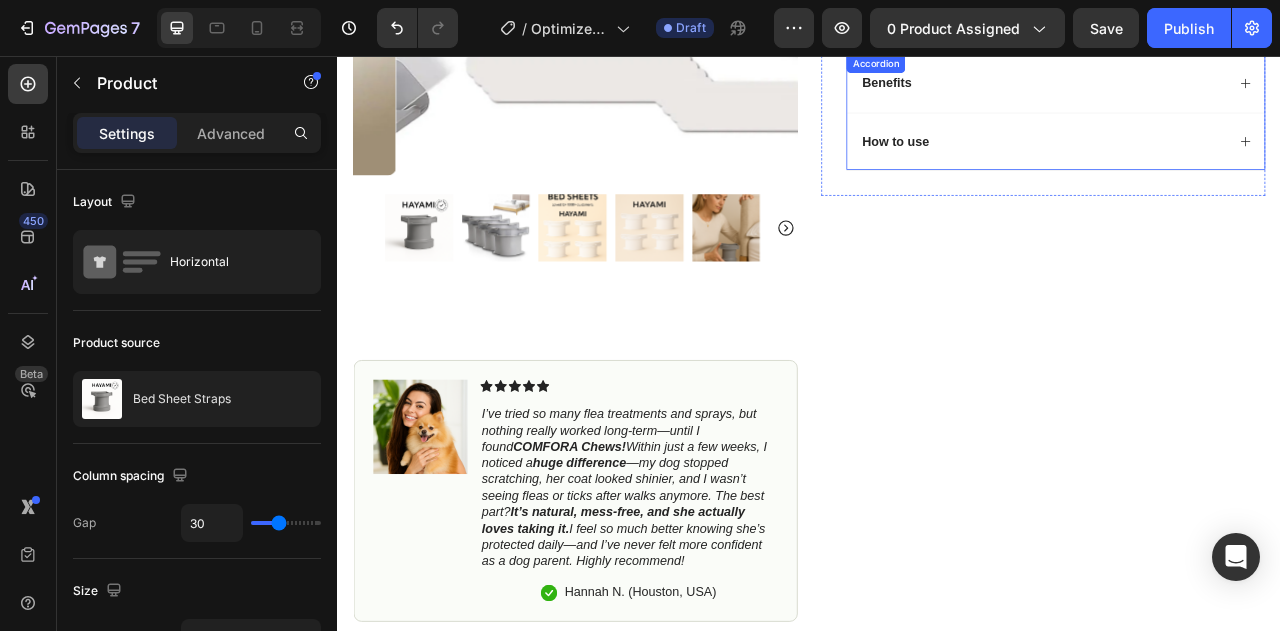 click on "How to use" at bounding box center (1250, 165) 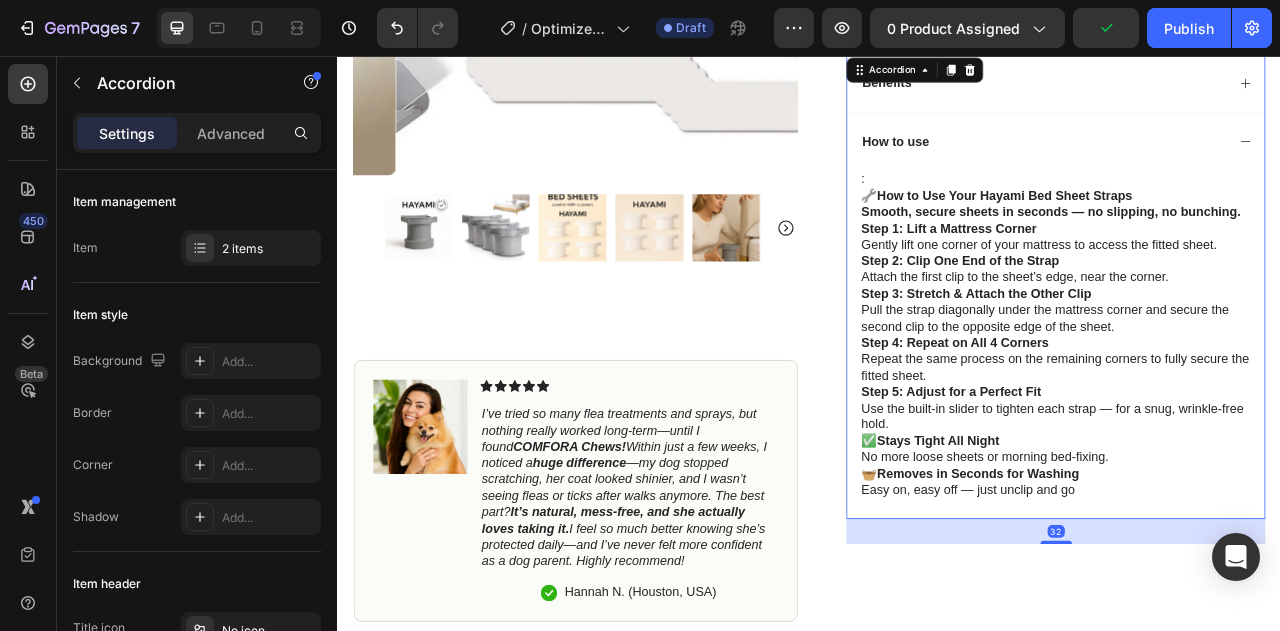 click on "How to use" at bounding box center [1250, 165] 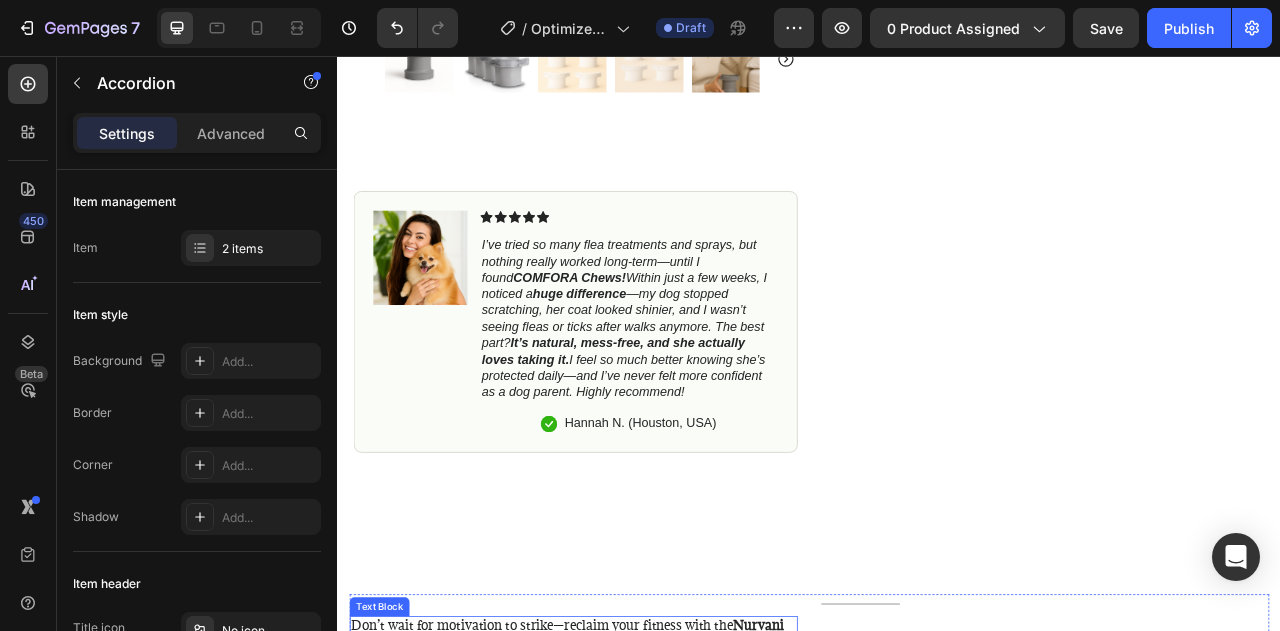 scroll, scrollTop: 1036, scrollLeft: 0, axis: vertical 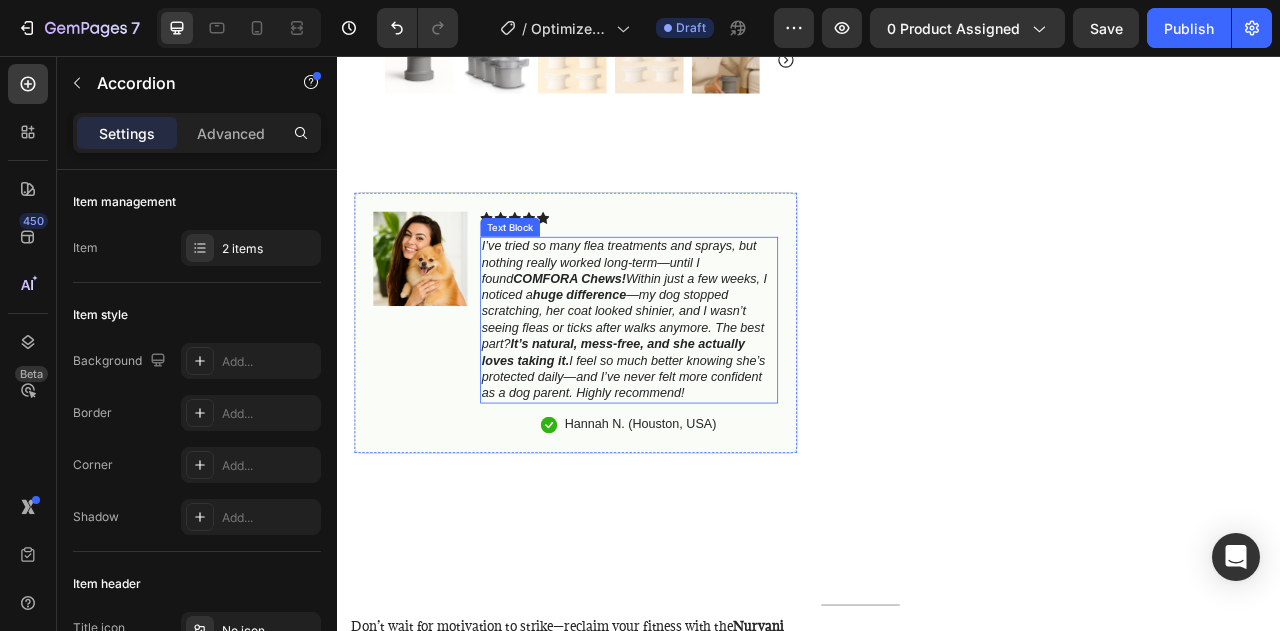click on "COMFORA Chews!" at bounding box center [631, 339] 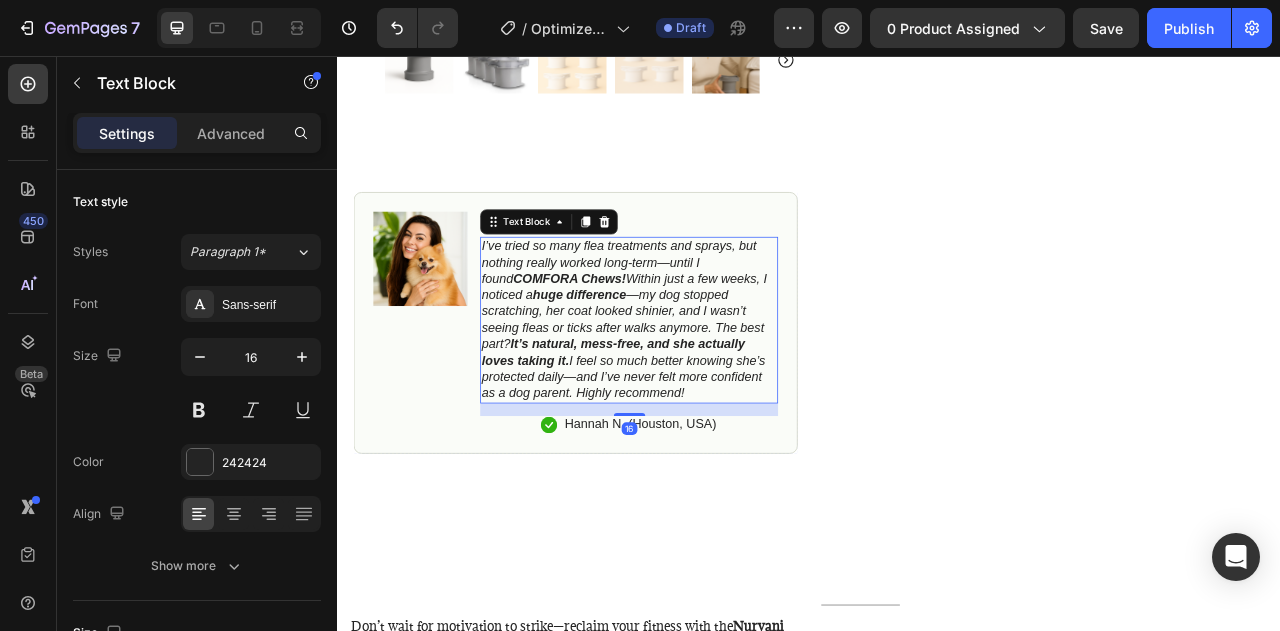 click on "COMFORA Chews!" at bounding box center (631, 339) 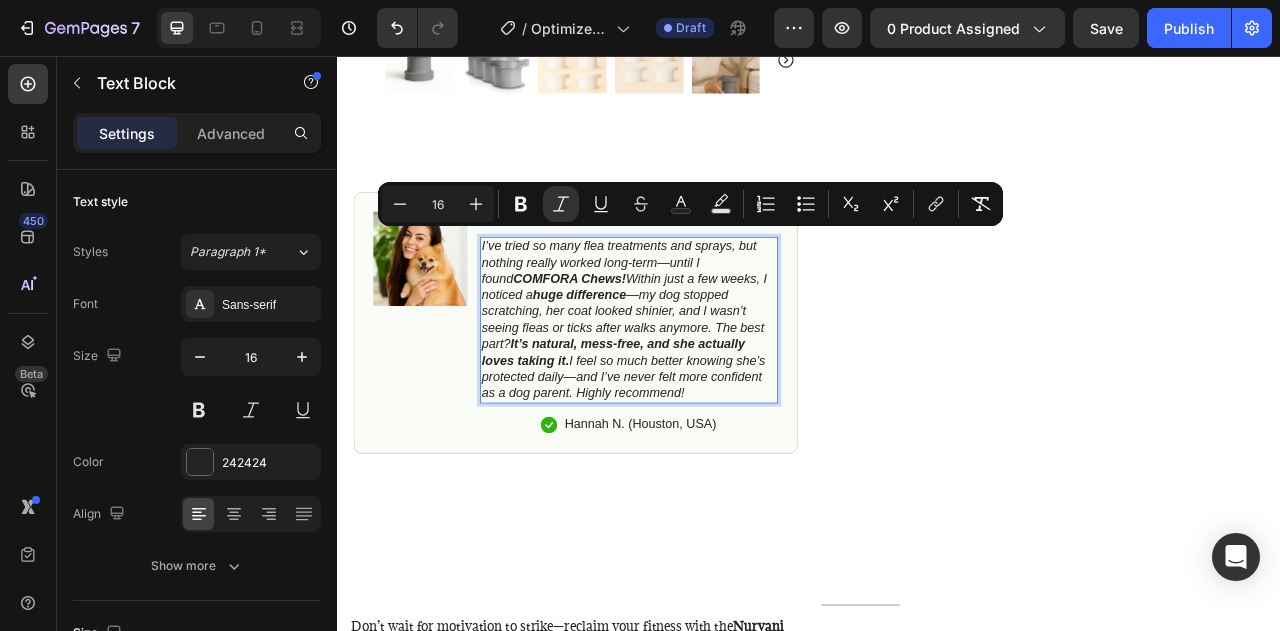 copy on "I’ve tried so many flea treatments and sprays, but nothing really worked long-term—until I found  COMFORA Chews!  Within just a few weeks, I noticed a  huge difference —my dog stopped scratching, her coat looked shinier, and I wasn’t seeing fleas or ticks after walks anymore. The best part?  It’s natural, mess-free, and she actually loves taking it.  I feel so much better knowing she’s protected daily—and I’ve never felt more confident as a dog parent. Highly recommend!" 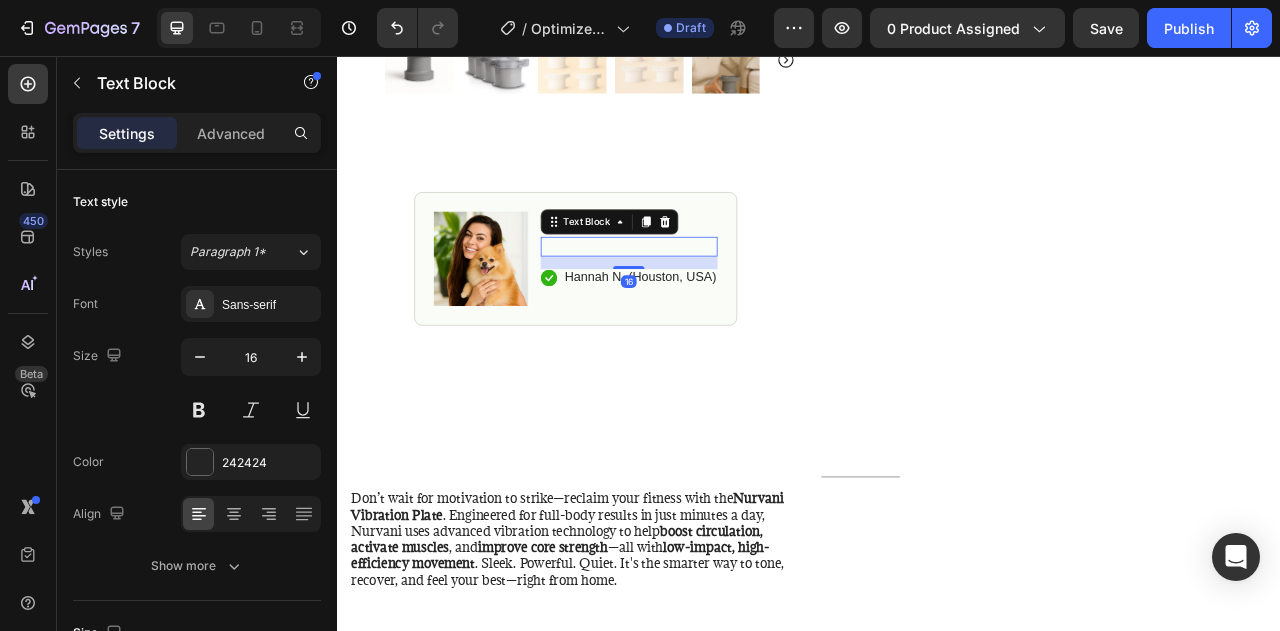 click at bounding box center (708, 298) 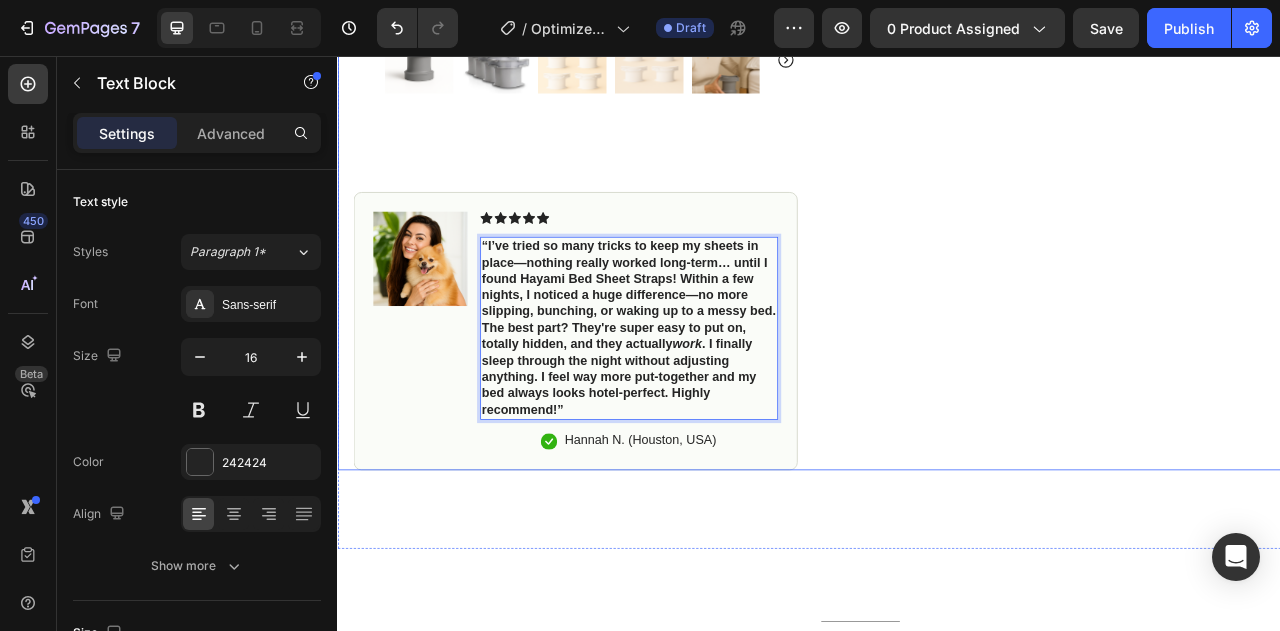 click on "Icon Icon Icon Icon Icon Icon List 4.8 based on 56,400 Customers Text Block Row Bed Sheet Straps Product Title
Full-Body Results in Minutes
Low-Impact, Joint-Friendly Movement
Supports Recovery & Flexibility
Compact, Quiet & Easy to Use Item List $49.99 Product Price Product Price $49.99 Product Price Product Price 50% OFF Discount Tag Row Color   White Gray Product Variants & Swatches
Icon Sold out Twice | Limited Stock Available Text Block Row Add to cart Add to Cart
Icon Free Shipping on orders $100+ Text Block
Icon 60-Day MoneyBack Guarantee! Text Block
Icon Fast Tracked Shipping Worldwide! Text Block Row Image Icon Icon Icon Icon Icon Icon List “i knew the nurvani plate was working when my friends started asking, ‘what are you doing? you look stronger and more toned!’ Text Block
Icon [FIRST] [LAST] ([CITY], [COUNTRY]) Text Block Row Row
Benefits Row" at bounding box center (1234, -136) 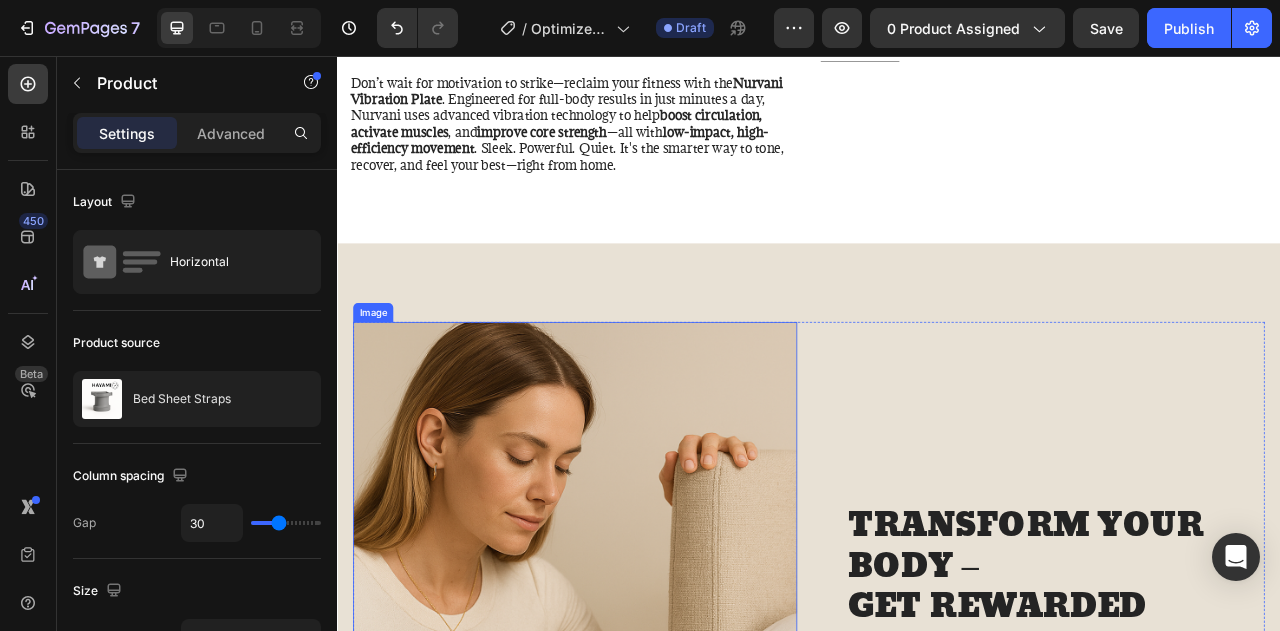 scroll, scrollTop: 1665, scrollLeft: 0, axis: vertical 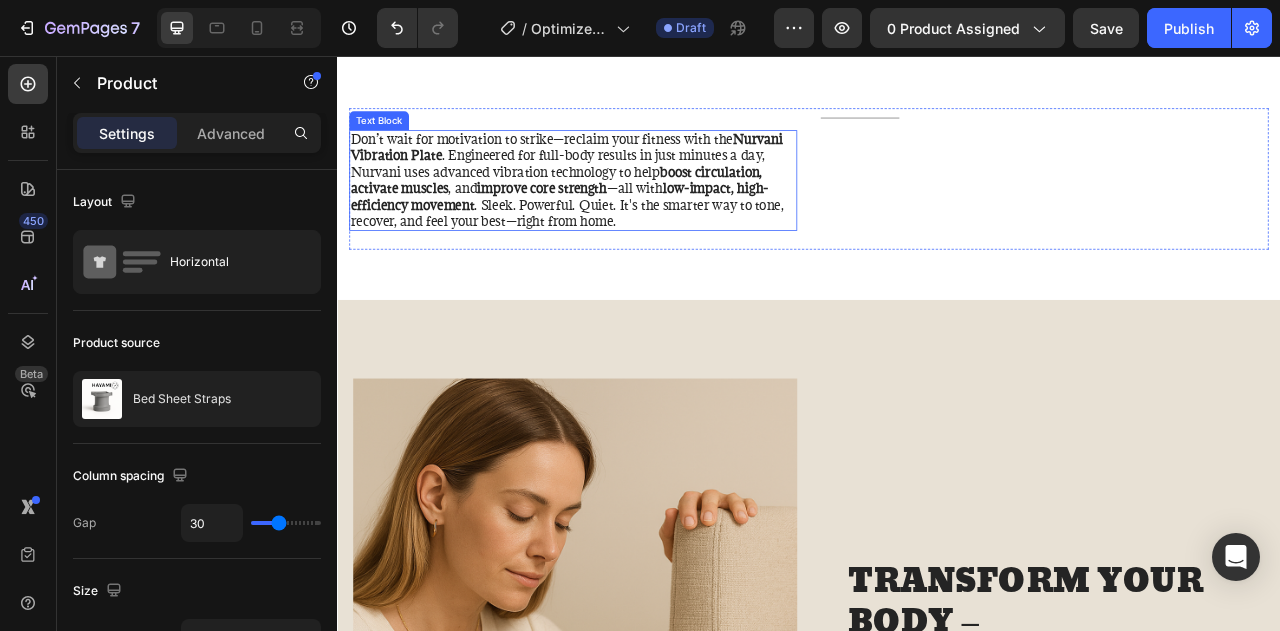 click on "Nurvani Vibration Plate" at bounding box center (629, 172) 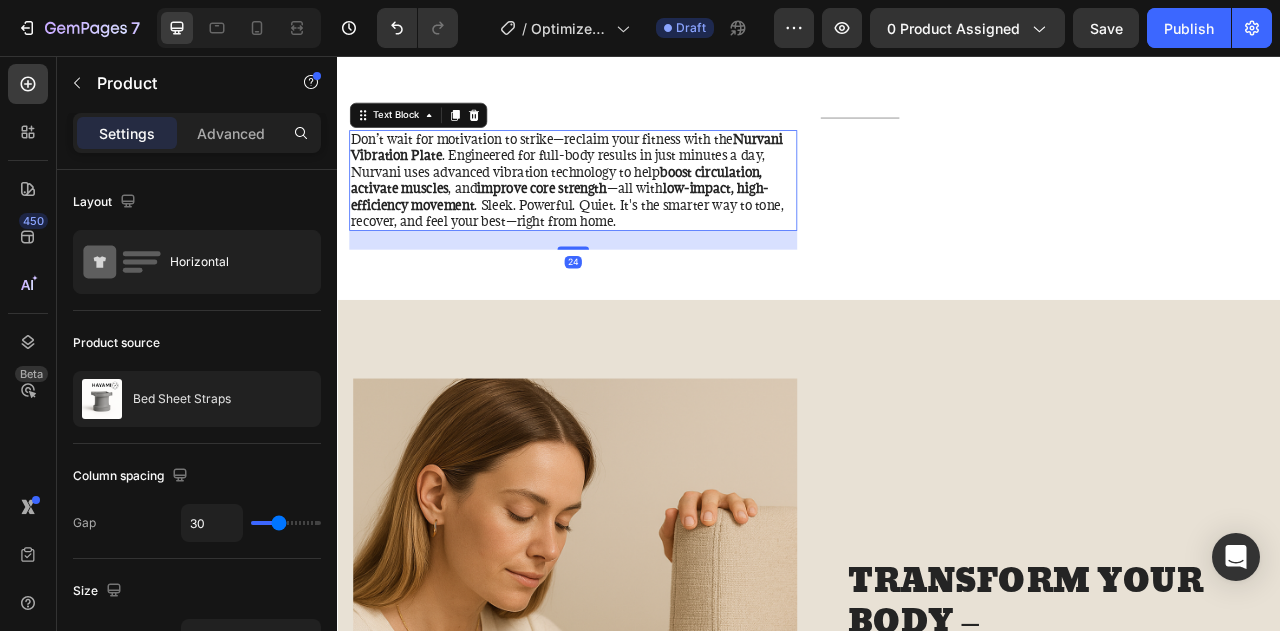 click on "Nurvani Vibration Plate" at bounding box center (629, 172) 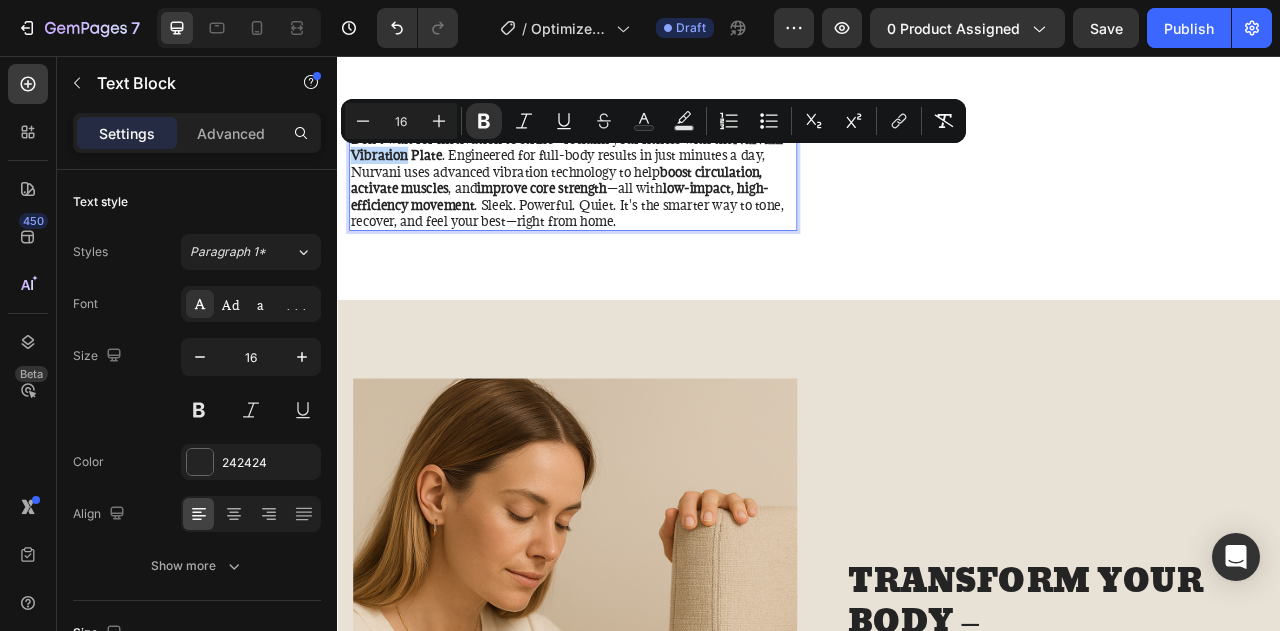 click on "Nurvani Vibration Plate" at bounding box center [629, 172] 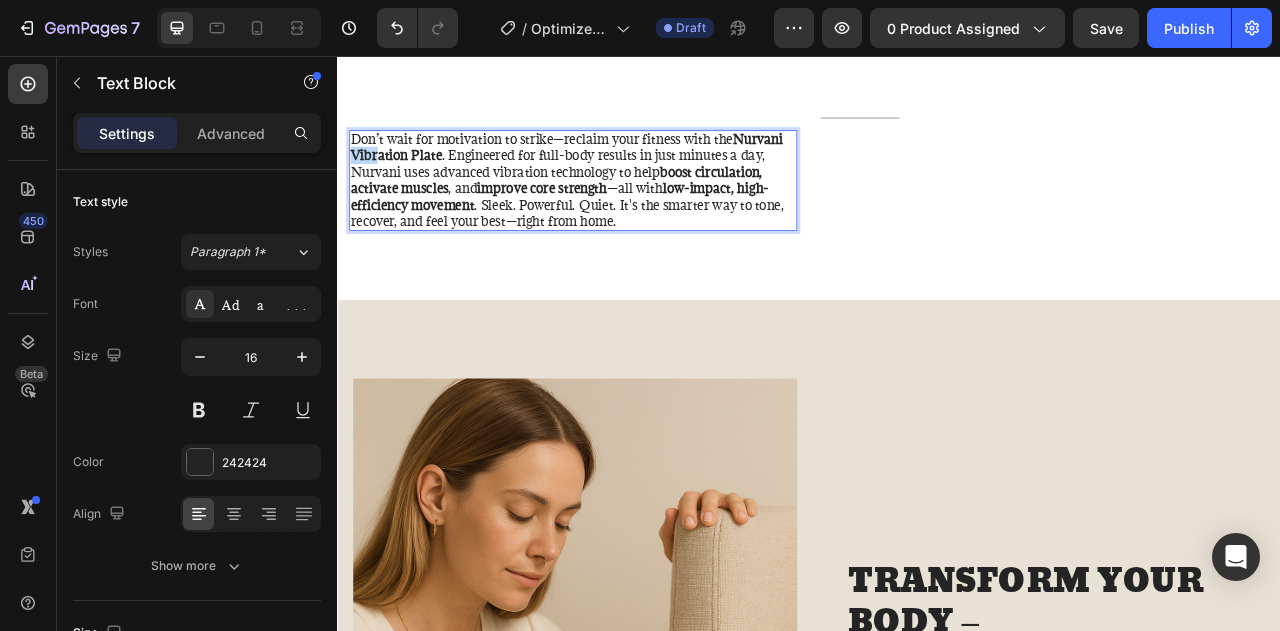 click on "Nurvani Vibration Plate" at bounding box center (629, 172) 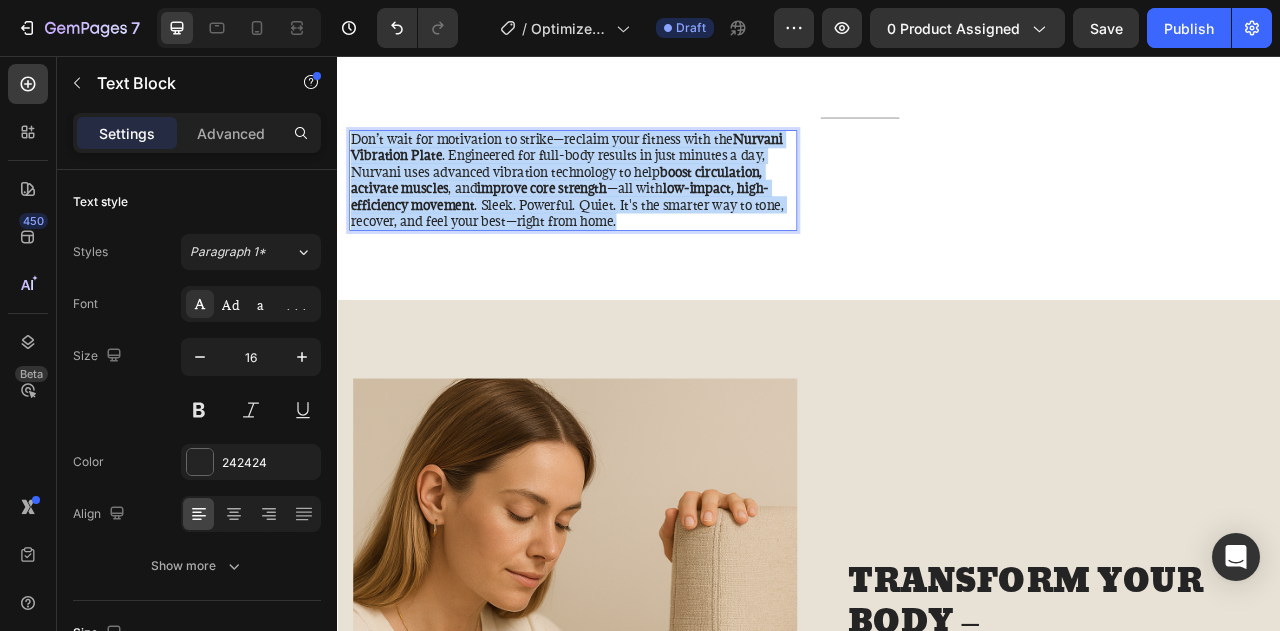 click on "Nurvani Vibration Plate" at bounding box center (629, 172) 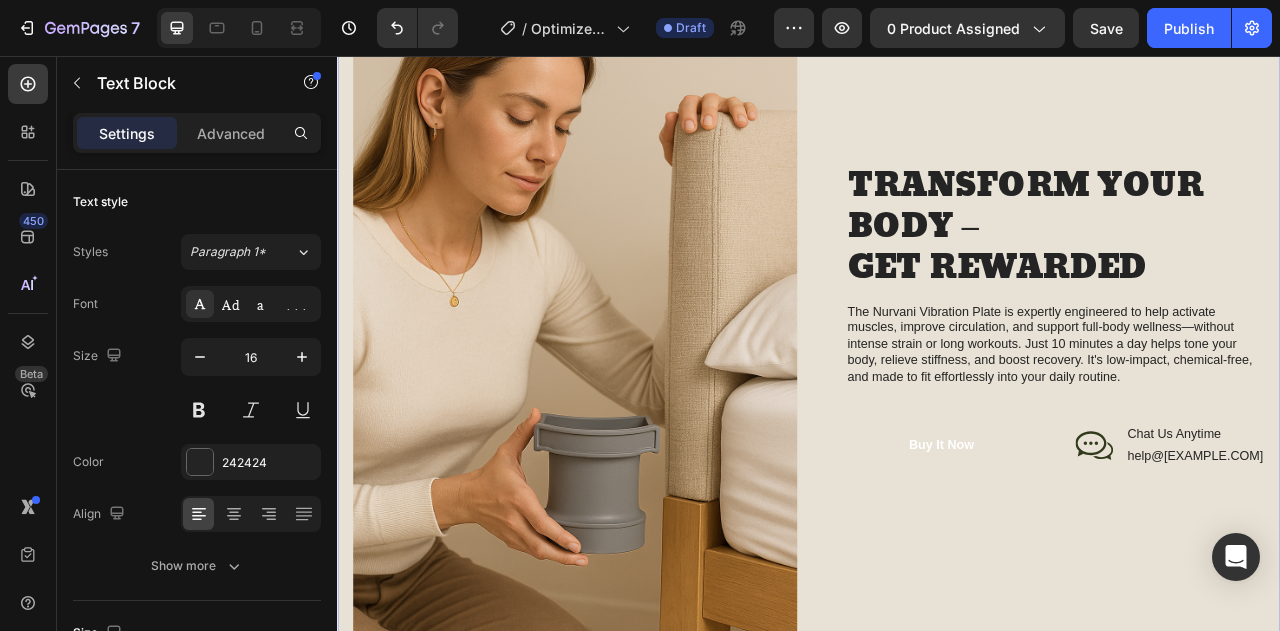 scroll, scrollTop: 2233, scrollLeft: 0, axis: vertical 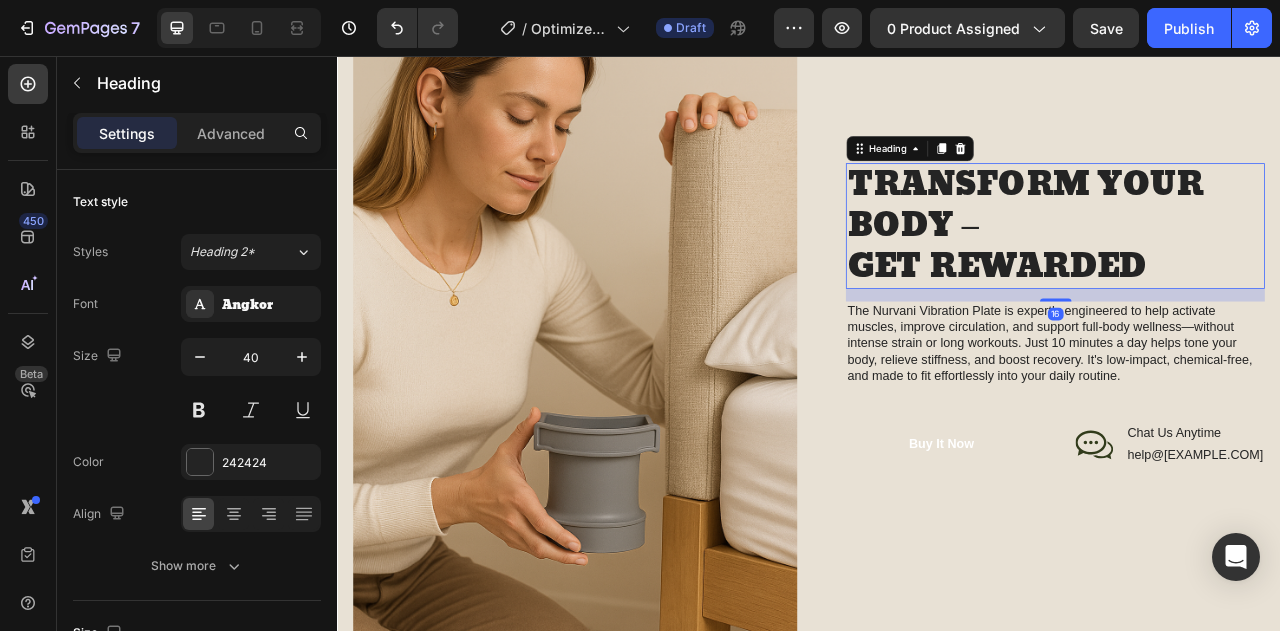 click on "TRANSFORM YOUR BODY –  GET REWARDED" at bounding box center (1250, 272) 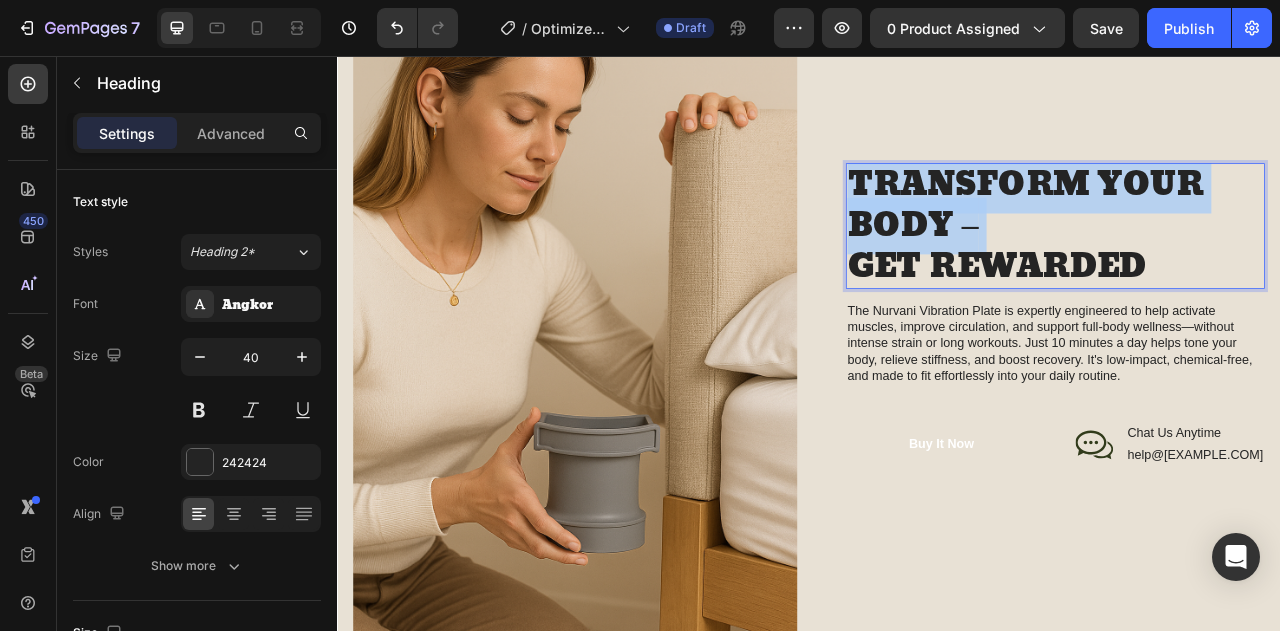 click on "TRANSFORM YOUR BODY –  GET REWARDED" at bounding box center [1250, 272] 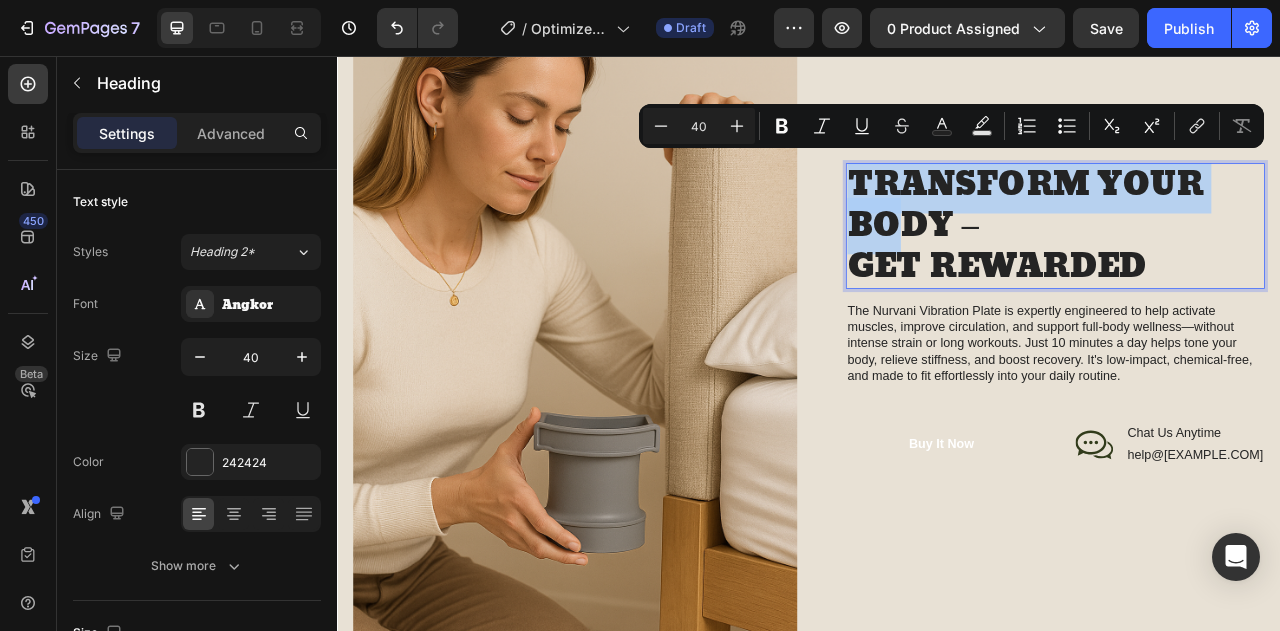 click on "TRANSFORM YOUR BODY –  GET REWARDED" at bounding box center [1250, 272] 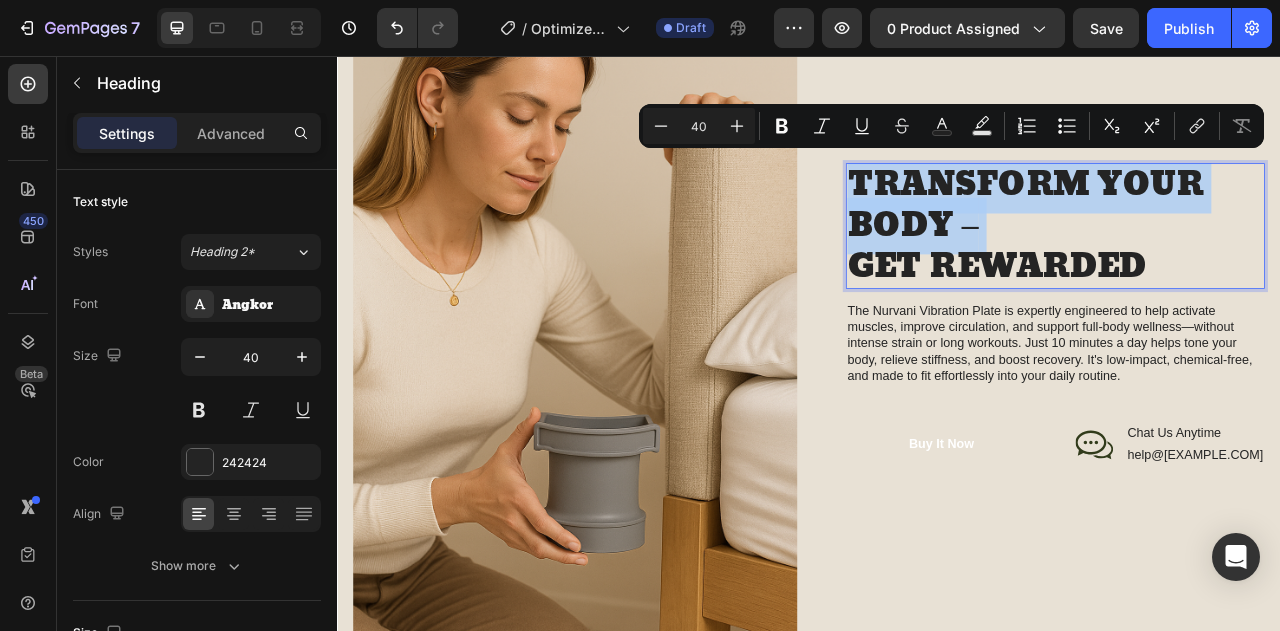 click on "TRANSFORM YOUR BODY –  GET REWARDED" at bounding box center (1250, 272) 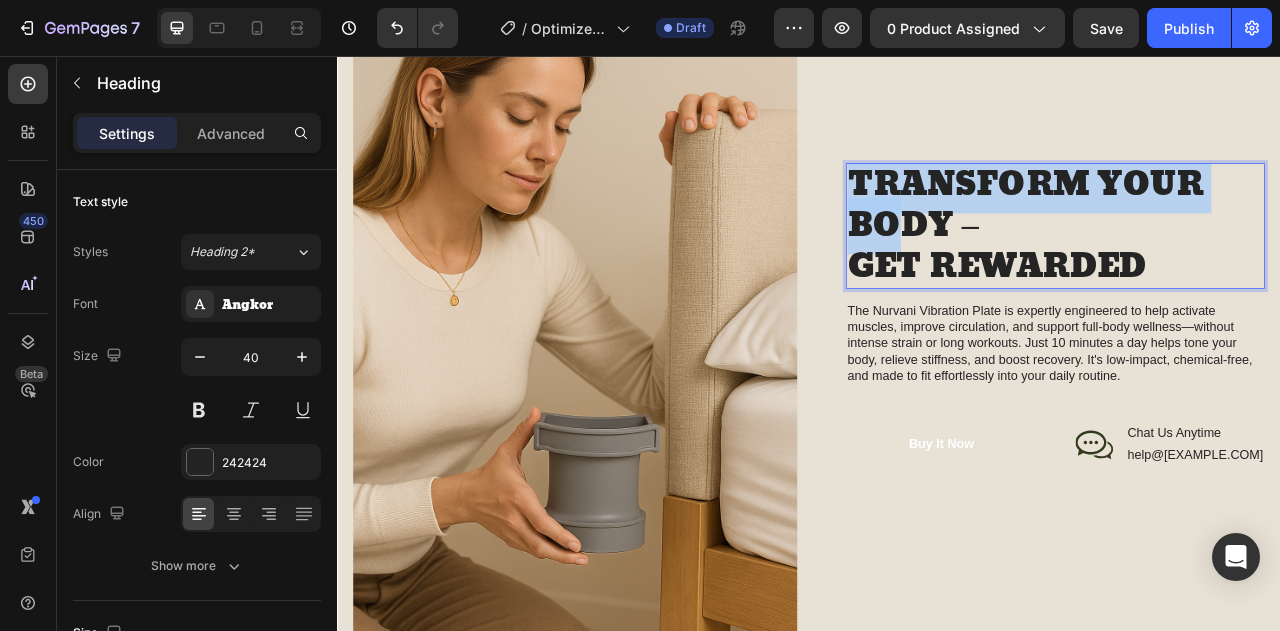 click on "TRANSFORM YOUR BODY –  GET REWARDED" at bounding box center [1250, 272] 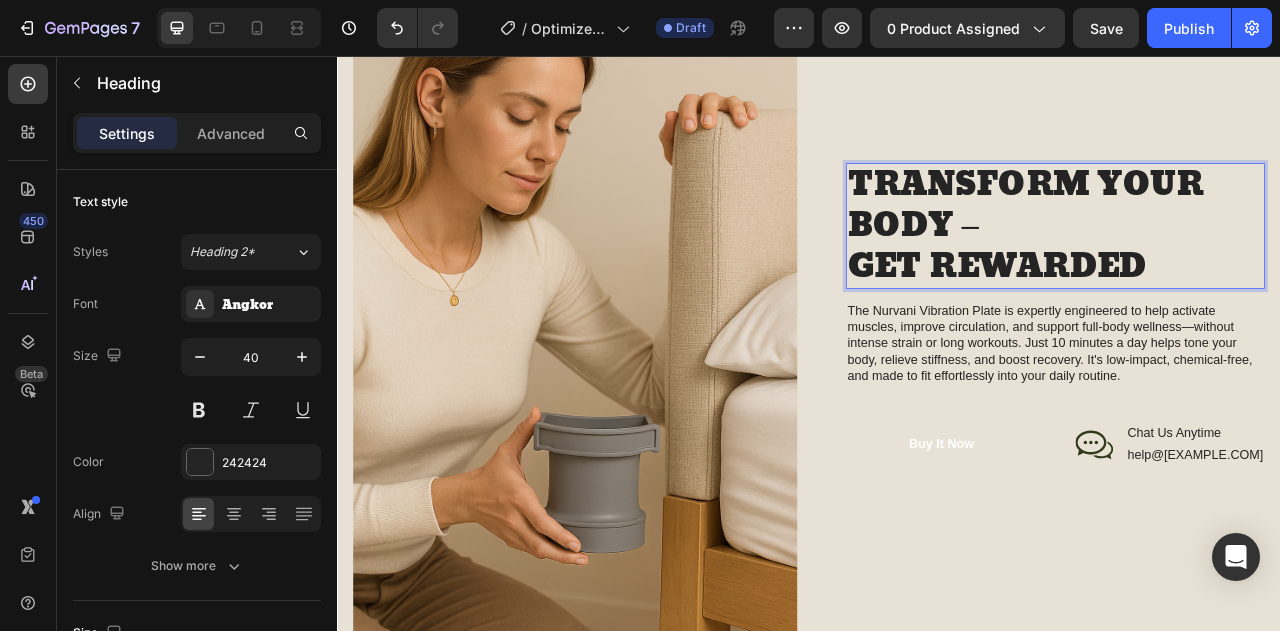 click on "TRANSFORM YOUR BODY –  GET REWARDED" at bounding box center [1250, 272] 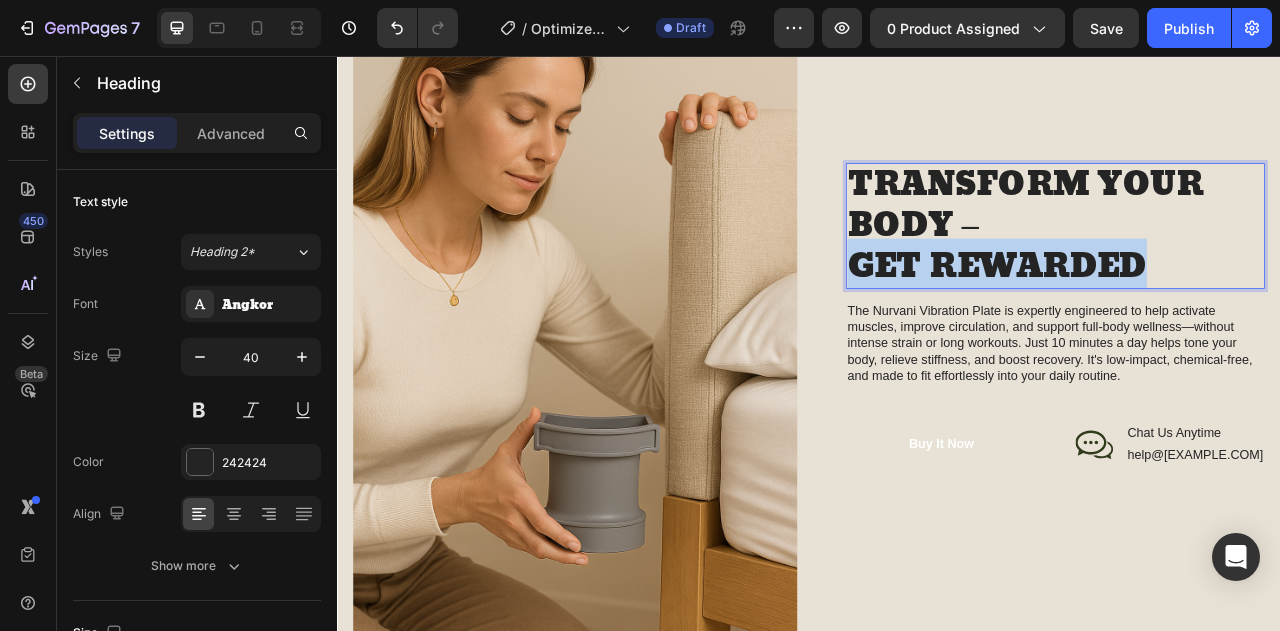 click on "TRANSFORM YOUR BODY –  GET REWARDED" at bounding box center (1250, 272) 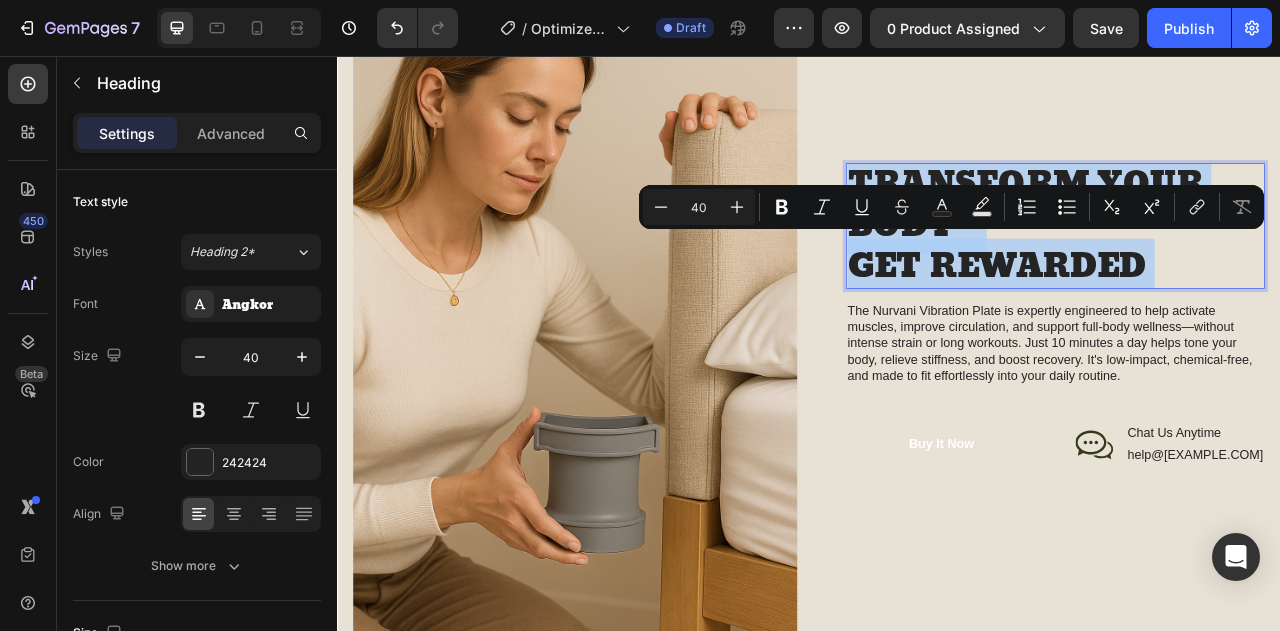click on "TRANSFORM YOUR BODY –  GET REWARDED" at bounding box center [1250, 272] 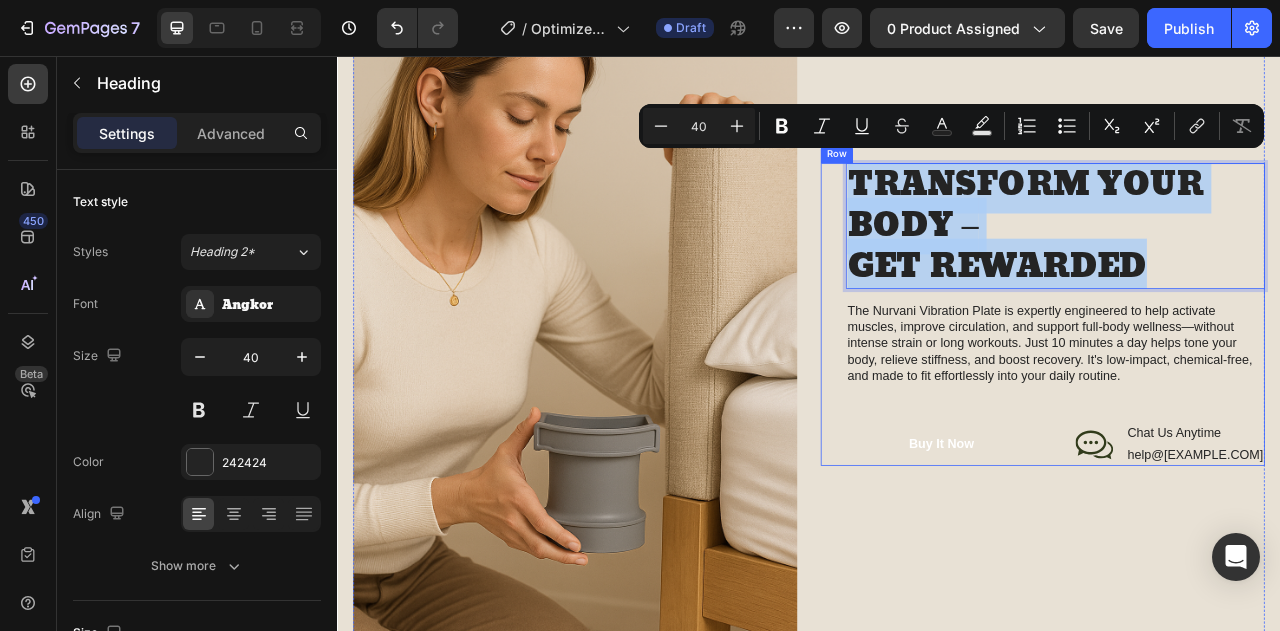 drag, startPoint x: 1365, startPoint y: 320, endPoint x: 974, endPoint y: 209, distance: 406.4505 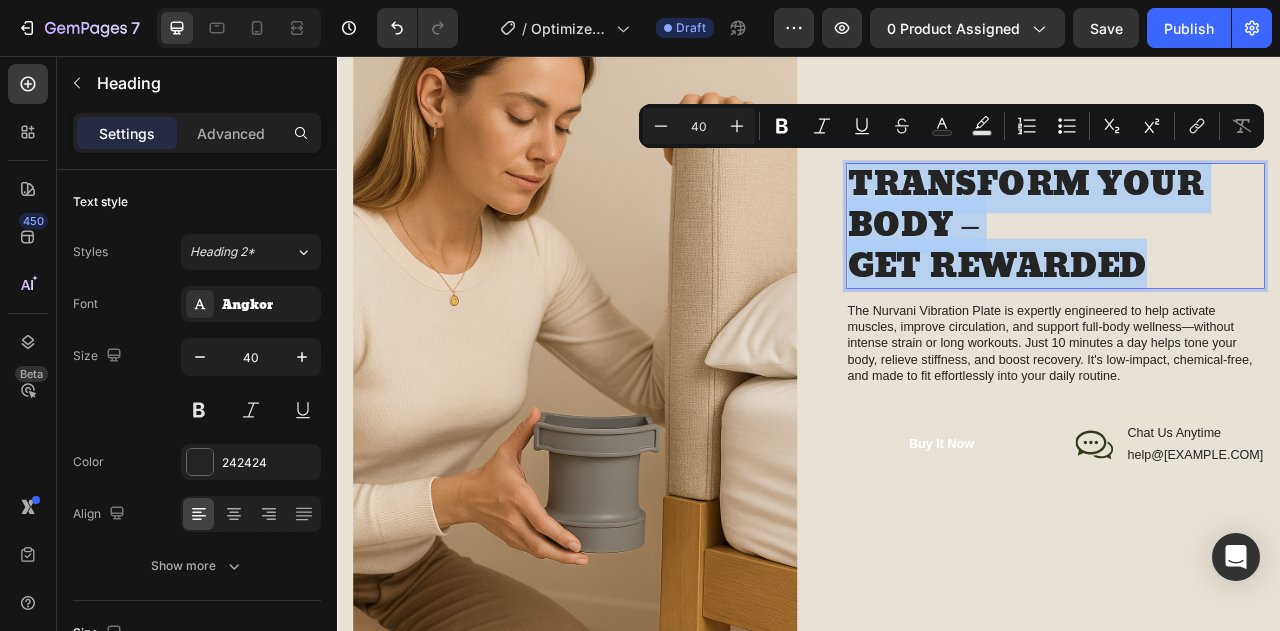 copy on "TRANSFORM YOUR BODY –  GET REWARDED" 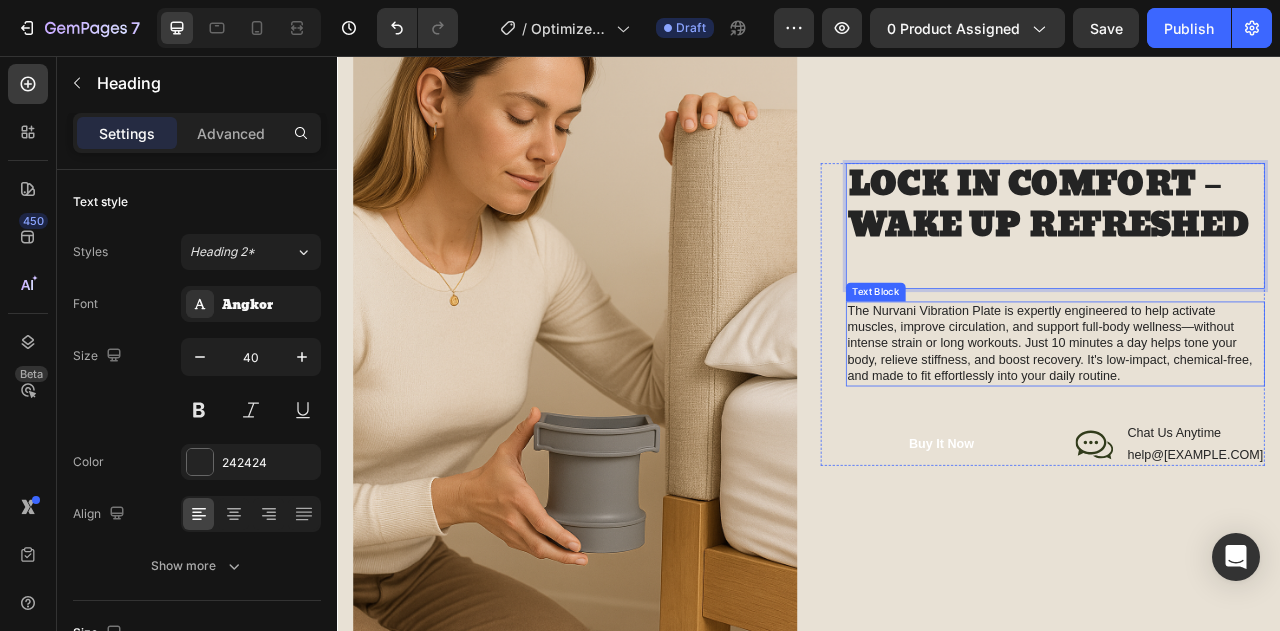 click on "The Nurvani Vibration Plate is expertly engineered to help activate muscles, improve circulation, and support full-body wellness—without intense strain or long workouts. Just 10 minutes a day helps tone your body, relieve stiffness, and boost recovery. It's low-impact, chemical-free, and made to fit effortlessly into your daily routine." at bounding box center [1250, 422] 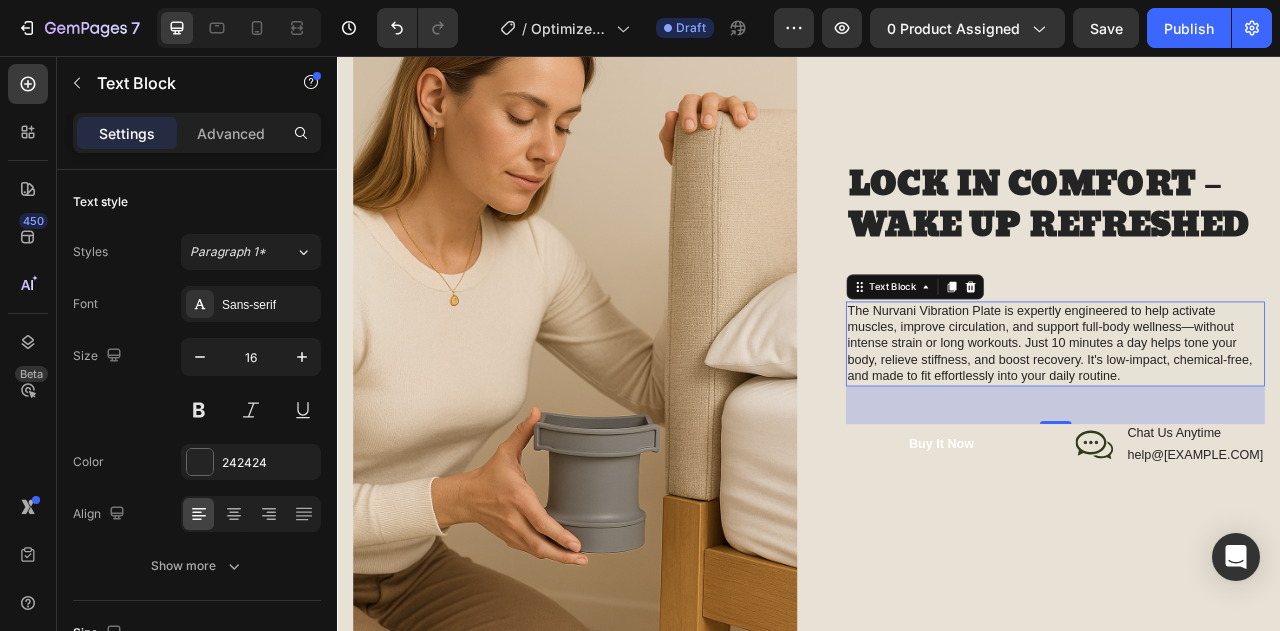 click on "The Nurvani Vibration Plate is expertly engineered to help activate muscles, improve circulation, and support full-body wellness—without intense strain or long workouts. Just 10 minutes a day helps tone your body, relieve stiffness, and boost recovery. It's low-impact, chemical-free, and made to fit effortlessly into your daily routine." at bounding box center (1250, 422) 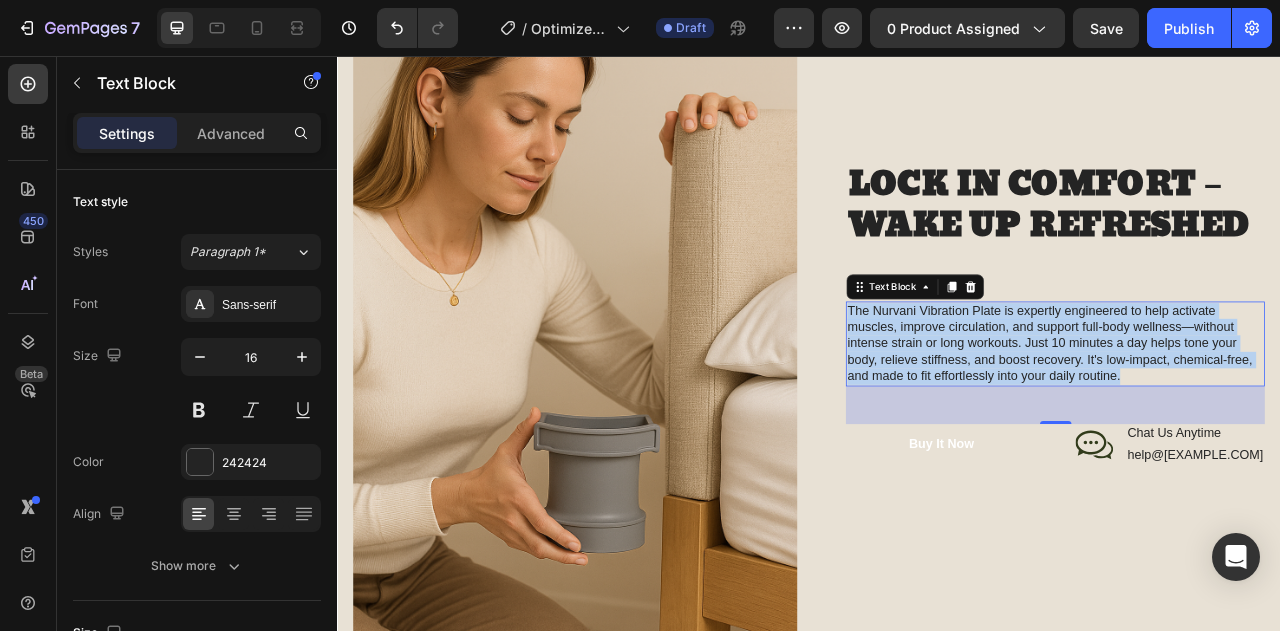 click on "The Nurvani Vibration Plate is expertly engineered to help activate muscles, improve circulation, and support full-body wellness—without intense strain or long workouts. Just 10 minutes a day helps tone your body, relieve stiffness, and boost recovery. It's low-impact, chemical-free, and made to fit effortlessly into your daily routine." at bounding box center [1250, 422] 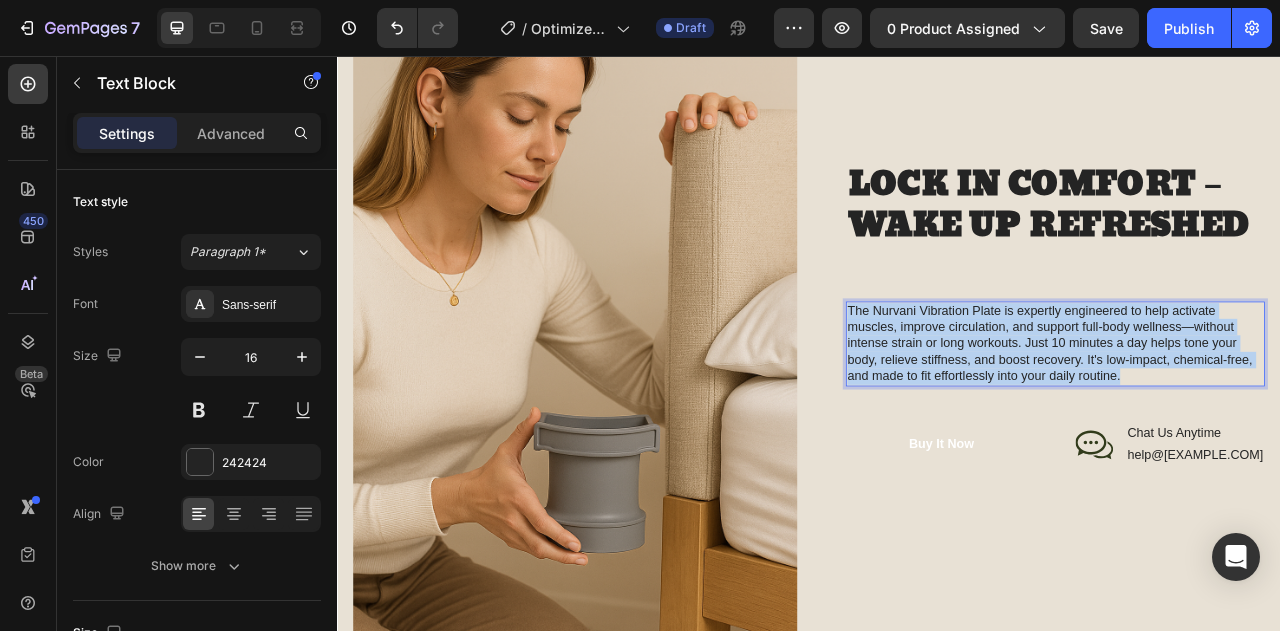 click on "The Nurvani Vibration Plate is expertly engineered to help activate muscles, improve circulation, and support full-body wellness—without intense strain or long workouts. Just 10 minutes a day helps tone your body, relieve stiffness, and boost recovery. It's low-impact, chemical-free, and made to fit effortlessly into your daily routine." at bounding box center (1250, 422) 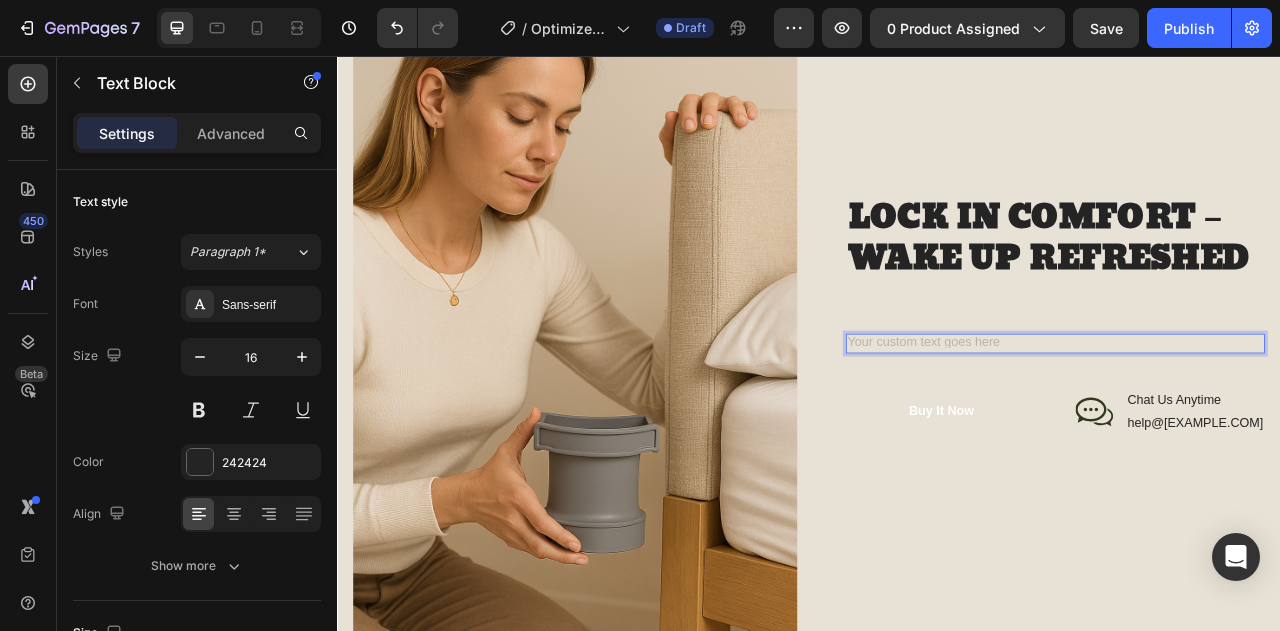 click at bounding box center [1250, 421] 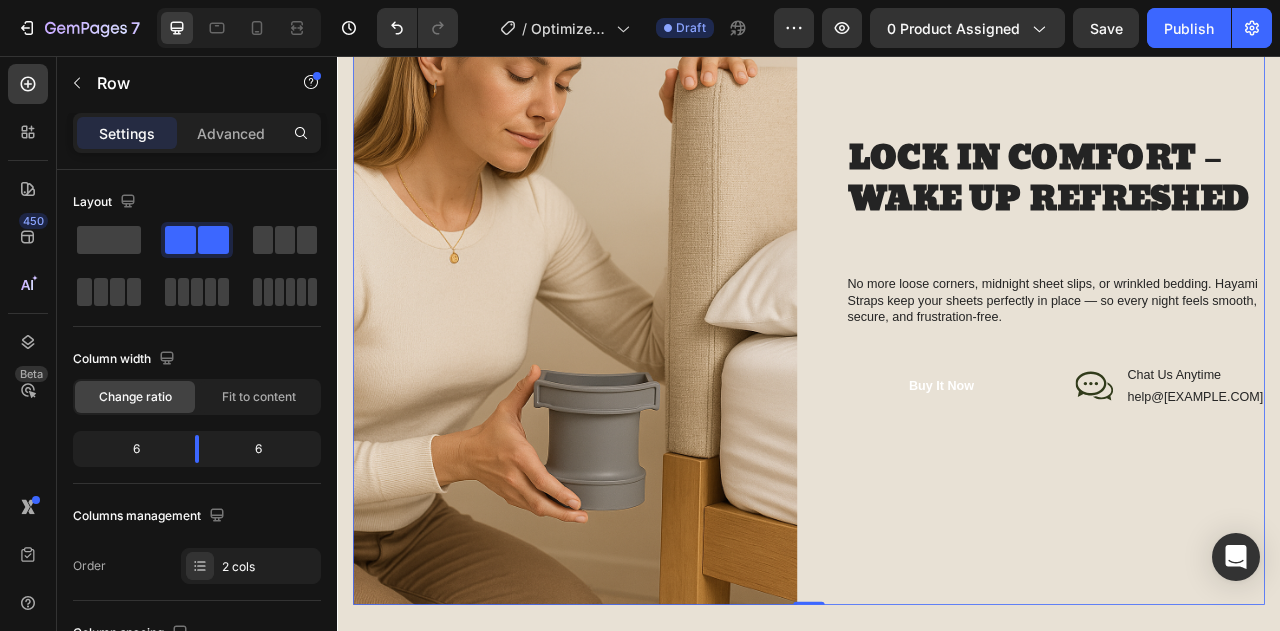 scroll, scrollTop: 2419, scrollLeft: 0, axis: vertical 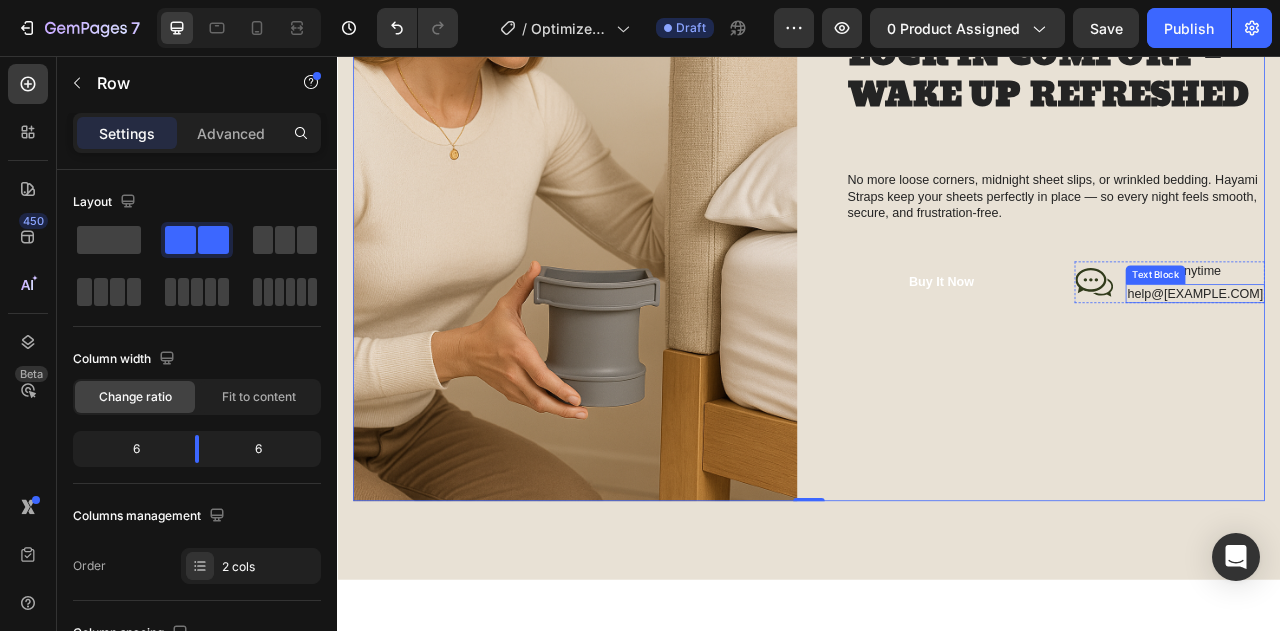 click on "help@[EXAMPLE.COM]" at bounding box center [1428, 358] 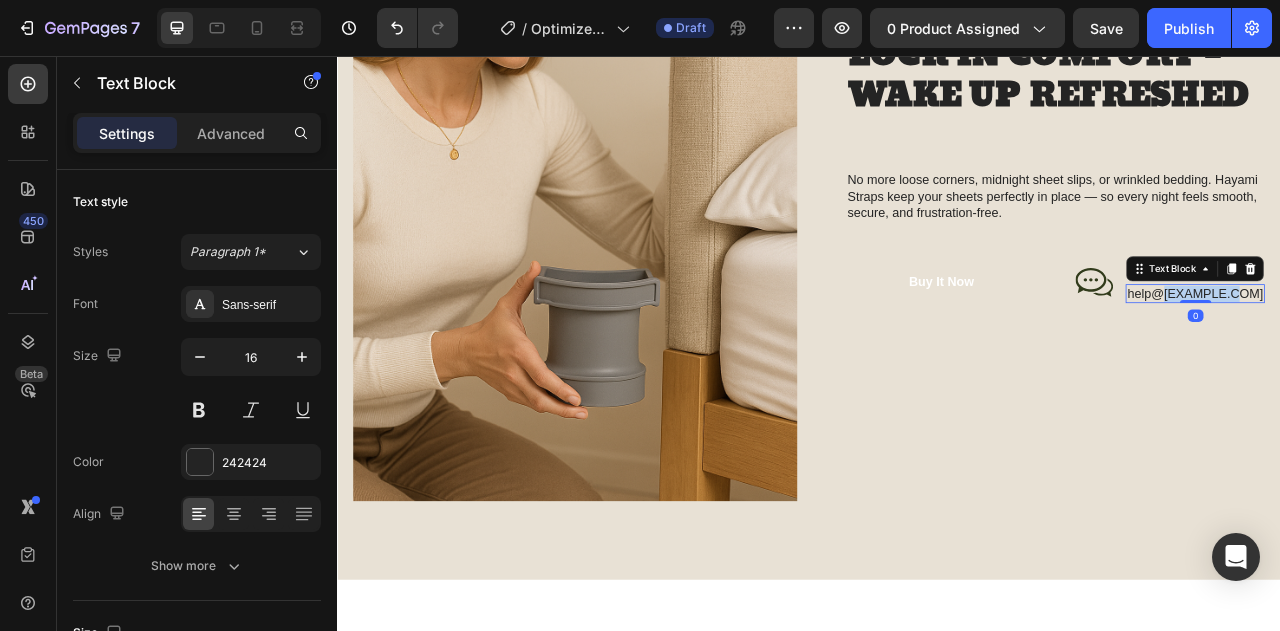 click on "help@[EXAMPLE.COM]" at bounding box center (1428, 358) 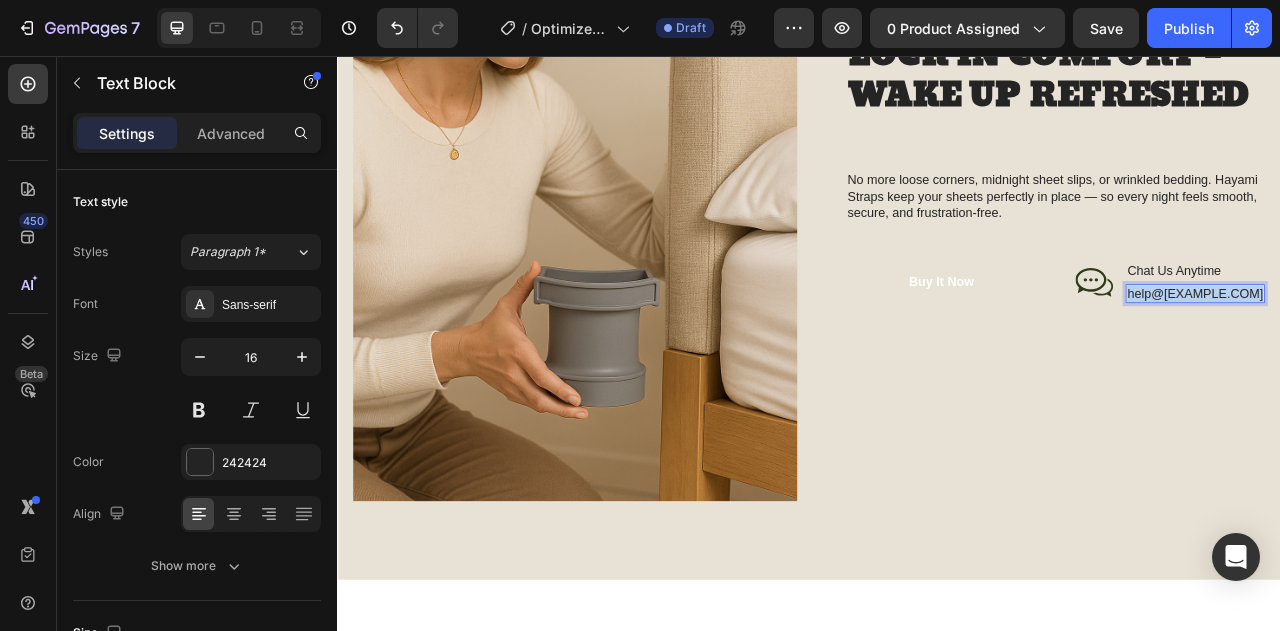 click on "help@[EXAMPLE.COM]" at bounding box center (1428, 358) 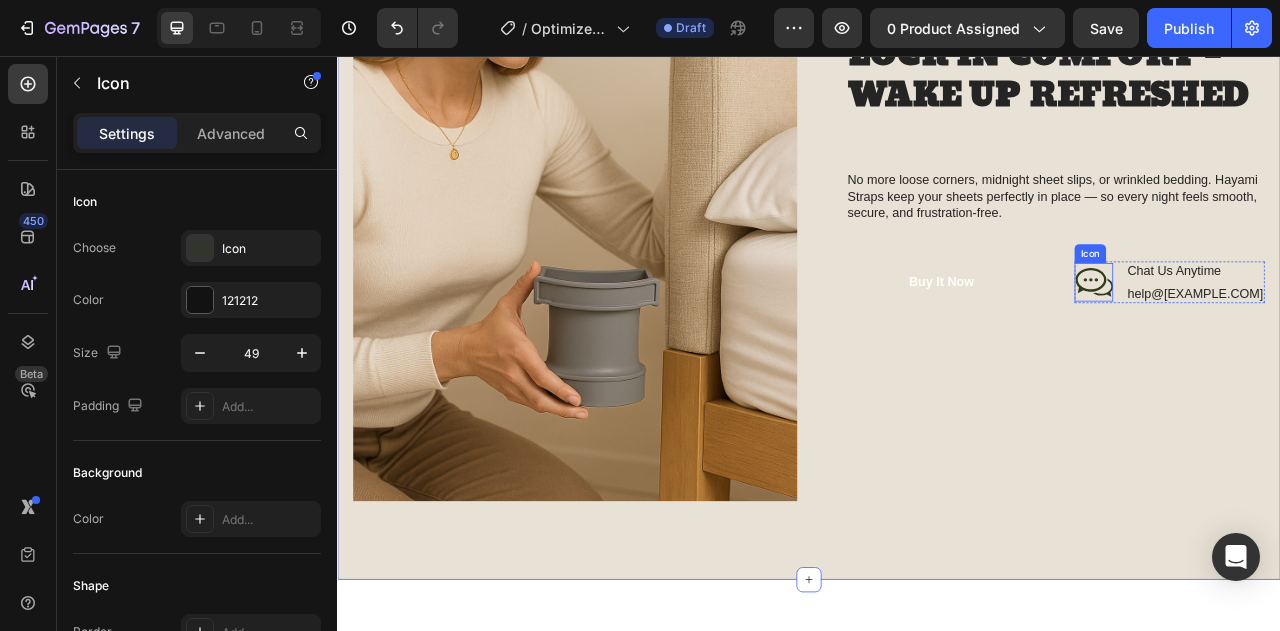 click 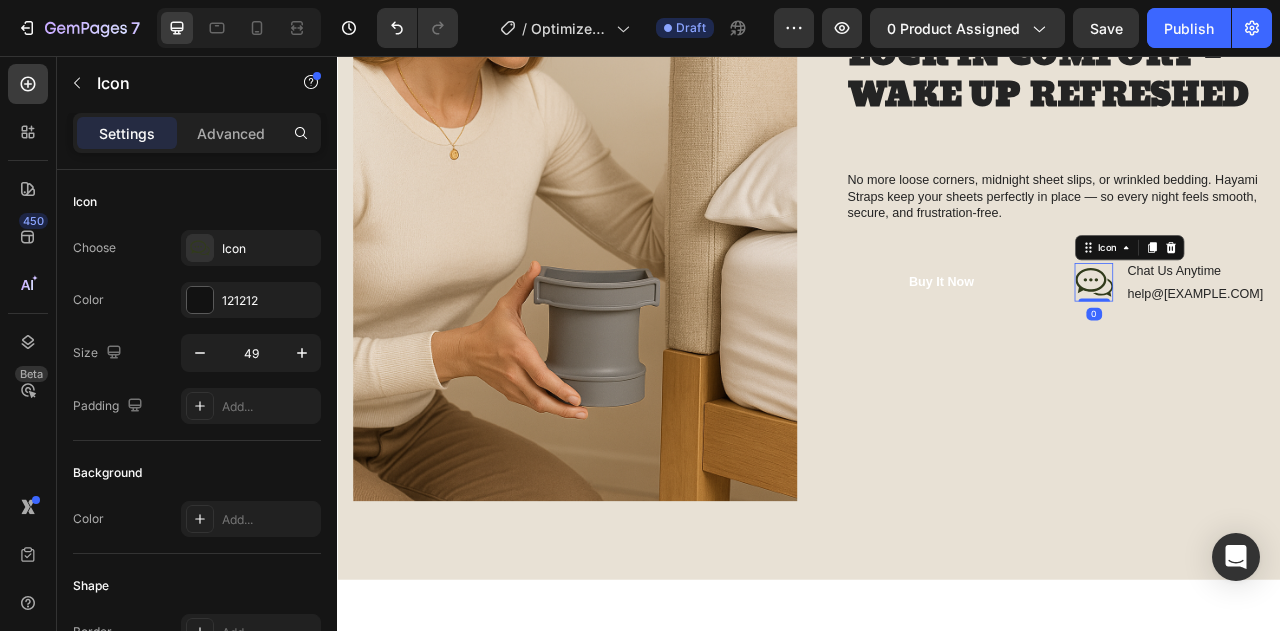 click 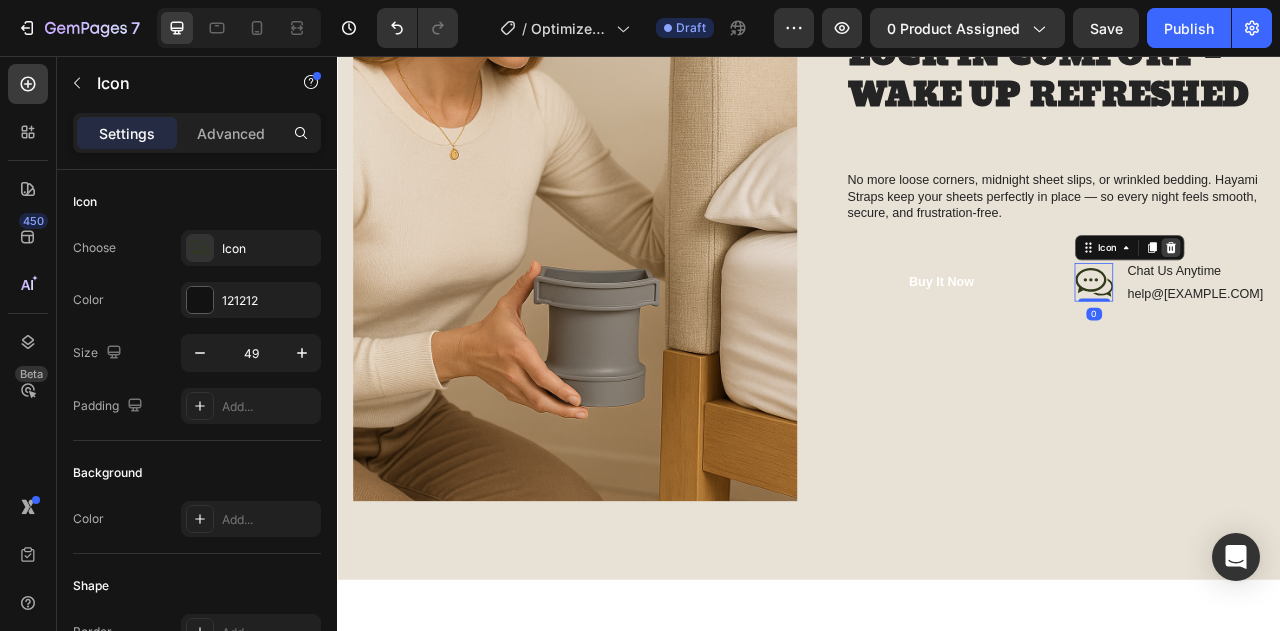 click 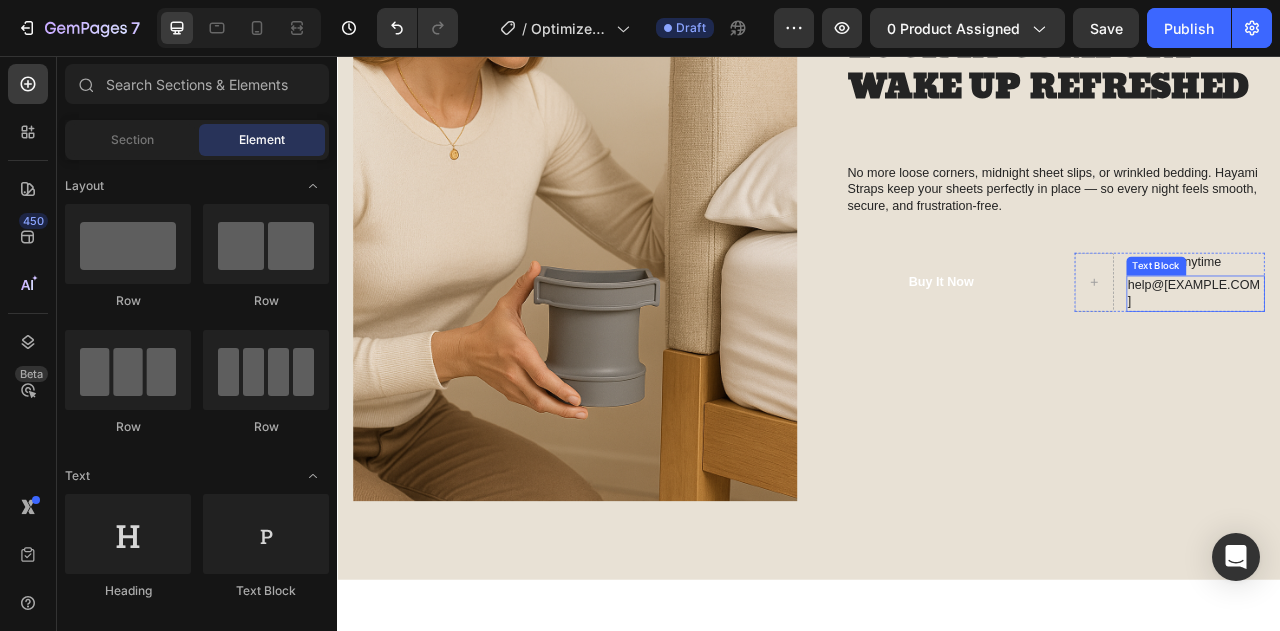 click on "help@[EXAMPLE.COM] Text Block" at bounding box center (1429, 358) 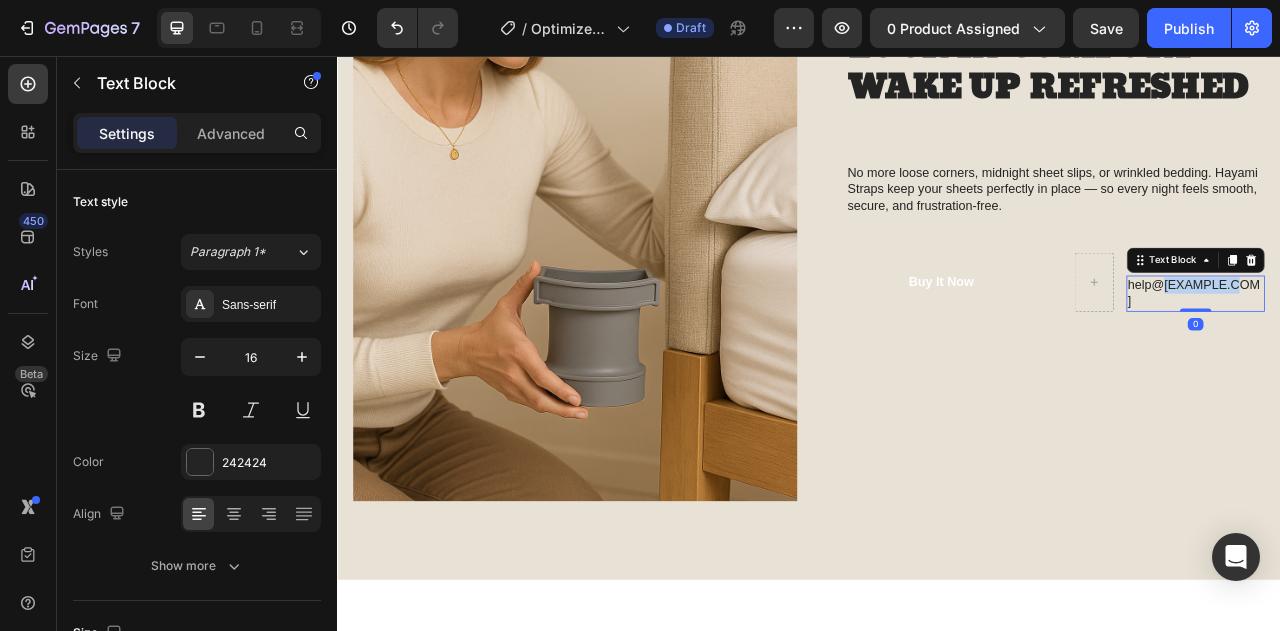 scroll, scrollTop: 2406, scrollLeft: 0, axis: vertical 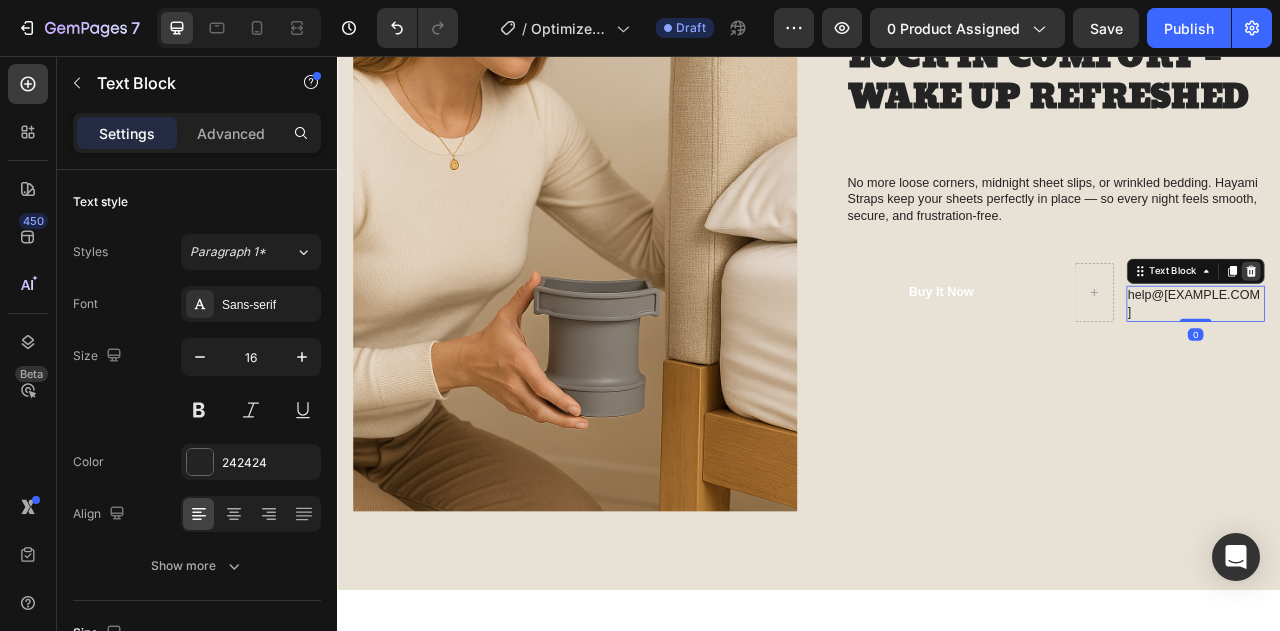 click 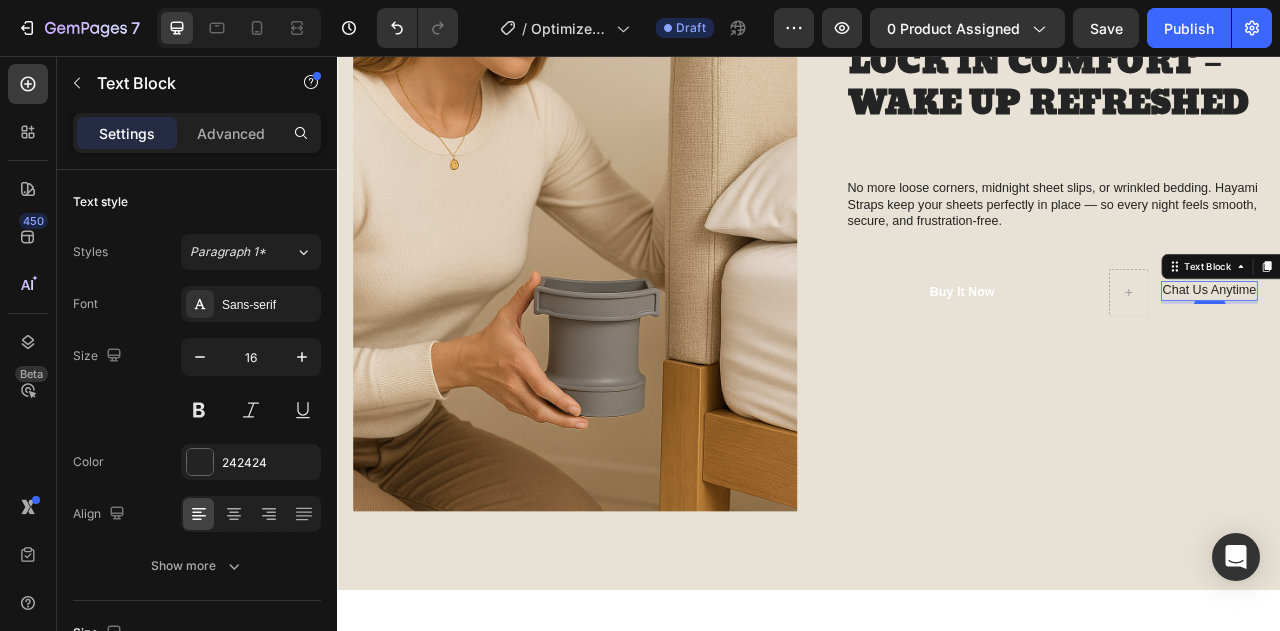 click on "Chat Us Anytime" at bounding box center [1446, 354] 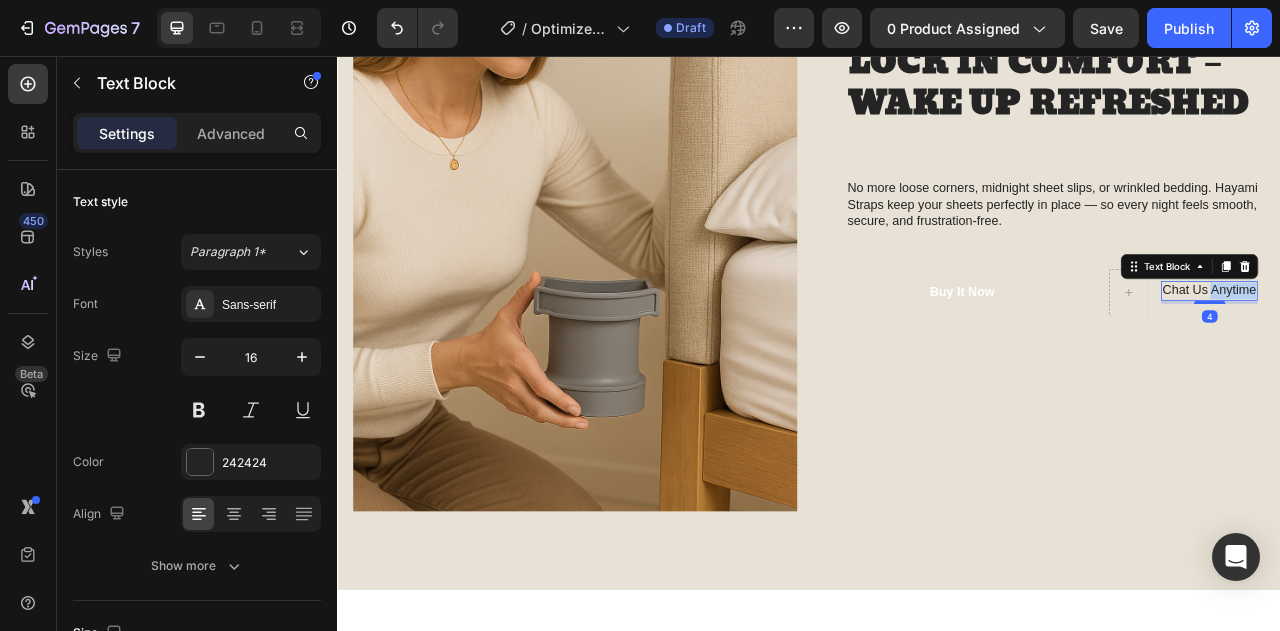 scroll, scrollTop: 2392, scrollLeft: 0, axis: vertical 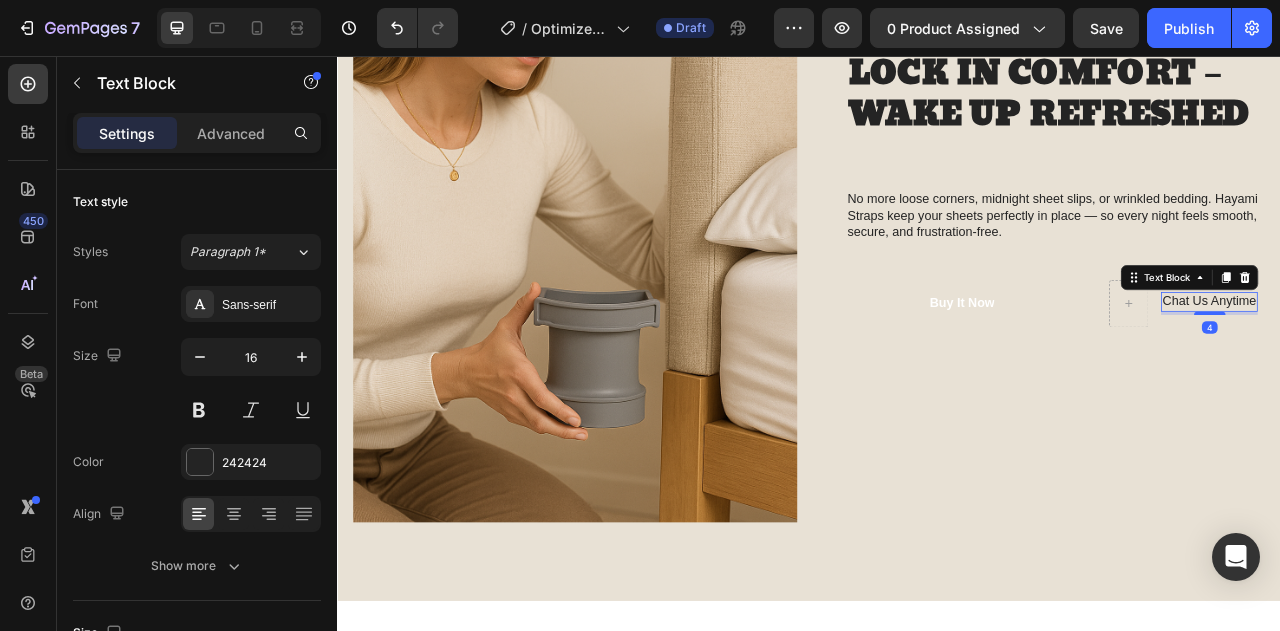 click on "Text Block" at bounding box center [1420, 337] 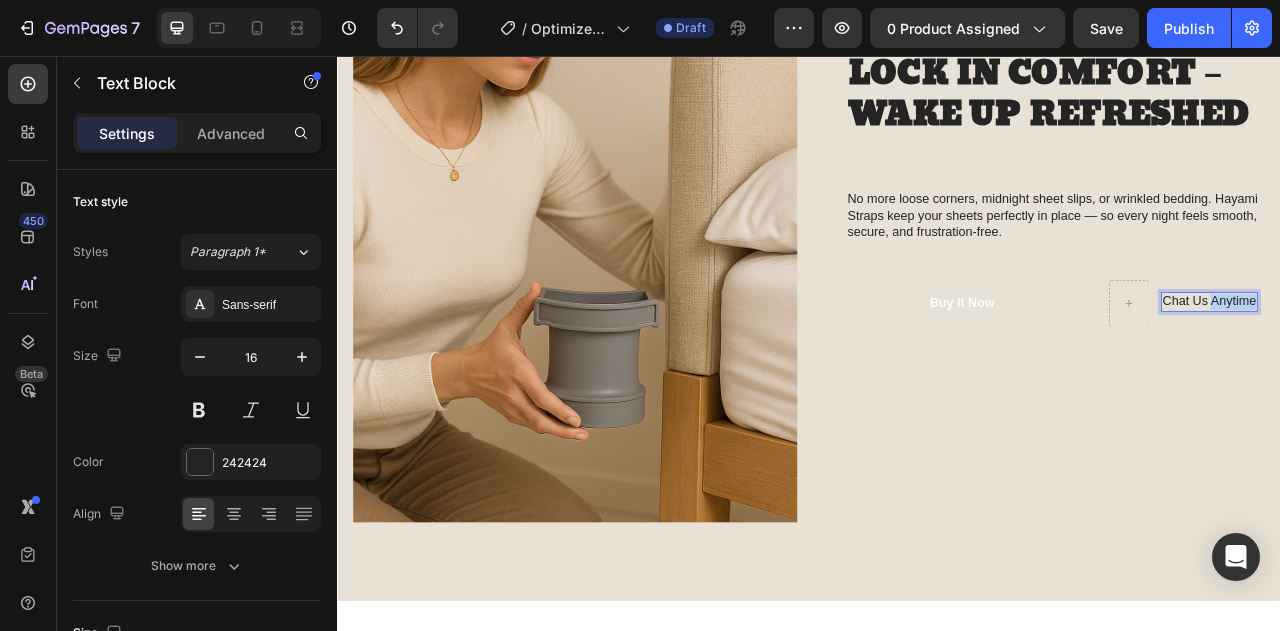 click on "Chat Us Anytime" at bounding box center [1446, 368] 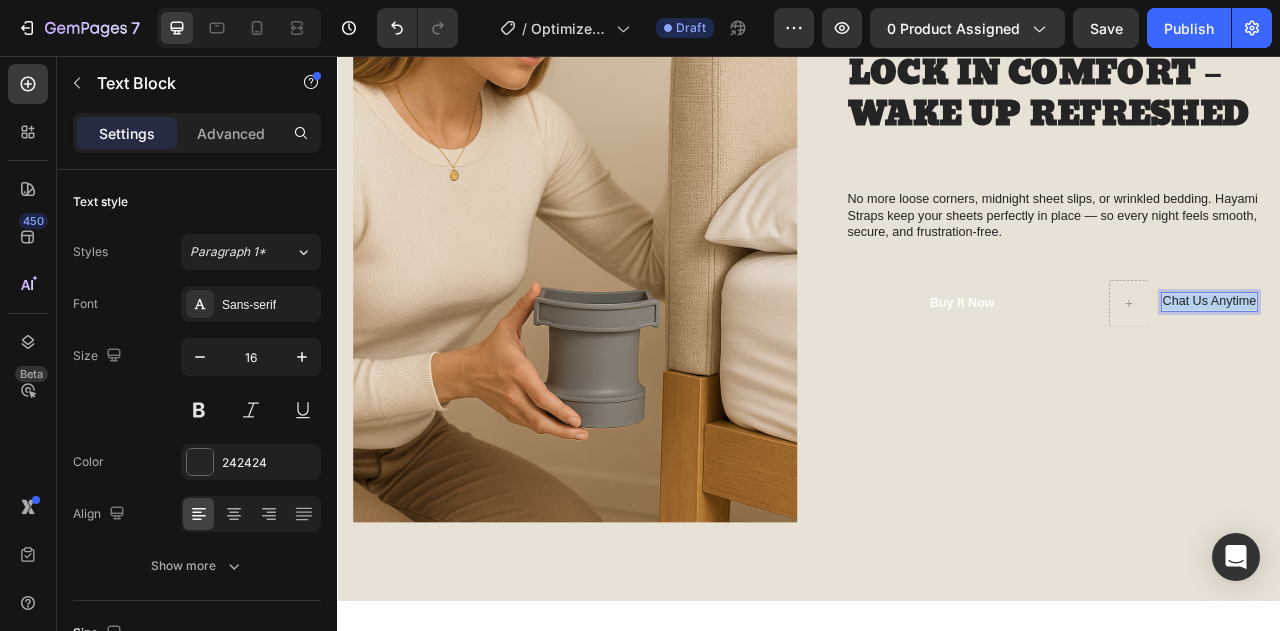 click on "Chat Us Anytime" at bounding box center [1446, 368] 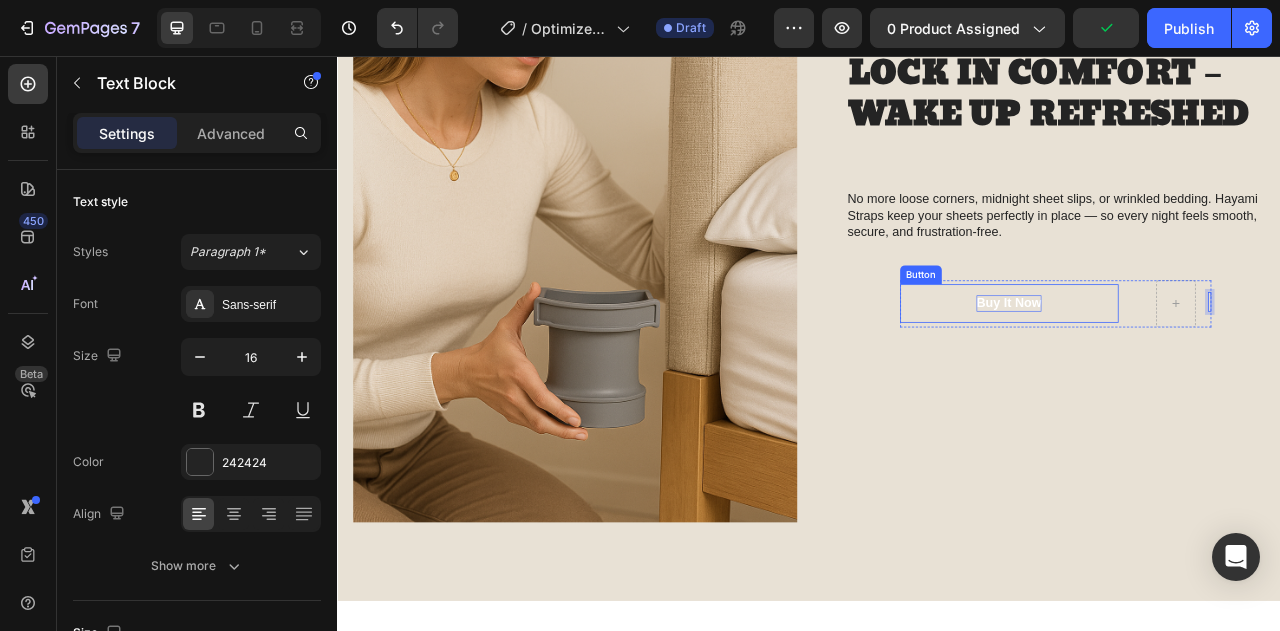 click on "Buy It Now" at bounding box center [1191, 370] 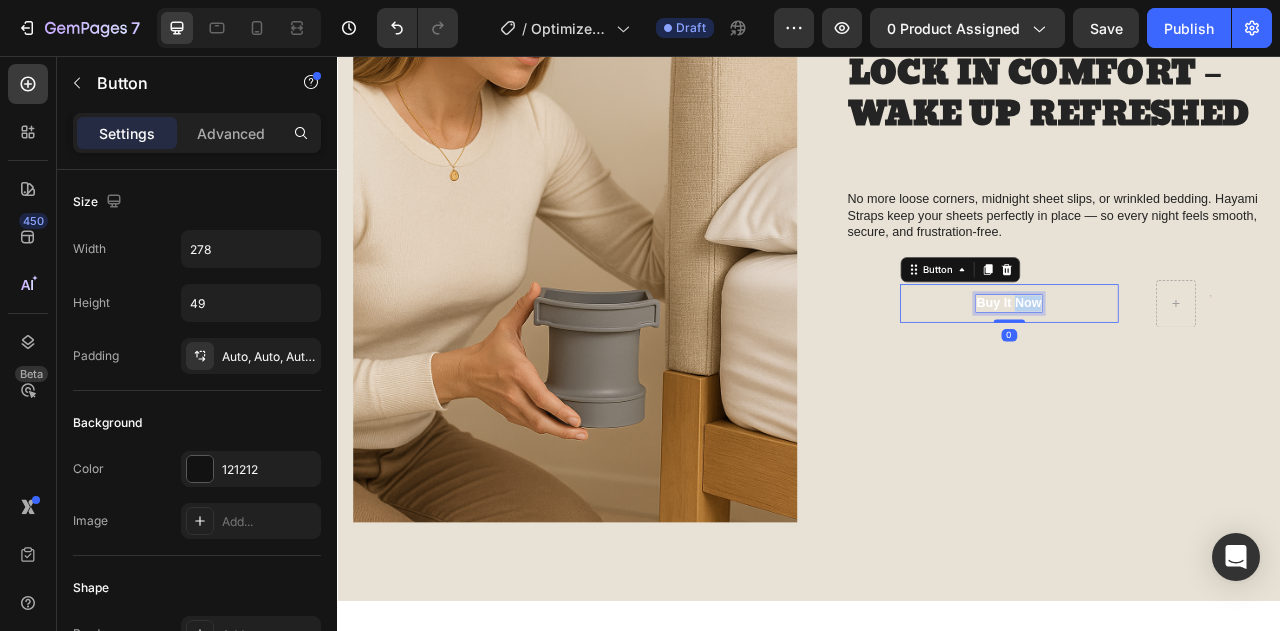 scroll, scrollTop: 2368, scrollLeft: 0, axis: vertical 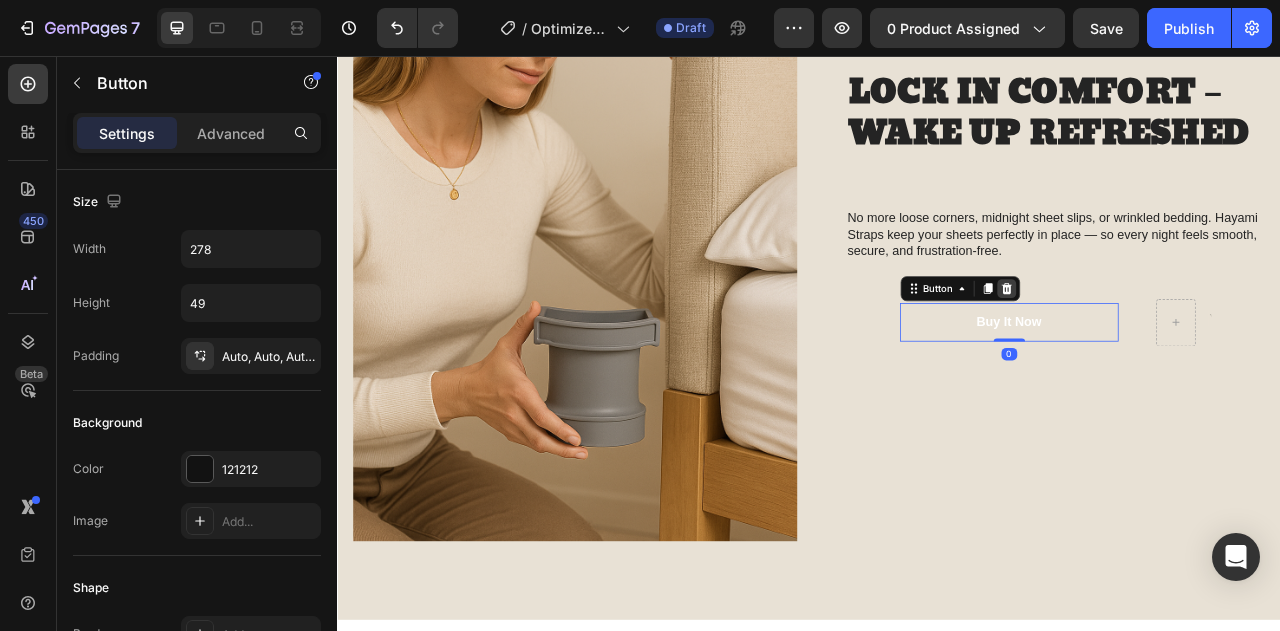 click at bounding box center (1188, 351) 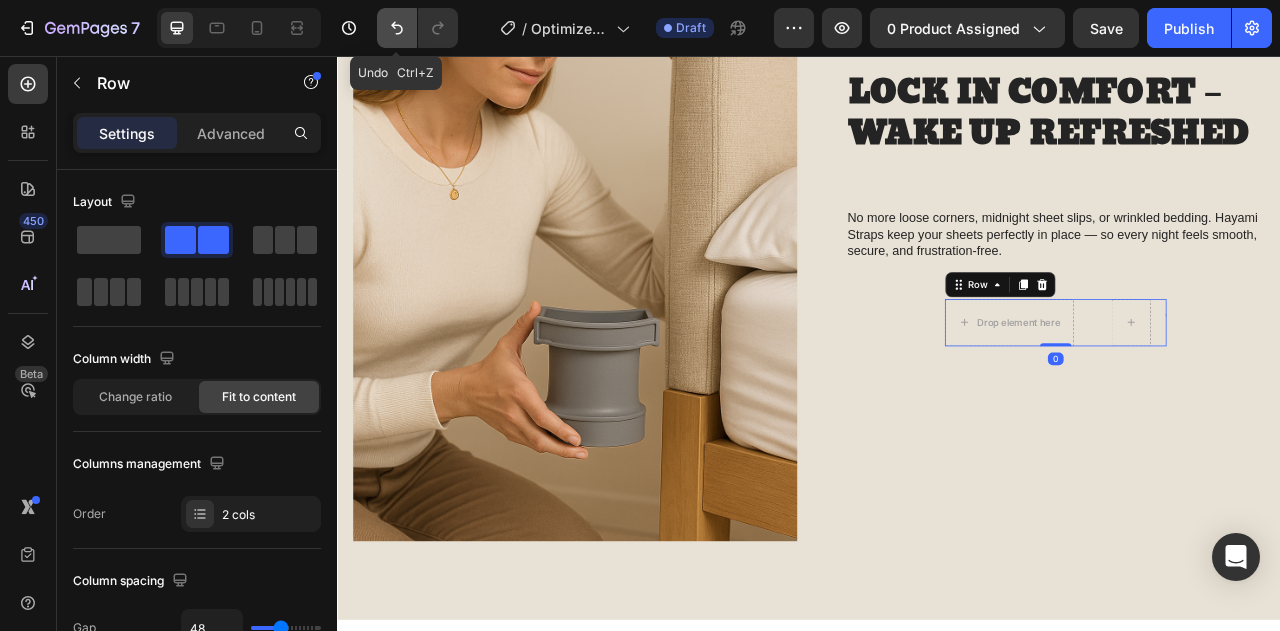 click 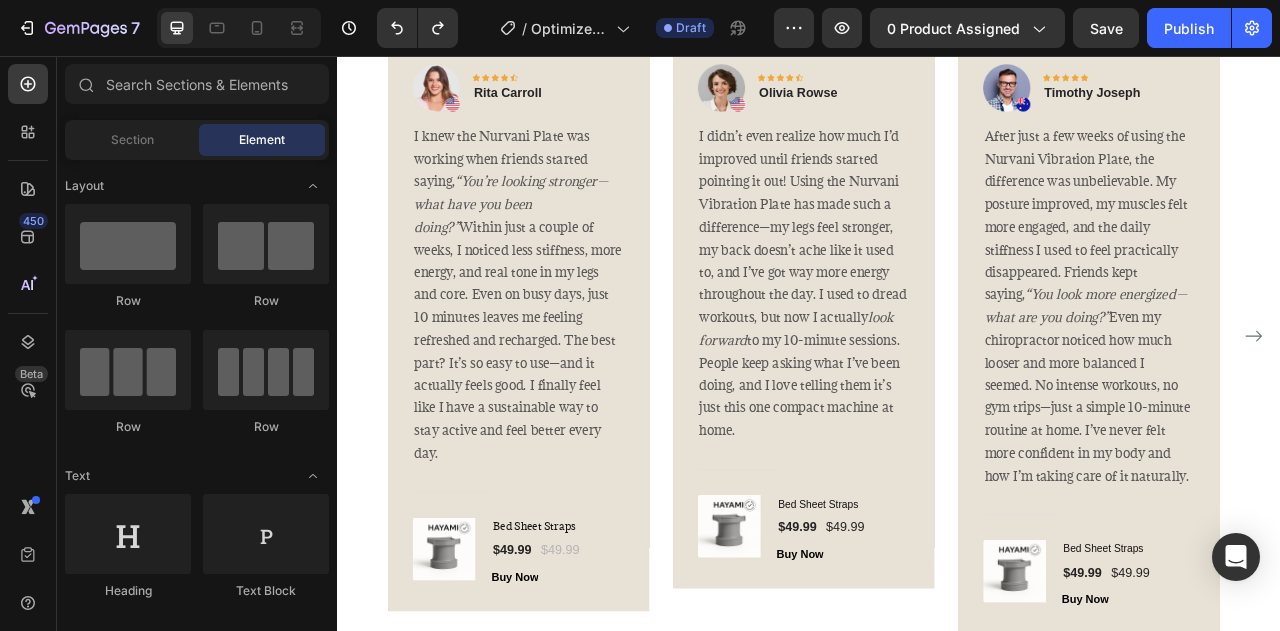 scroll, scrollTop: 4284, scrollLeft: 0, axis: vertical 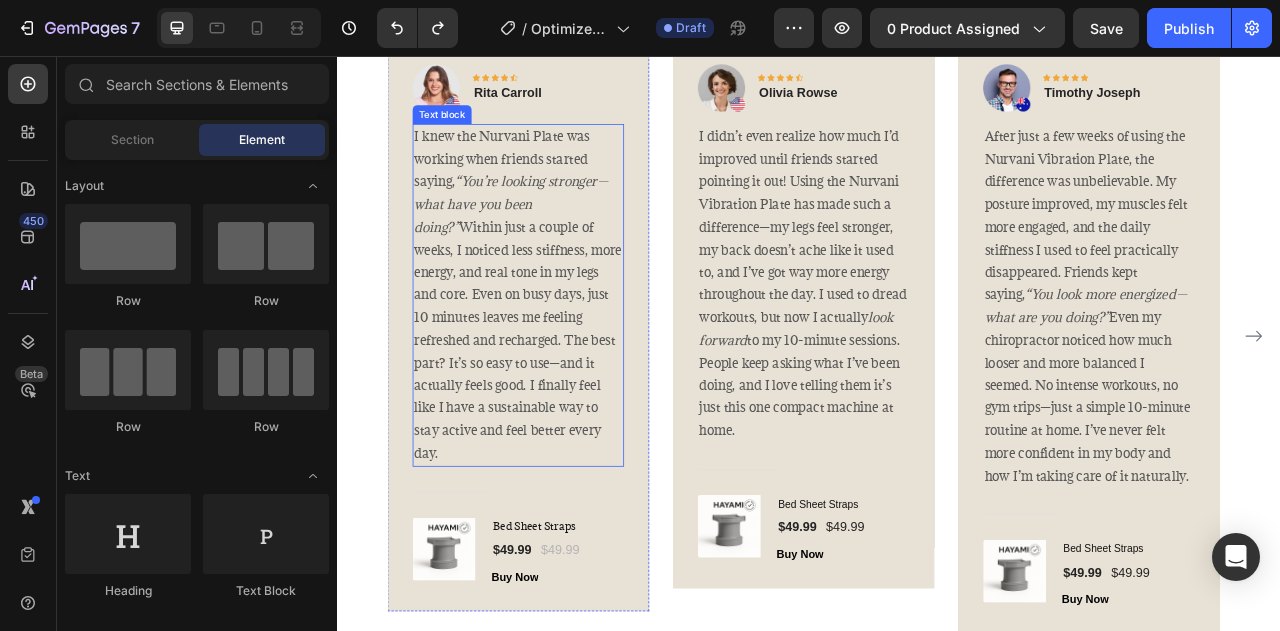 click on "I knew the Nurvani Plate was working when friends started saying,  “You’re looking stronger—what have you been doing?”  Within just a couple of weeks, I noticed less stiffness, more energy, and real tone in my legs and core. Even on busy days, just 10 minutes leaves me feeling refreshed and recharged. The best part? It’s so easy to use—and it actually feels good. I finally feel like I have a sustainable way to stay active and feel better every day." at bounding box center [566, 360] 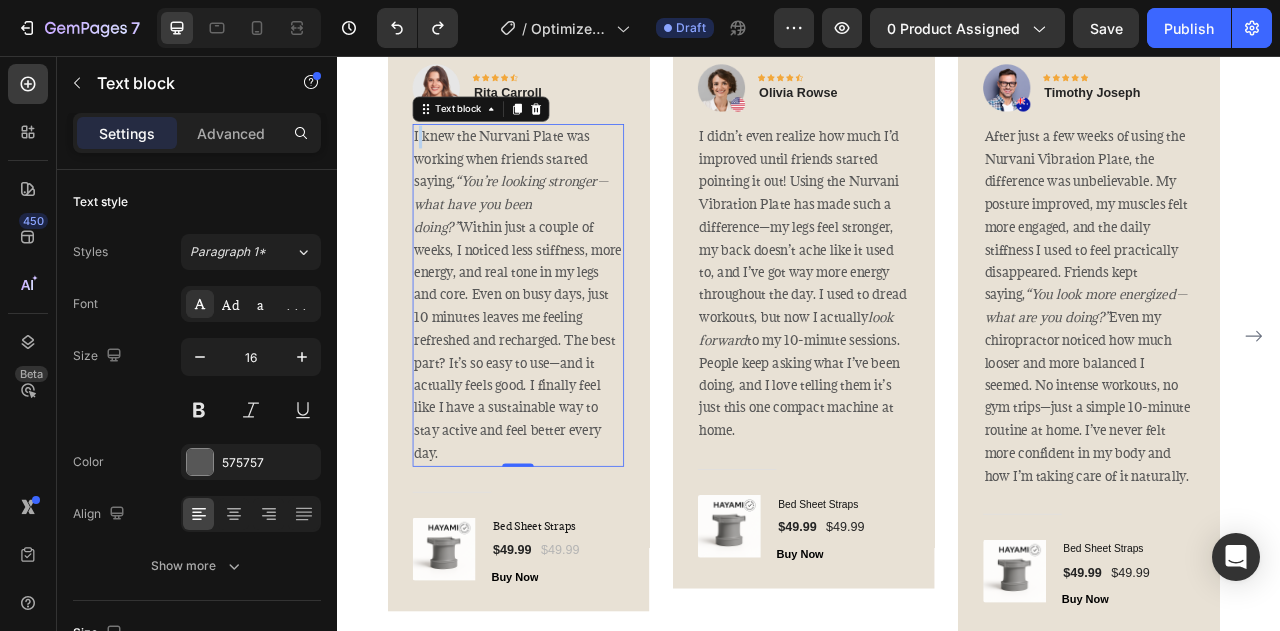 click on "I knew the Nurvani Plate was working when friends started saying,  “You’re looking stronger—what have you been doing?”  Within just a couple of weeks, I noticed less stiffness, more energy, and real tone in my legs and core. Even on busy days, just 10 minutes leaves me feeling refreshed and recharged. The best part? It’s so easy to use—and it actually feels good. I finally feel like I have a sustainable way to stay active and feel better every day." at bounding box center (566, 360) 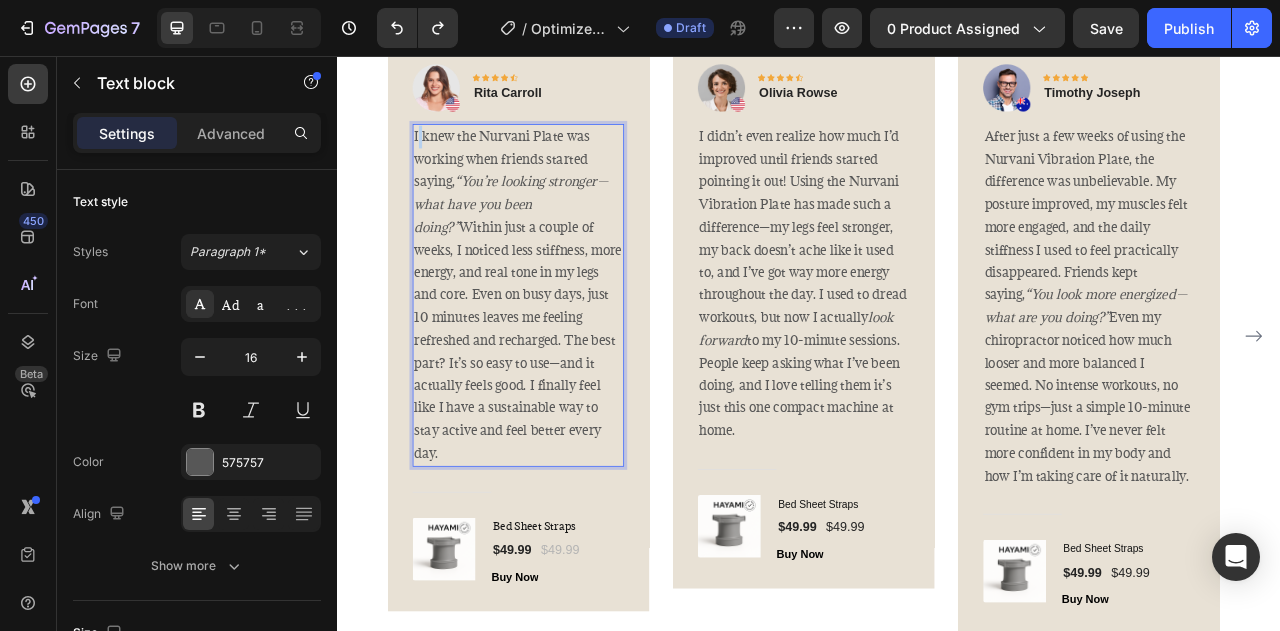 click on "I knew the Nurvani Plate was working when friends started saying,  “You’re looking stronger—what have you been doing?”  Within just a couple of weeks, I noticed less stiffness, more energy, and real tone in my legs and core. Even on busy days, just 10 minutes leaves me feeling refreshed and recharged. The best part? It’s so easy to use—and it actually feels good. I finally feel like I have a sustainable way to stay active and feel better every day." at bounding box center (566, 360) 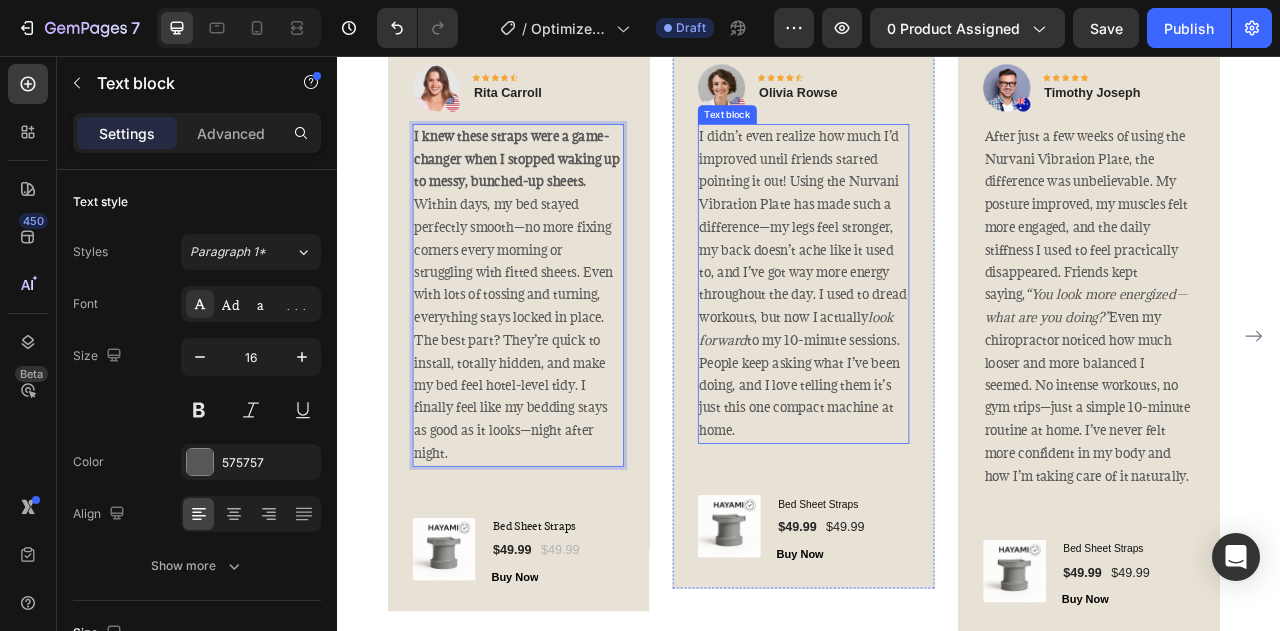 click on "I didn’t even realize how much I’d improved until friends started pointing it out! Using the Nurvani Vibration Plate has made such a difference—my legs feel stronger, my back doesn’t ache like it used to, and I’ve got way more energy throughout the day. I used to dread workouts, but now I actually  look forward  to my 10-minute sessions. People keep asking what I’ve been doing, and I love telling them it’s just this one compact machine at home." at bounding box center (929, 345) 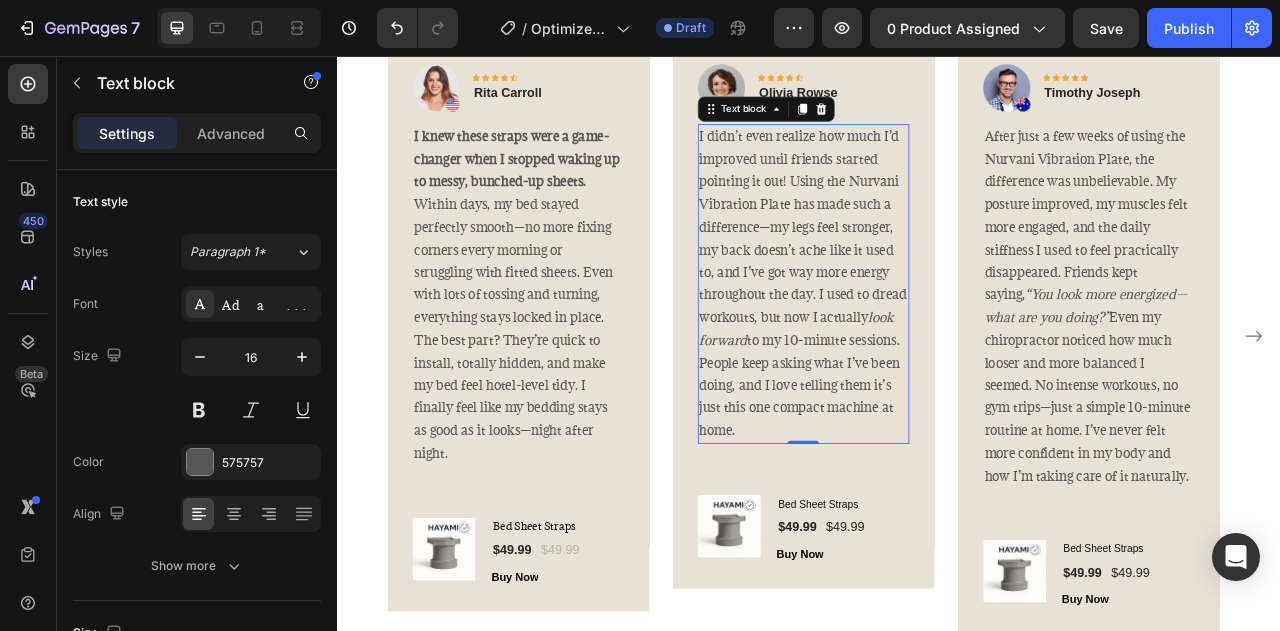 click on "I didn’t even realize how much I’d improved until friends started pointing it out! Using the Nurvani Vibration Plate has made such a difference—my legs feel stronger, my back doesn’t ache like it used to, and I’ve got way more energy throughout the day. I used to dread workouts, but now I actually  look forward  to my 10-minute sessions. People keep asking what I’ve been doing, and I love telling them it’s just this one compact machine at home." at bounding box center [929, 345] 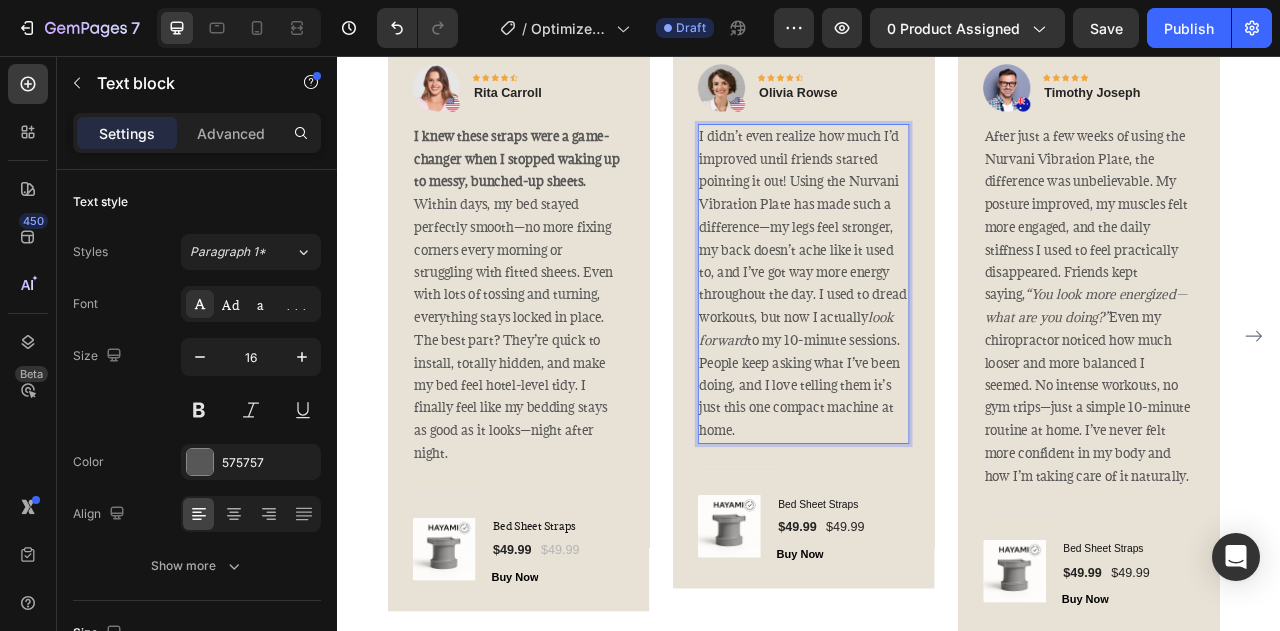 click on "I didn’t even realize how much I’d improved until friends started pointing it out! Using the Nurvani Vibration Plate has made such a difference—my legs feel stronger, my back doesn’t ache like it used to, and I’ve got way more energy throughout the day. I used to dread workouts, but now I actually  look forward  to my 10-minute sessions. People keep asking what I’ve been doing, and I love telling them it’s just this one compact machine at home." at bounding box center [929, 345] 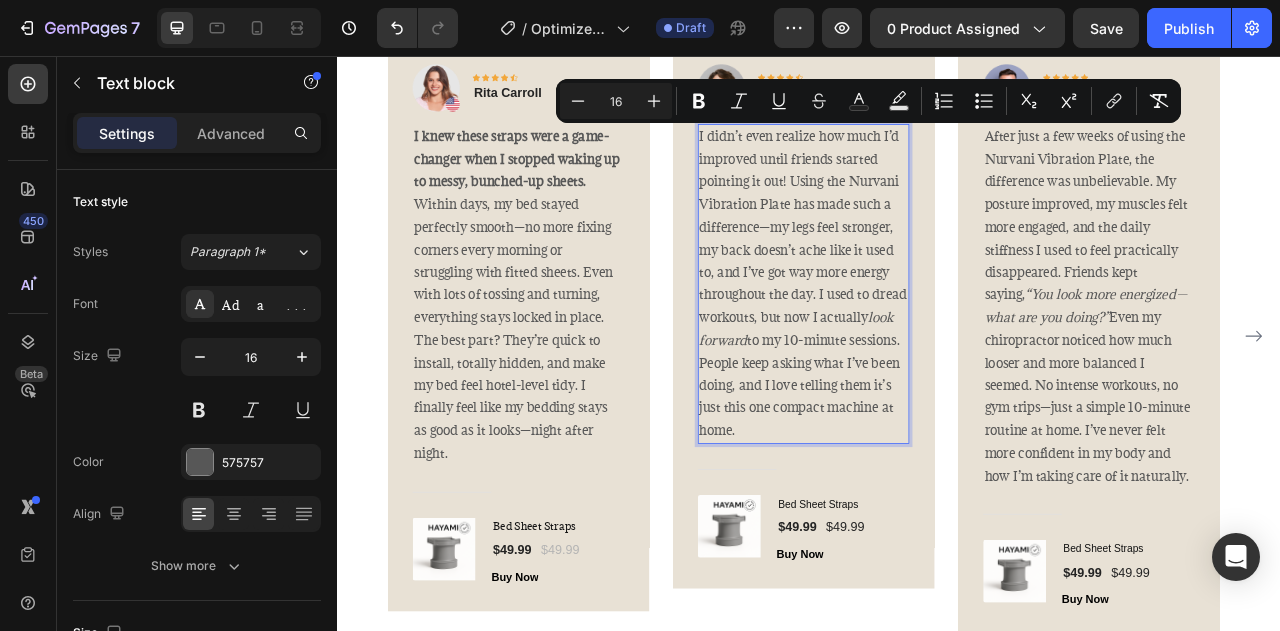 copy on "I didn’t even realize how much I’d improved until friends started pointing it out! Using the Nurvani Vibration Plate has made such a difference—my legs feel stronger, my back doesn’t ache like it used to, and I’ve got way more energy throughout the day. I used to dread workouts, but now I actually  look forward  to my 10-minute sessions. People keep asking what I’ve been doing, and I love telling them it’s just this one compact machine at home." 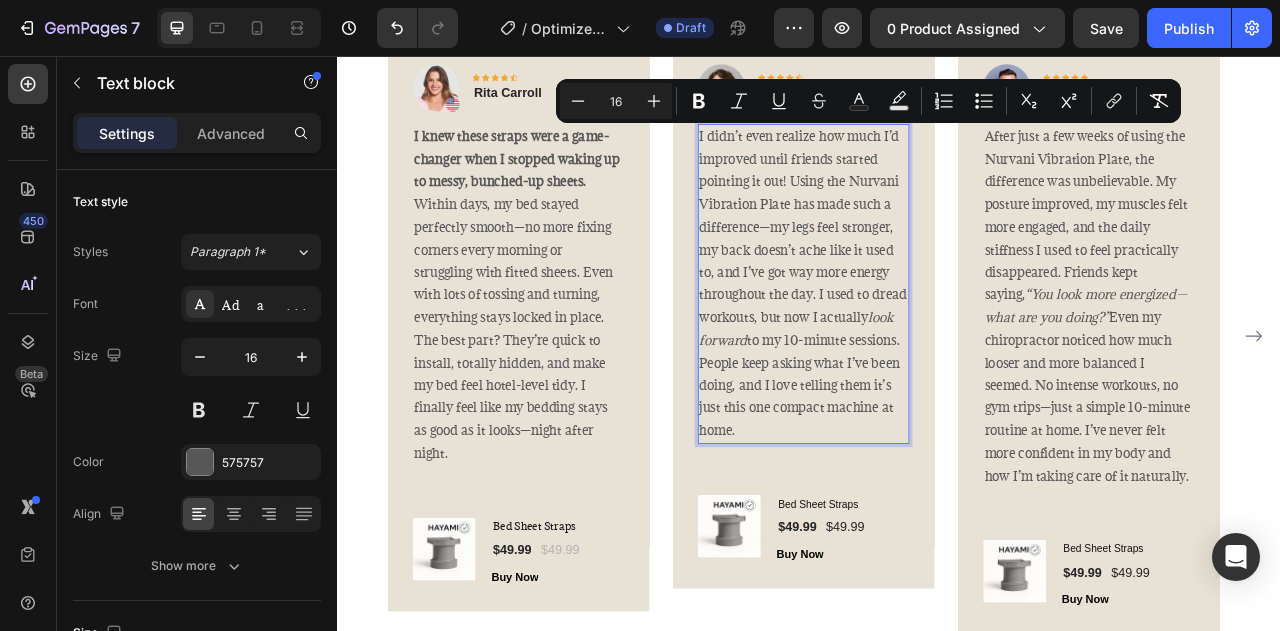 copy on "I didn’t even realize how much I’d improved until friends started pointing it out! Using the Nurvani Vibration Plate has made such a difference—my legs feel stronger, my back doesn’t ache like it used to, and I’ve got way more energy throughout the day. I used to dread workouts, but now I actually  look forward  to my 10-minute sessions. People keep asking what I’ve been doing, and I love telling them it’s just this one compact machine at home." 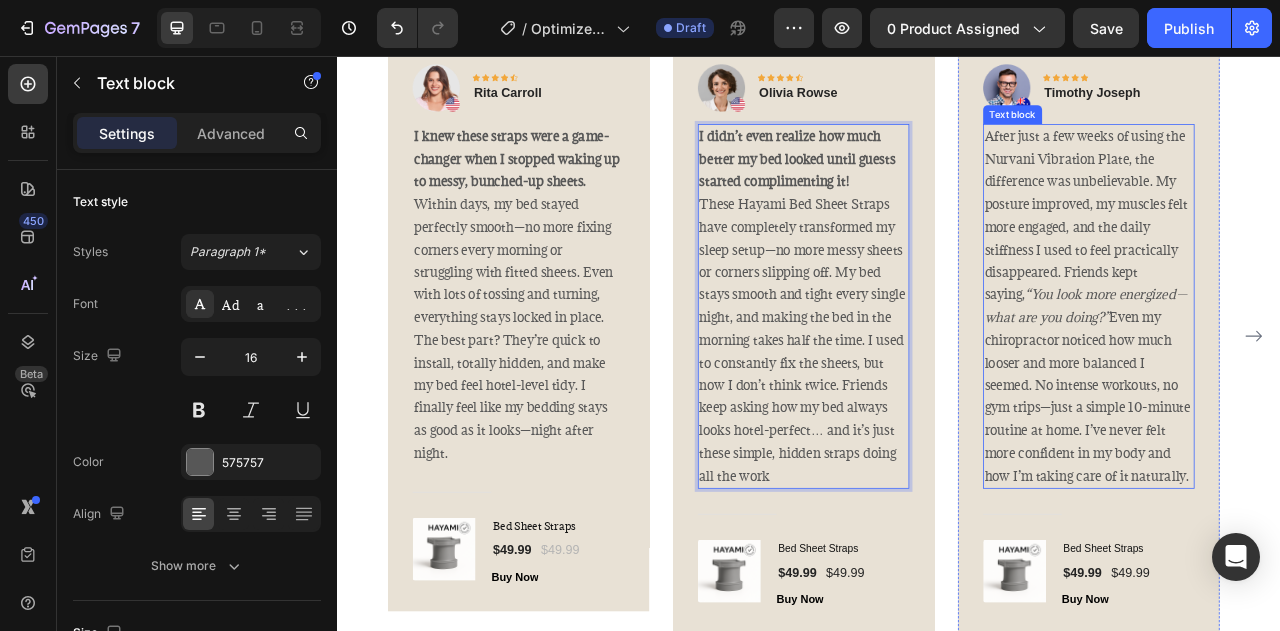 click on "After just a few weeks of using the Nurvani Vibration Plate, the difference was unbelievable. My posture improved, my muscles felt more engaged, and the daily stiffness I used to feel practically disappeared. Friends kept saying,  “You look more energized—what are you doing?”  Even my chiropractor noticed how much looser and more balanced I seemed. No intense workouts, no gym trips—just a simple 10-minute routine at home. I’ve never felt more confident in my body and how I’m taking care of it naturally." at bounding box center [1292, 374] 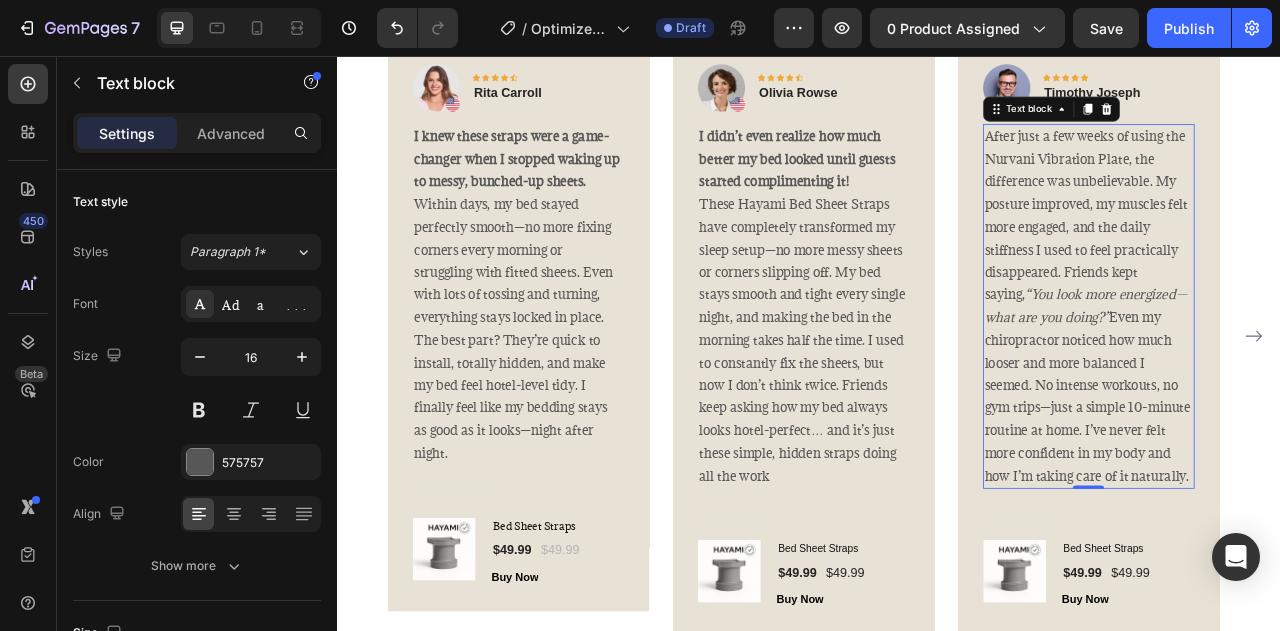 click on "After just a few weeks of using the Nurvani Vibration Plate, the difference was unbelievable. My posture improved, my muscles felt more engaged, and the daily stiffness I used to feel practically disappeared. Friends kept saying,  “You look more energized—what are you doing?”  Even my chiropractor noticed how much looser and more balanced I seemed. No intense workouts, no gym trips—just a simple 10-minute routine at home. I’ve never felt more confident in my body and how I’m taking care of it naturally." at bounding box center (1292, 374) 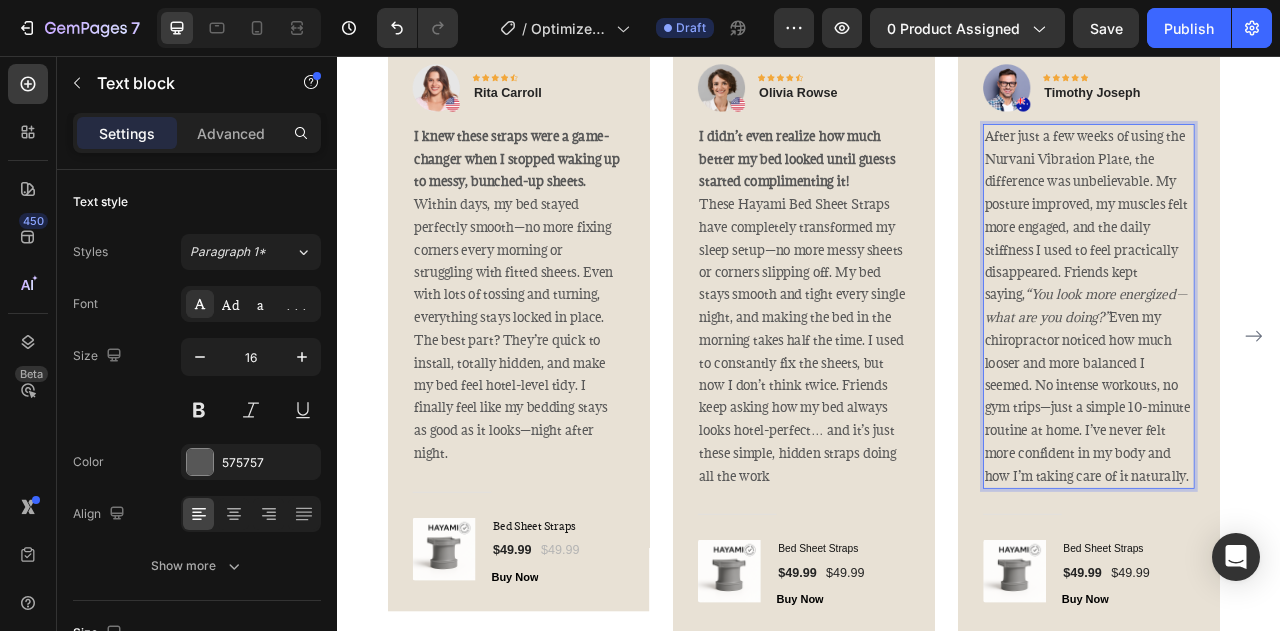 click on "After just a few weeks of using the Nurvani Vibration Plate, the difference was unbelievable. My posture improved, my muscles felt more engaged, and the daily stiffness I used to feel practically disappeared. Friends kept saying,  “You look more energized—what are you doing?”  Even my chiropractor noticed how much looser and more balanced I seemed. No intense workouts, no gym trips—just a simple 10-minute routine at home. I’ve never felt more confident in my body and how I’m taking care of it naturally." at bounding box center (1292, 374) 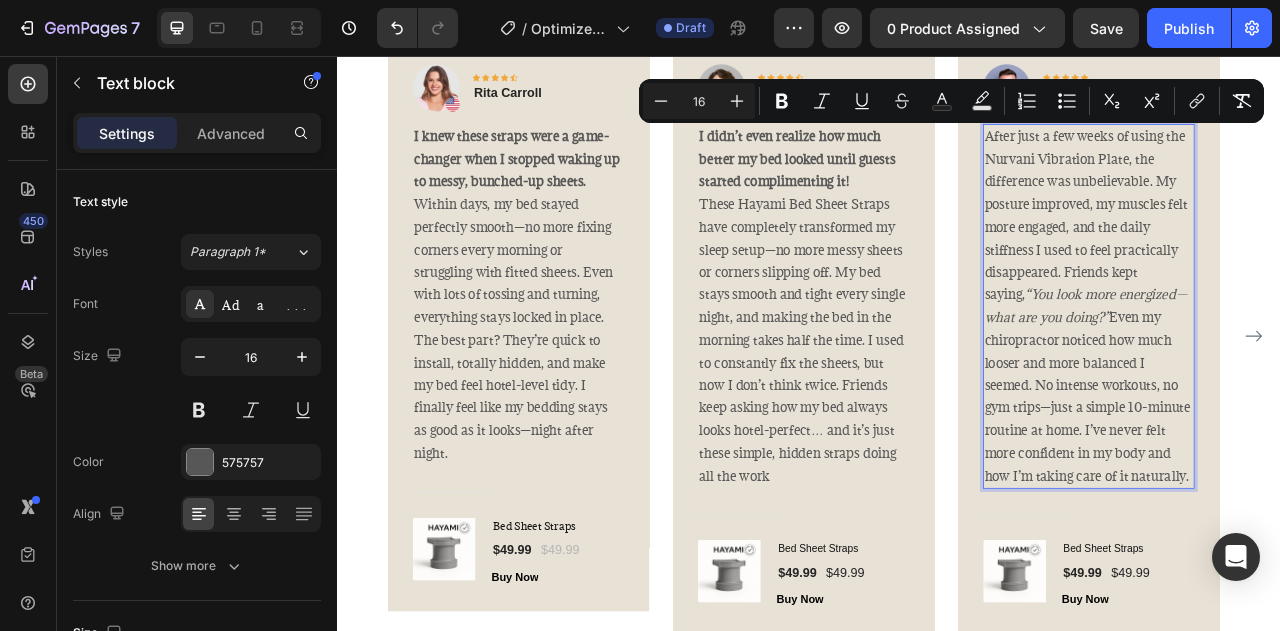 copy on "After just a few weeks of using the Nurvani Vibration Plate, the difference was unbelievable. My posture improved, my muscles felt more engaged, and the daily stiffness I used to feel practically disappeared. Friends kept saying,  “You look more energized—what are you doing?”  Even my chiropractor noticed how much looser and more balanced I seemed. No intense workouts, no gym trips—just a simple 10-minute routine at home. I’ve never felt more confident in my body and how I’m taking care of it naturally." 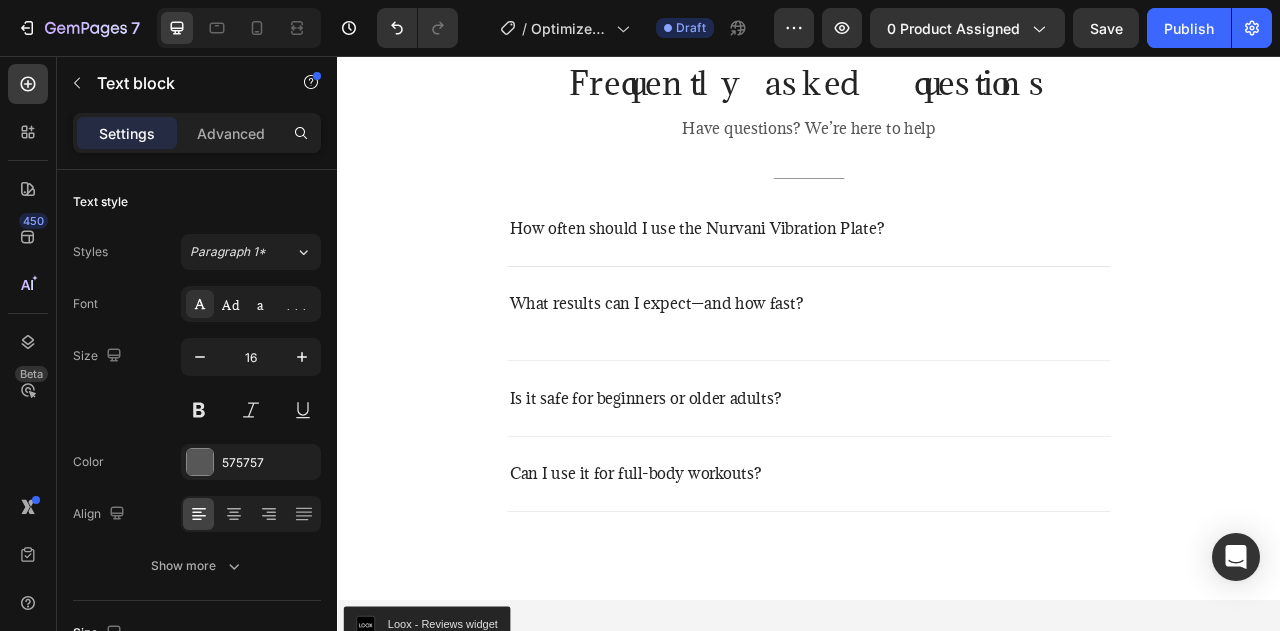 scroll, scrollTop: 5726, scrollLeft: 0, axis: vertical 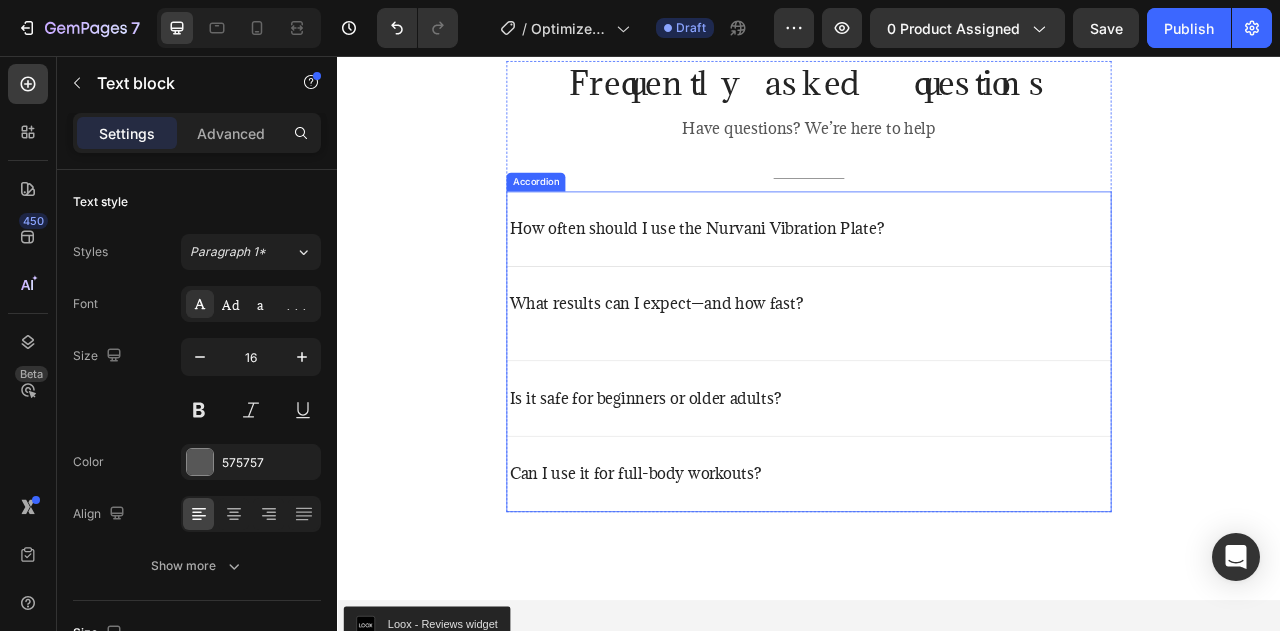 click on "How often should I use the Nurvani Vibration Plate?" at bounding box center (937, 276) 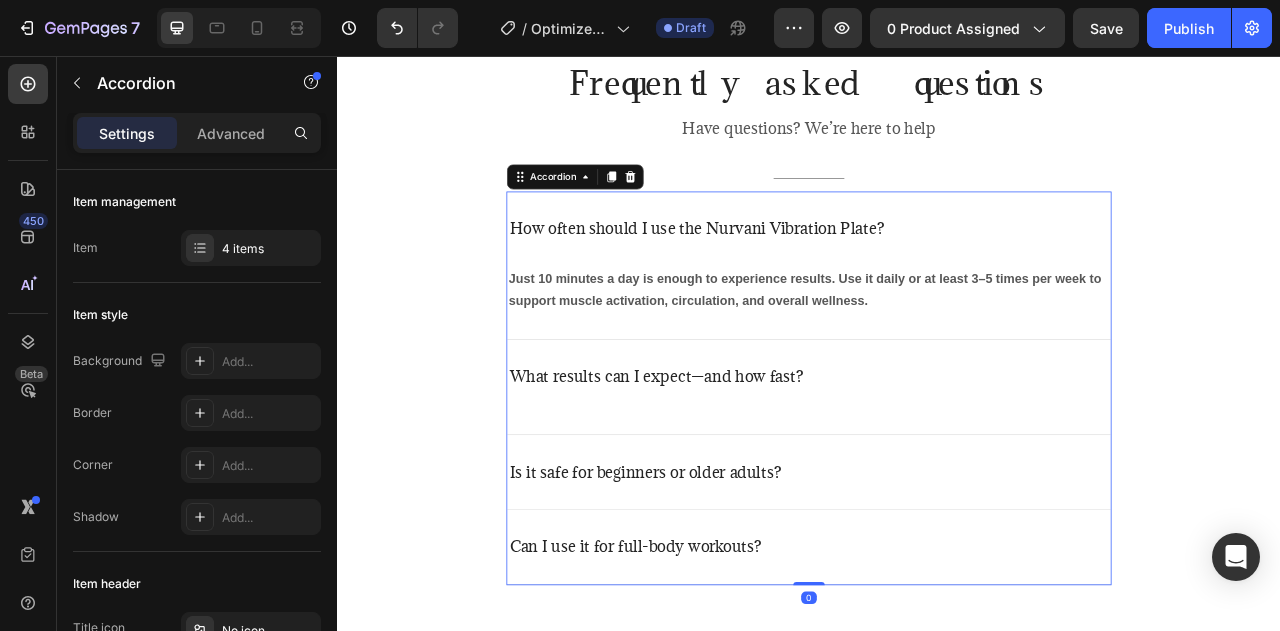 click on "How often should I use the Nurvani Vibration Plate?" at bounding box center (937, 275) 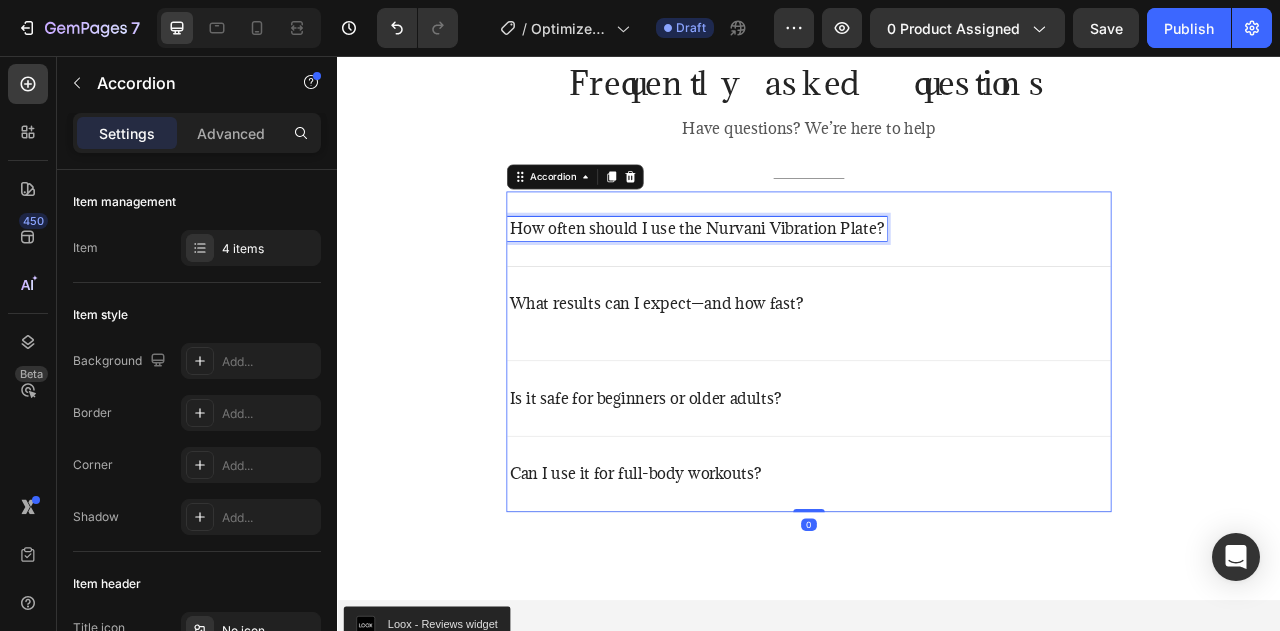 click on "How often should I use the Nurvani Vibration Plate?" at bounding box center (794, 275) 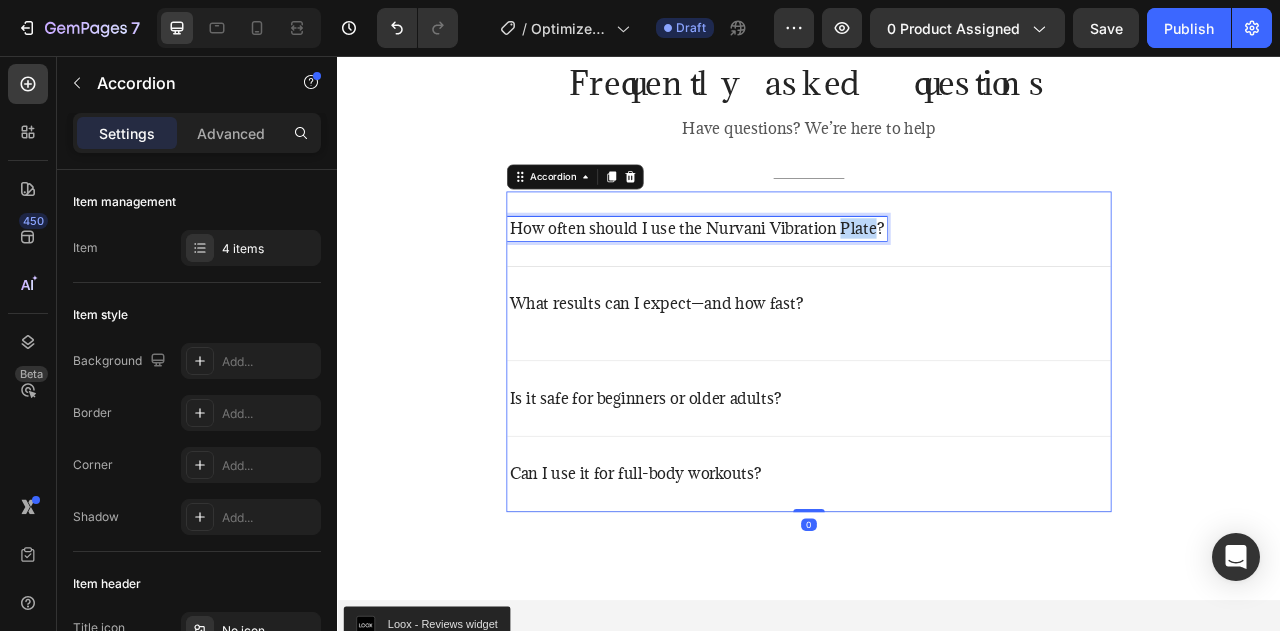 click on "How often should I use the Nurvani Vibration Plate?" at bounding box center [794, 275] 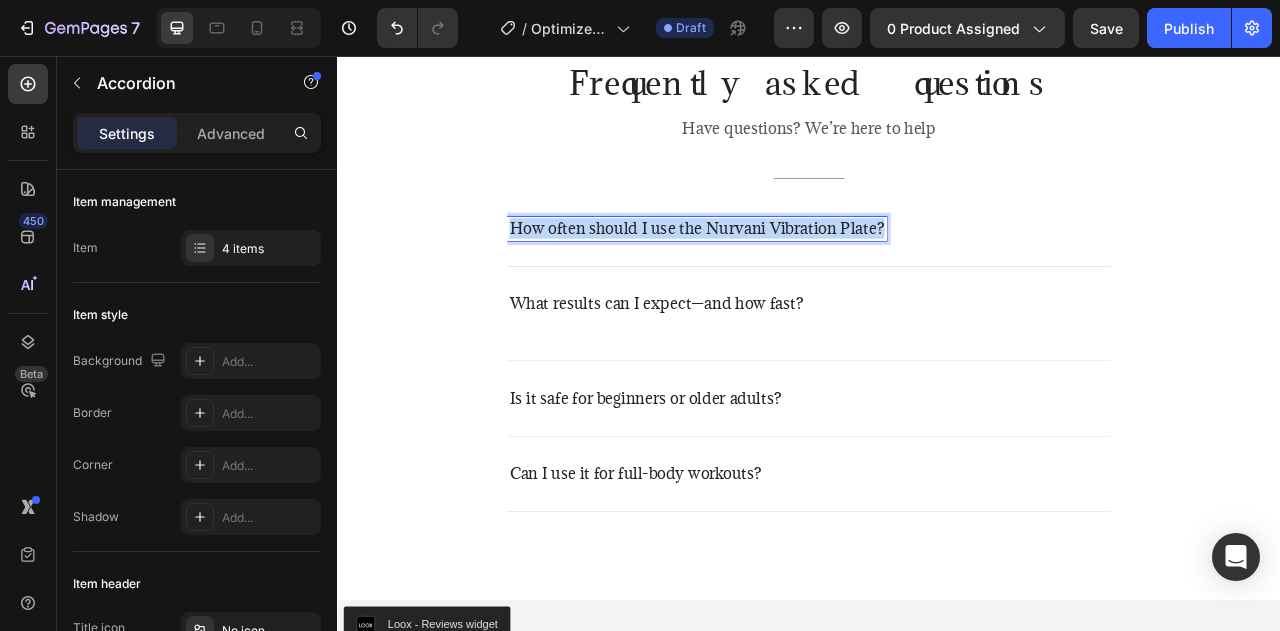 click on "How often should I use the Nurvani Vibration Plate?" at bounding box center [794, 275] 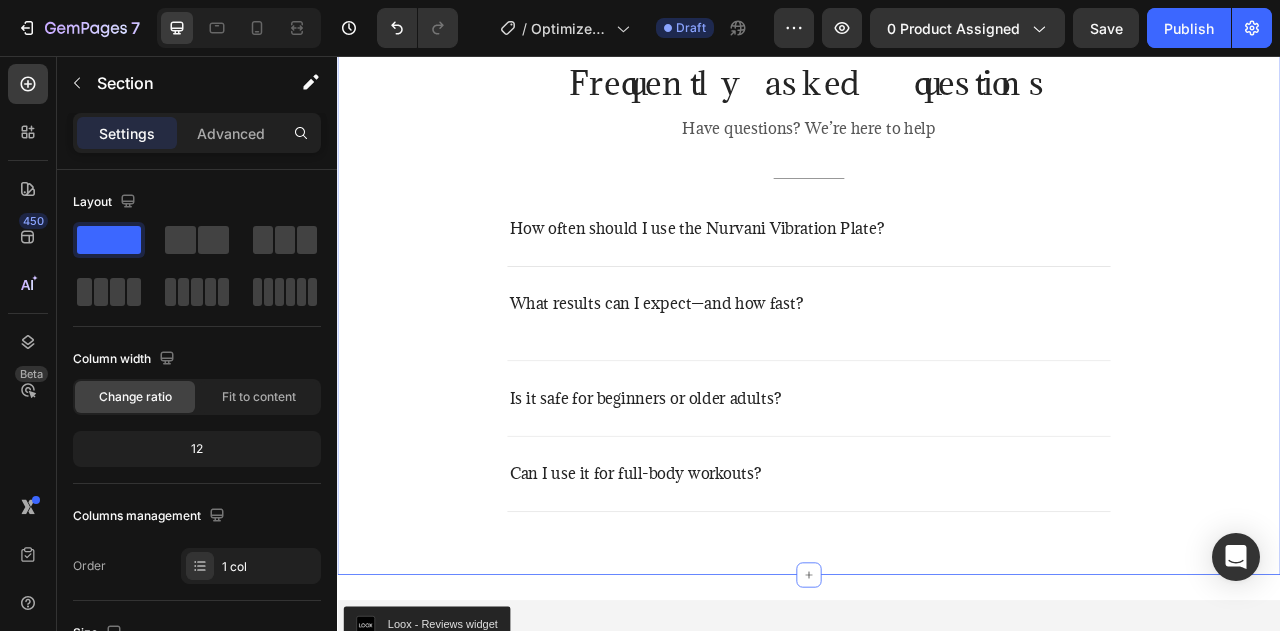 click on "Frequently asked questions Heading Have questions? We’re here to help Text block                Title Line How often should I use the Nurvani Vibration Plate? What results can I expect—and how fast? Is it safe for beginners or older adults? Can I use it for full-body workouts? Accordion Row" at bounding box center [937, 348] 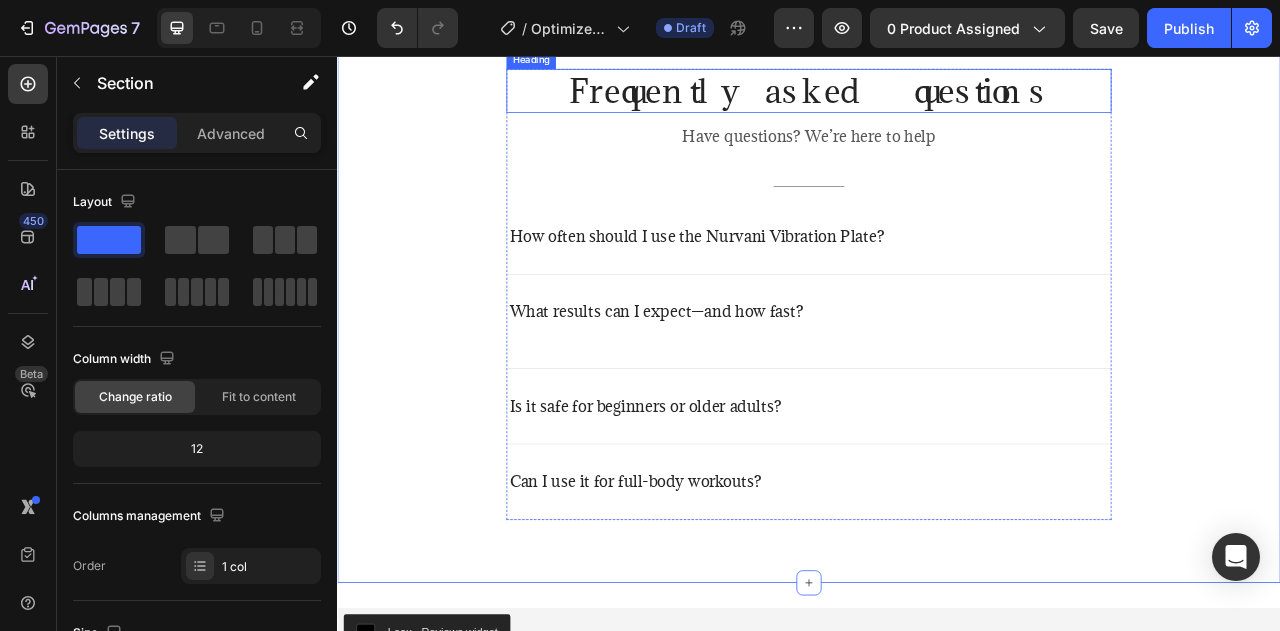 scroll, scrollTop: 5716, scrollLeft: 0, axis: vertical 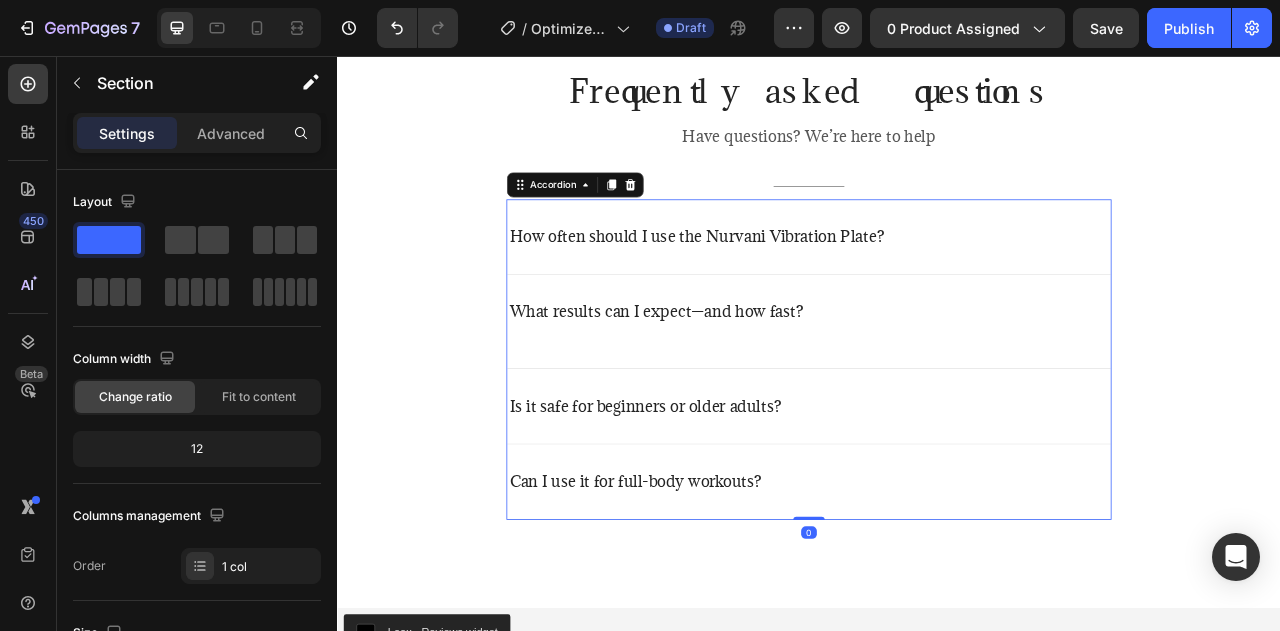 click on "How often should I use the Nurvani Vibration Plate?" at bounding box center [794, 285] 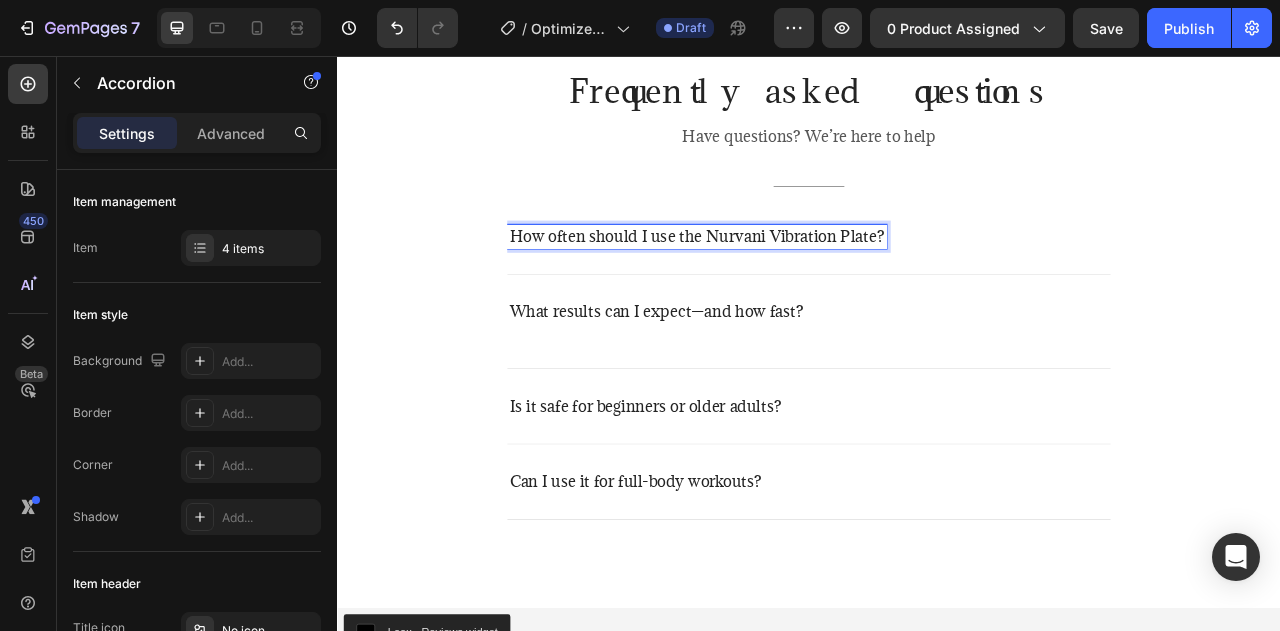 click on "How often should I use the Nurvani Vibration Plate?" at bounding box center (794, 285) 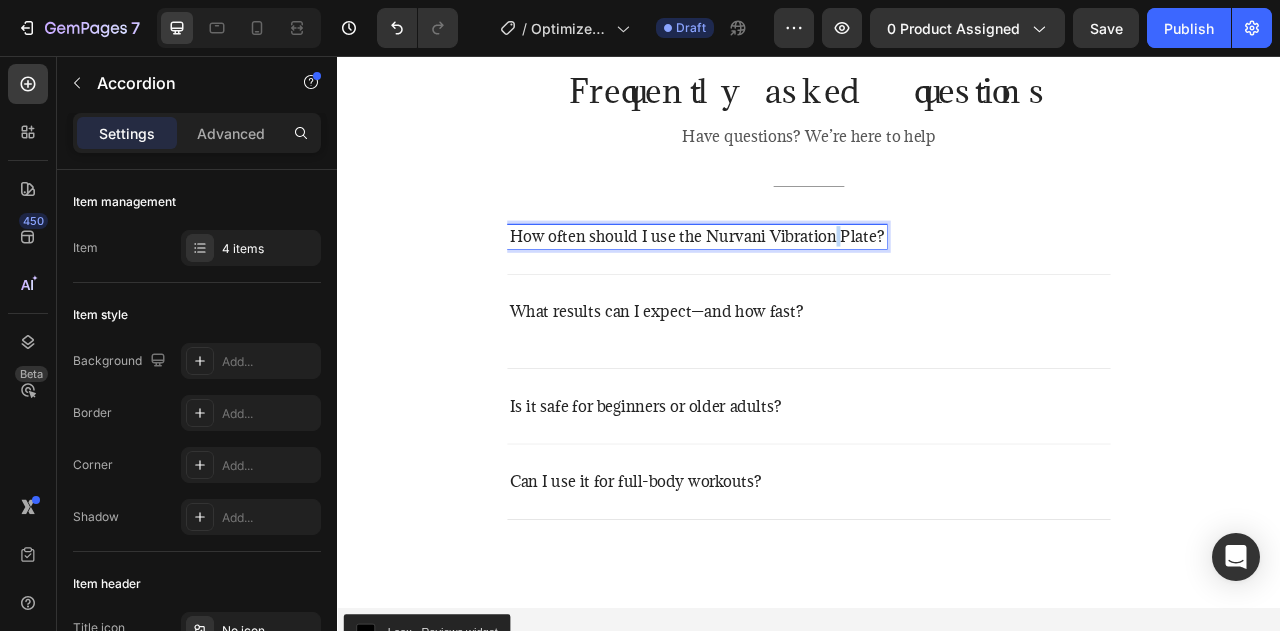click on "How often should I use the Nurvani Vibration Plate?" at bounding box center [794, 285] 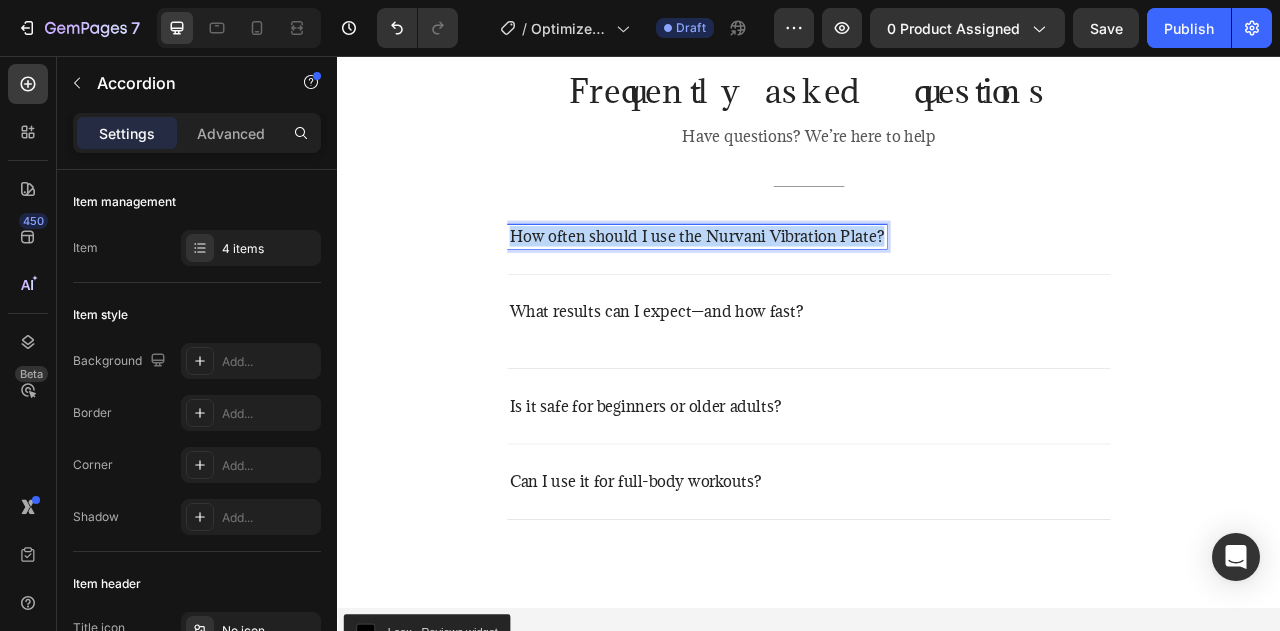 click on "How often should I use the Nurvani Vibration Plate?" at bounding box center [794, 285] 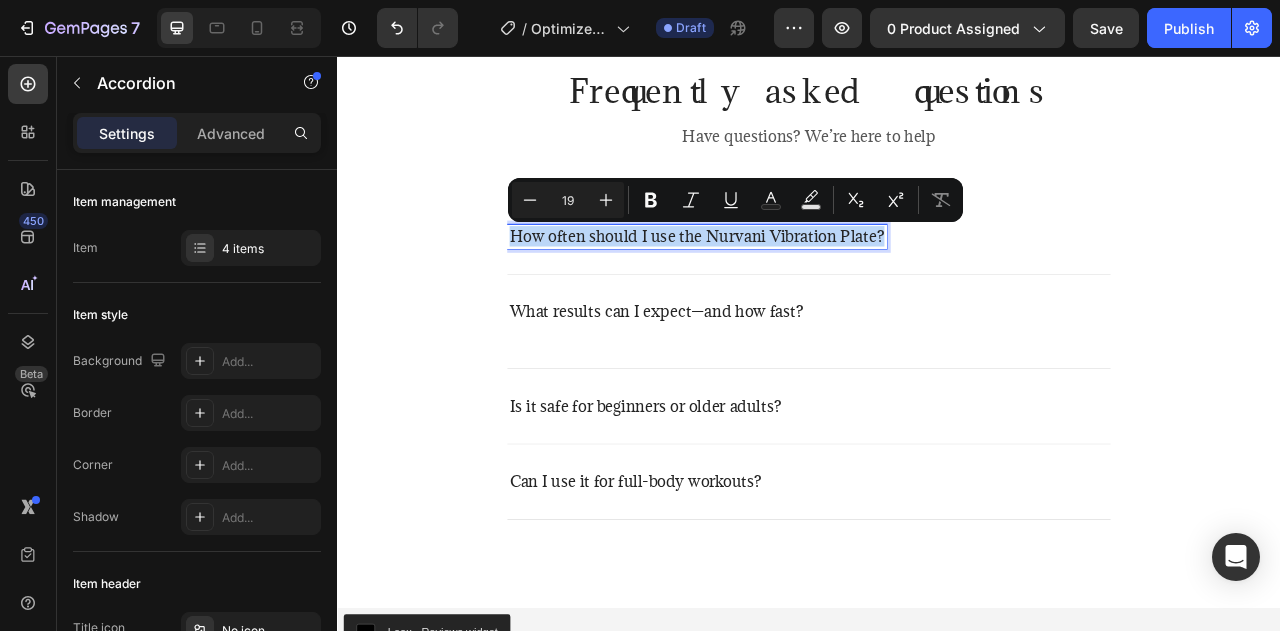 click on "How often should I use the Nurvani Vibration Plate?" at bounding box center (794, 285) 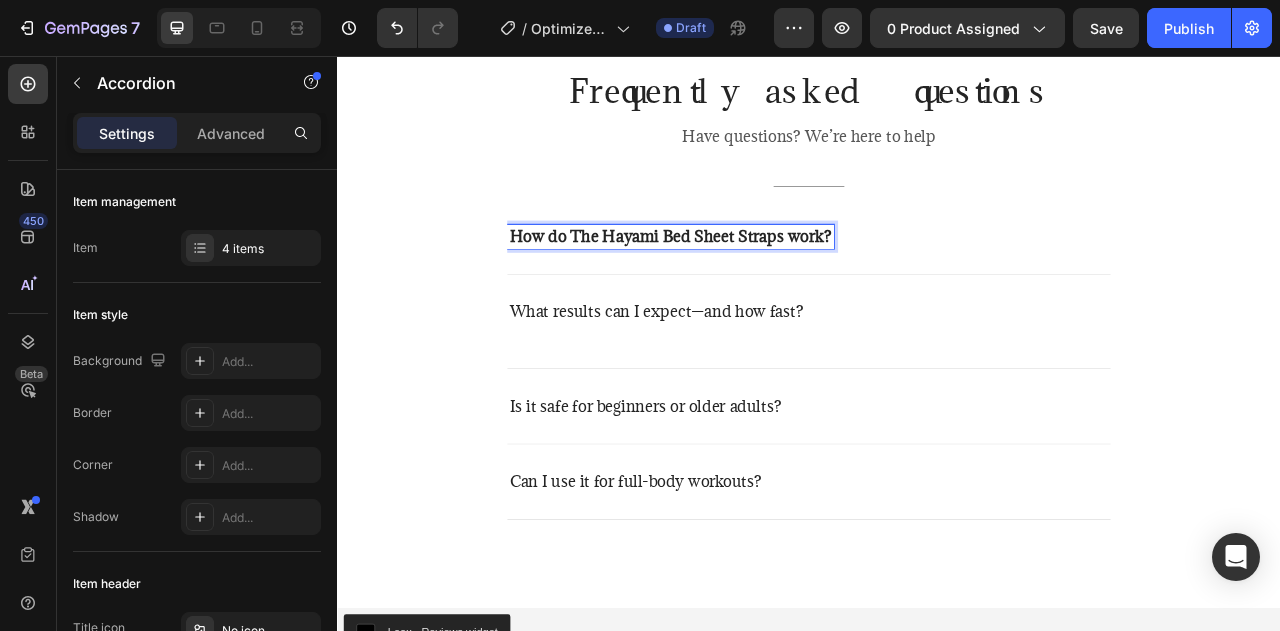 click on "What results can I expect—and how fast?" at bounding box center [743, 381] 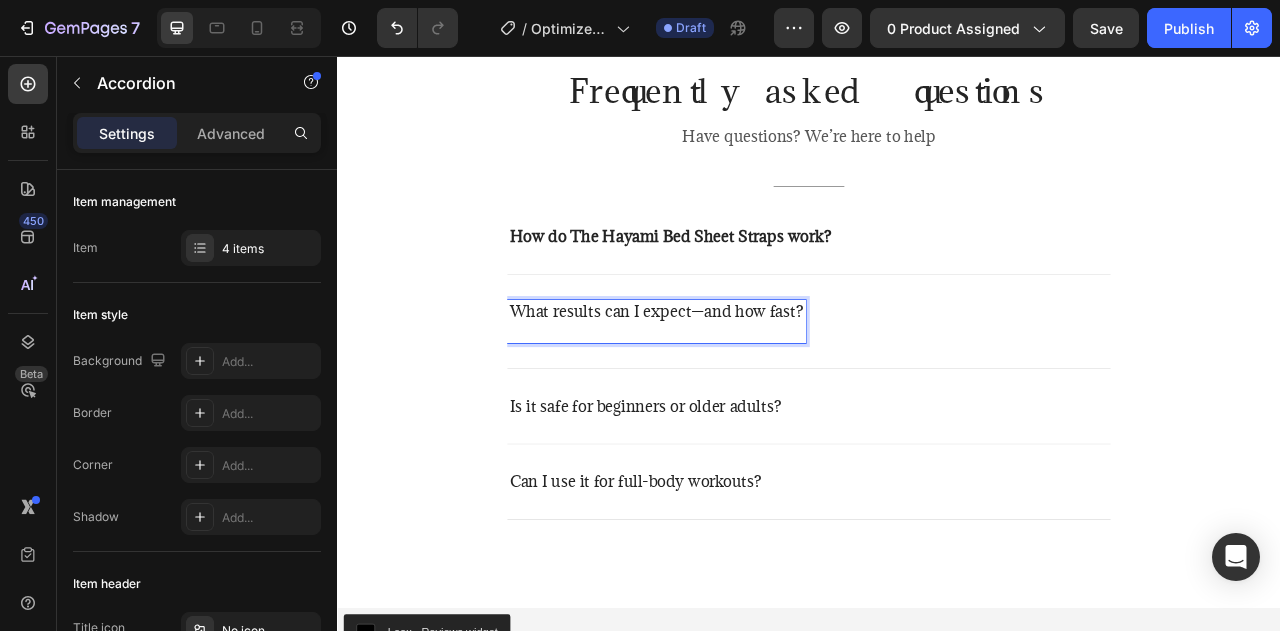 click on "What results can I expect—and how fast?" at bounding box center [743, 381] 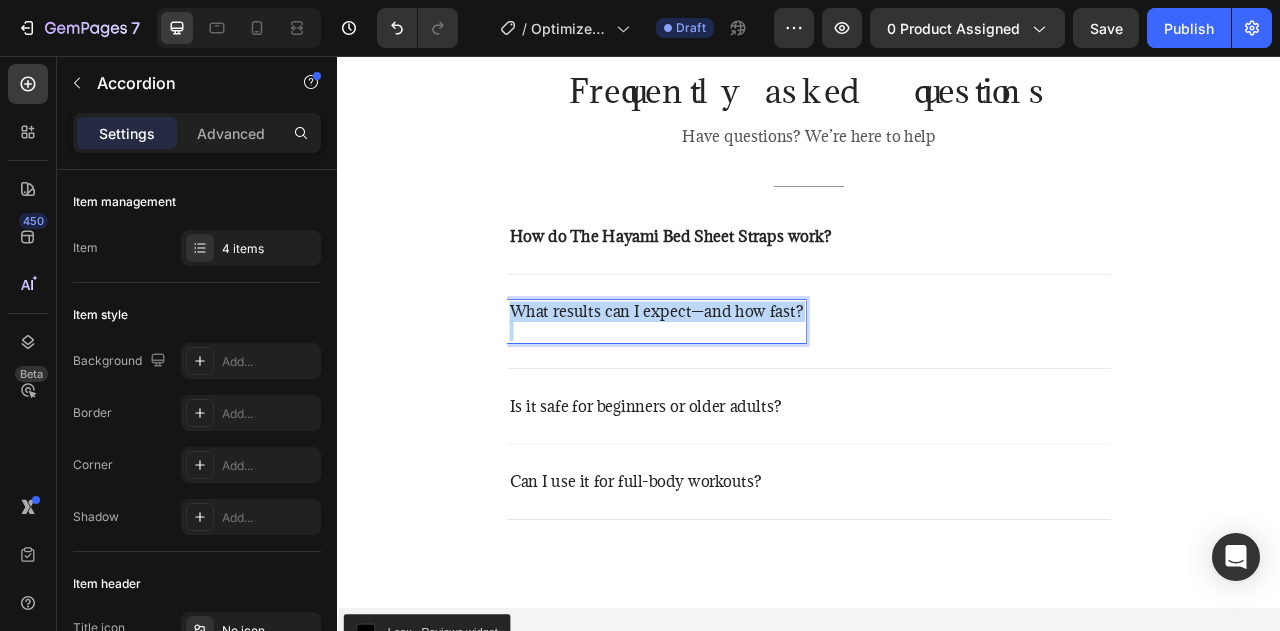 click on "What results can I expect—and how fast?" at bounding box center (743, 381) 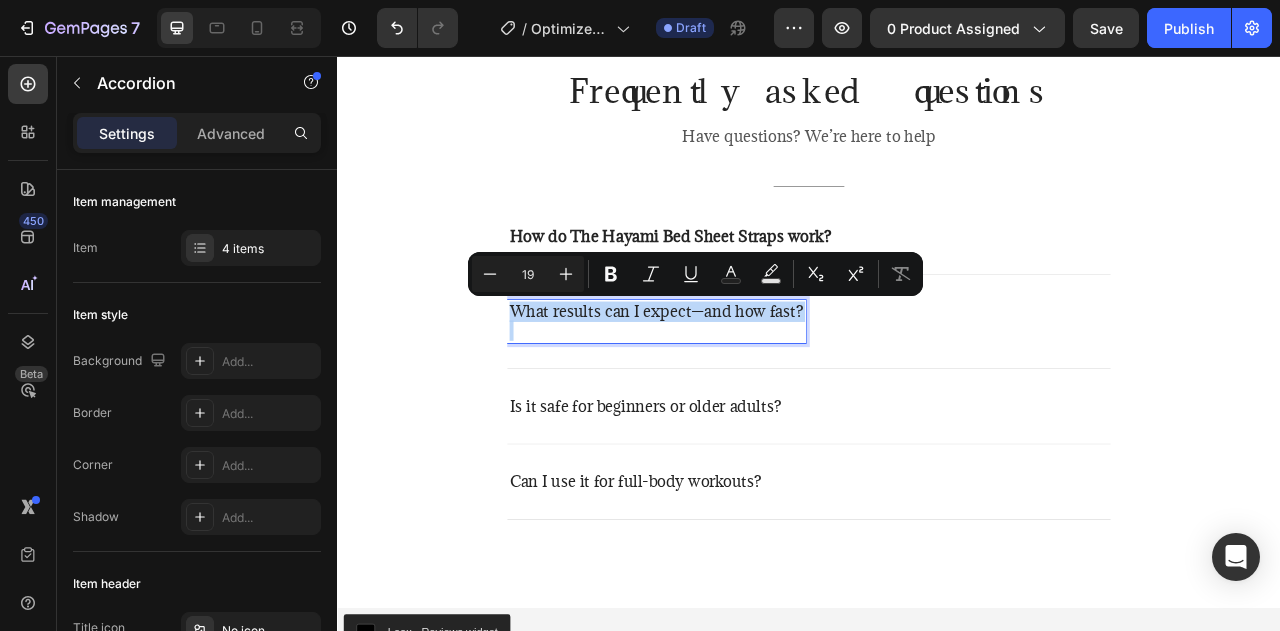 click on "What results can I expect—and how fast?" at bounding box center (743, 381) 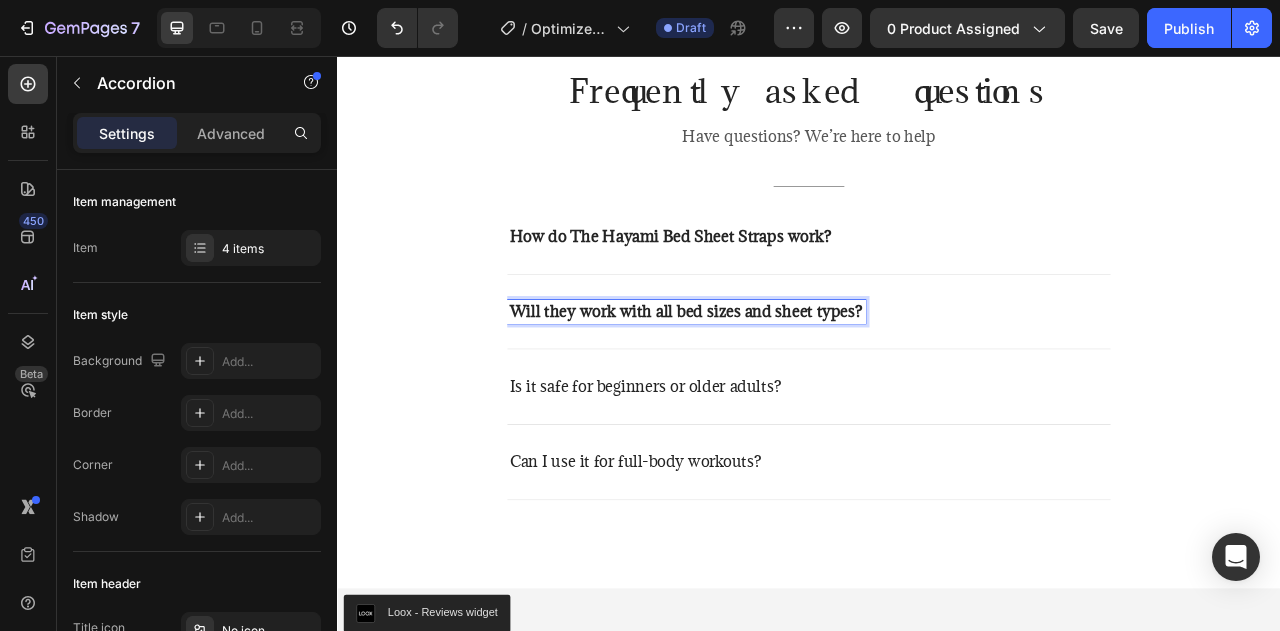 click on "Is it safe for beginners or older adults?" at bounding box center [729, 476] 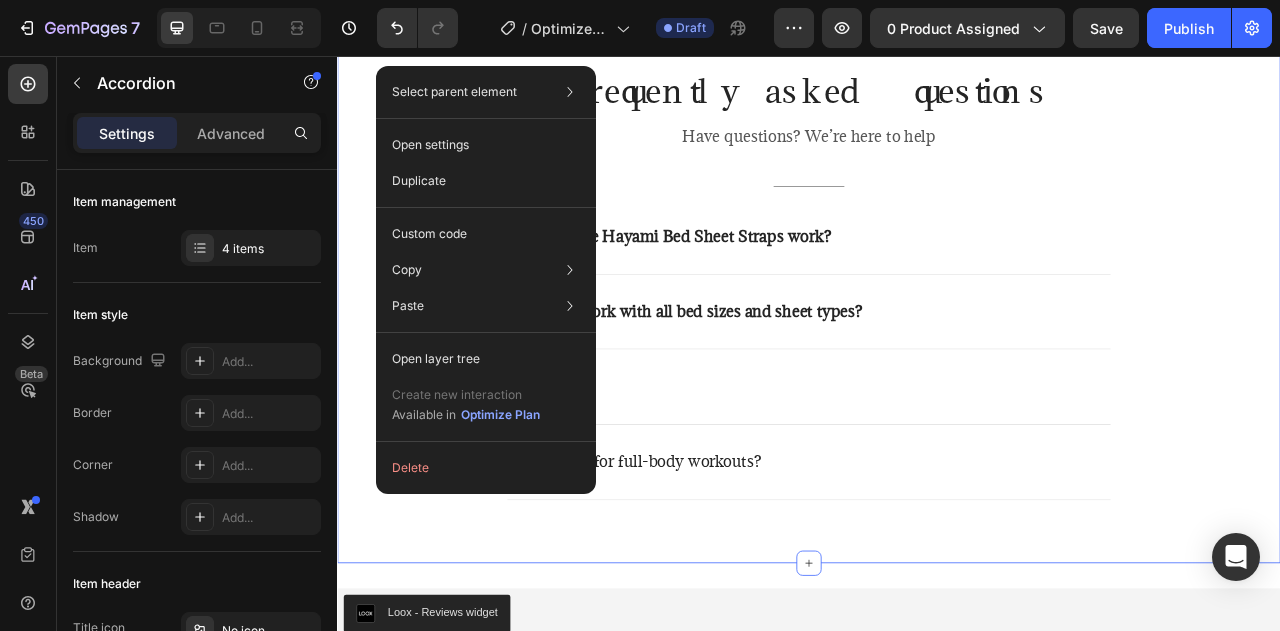 click on "Frequently asked questions Heading Have questions? We’re here to help Text block                Title Line How do The Hayami Bed Sheet Straps work? Will they work with all bed sizes and sheet types? Can I use it for full-body workouts? Accordion Row Section 7   You can create reusable sections Create Theme Section AI Content Write with GemAI What would you like to describe here? Tone and Voice Persuasive Product Bed Sheet Straps Show more Generate" at bounding box center [937, 346] 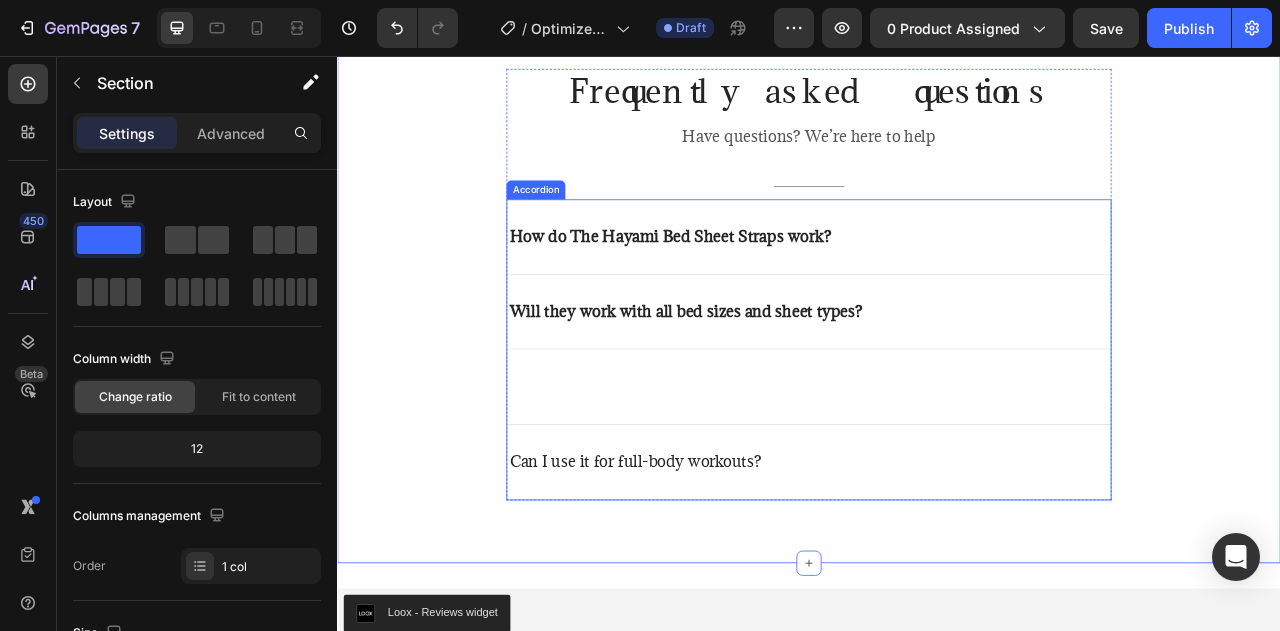 click at bounding box center (937, 476) 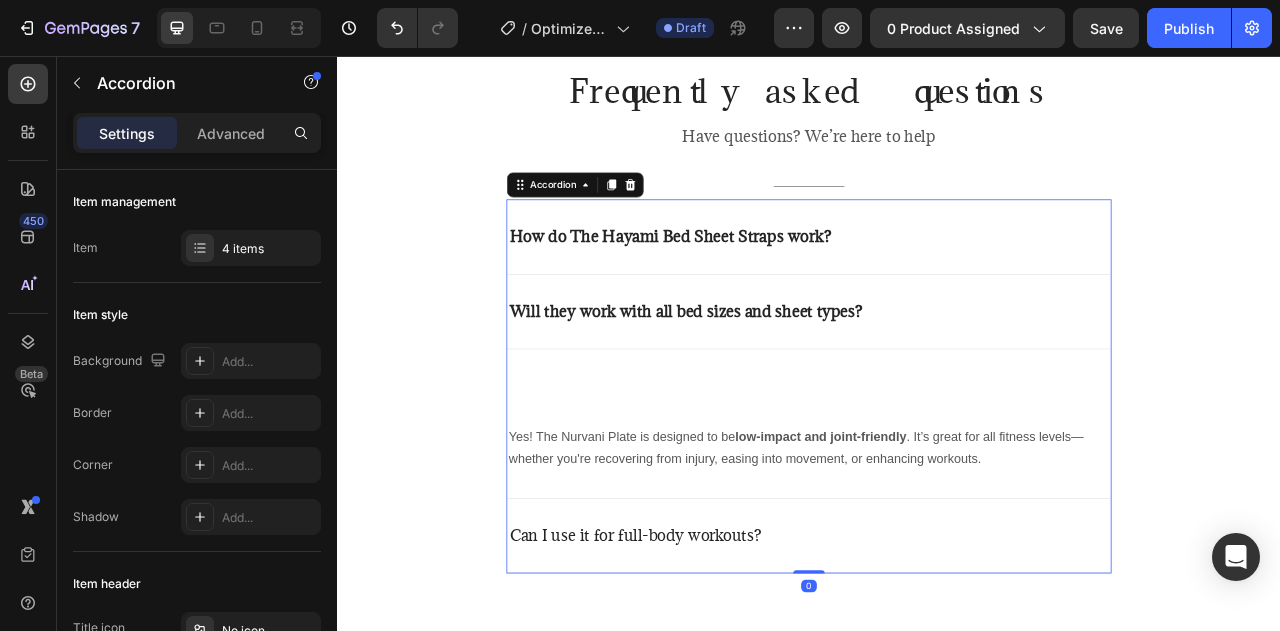 click at bounding box center [937, 476] 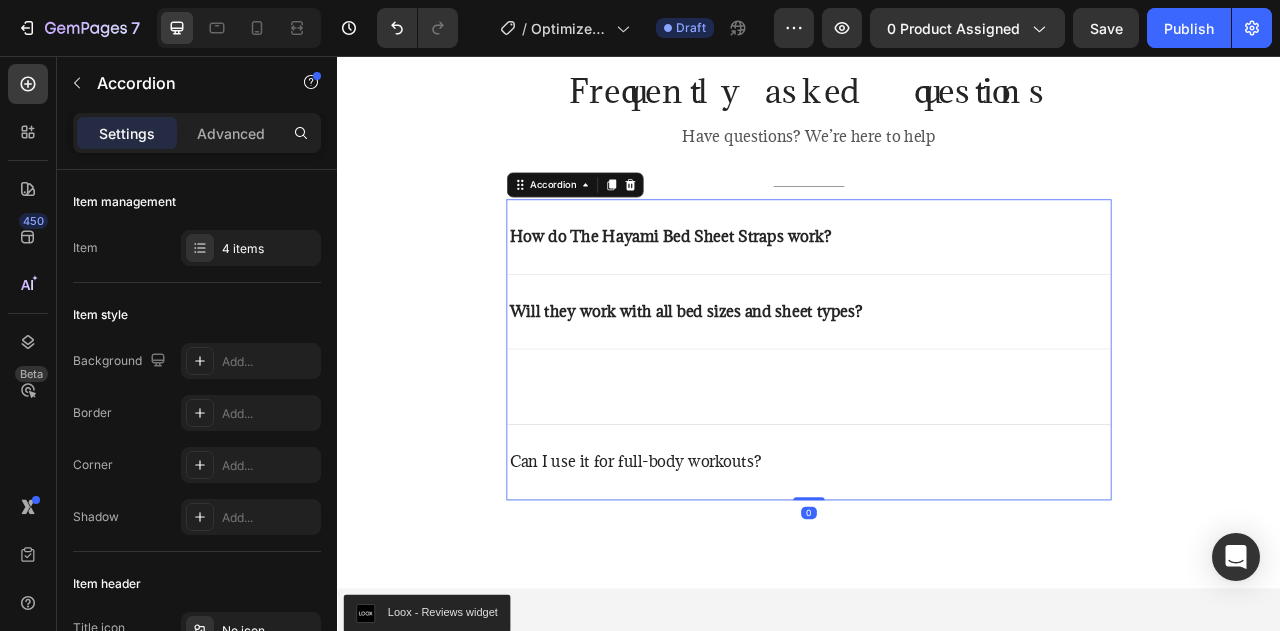 click at bounding box center [937, 476] 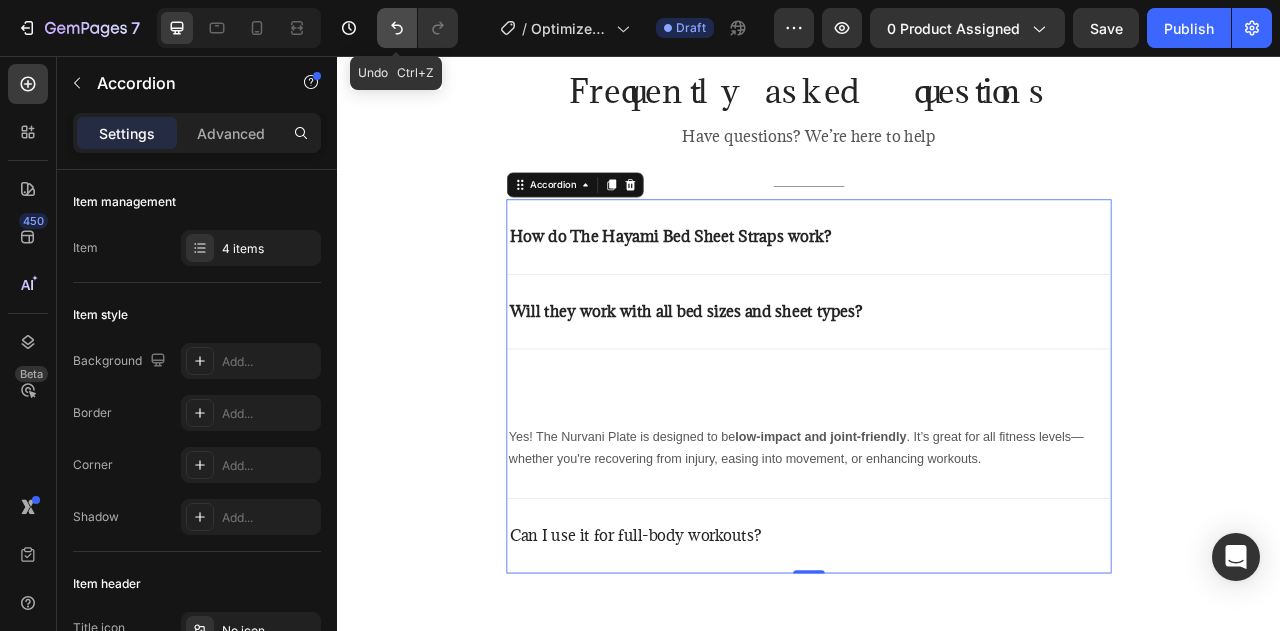 click 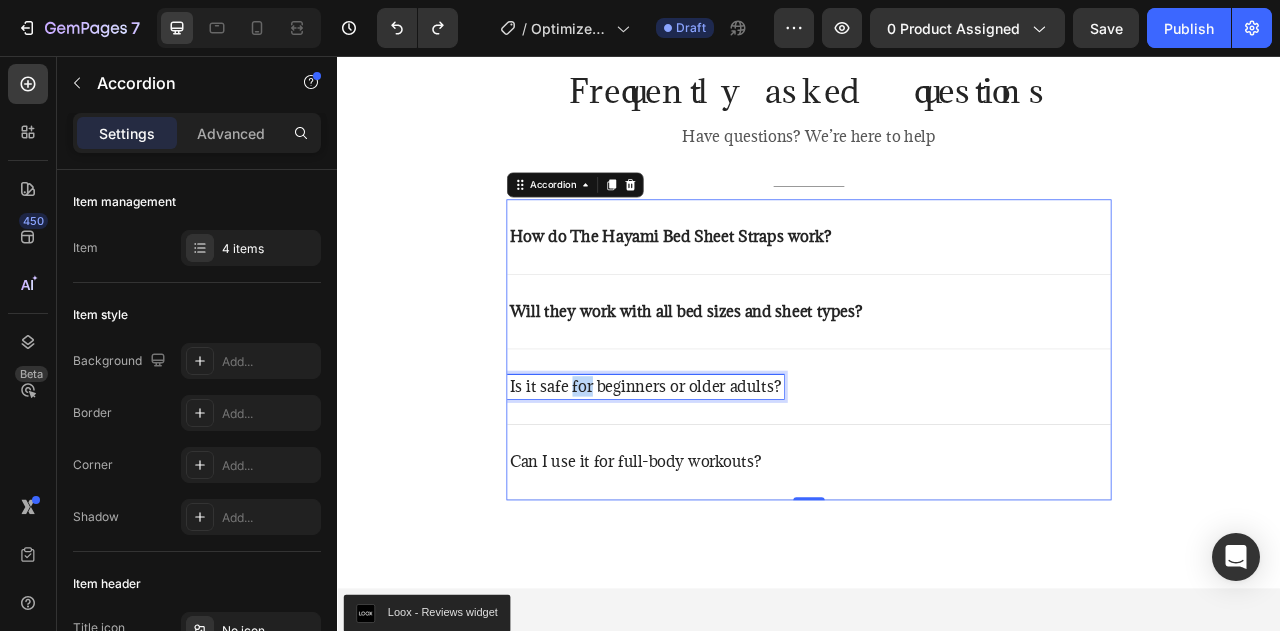 click on "Is it safe for beginners or older adults?" at bounding box center [729, 476] 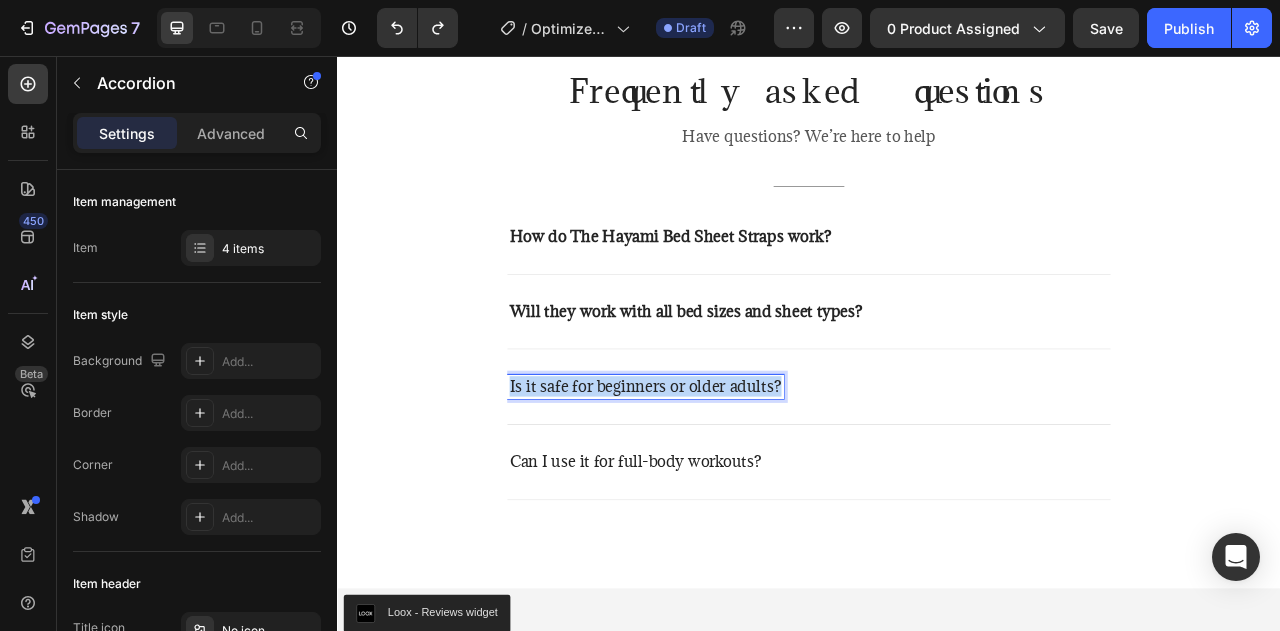 click on "Is it safe for beginners or older adults?" at bounding box center [729, 476] 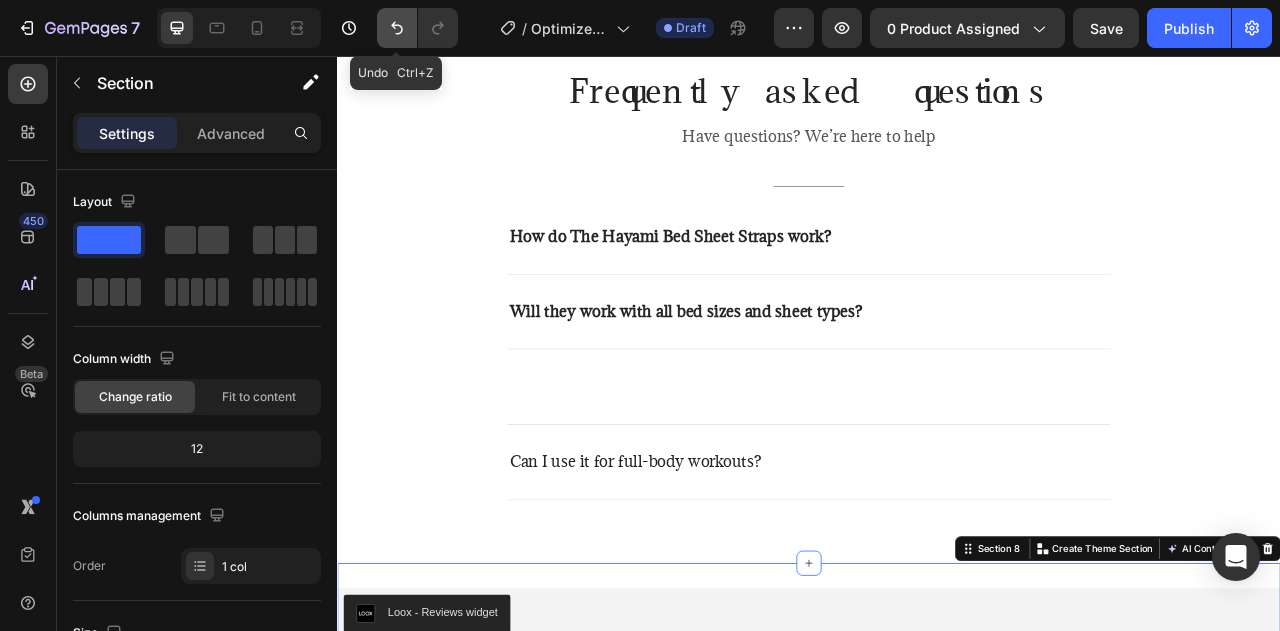 click 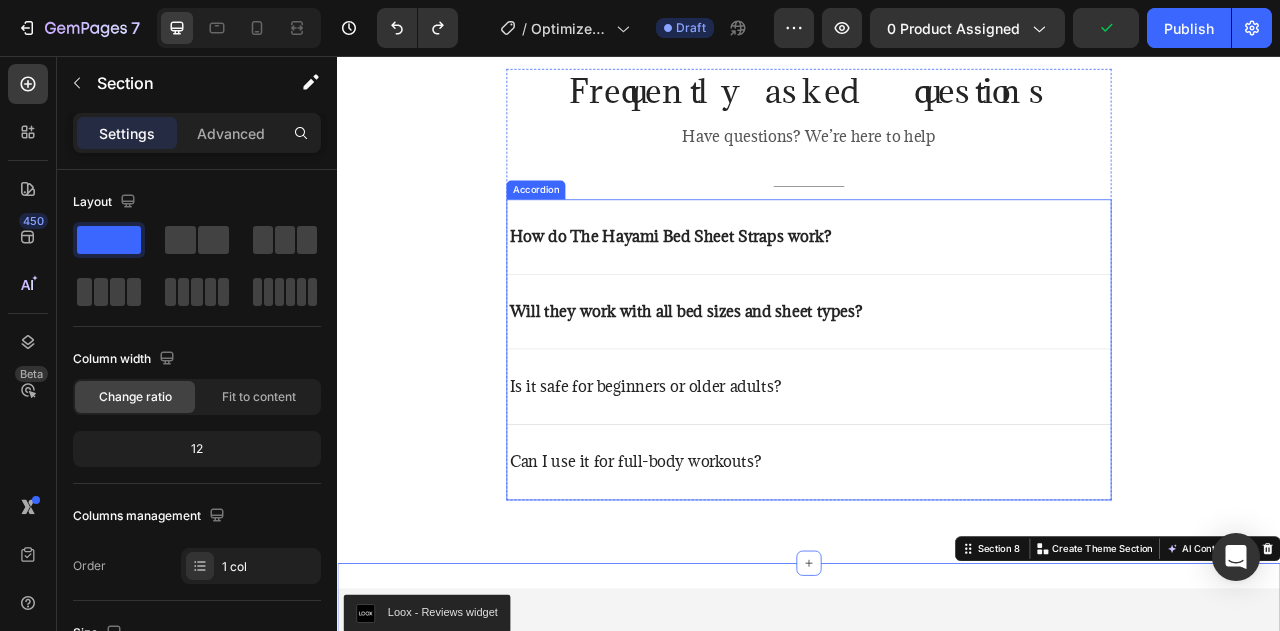 click on "Is it safe for beginners or older adults?" at bounding box center [729, 476] 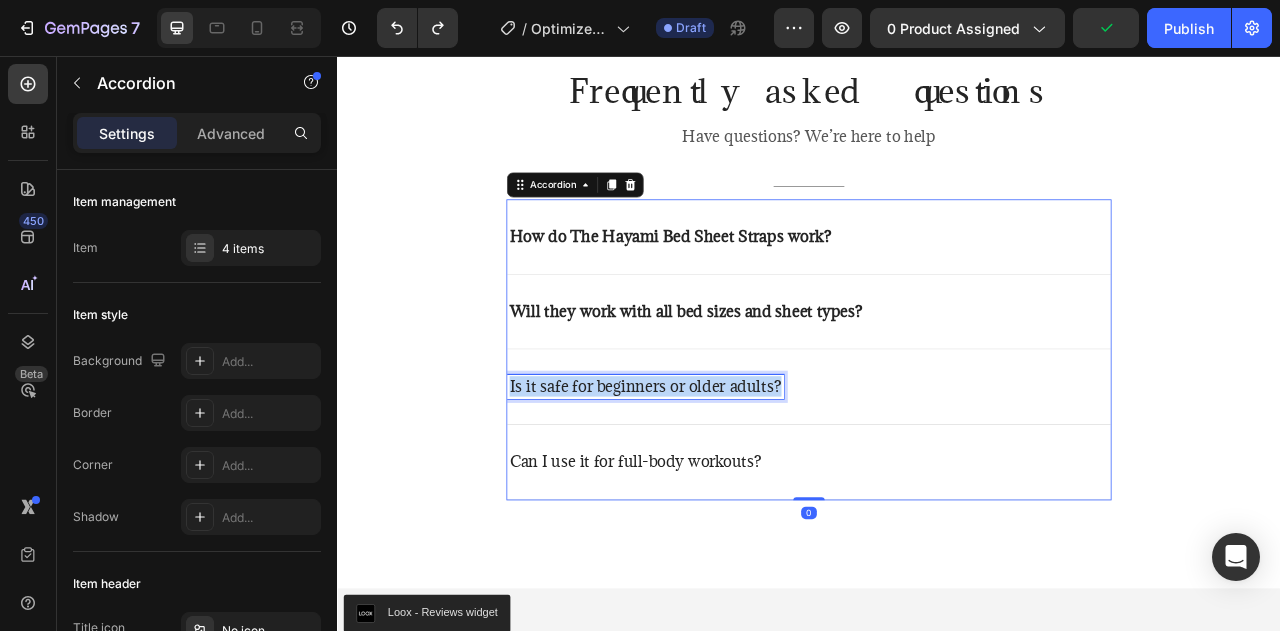 click on "Is it safe for beginners or older adults?" at bounding box center [729, 476] 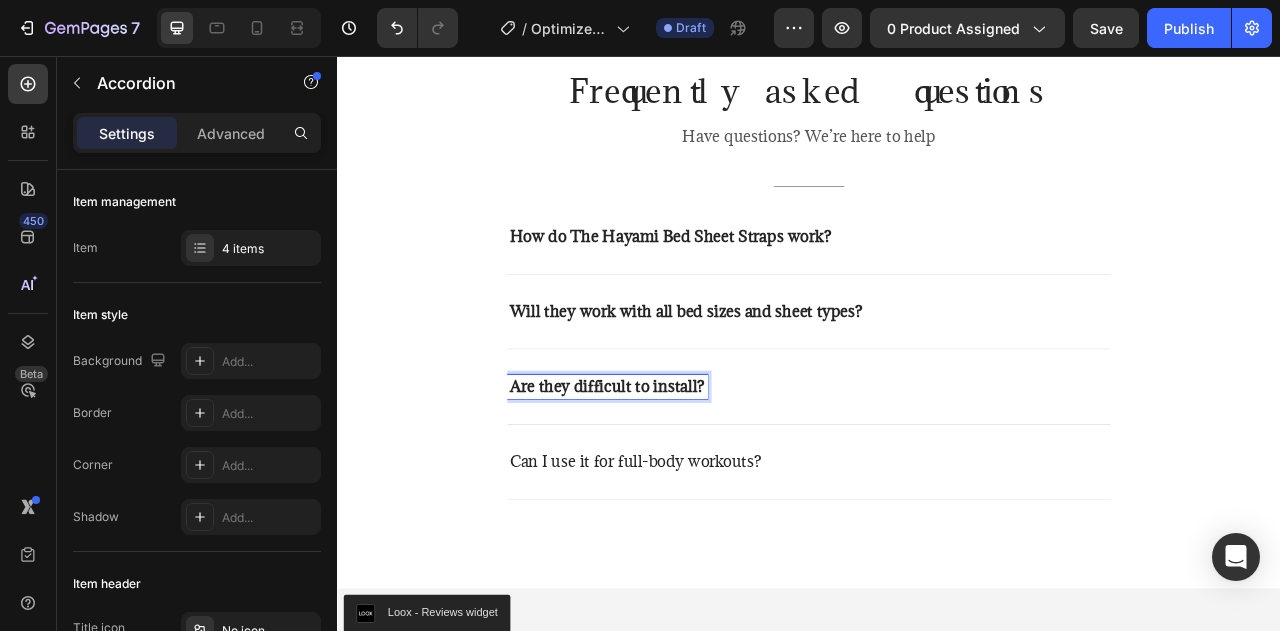 click on "Can I use it for full-body workouts?" at bounding box center [716, 572] 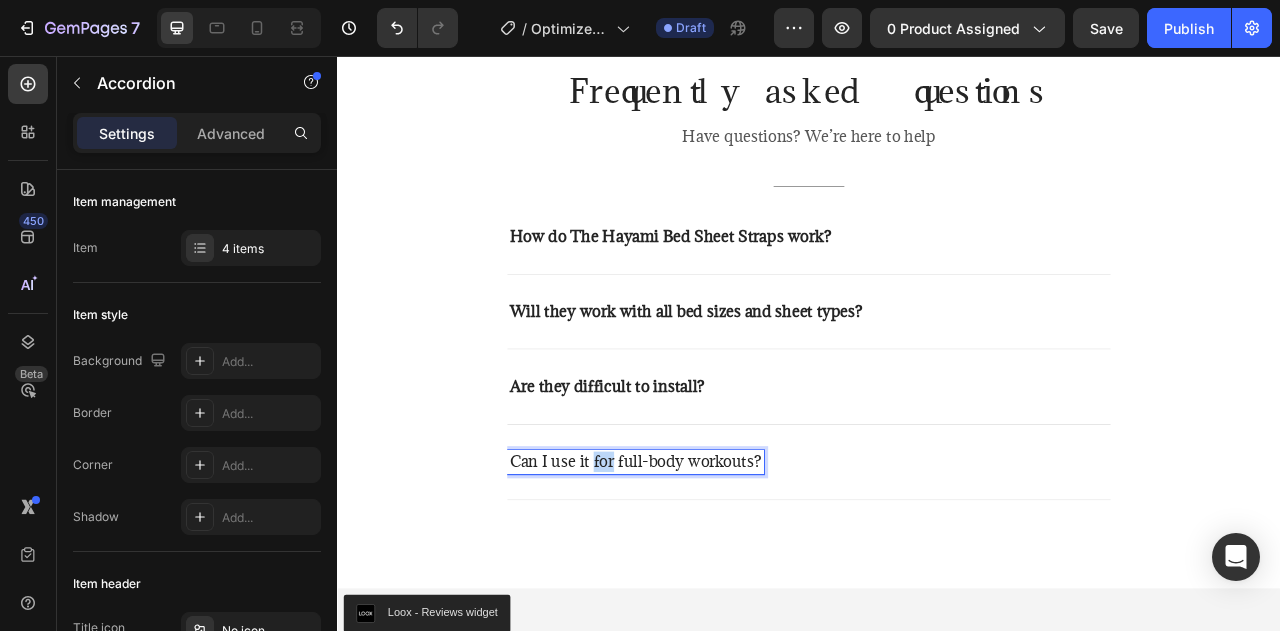 click on "Can I use it for full-body workouts?" at bounding box center (716, 572) 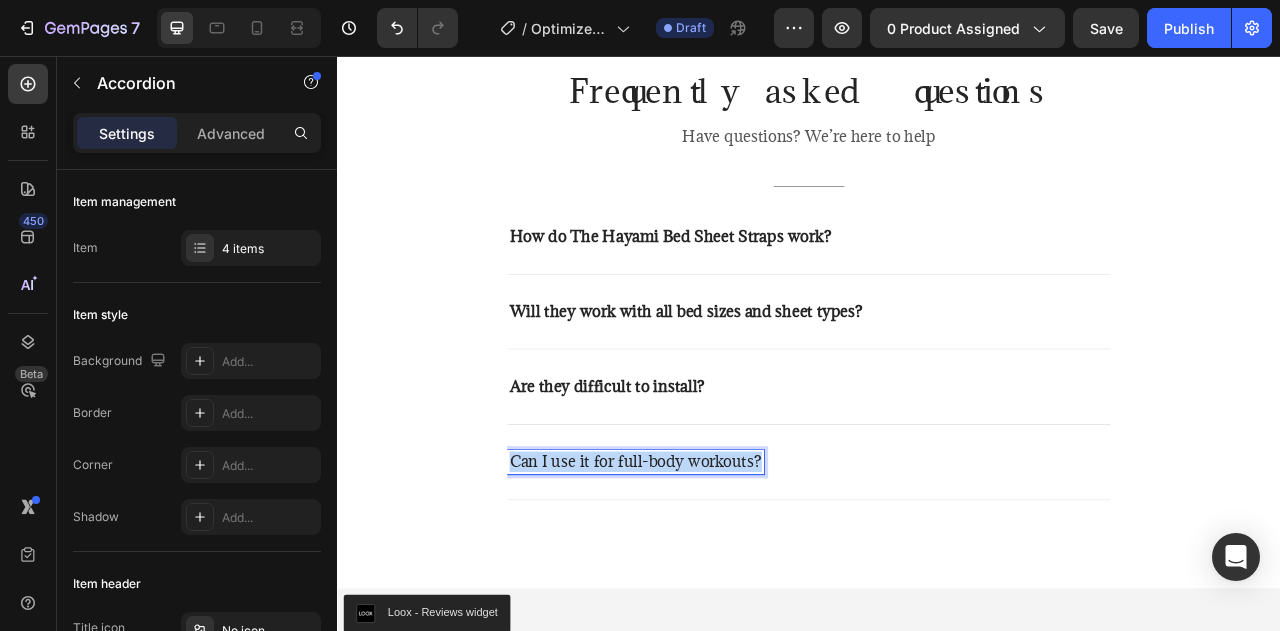 click on "Can I use it for full-body workouts?" at bounding box center [716, 572] 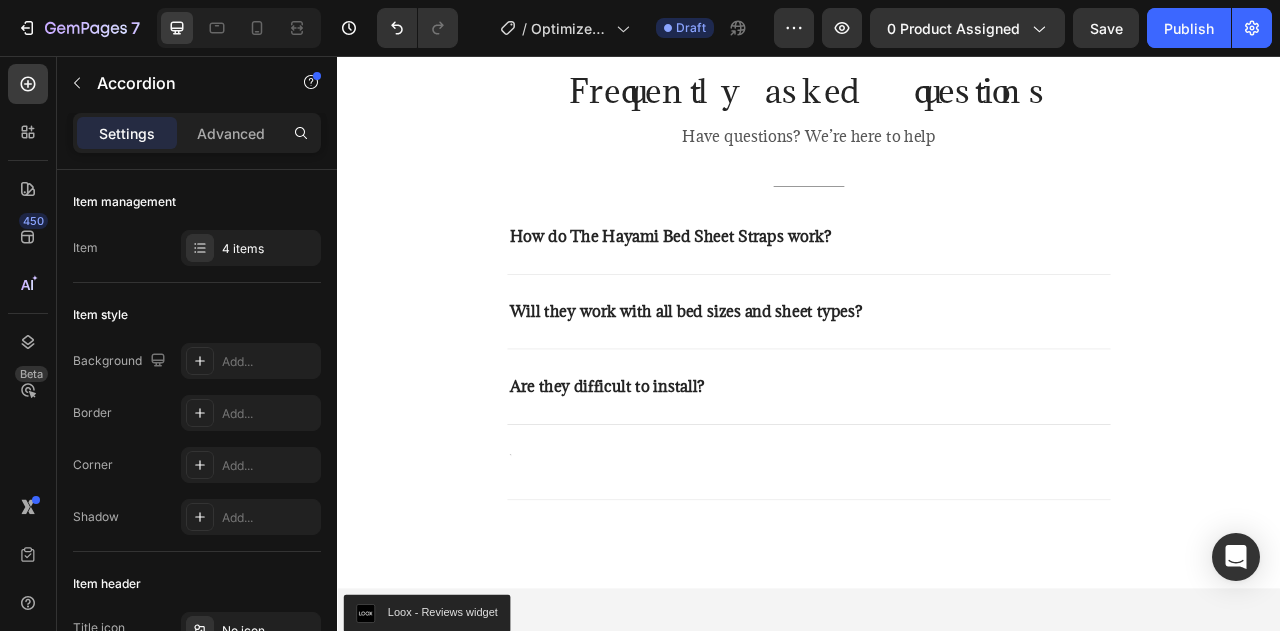 click at bounding box center [556, 572] 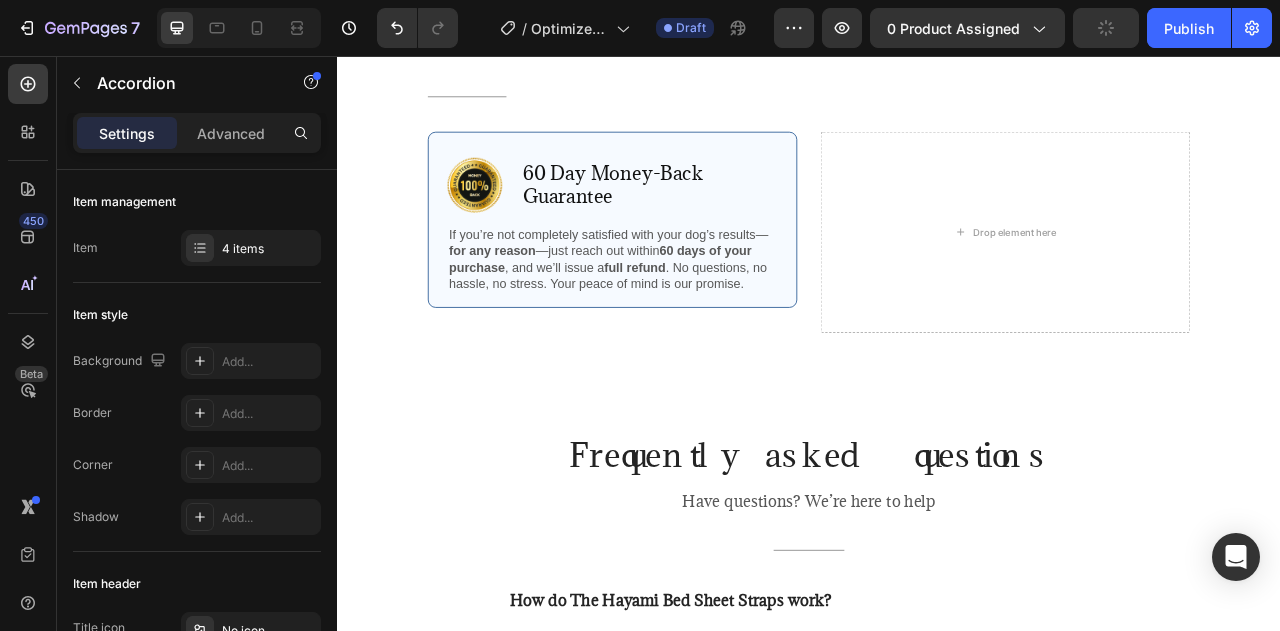 scroll, scrollTop: 4978, scrollLeft: 0, axis: vertical 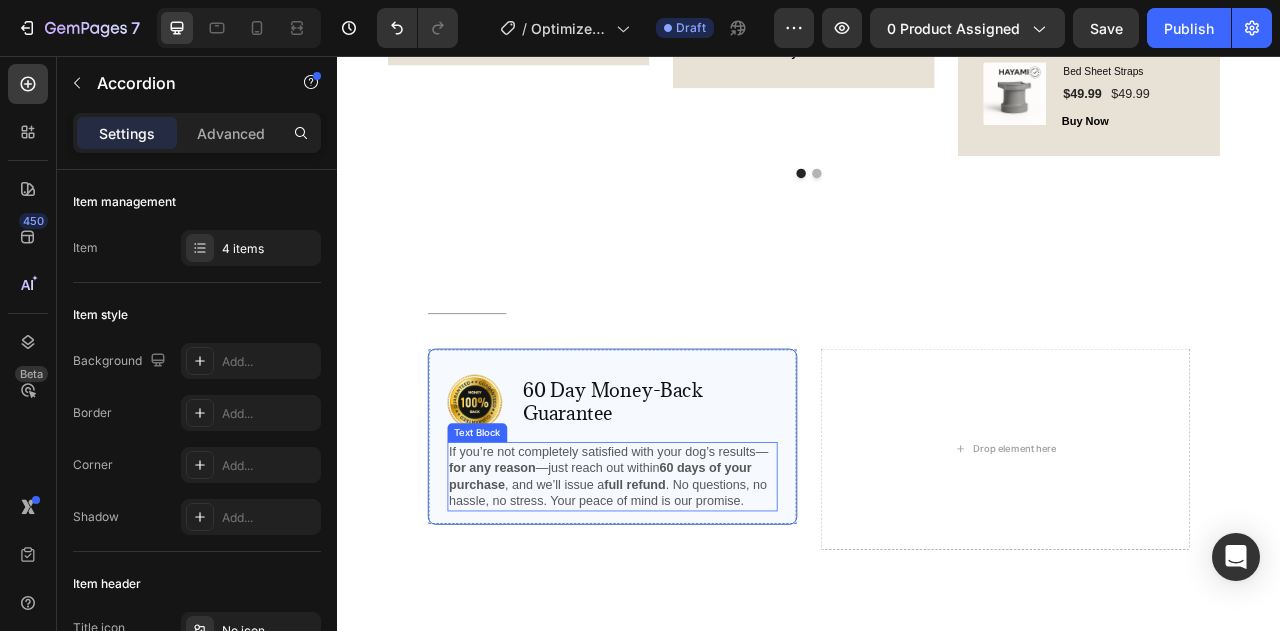 click on "If you’re not completely satisfied with your dog’s results— for any reason —just reach out within  60 days of your purchase , and we’ll issue a  full refund . No questions, no hassle, no stress. Your peace of mind is our promise." at bounding box center [687, 590] 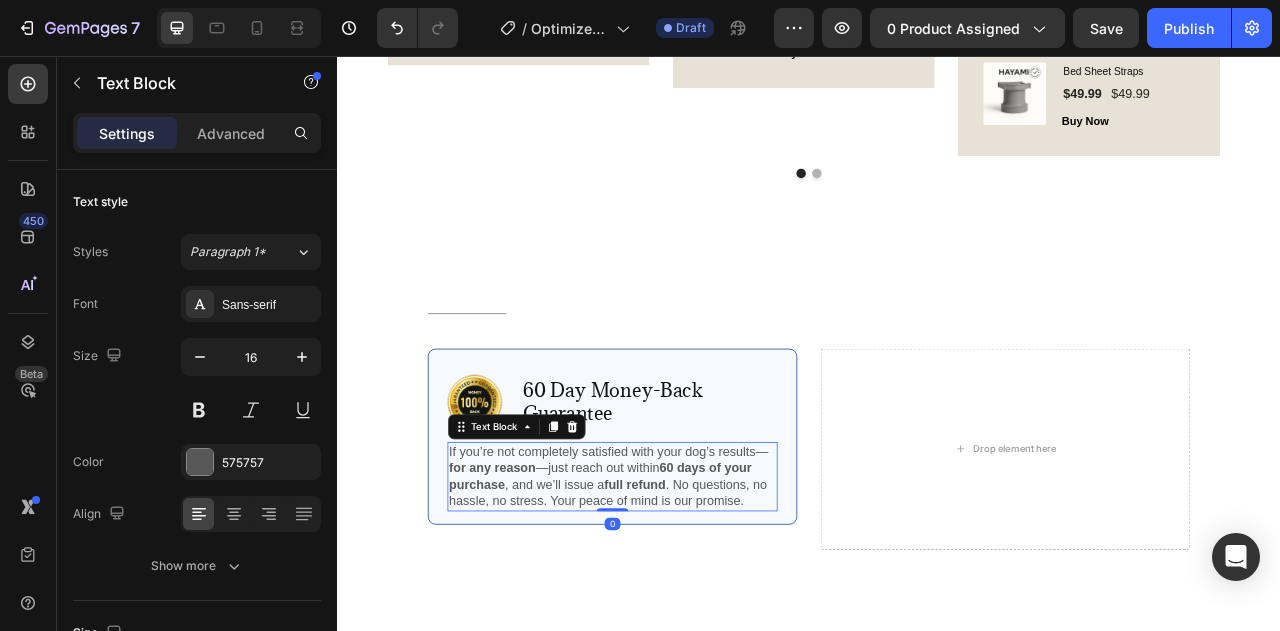 click on "If you’re not completely satisfied with your dog’s results— for any reason —just reach out within  60 days of your purchase , and we’ll issue a  full refund . No questions, no hassle, no stress. Your peace of mind is our promise." at bounding box center (687, 590) 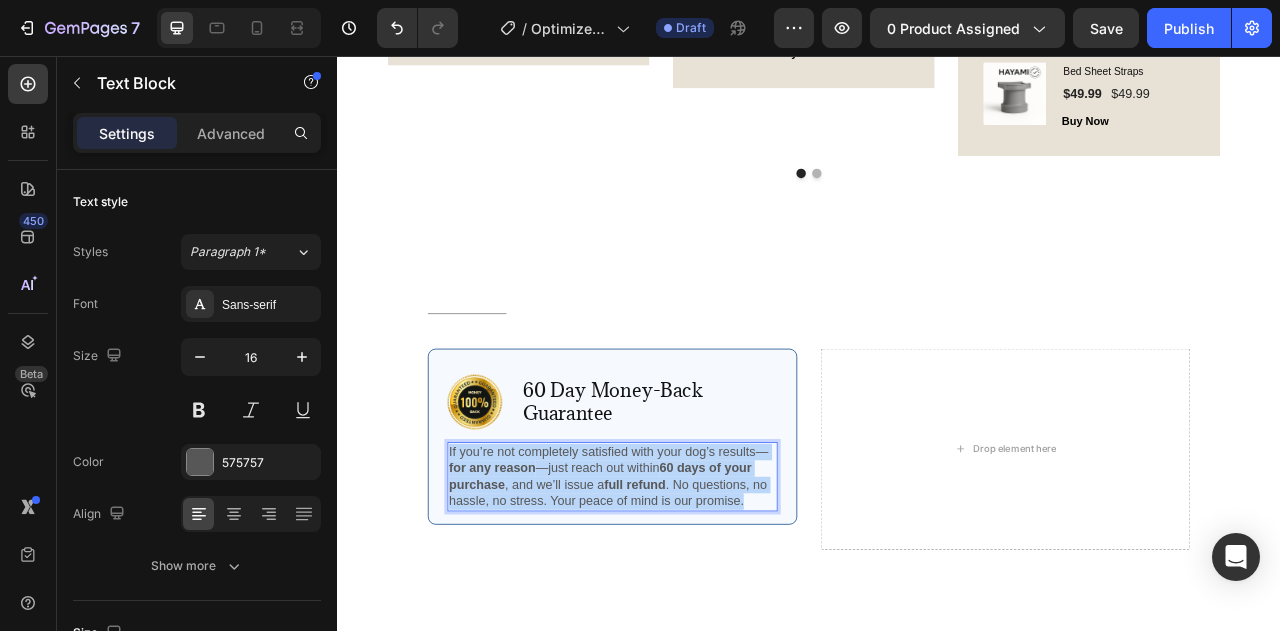 click on "If you’re not completely satisfied with your dog’s results— for any reason —just reach out within  60 days of your purchase , and we’ll issue a  full refund . No questions, no hassle, no stress. Your peace of mind is our promise." at bounding box center [687, 590] 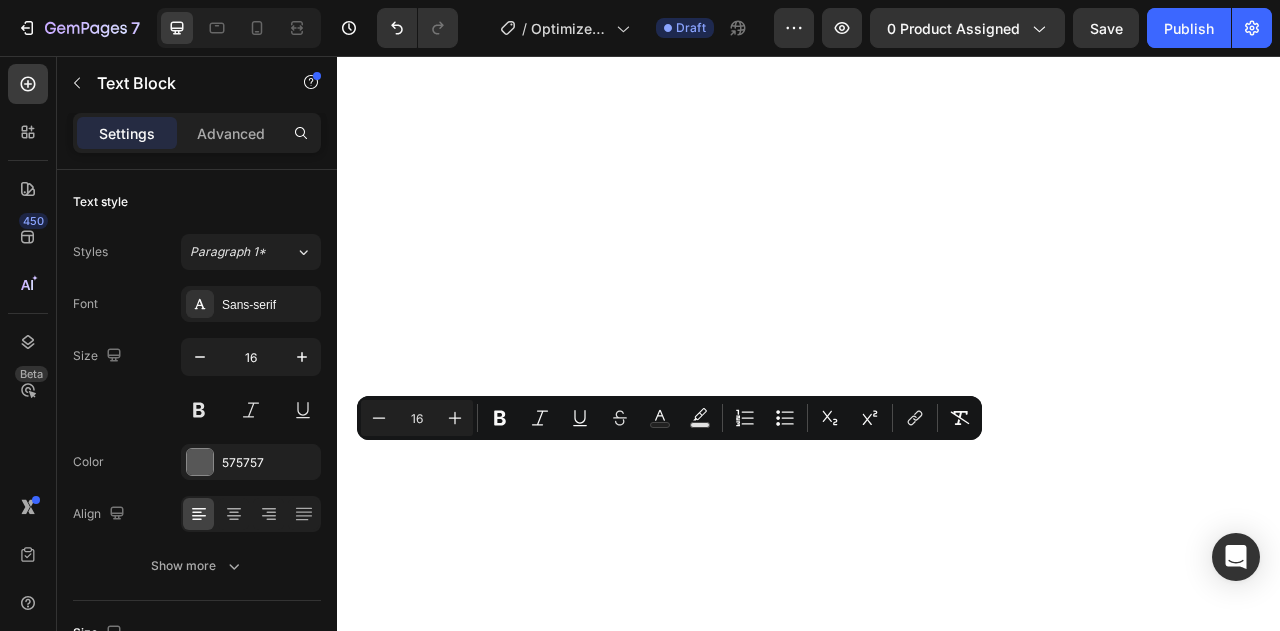 scroll, scrollTop: 0, scrollLeft: 0, axis: both 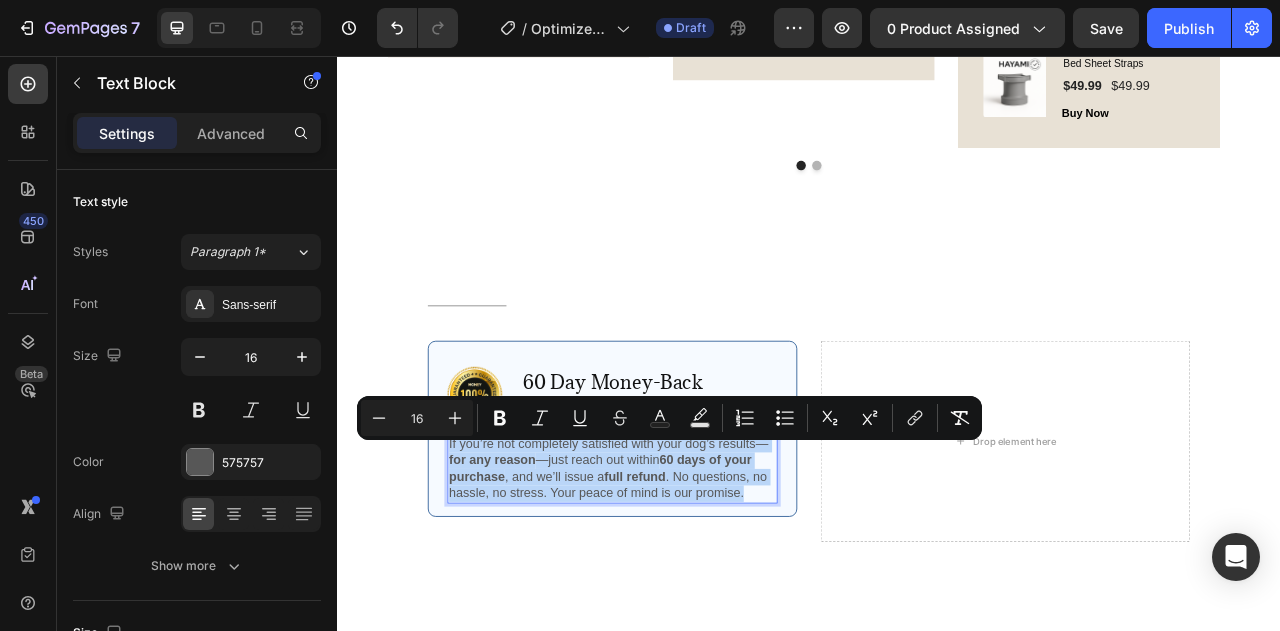 copy on "If you’re not completely satisfied with your dog’s results— for any reason —just reach out within  60 days of your purchase , and we’ll issue a  full refund . No questions, no hassle, no stress. Your peace of mind is our promise." 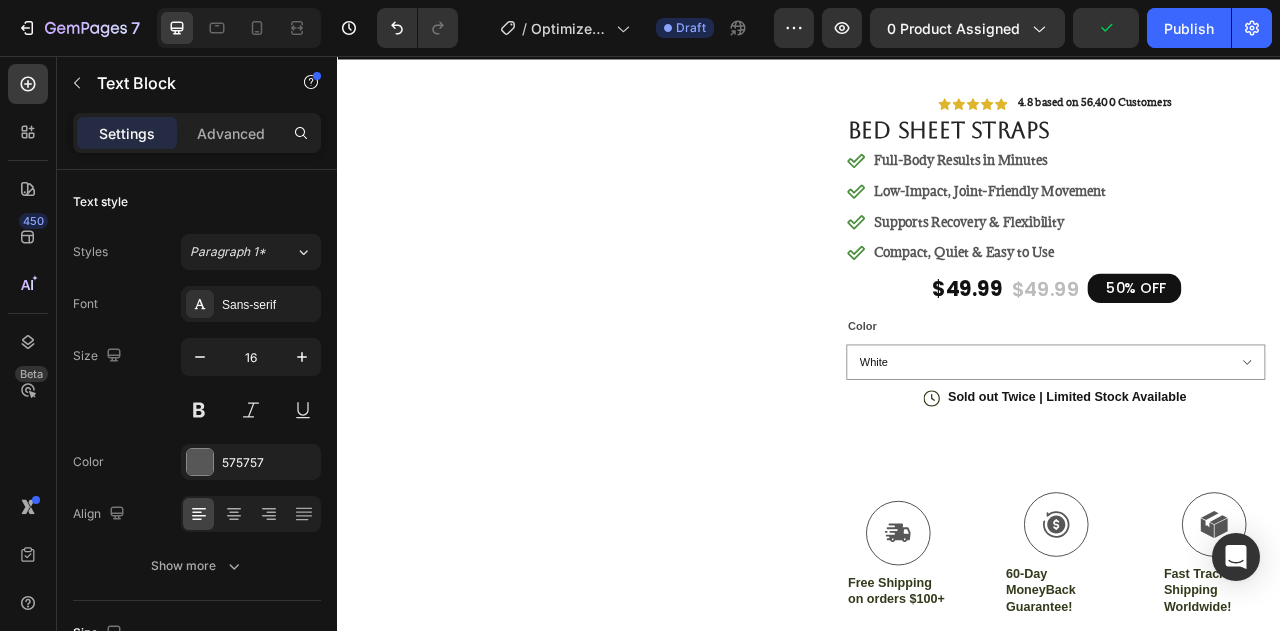 scroll, scrollTop: 0, scrollLeft: 0, axis: both 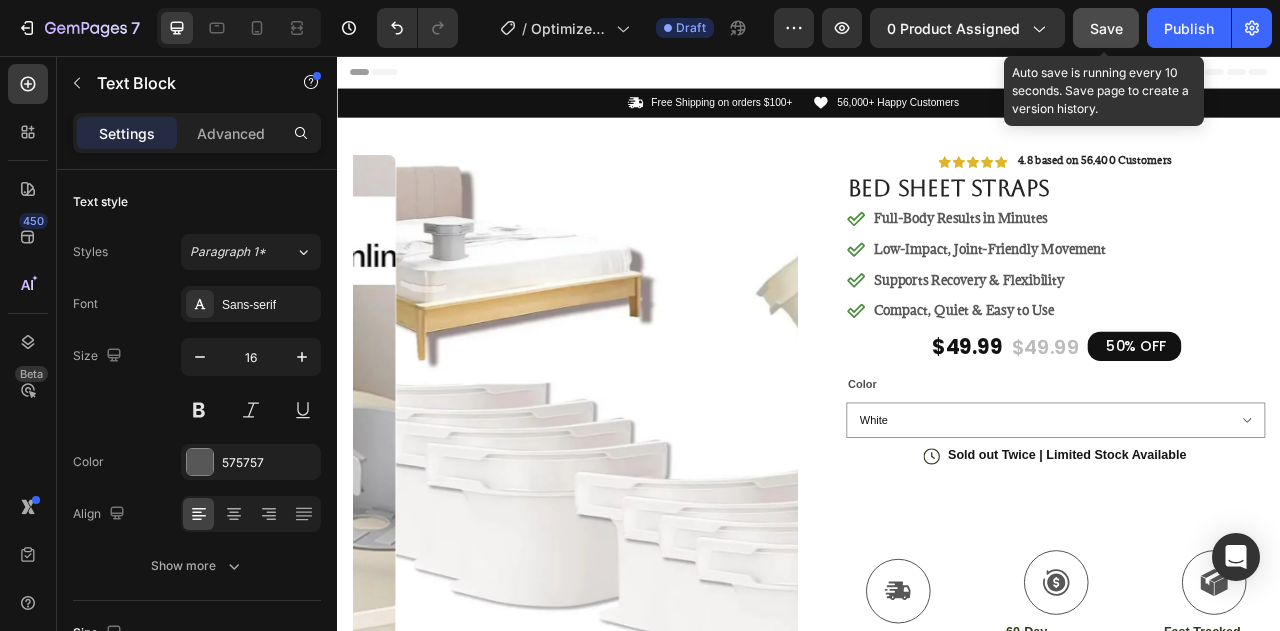 click on "Save" at bounding box center [1106, 28] 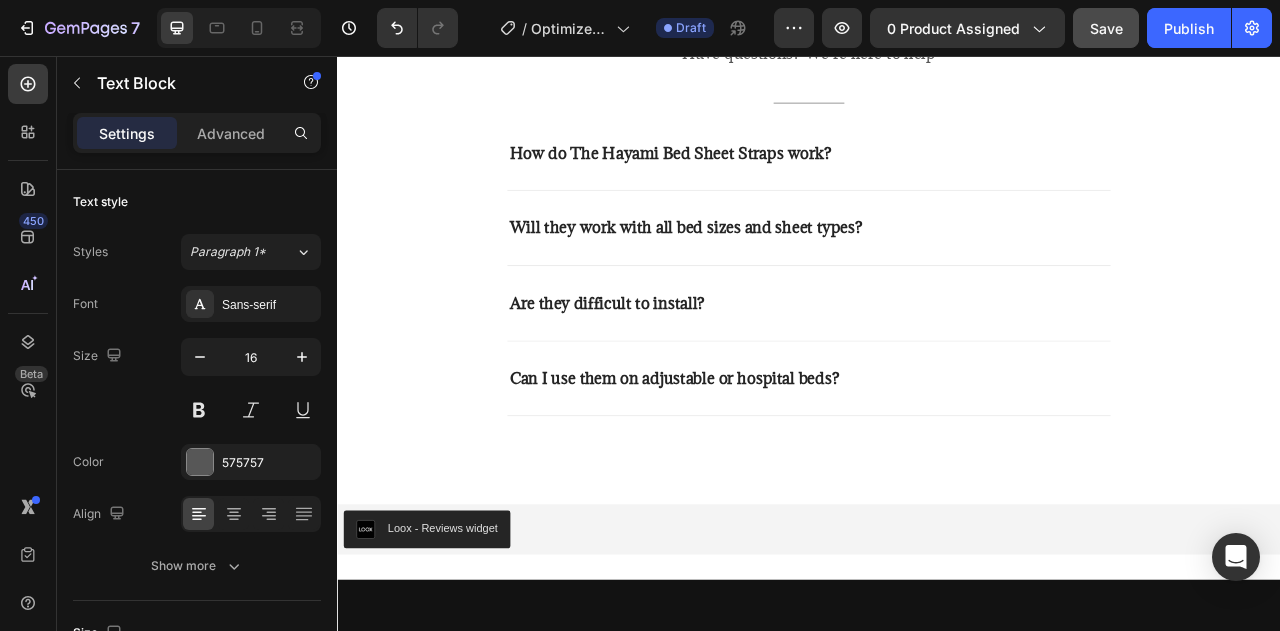 scroll, scrollTop: 5805, scrollLeft: 0, axis: vertical 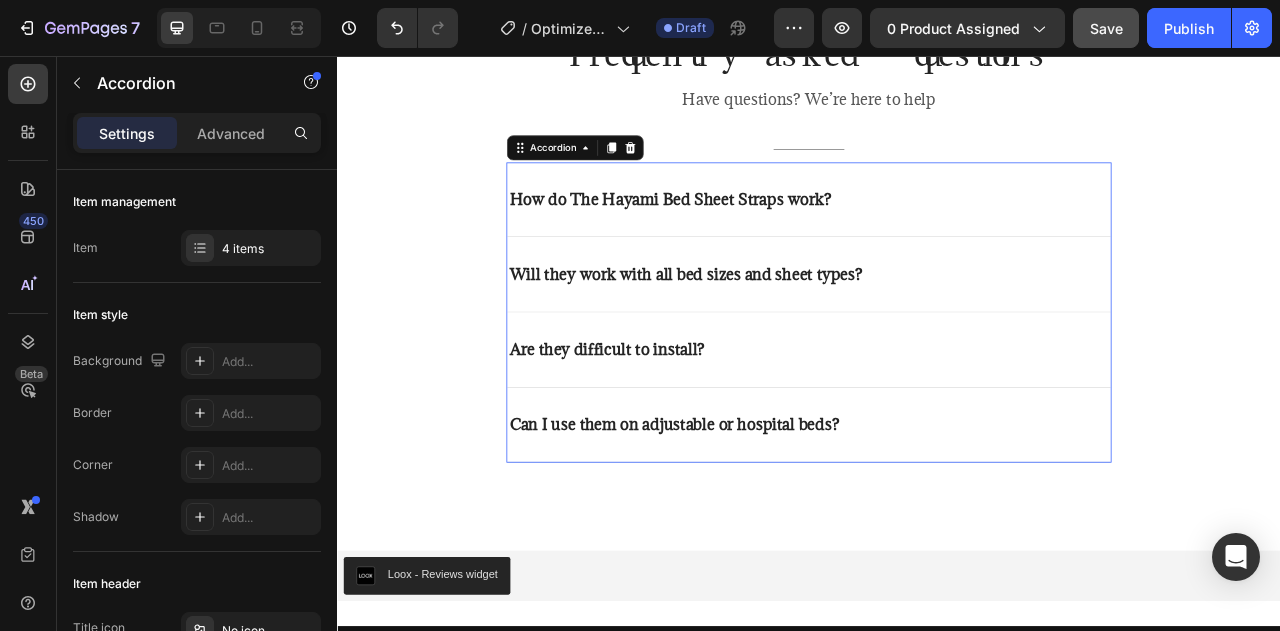 click on "How do The Hayami Bed Sheet Straps work?" at bounding box center (761, 238) 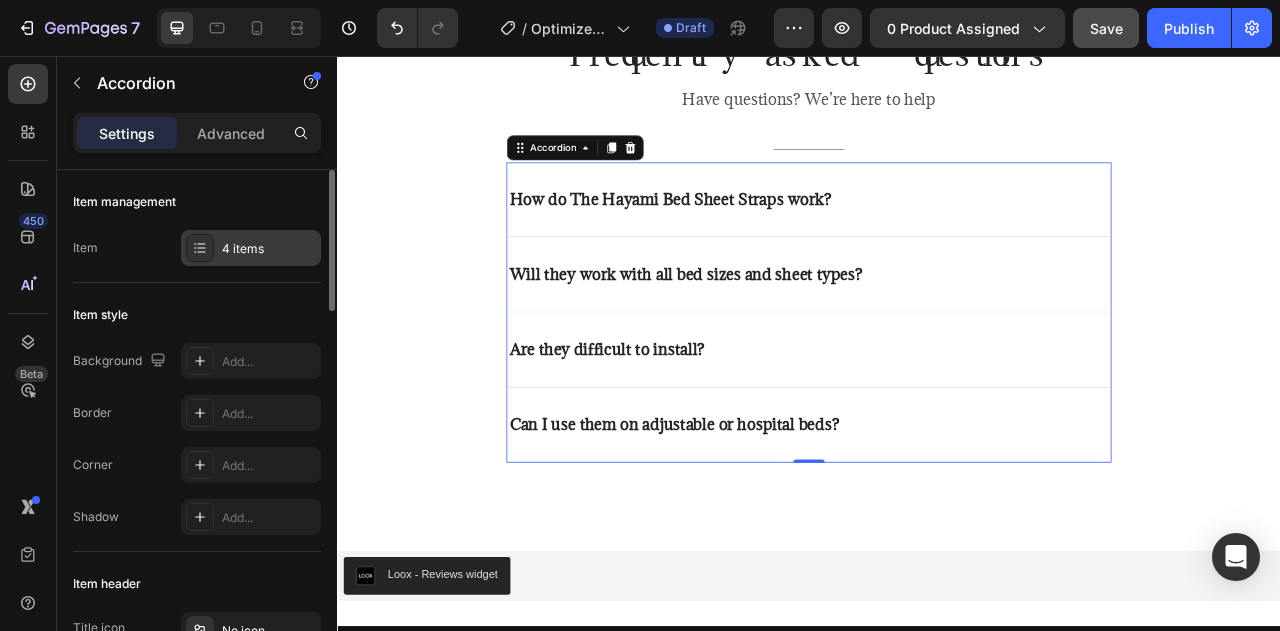 click 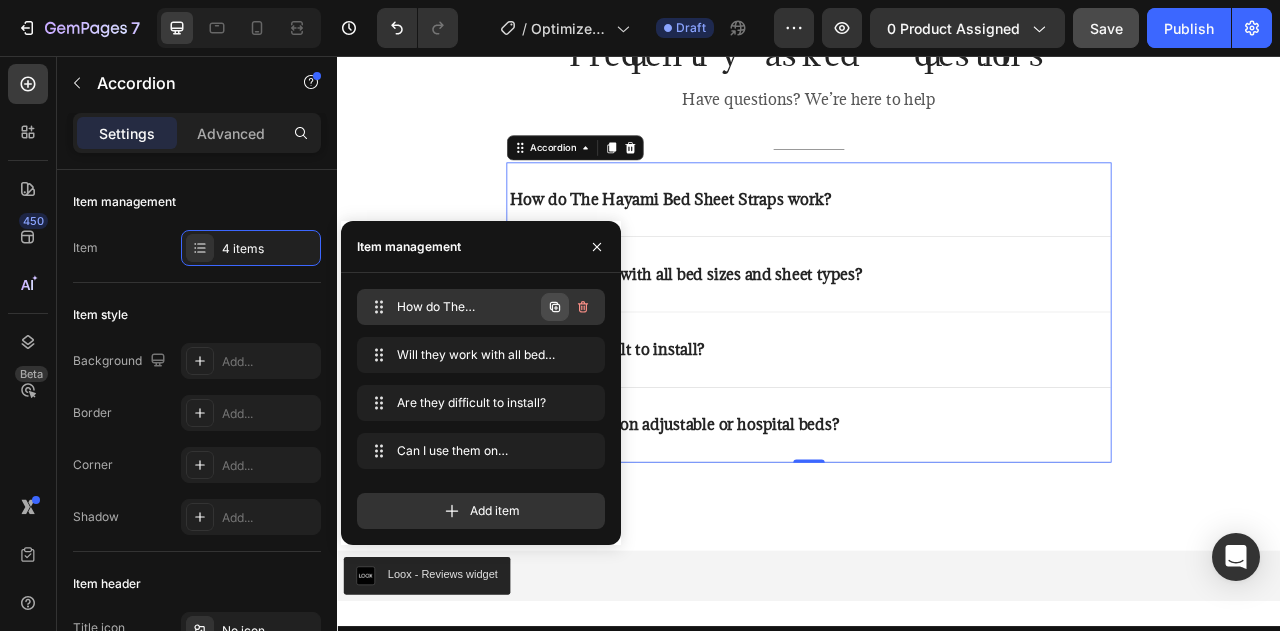 click 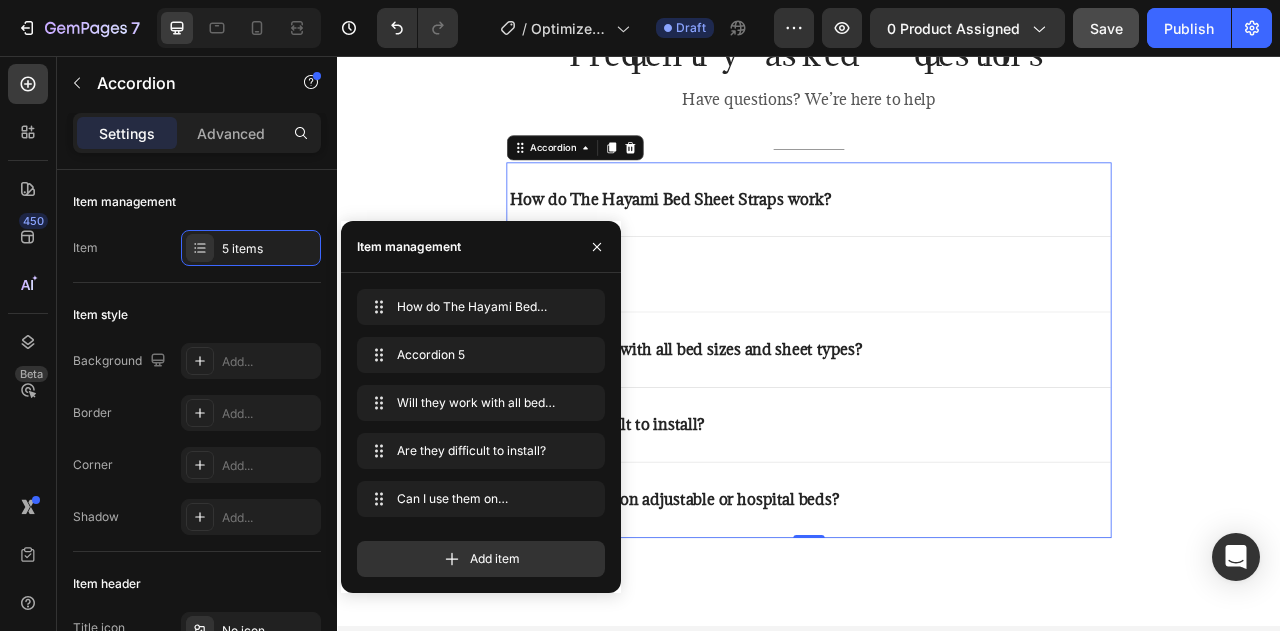 click on "How do The Hayami Bed Sheet Straps work? How do The Hayami Bed Sheet Straps work? Accordion 5 Accordion 5 Will they work with all bed sizes and sheet types? Will they work with all bed sizes and sheet types? Are they difficult to install? Are they difficult to install? Can I use them on adjustable or hospital beds? Can I use them on adjustable or hospital beds?" at bounding box center [481, 407] 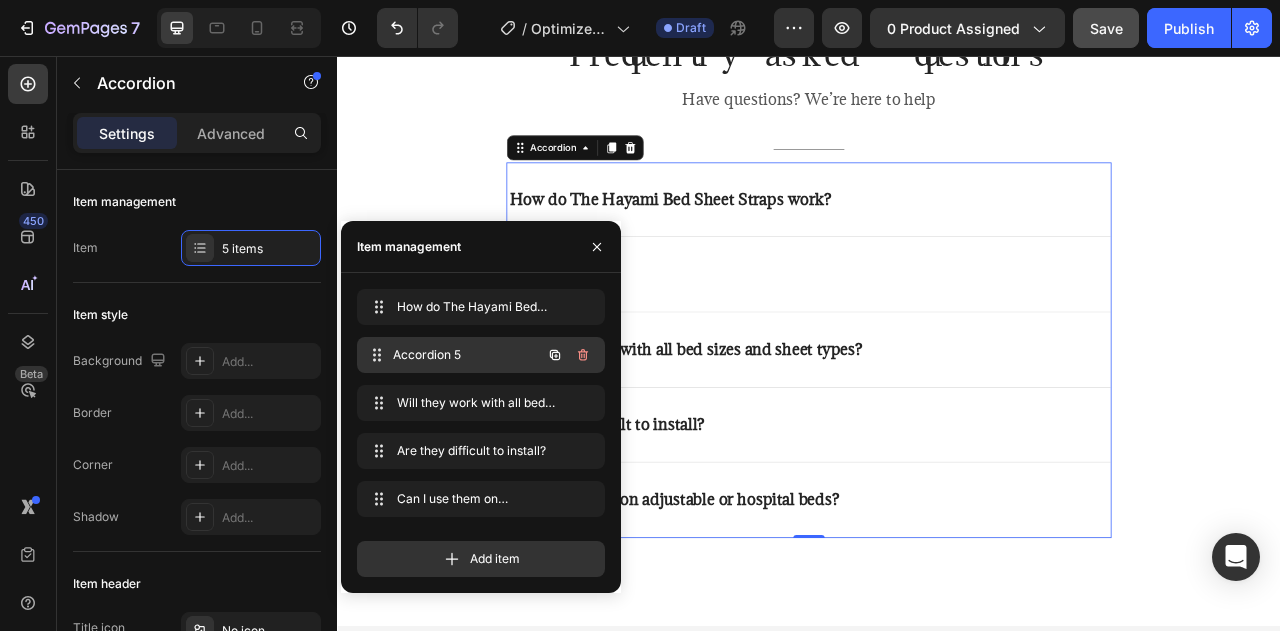 click on "Accordion 5 Accordion 5" at bounding box center [453, 355] 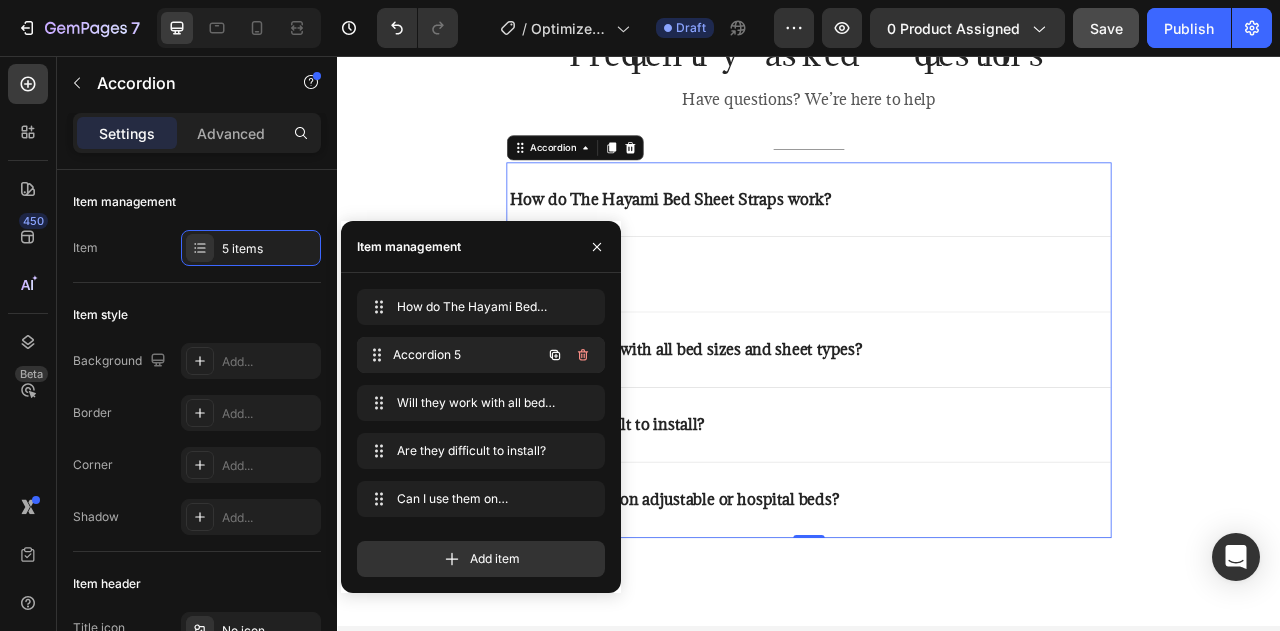 click on "Accordion 5" at bounding box center [467, 355] 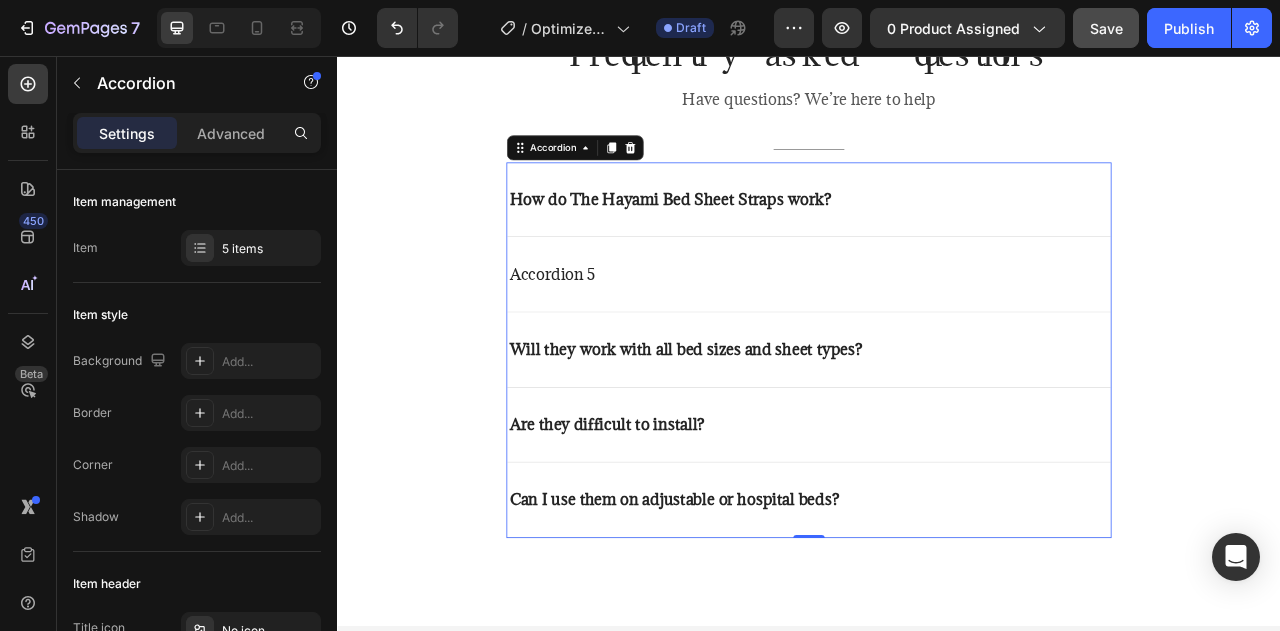 click on "Accordion 5" at bounding box center (937, 333) 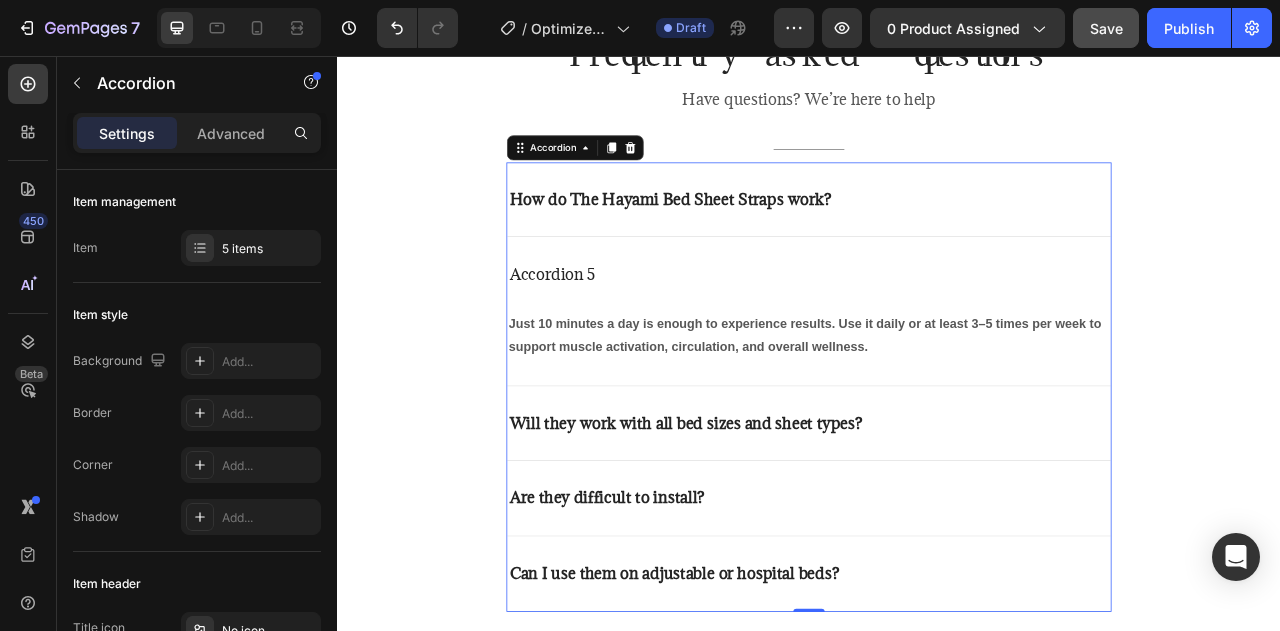 click on "Accordion 5" at bounding box center (611, 333) 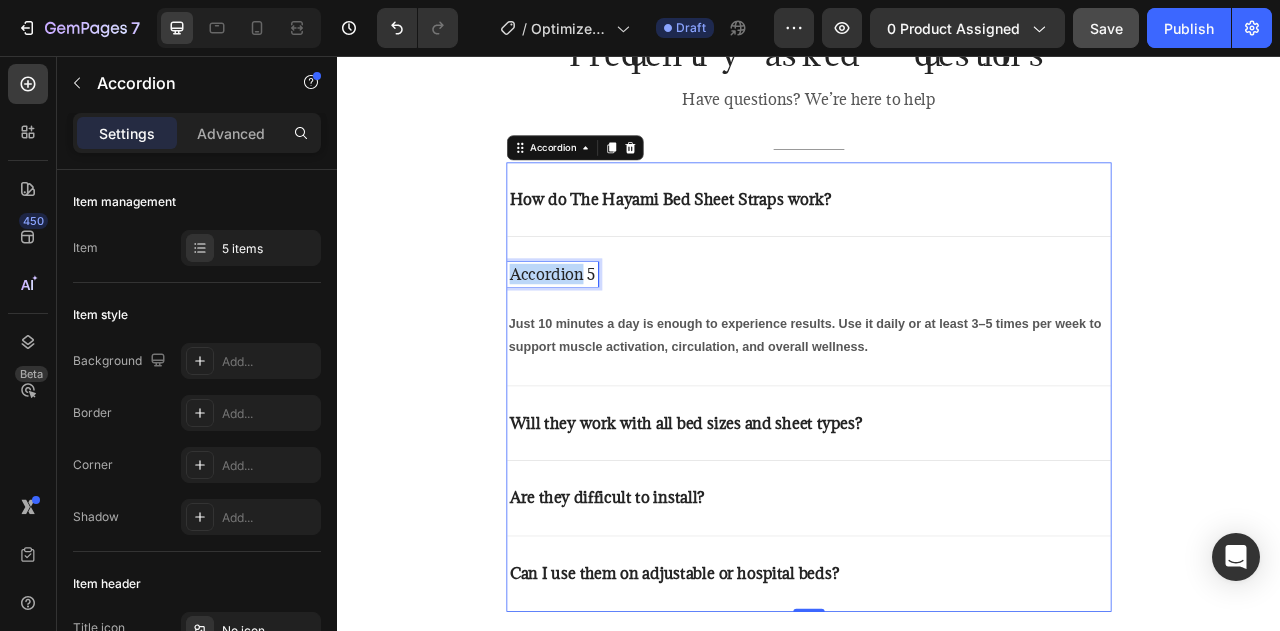 click on "Accordion 5" at bounding box center [611, 333] 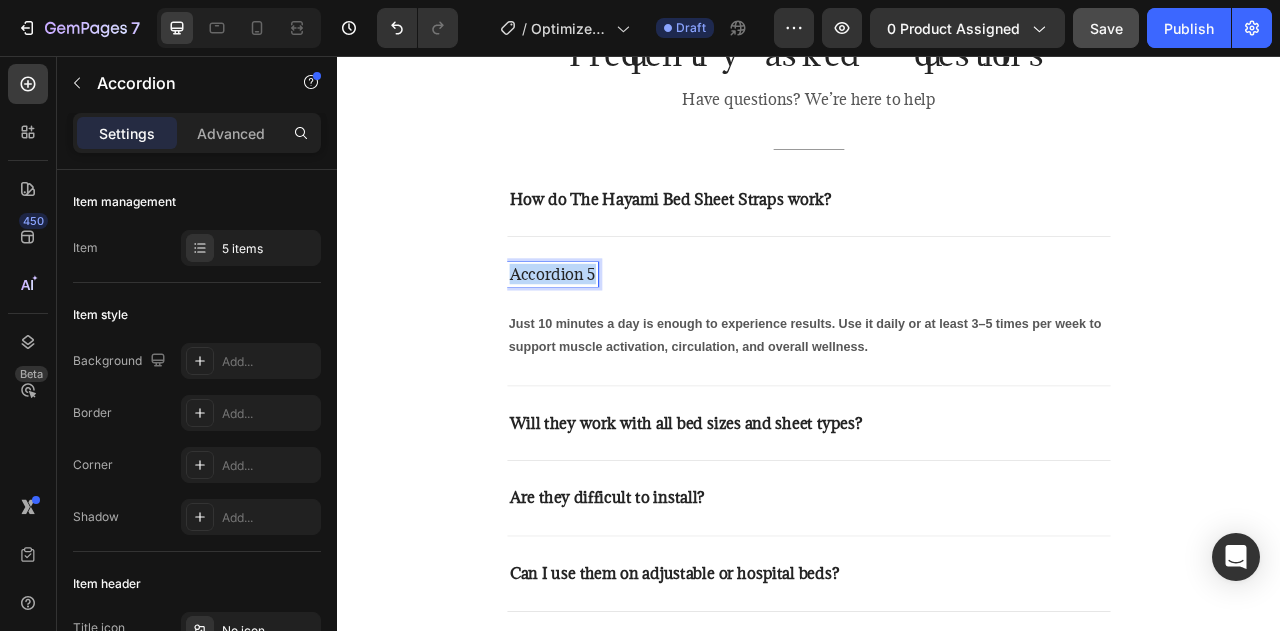 click on "Accordion 5" at bounding box center [611, 333] 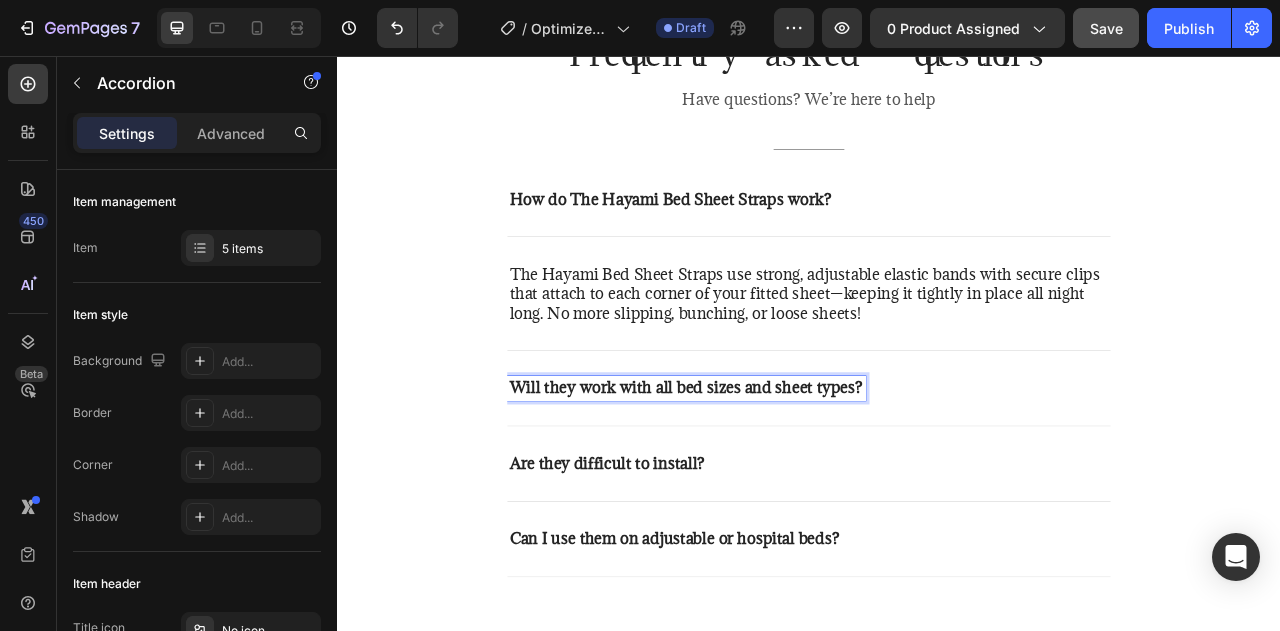 click on "Will they work with all bed sizes and sheet types?" at bounding box center (781, 478) 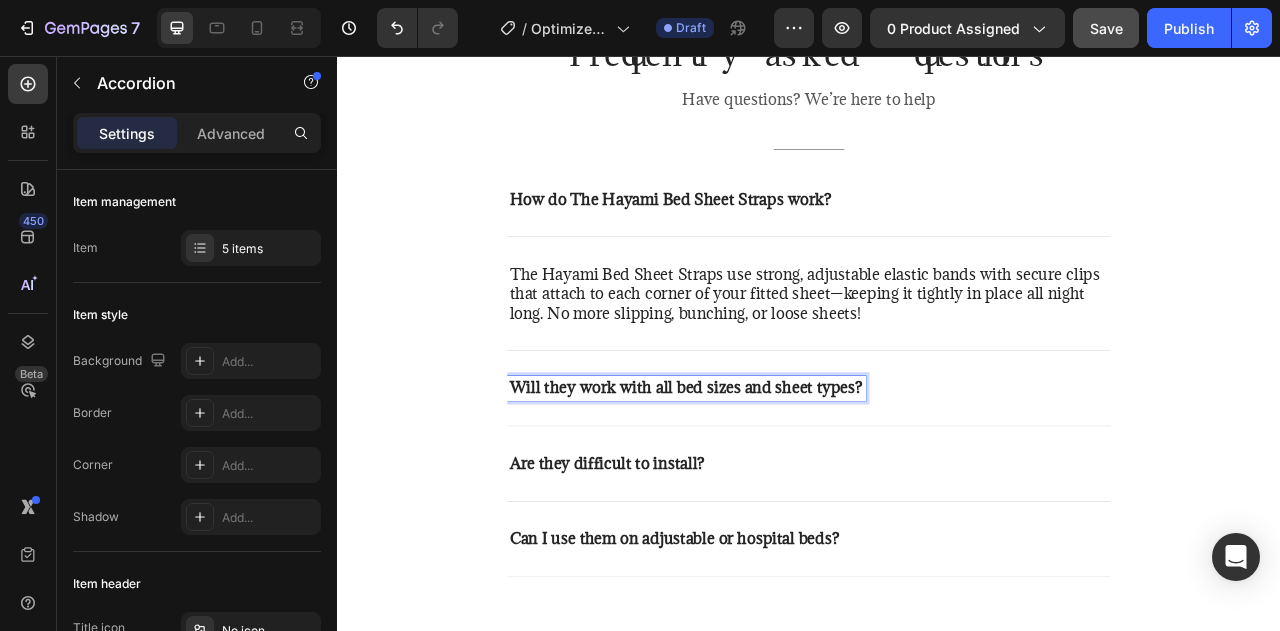 click on "Will they work with all bed sizes and sheet types?" at bounding box center (781, 478) 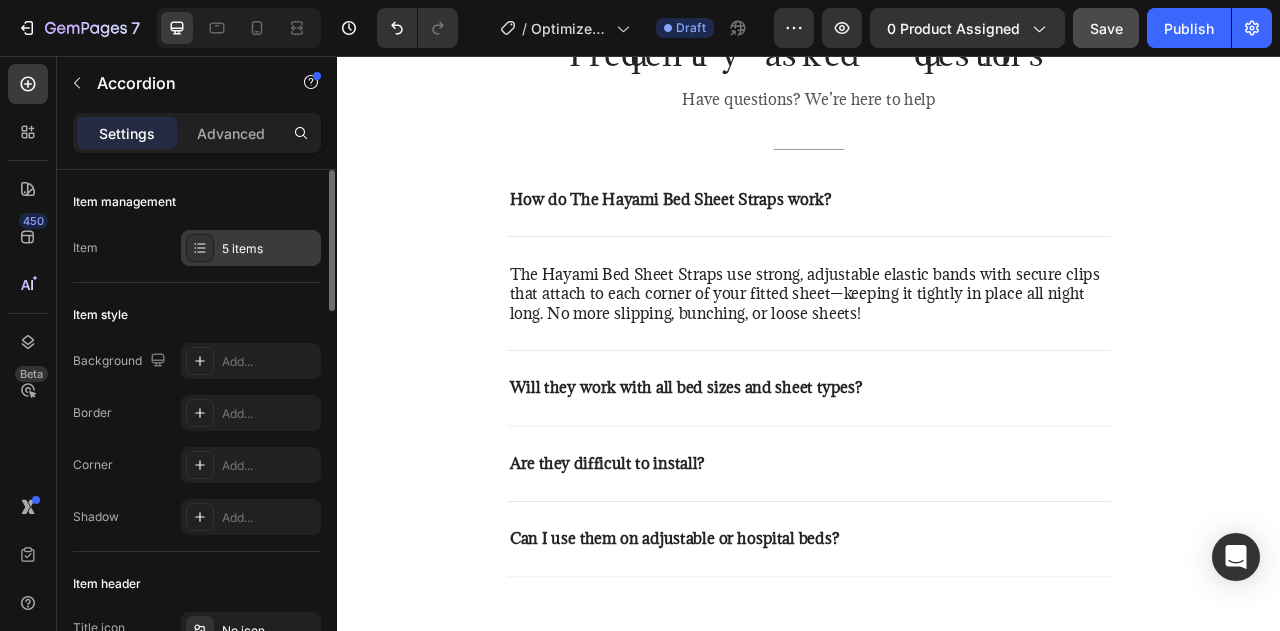 click 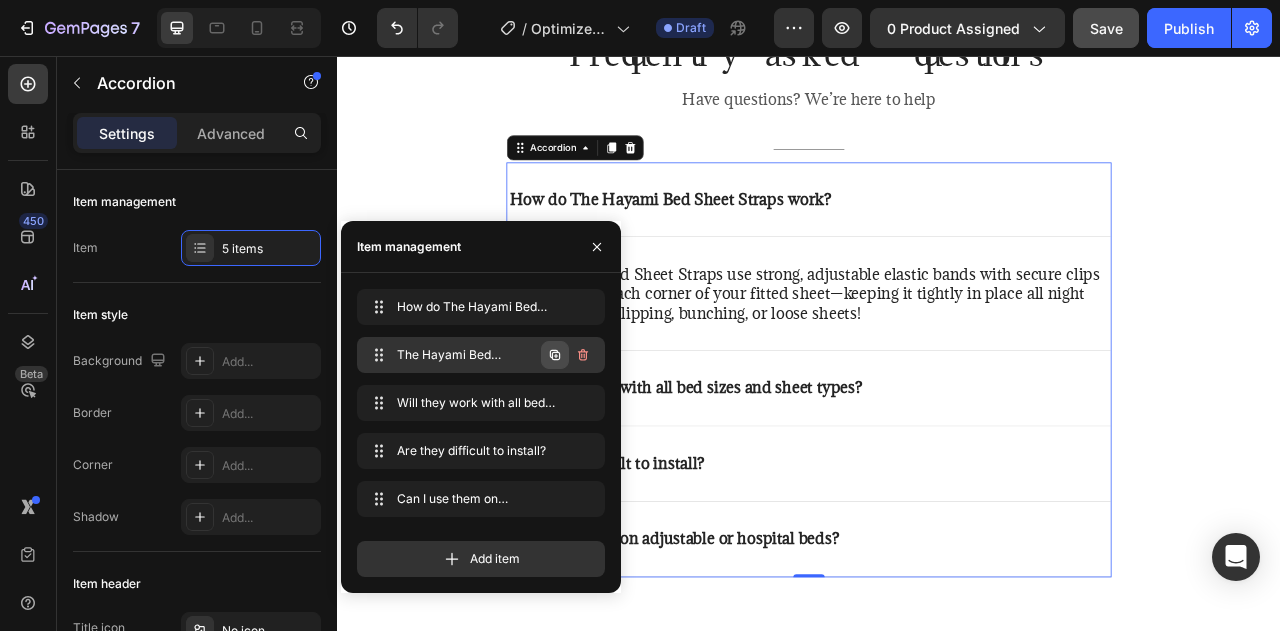 click at bounding box center (555, 355) 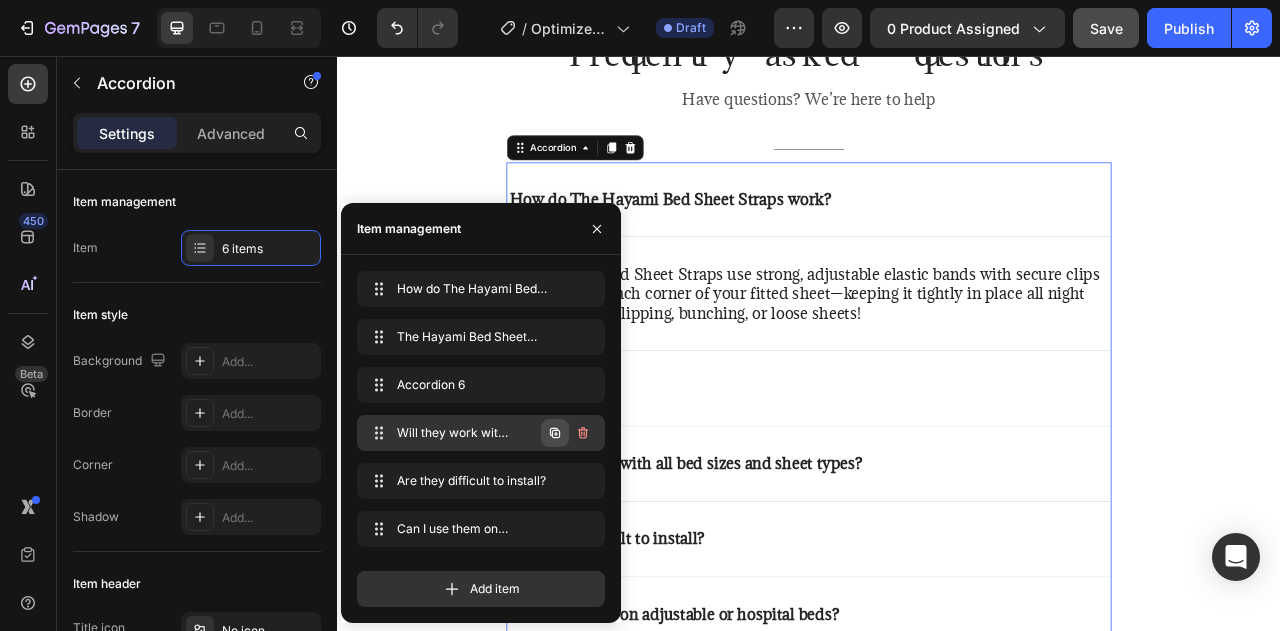 click 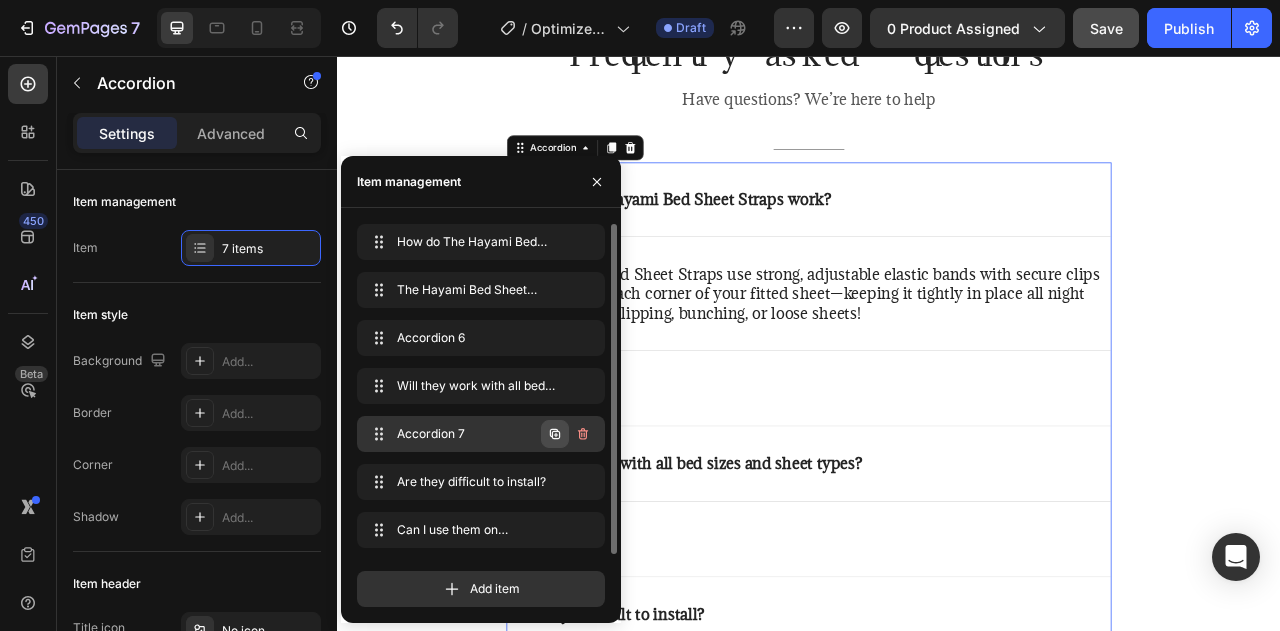 click at bounding box center [555, 434] 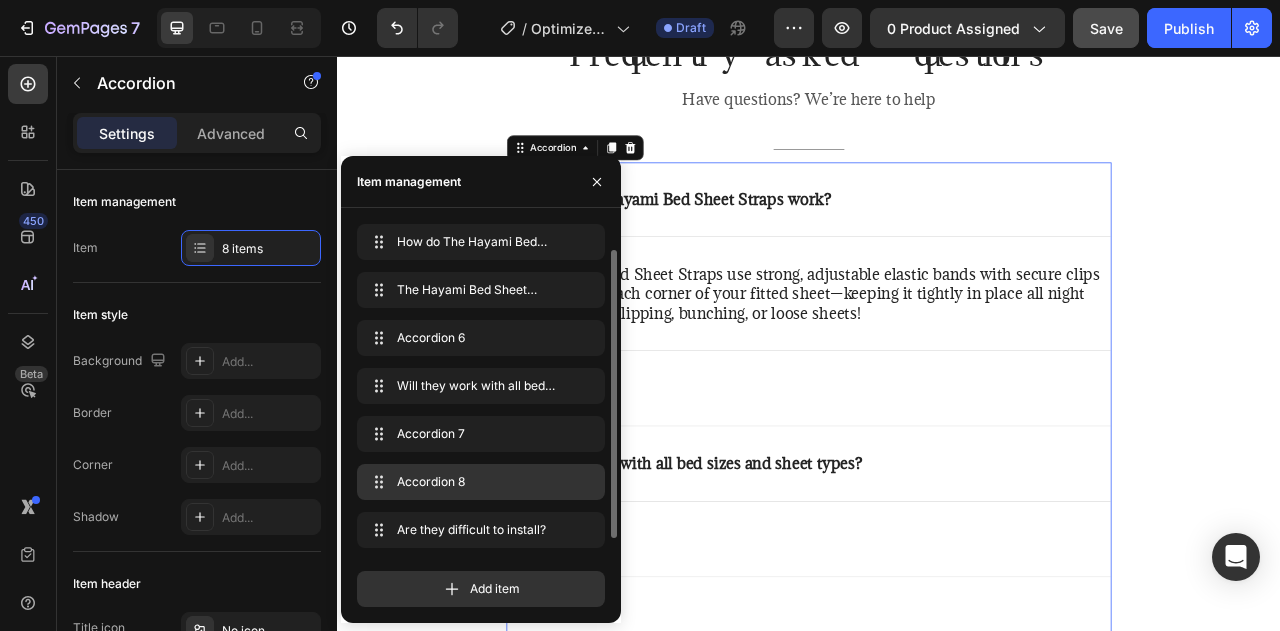 scroll, scrollTop: 14, scrollLeft: 0, axis: vertical 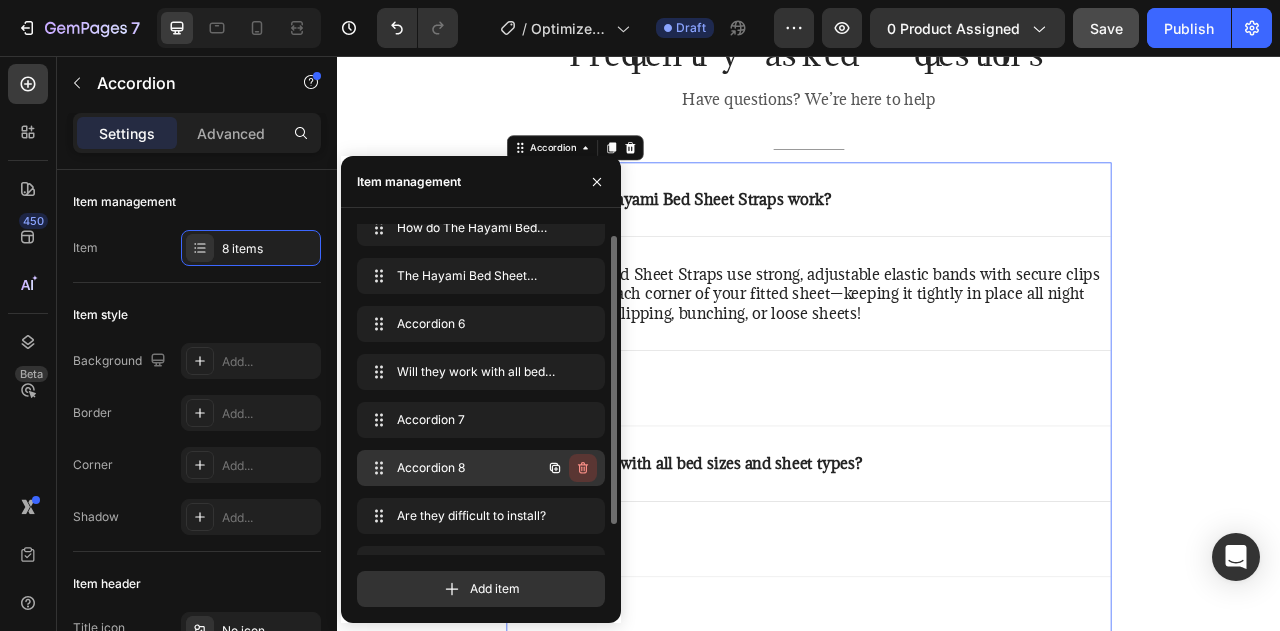 click 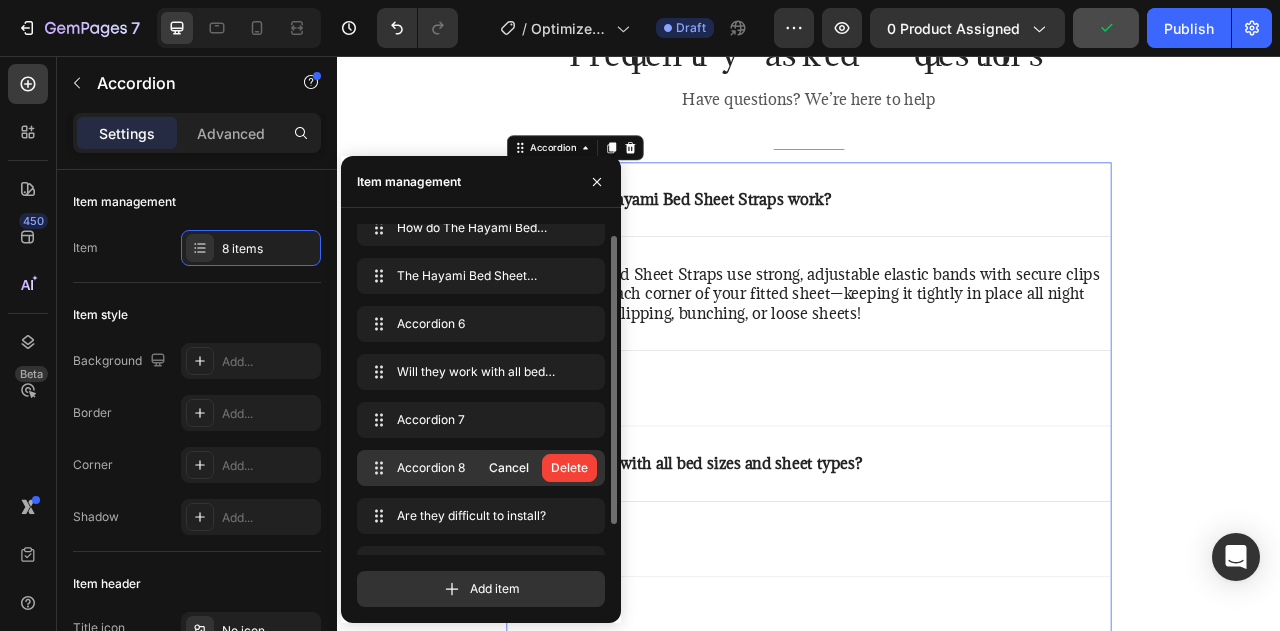 click on "Delete" at bounding box center [569, 468] 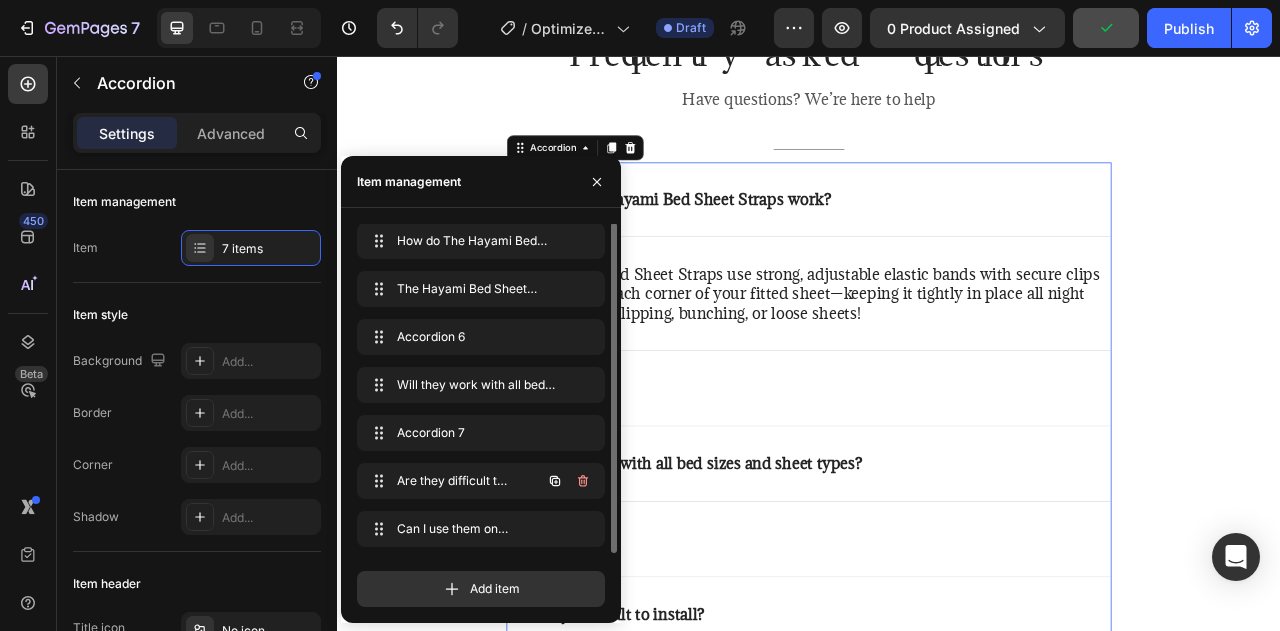 scroll, scrollTop: 0, scrollLeft: 0, axis: both 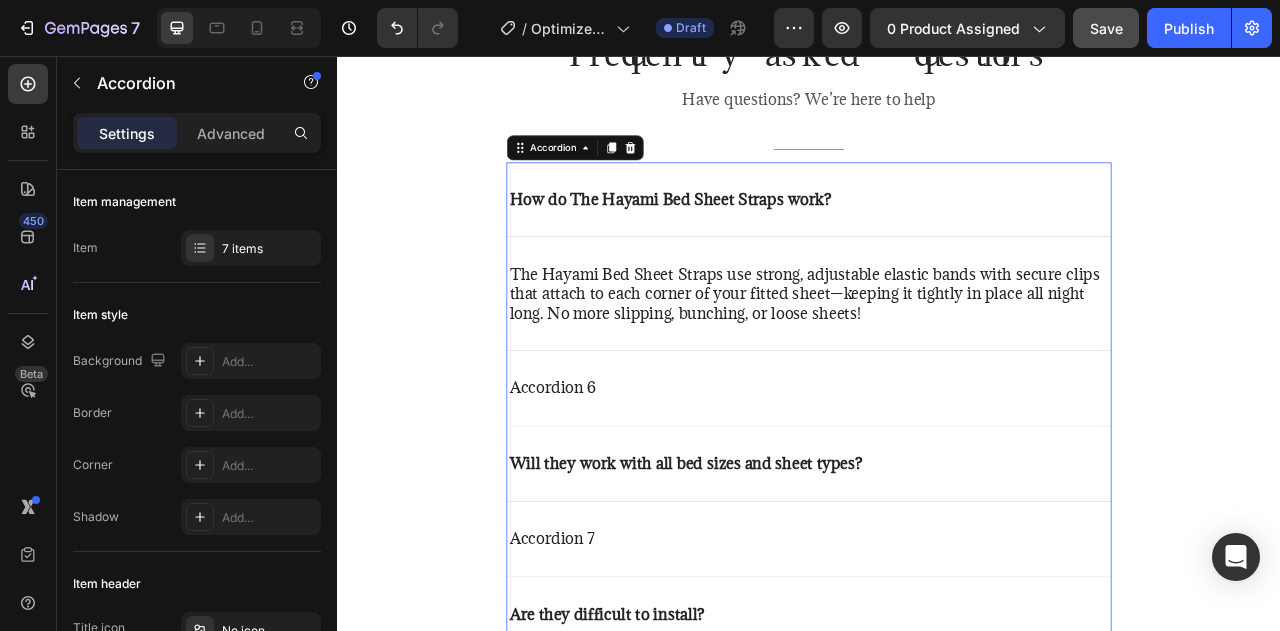 click on "Accordion 6" at bounding box center (611, 478) 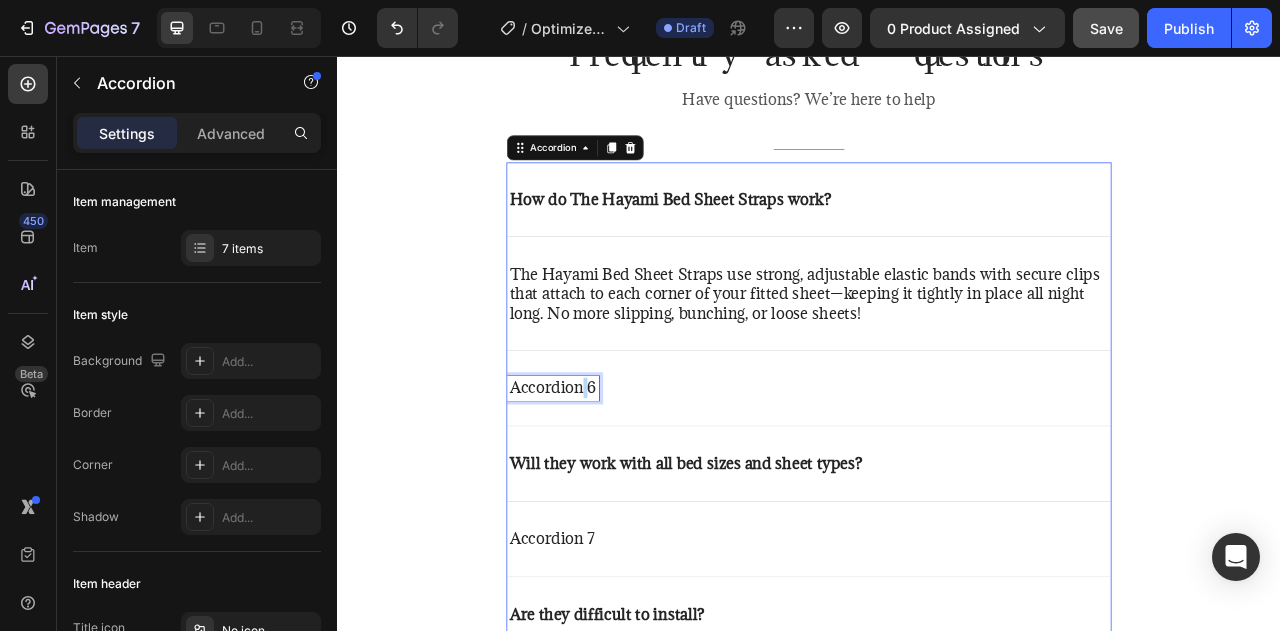 click on "Accordion 6" at bounding box center [611, 478] 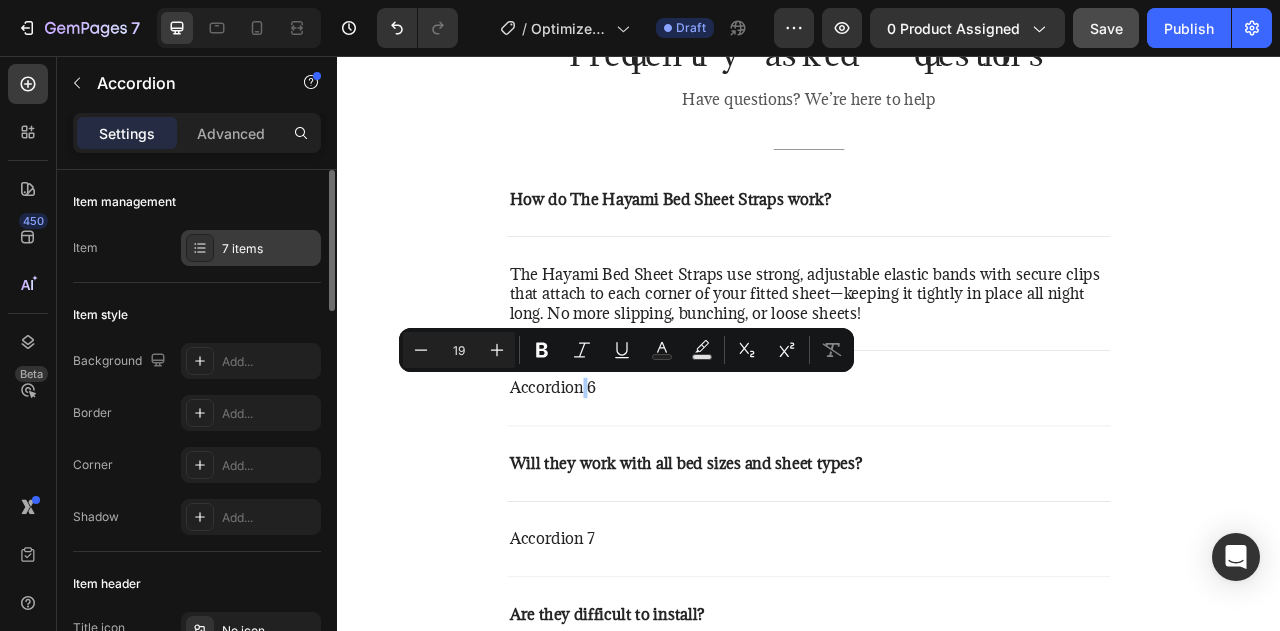 click 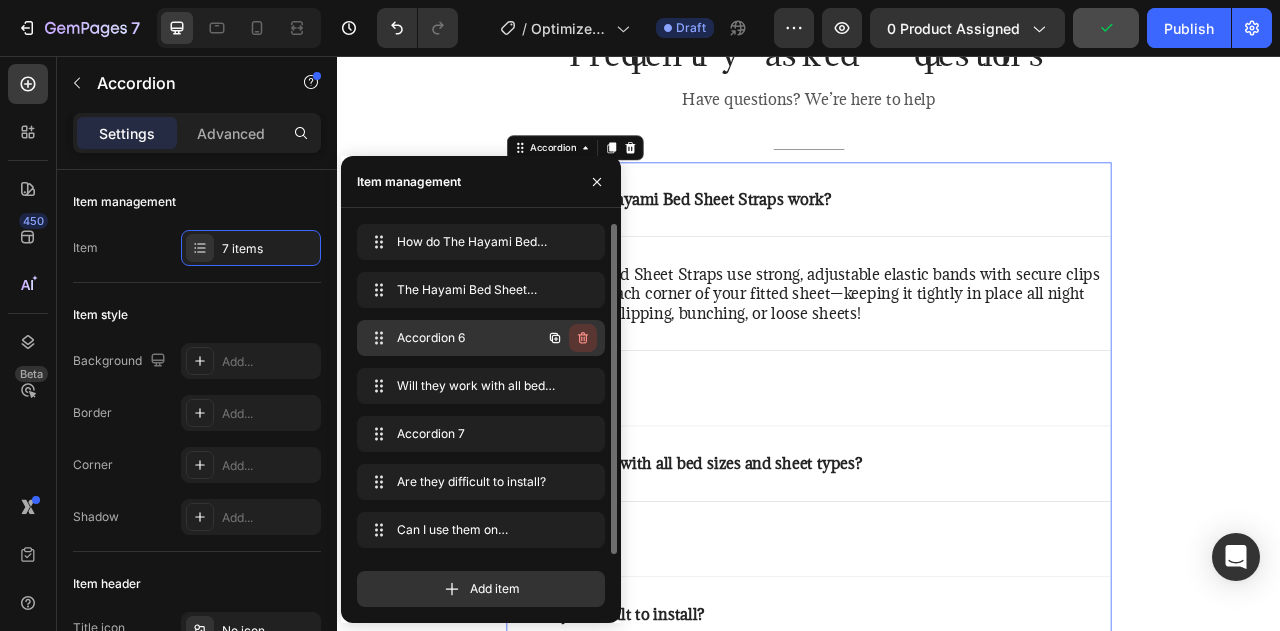 click 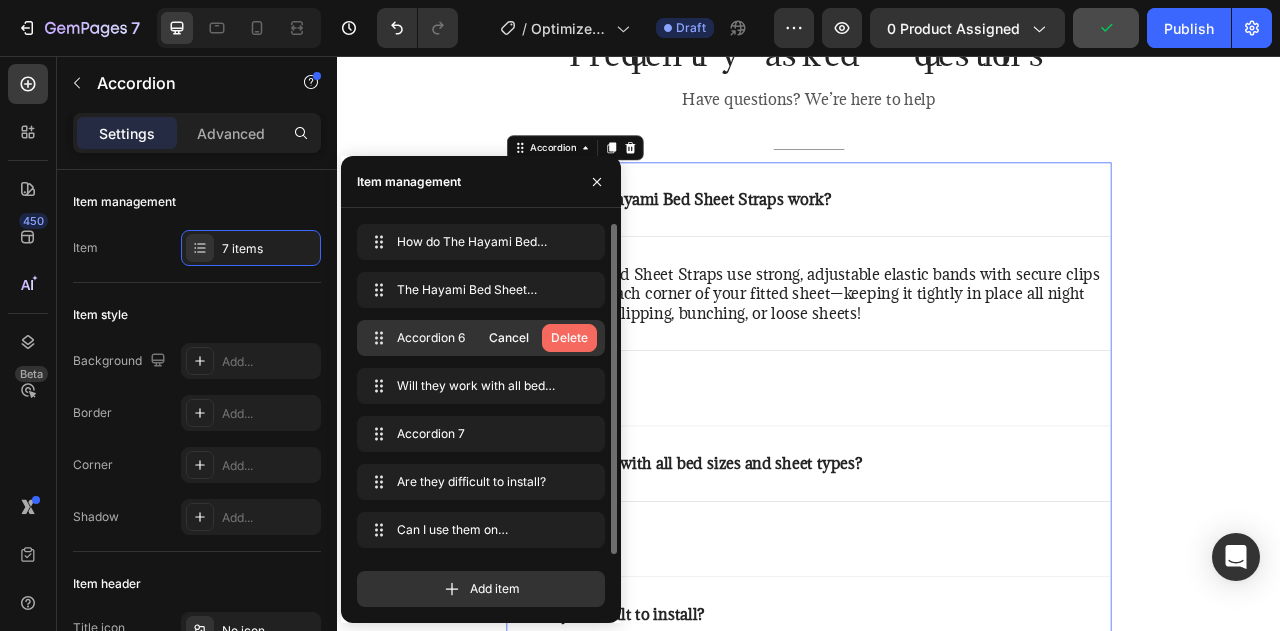 click on "Delete" at bounding box center [569, 338] 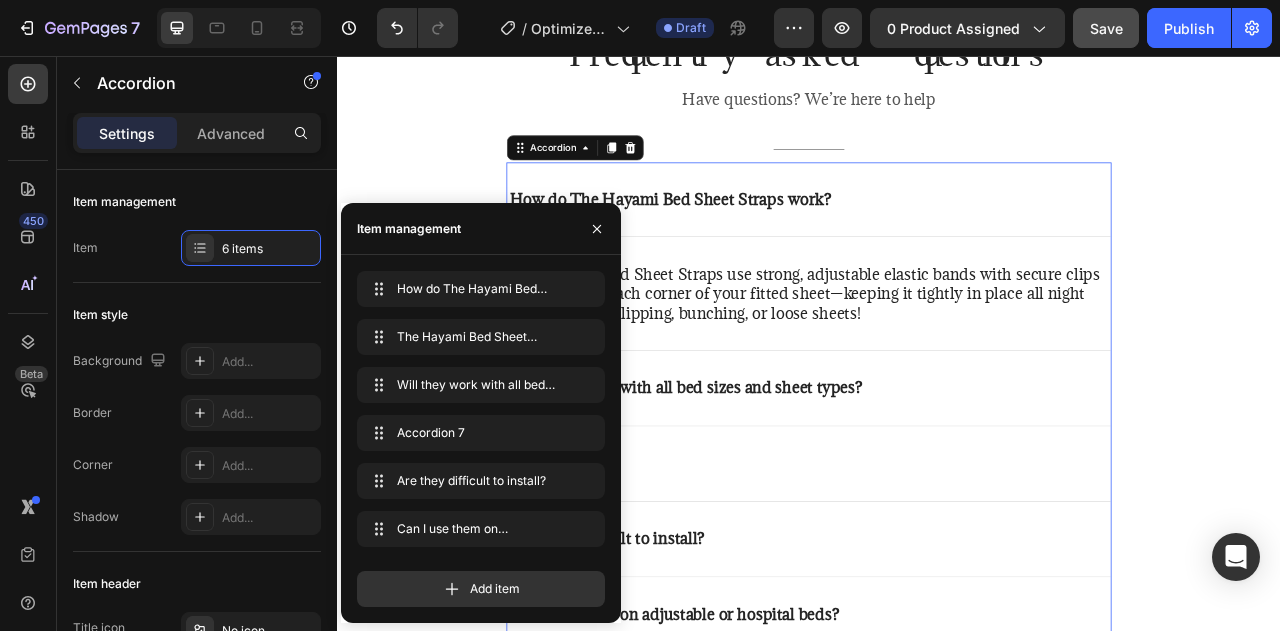 scroll, scrollTop: 0, scrollLeft: 0, axis: both 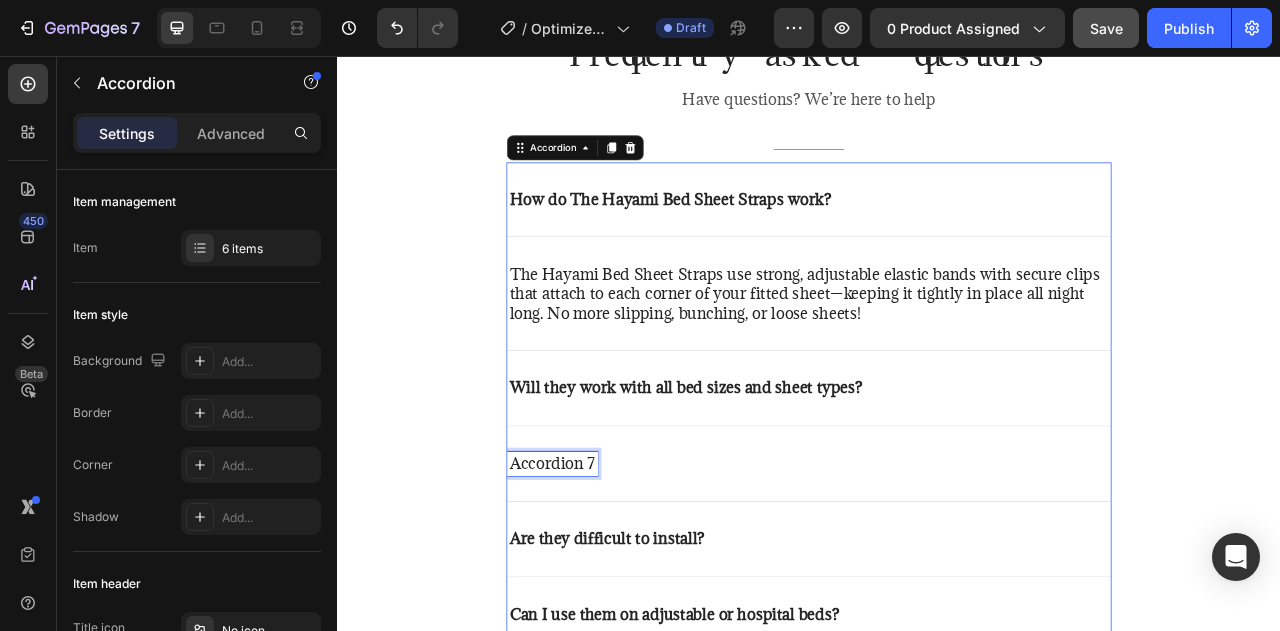 click on "Accordion 7" at bounding box center [610, 574] 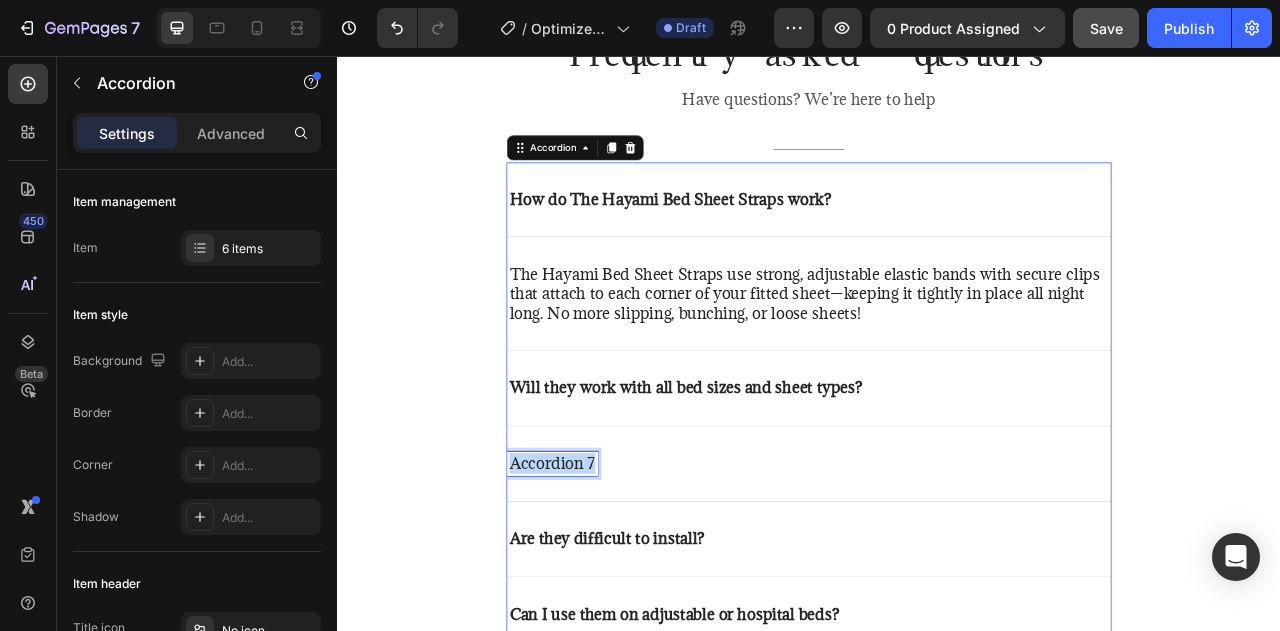 click on "Accordion 7" at bounding box center [610, 574] 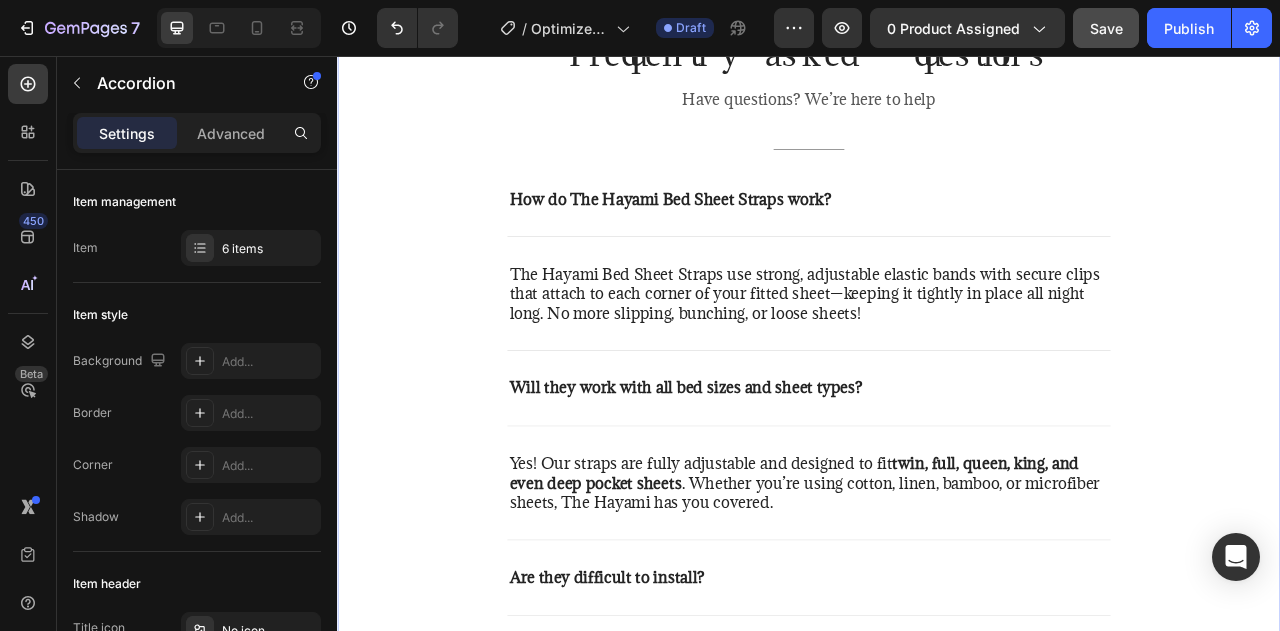 scroll, scrollTop: 6075, scrollLeft: 0, axis: vertical 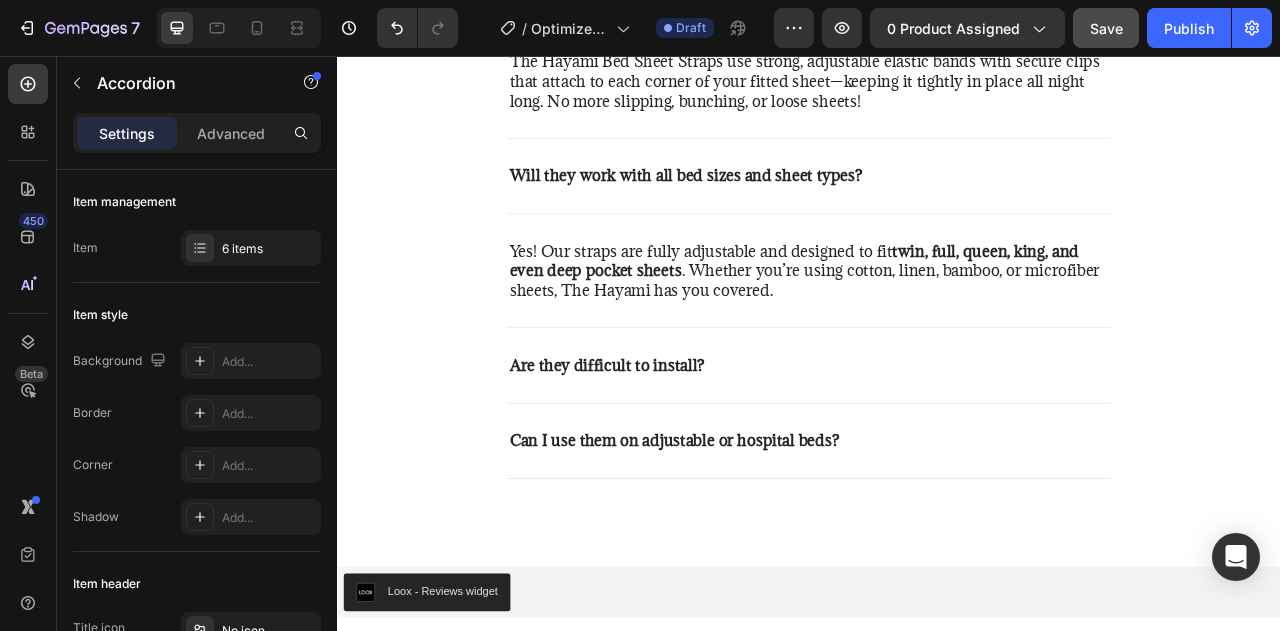 click on "Are they difficult to install?" at bounding box center [680, 449] 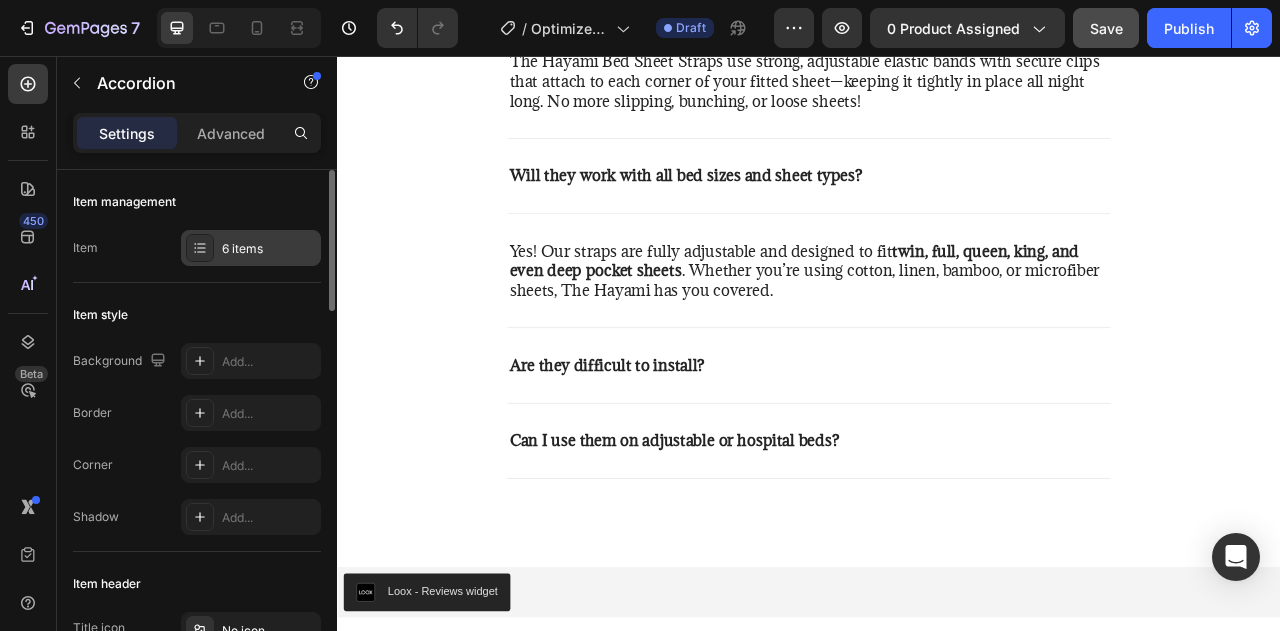 click at bounding box center [200, 248] 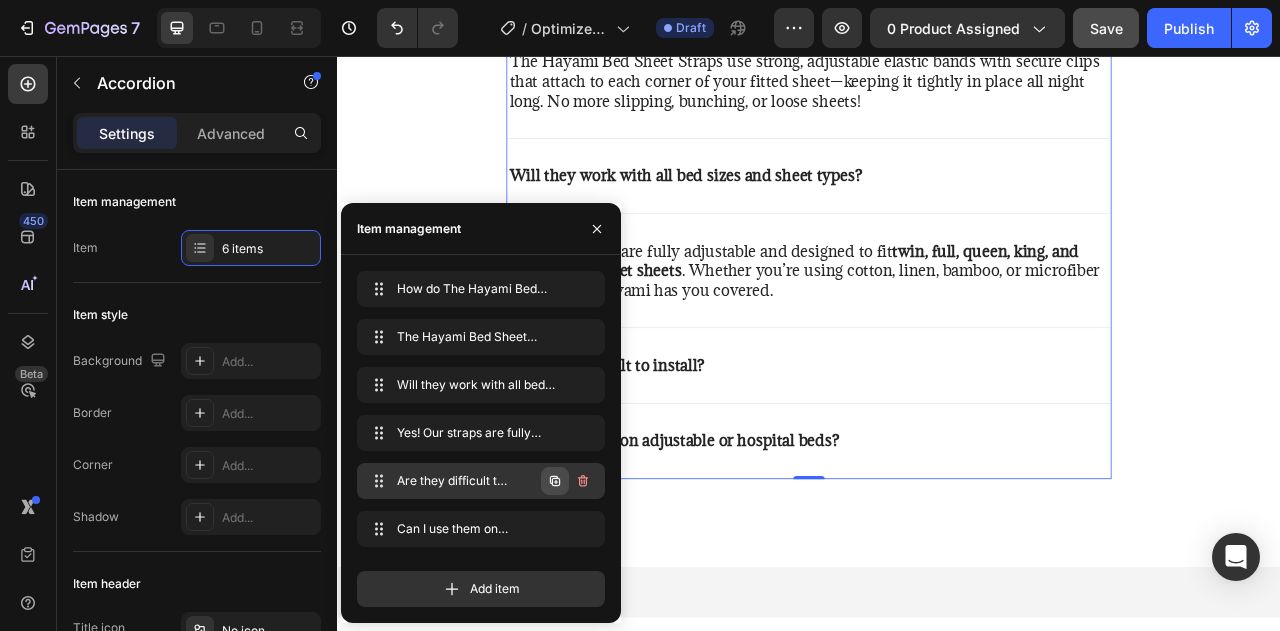 click 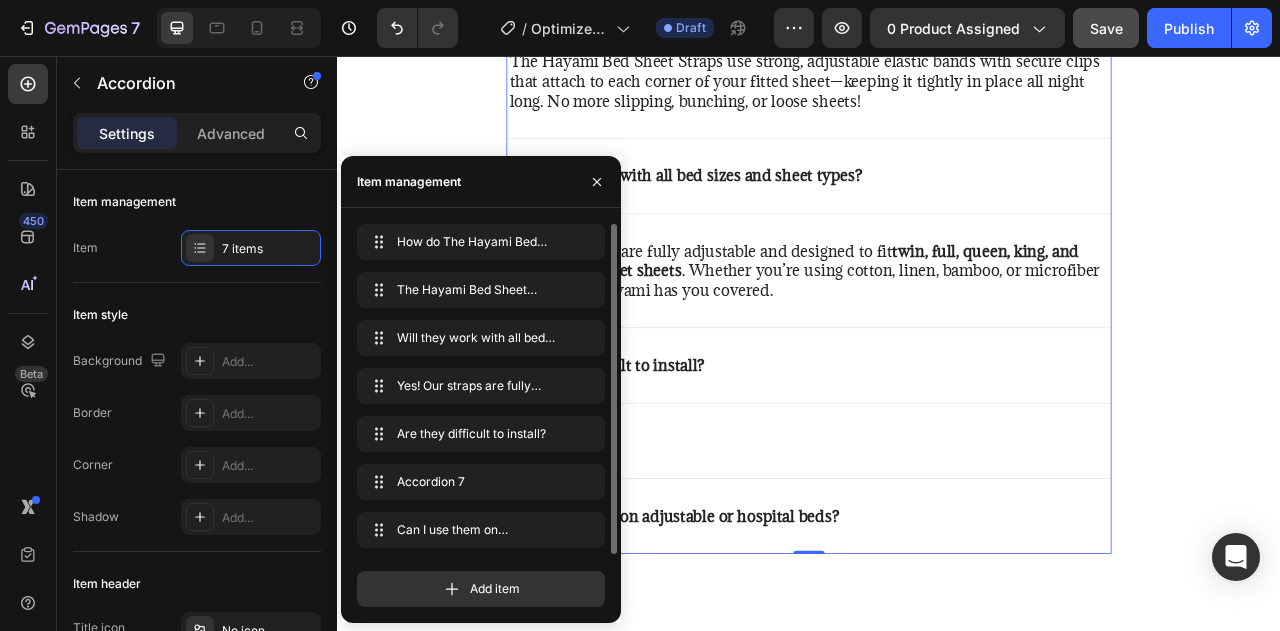 scroll, scrollTop: 0, scrollLeft: 0, axis: both 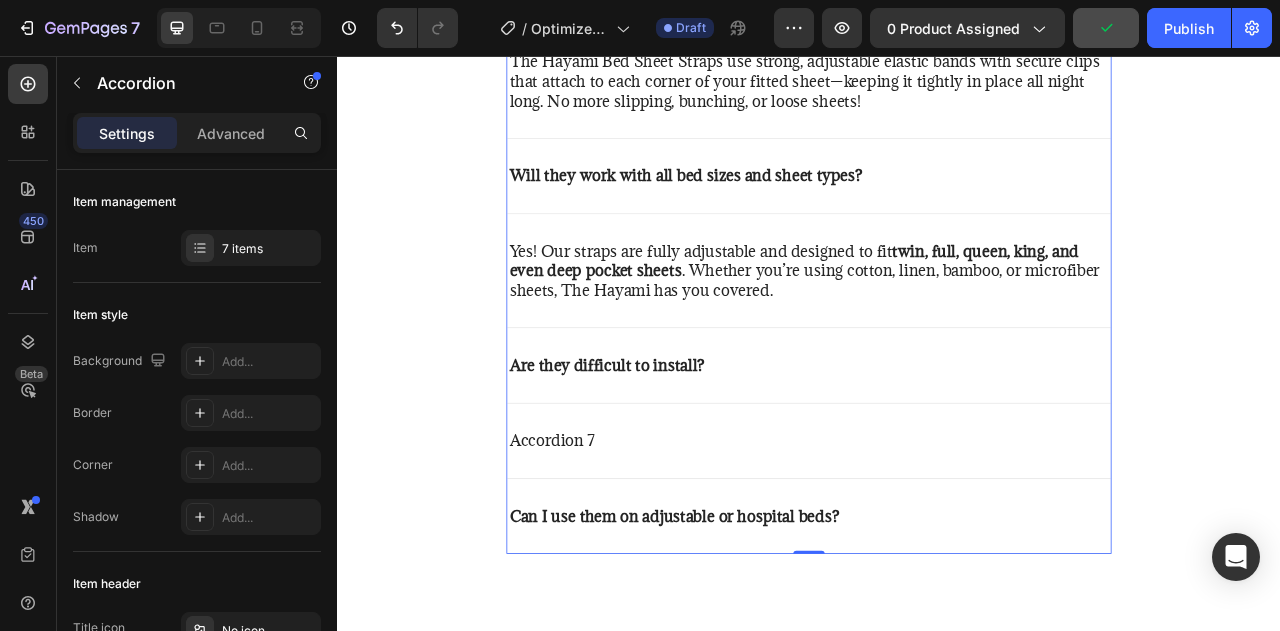click on "Accordion 7" at bounding box center (610, 545) 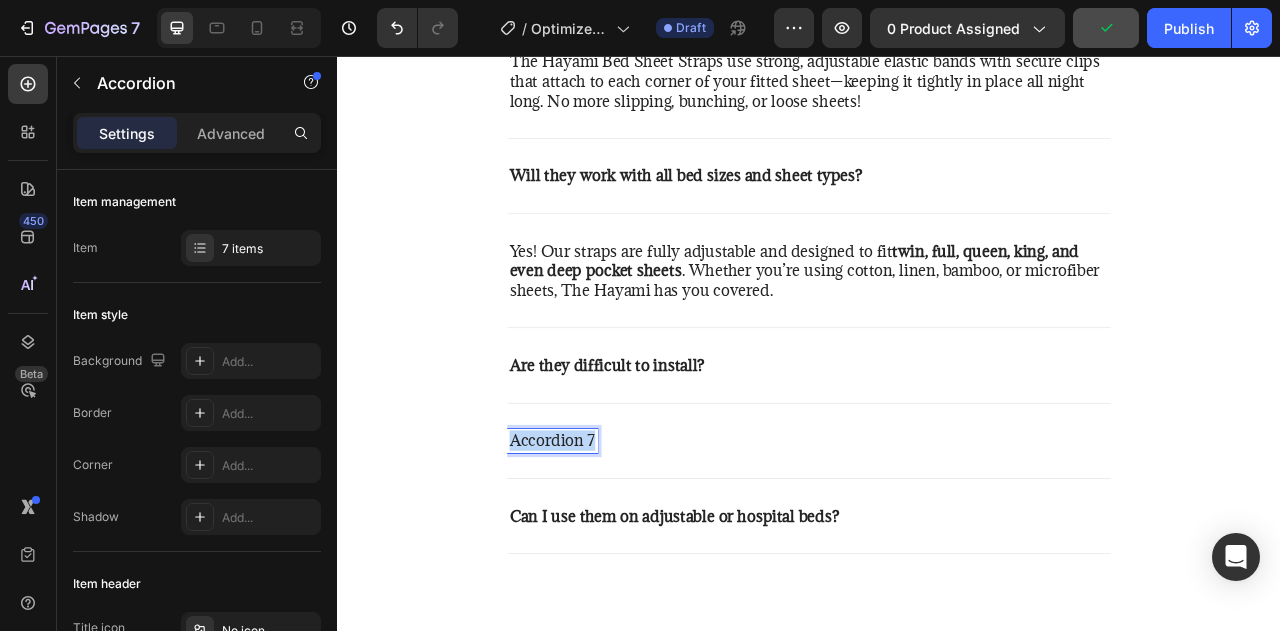 click on "Accordion 7" at bounding box center (610, 545) 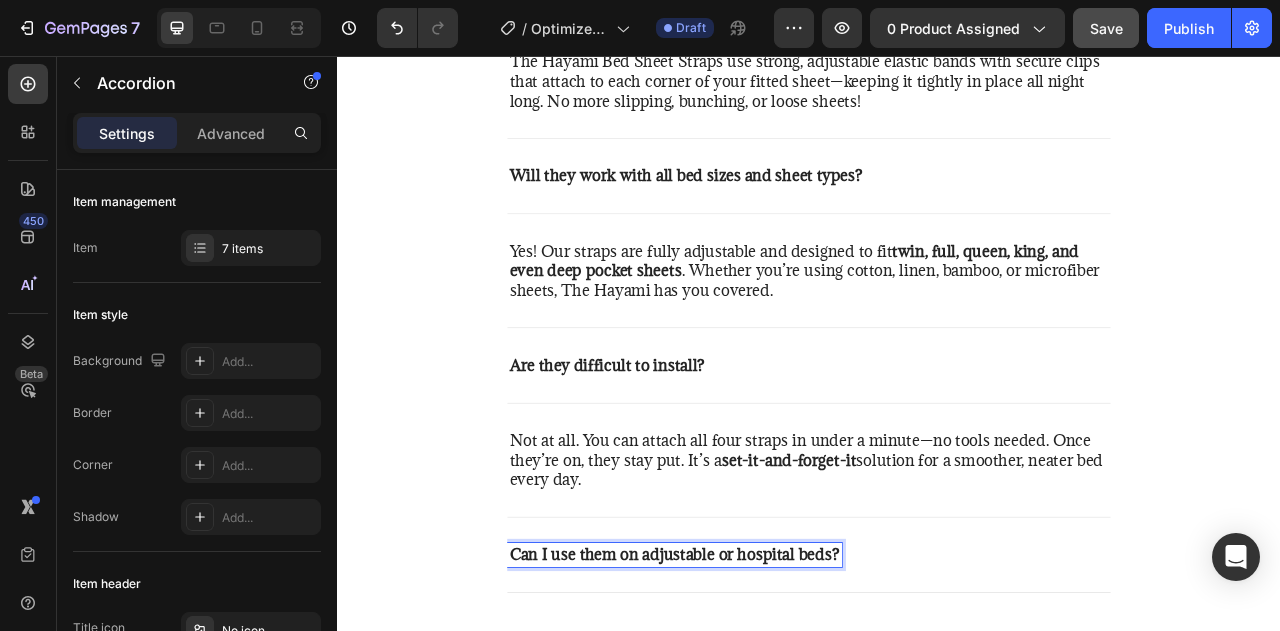 click on "Can I use them on adjustable or hospital beds?" at bounding box center (766, 690) 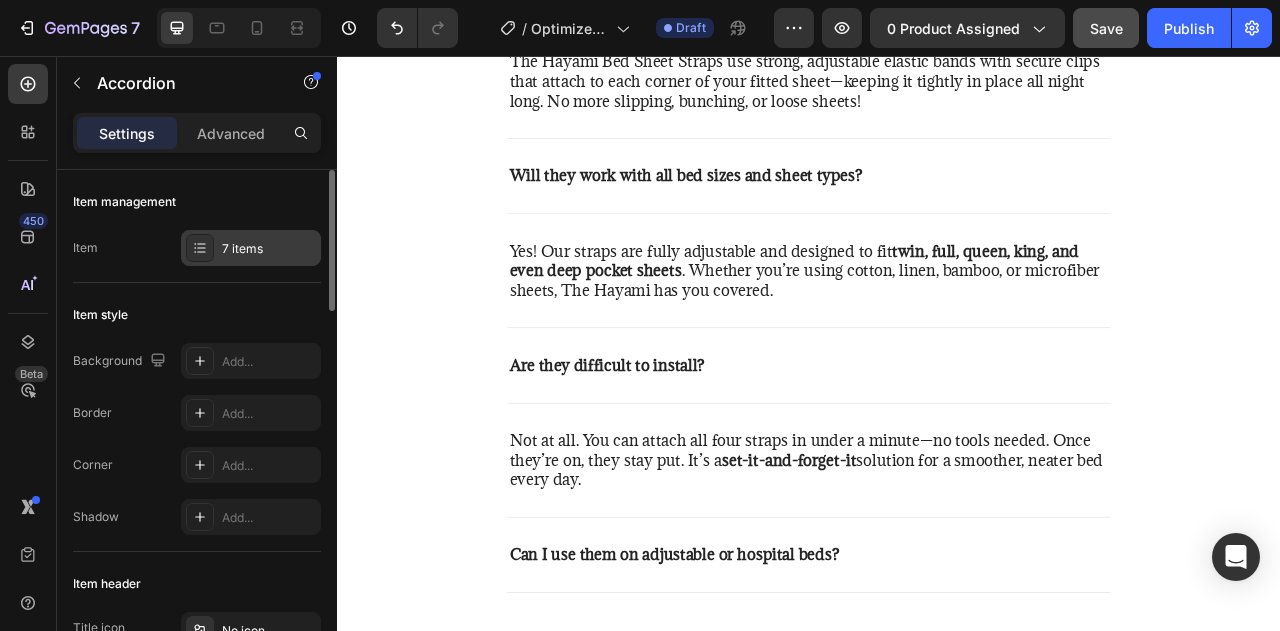 click 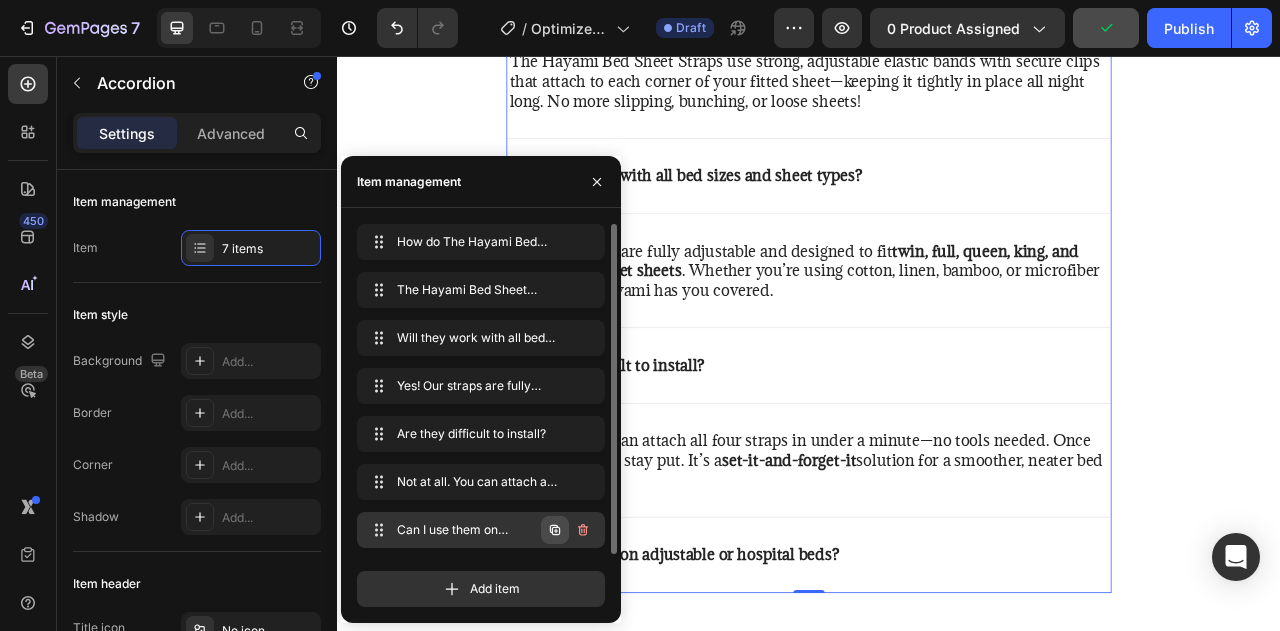 click 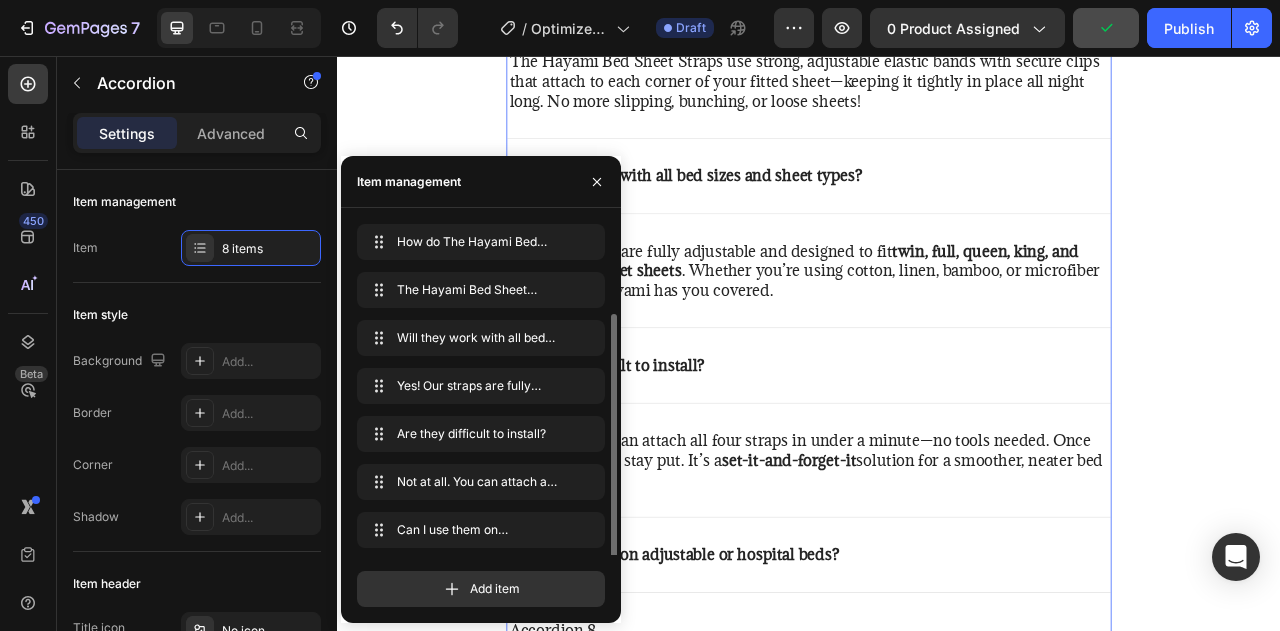 scroll, scrollTop: 48, scrollLeft: 0, axis: vertical 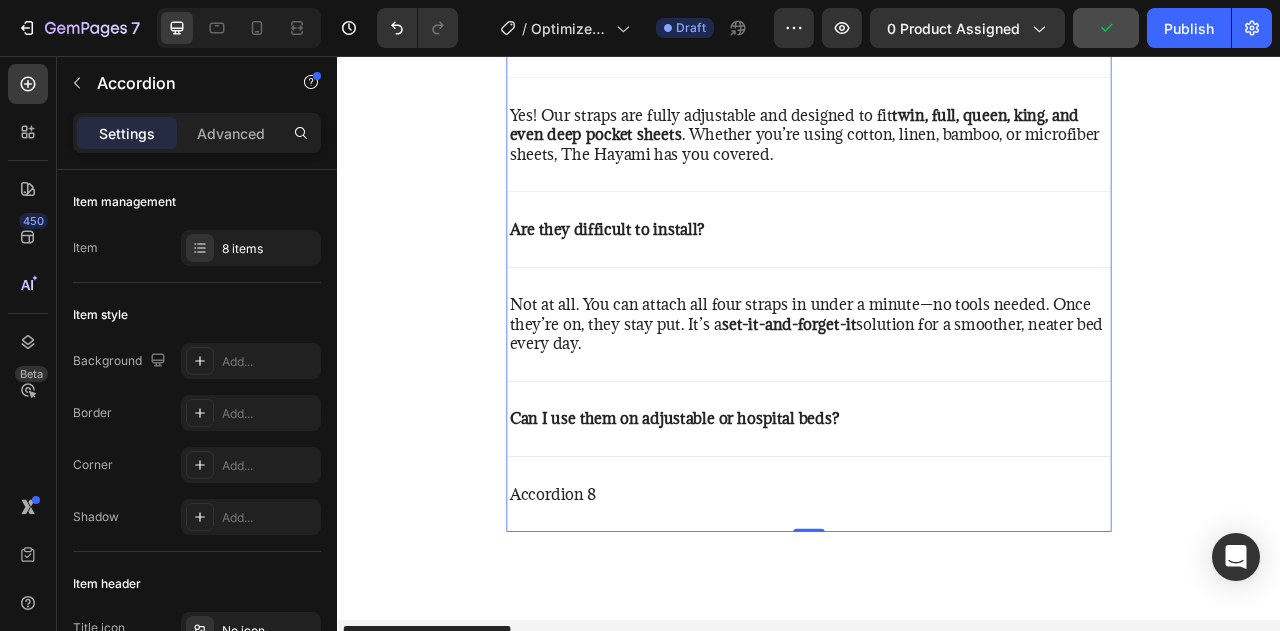 click on "Accordion 8" at bounding box center [611, 613] 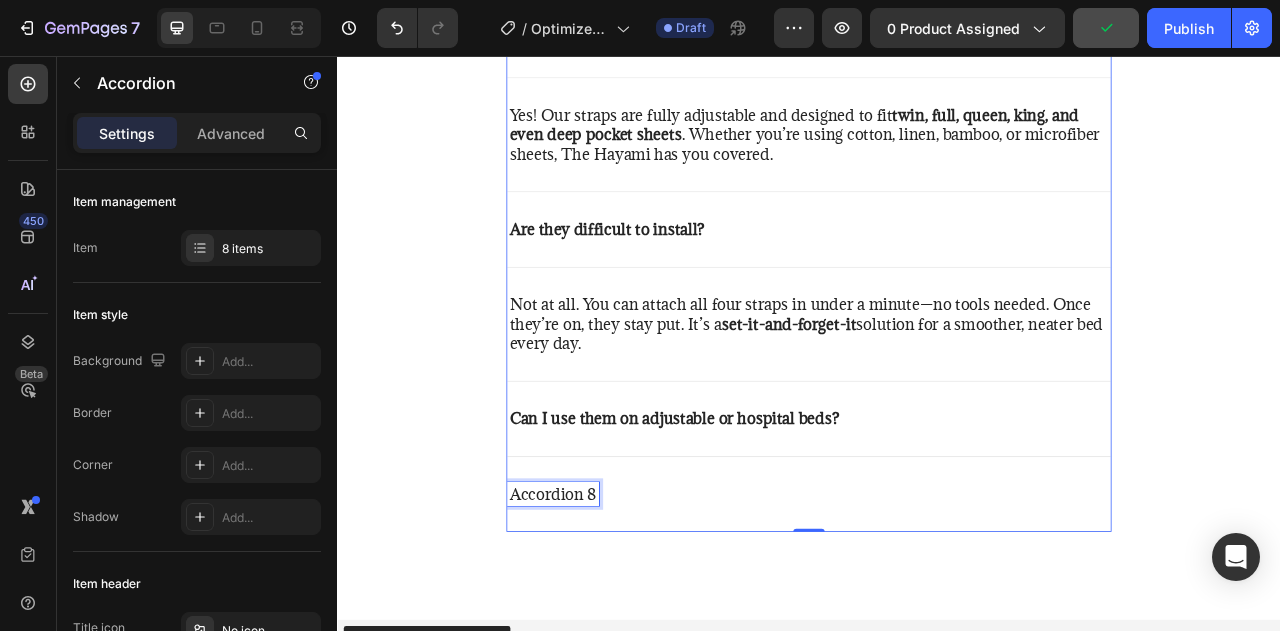 click on "Accordion 8" at bounding box center [611, 613] 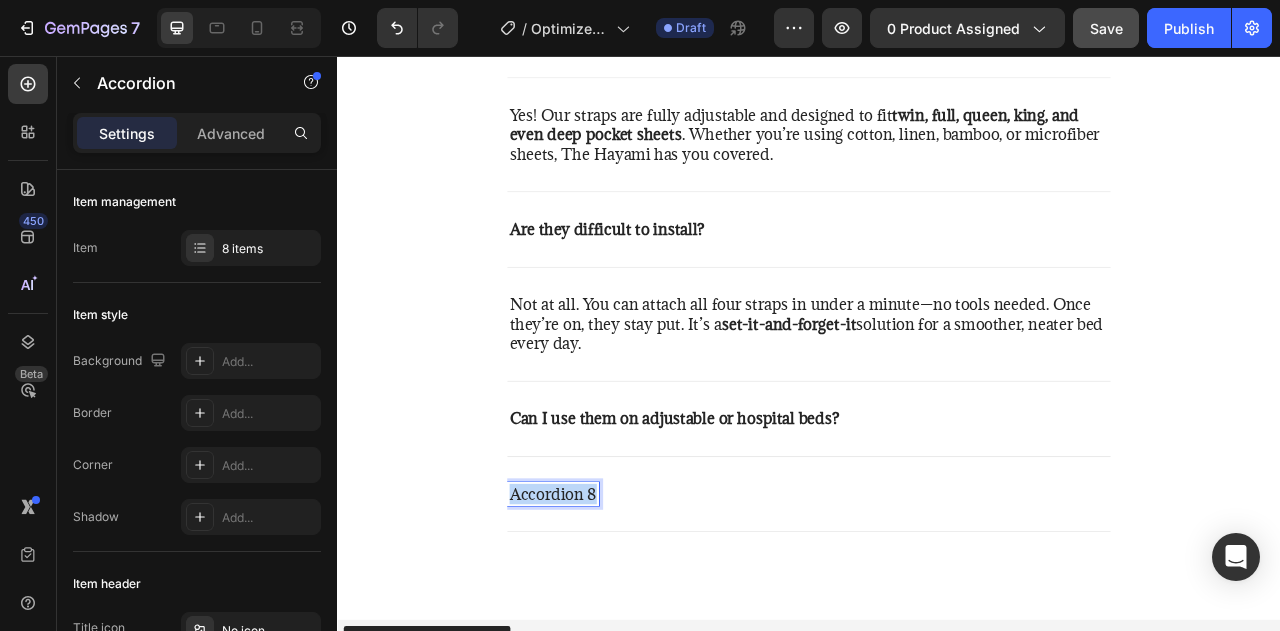 click on "Accordion 8" at bounding box center (611, 613) 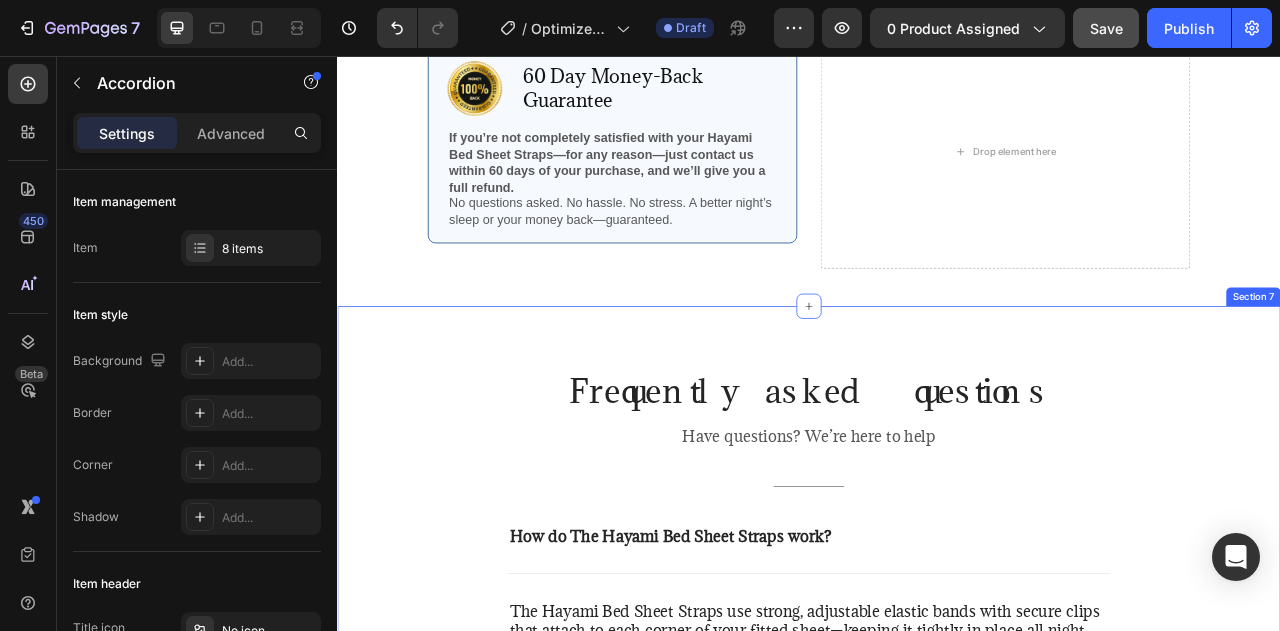 scroll, scrollTop: 5331, scrollLeft: 0, axis: vertical 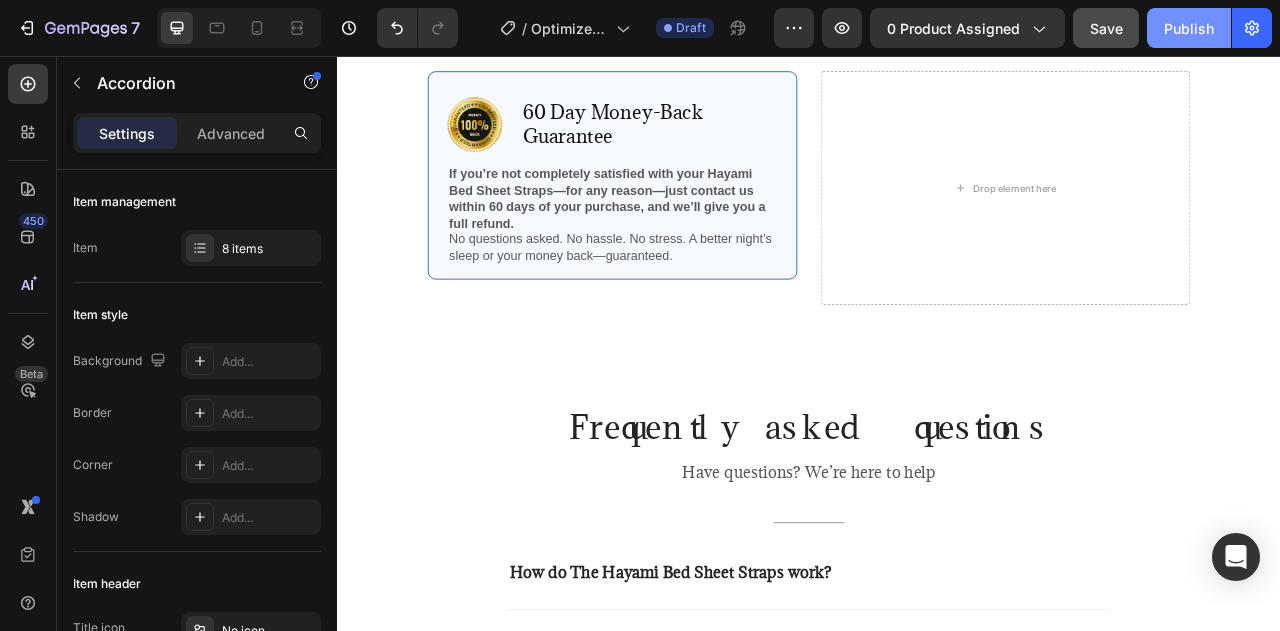 click on "Publish" at bounding box center [1189, 28] 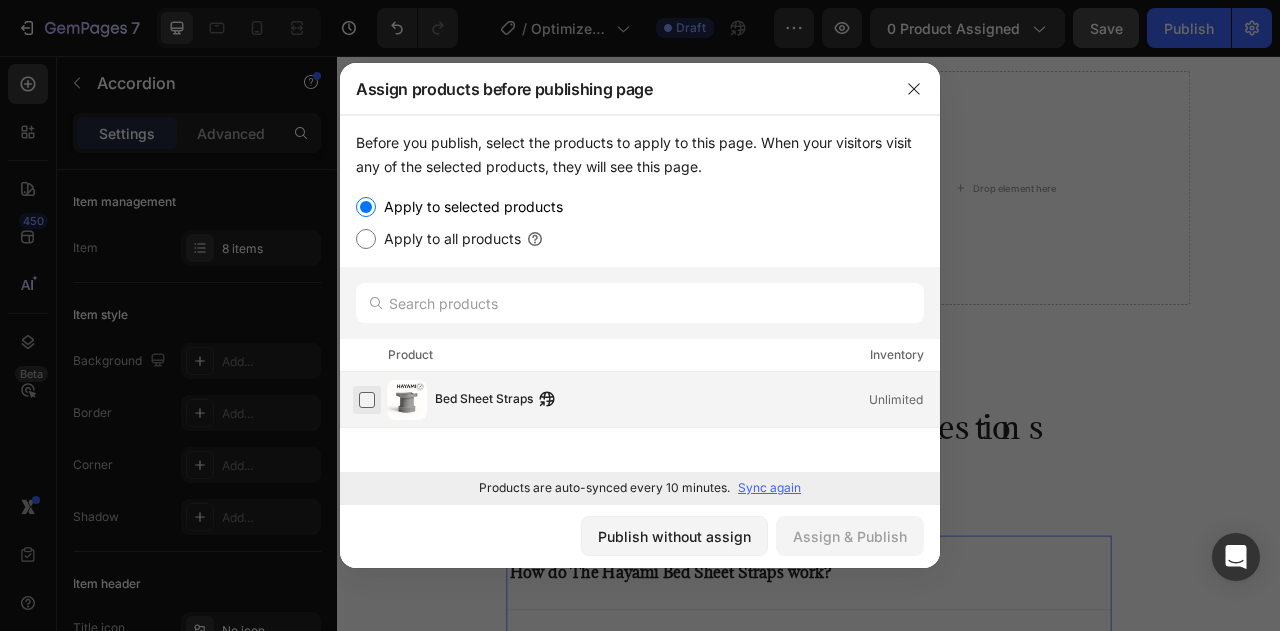 click at bounding box center (367, 400) 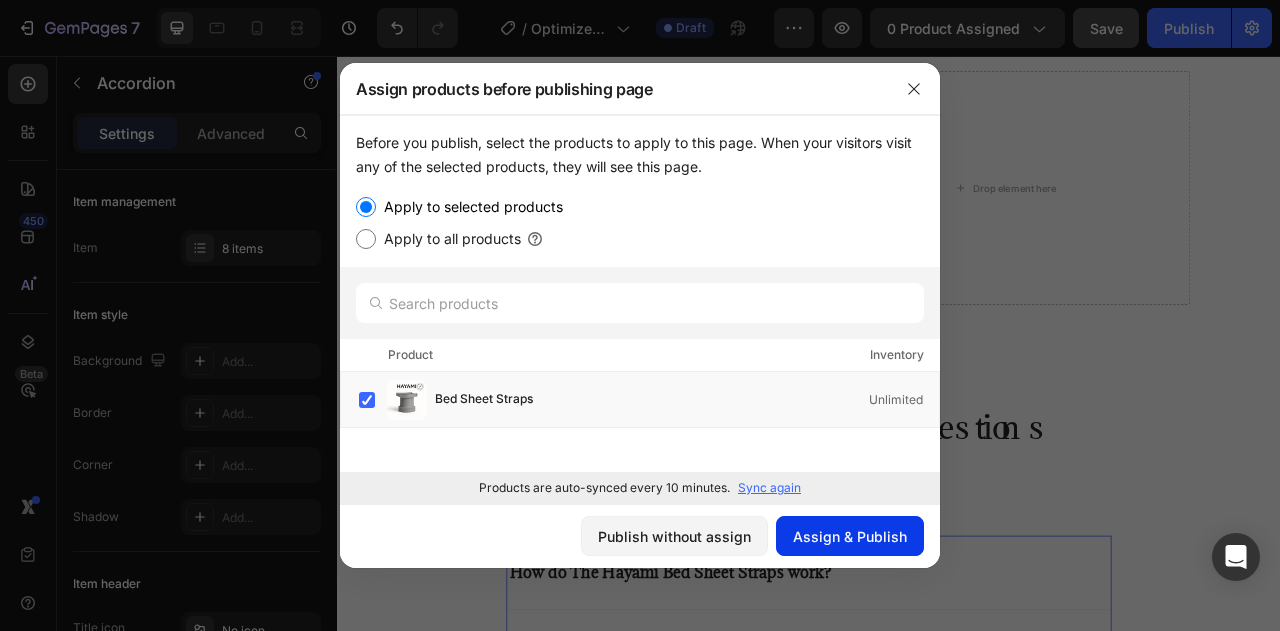 click on "Assign & Publish" at bounding box center (850, 536) 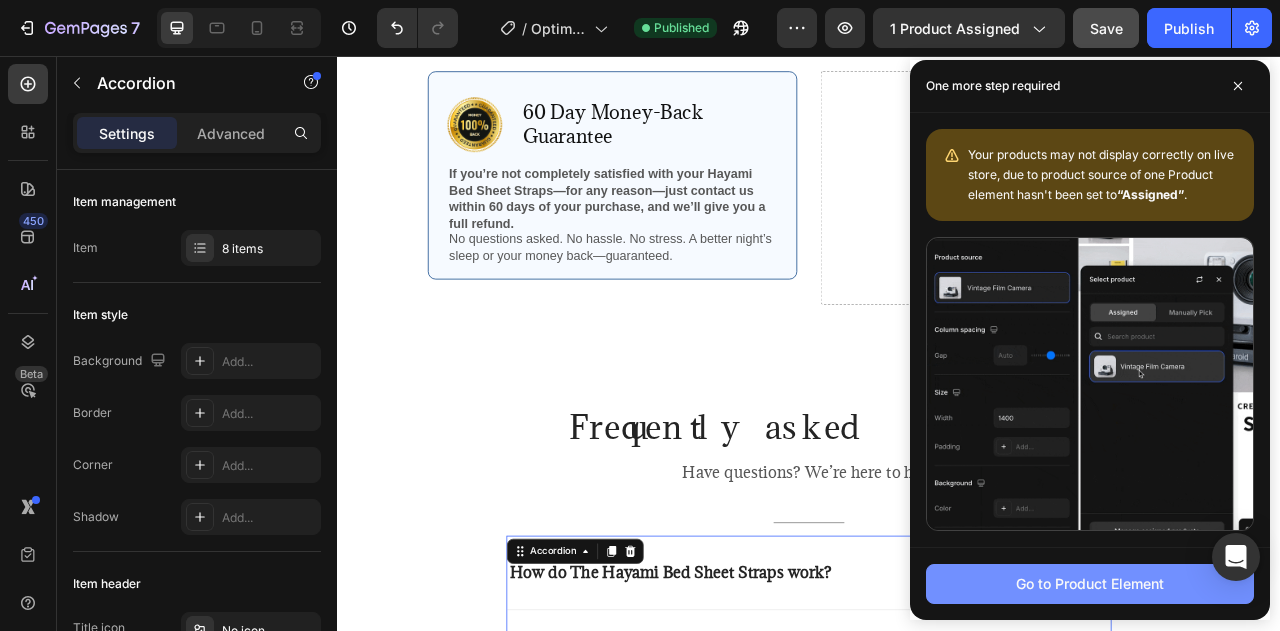 click on "Go to Product Element" at bounding box center [1090, 584] 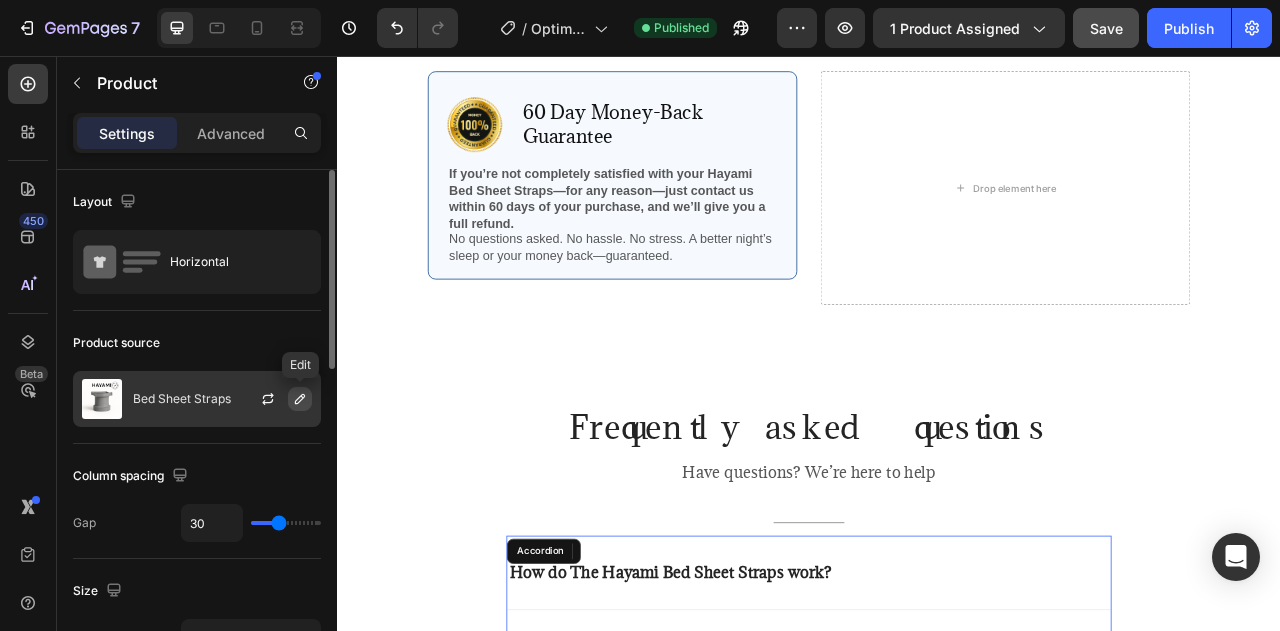 click 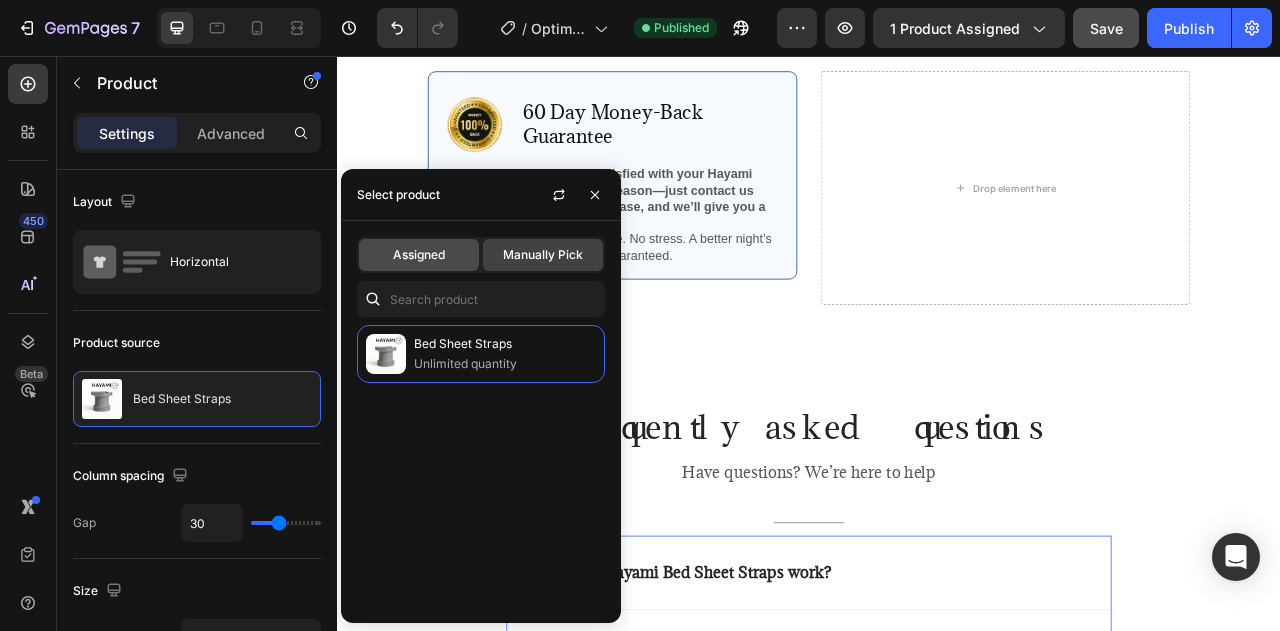 click on "Assigned" 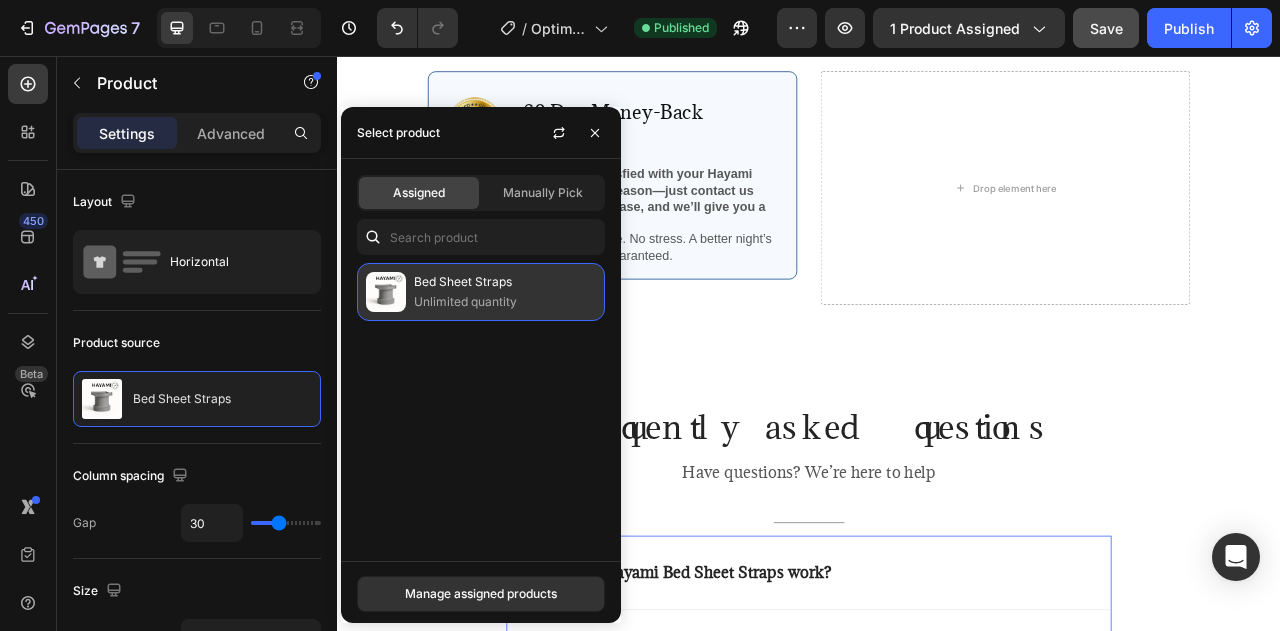 click on "Unlimited quantity" at bounding box center [505, 302] 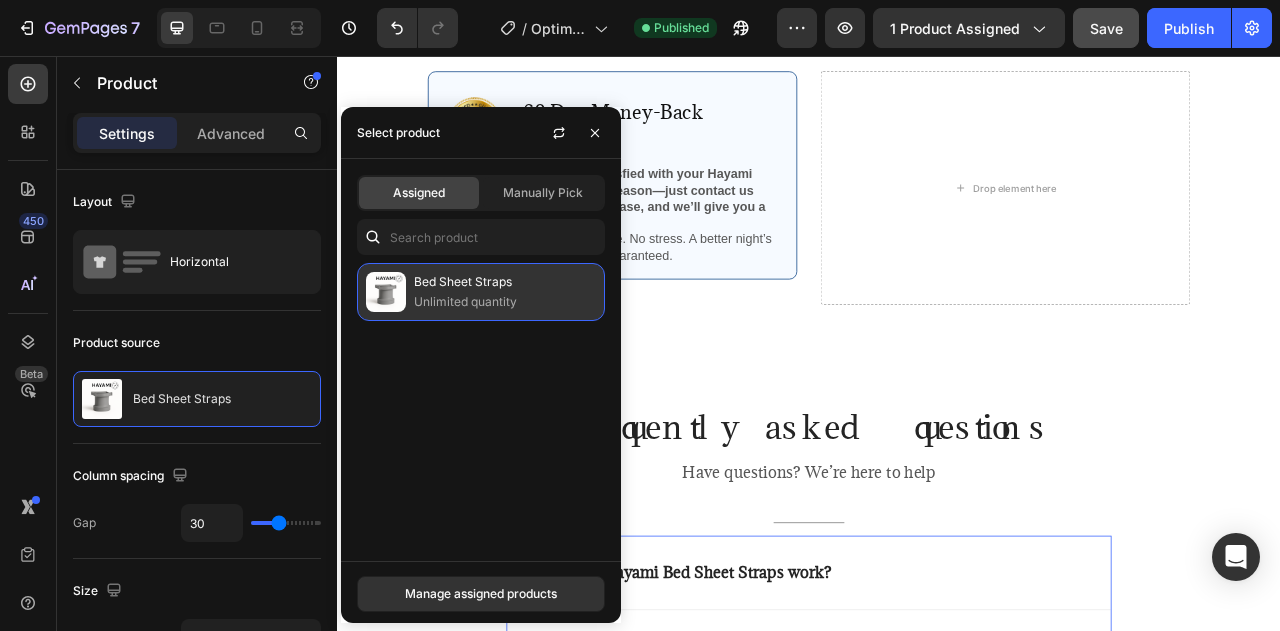 click on "Bed Sheet Straps Unlimited quantity" 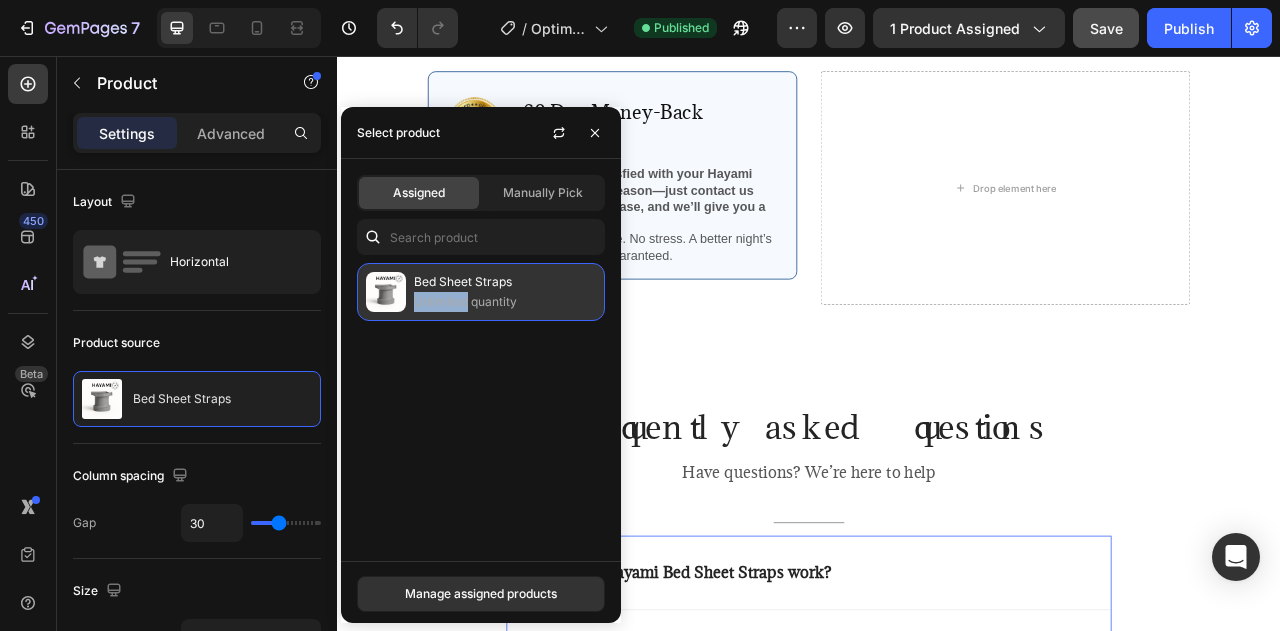 click on "Unlimited quantity" at bounding box center [505, 302] 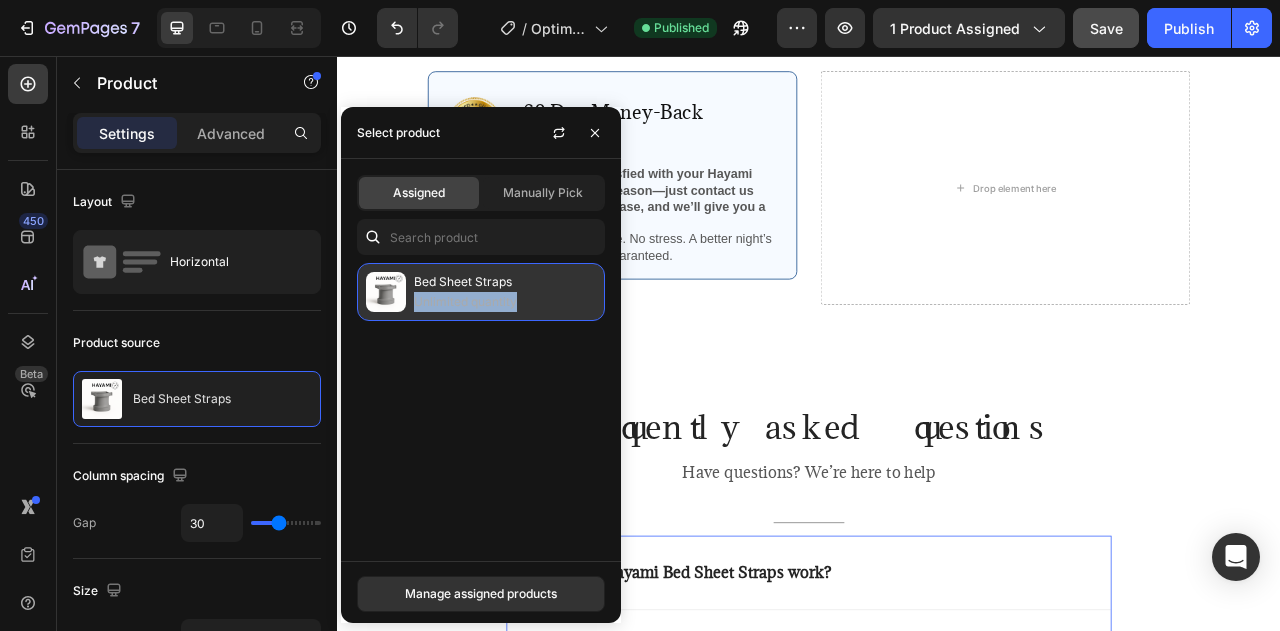click on "Unlimited quantity" at bounding box center [505, 302] 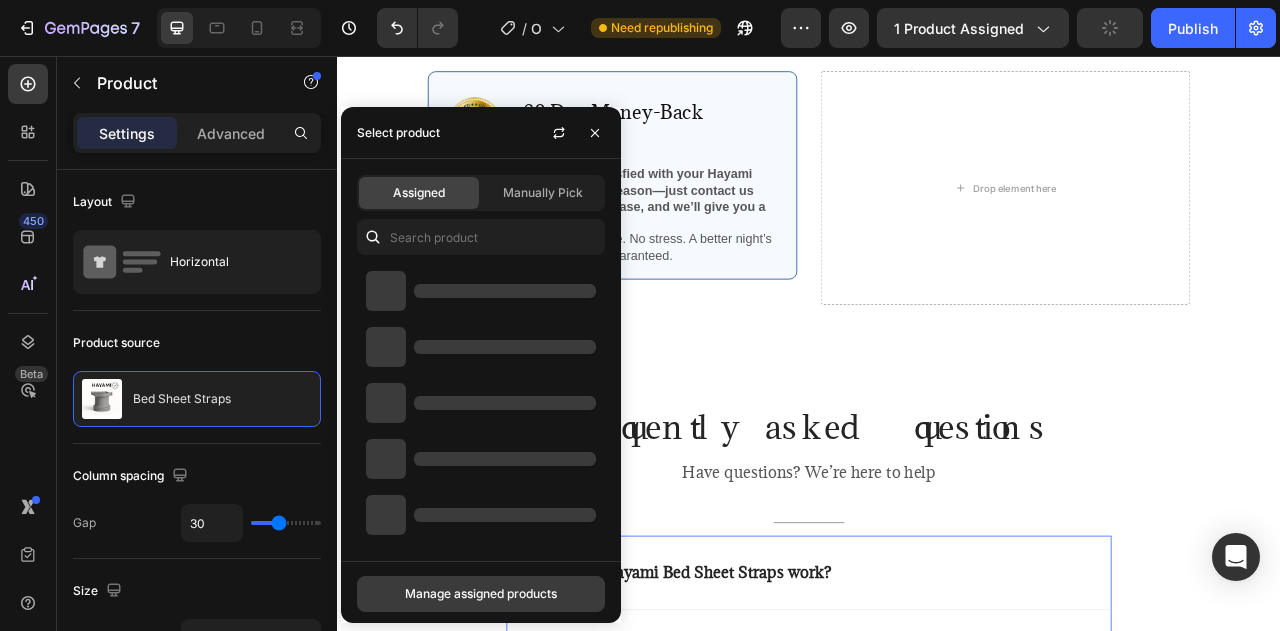click on "Manage assigned products" at bounding box center [481, 594] 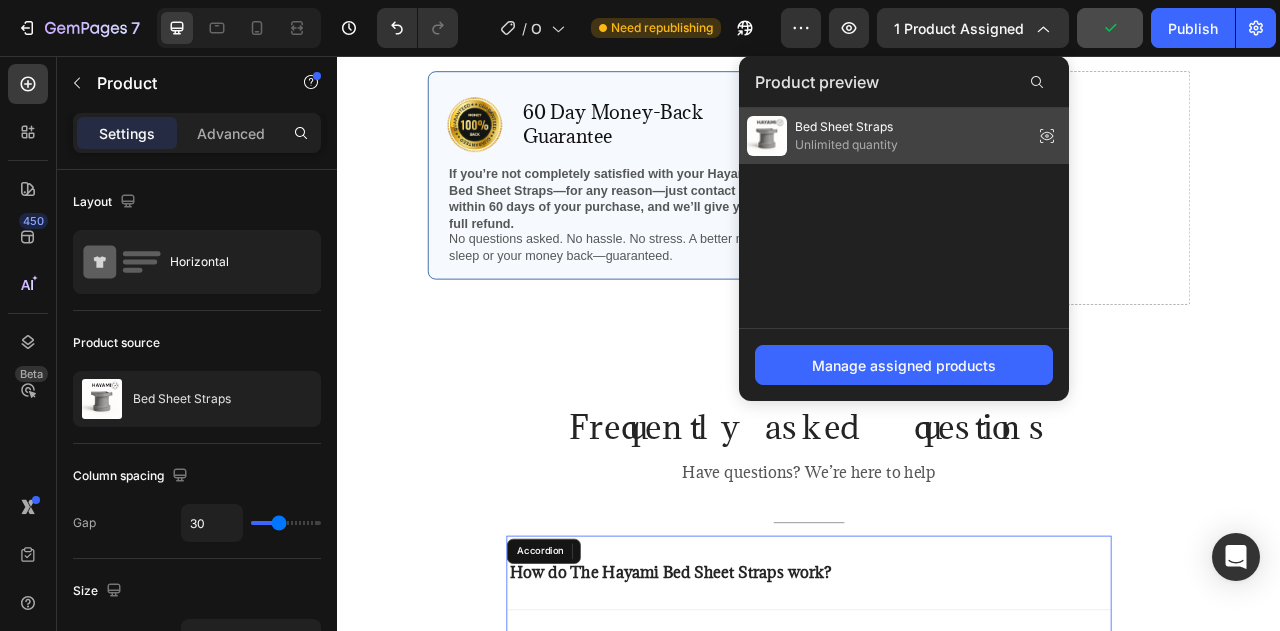 click on "Unlimited quantity" at bounding box center (846, 145) 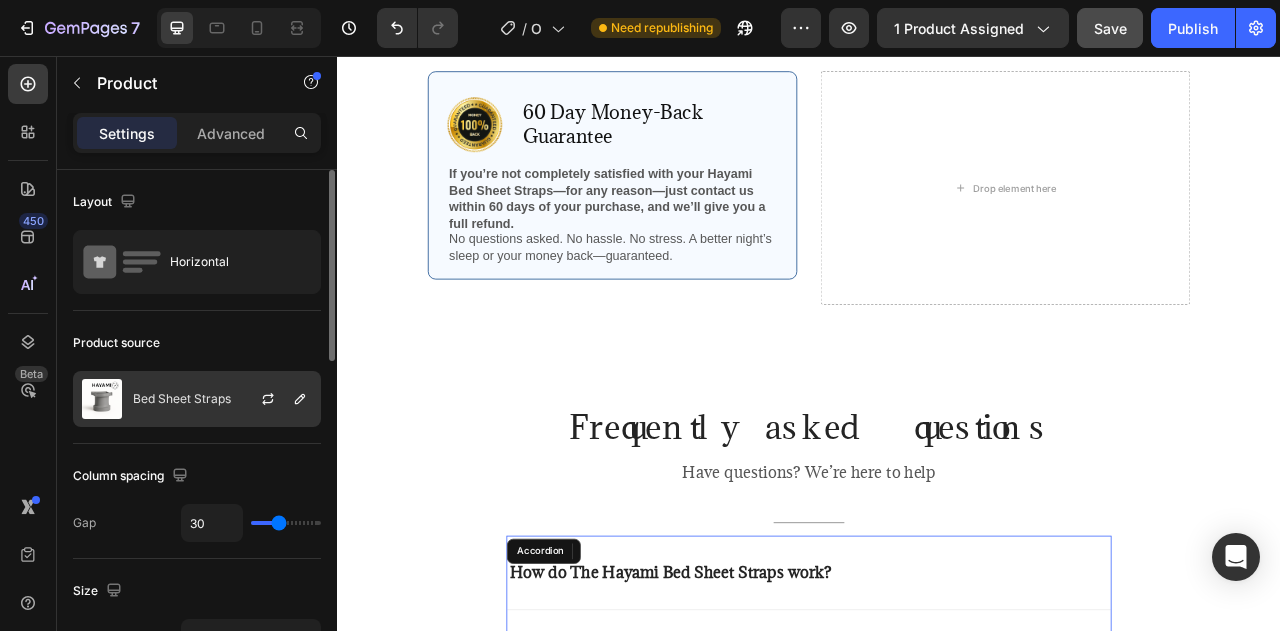click on "Bed Sheet Straps" 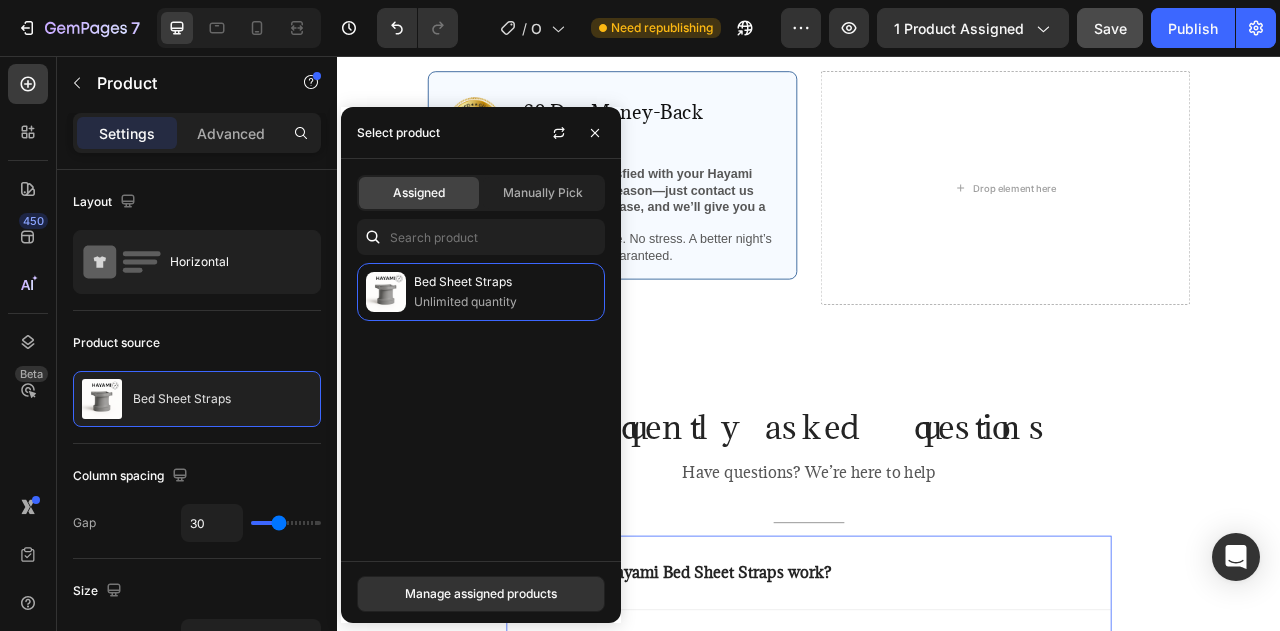 click on "Assigned" 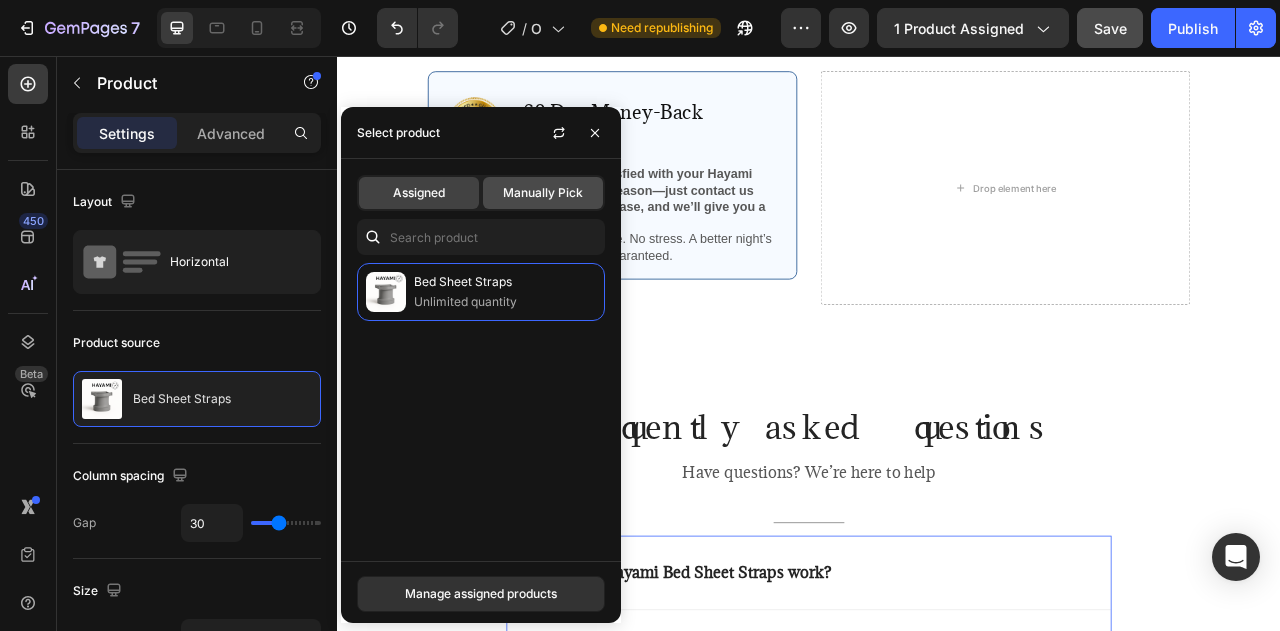click on "Manually Pick" 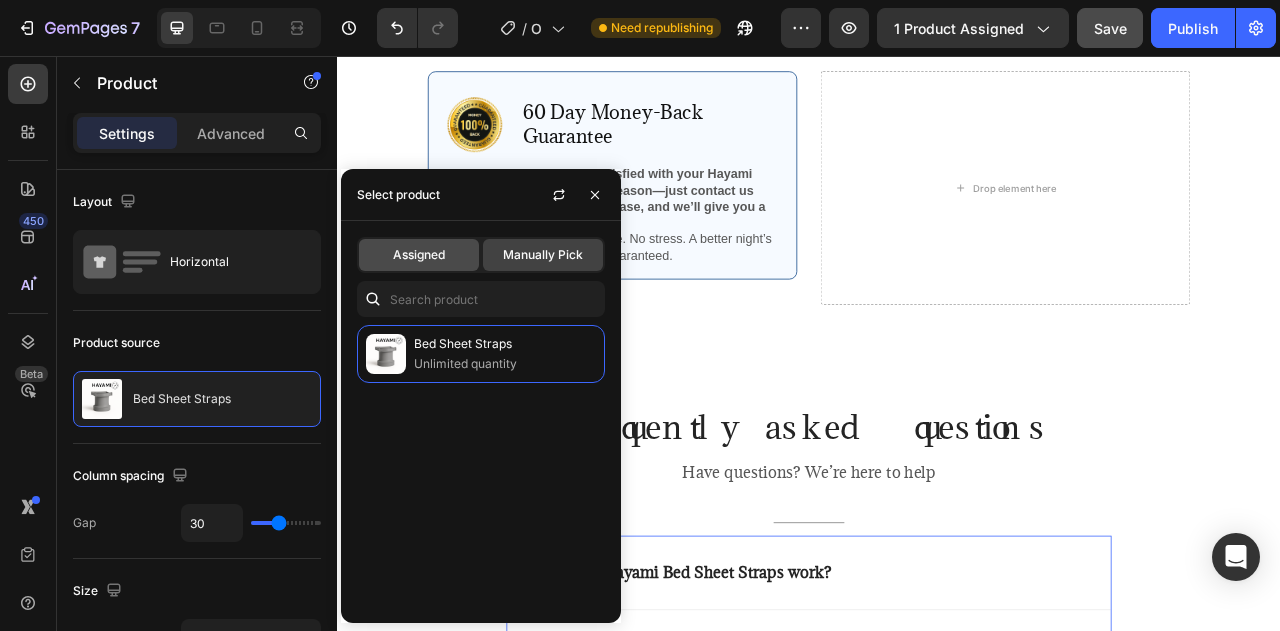 click on "Assigned" 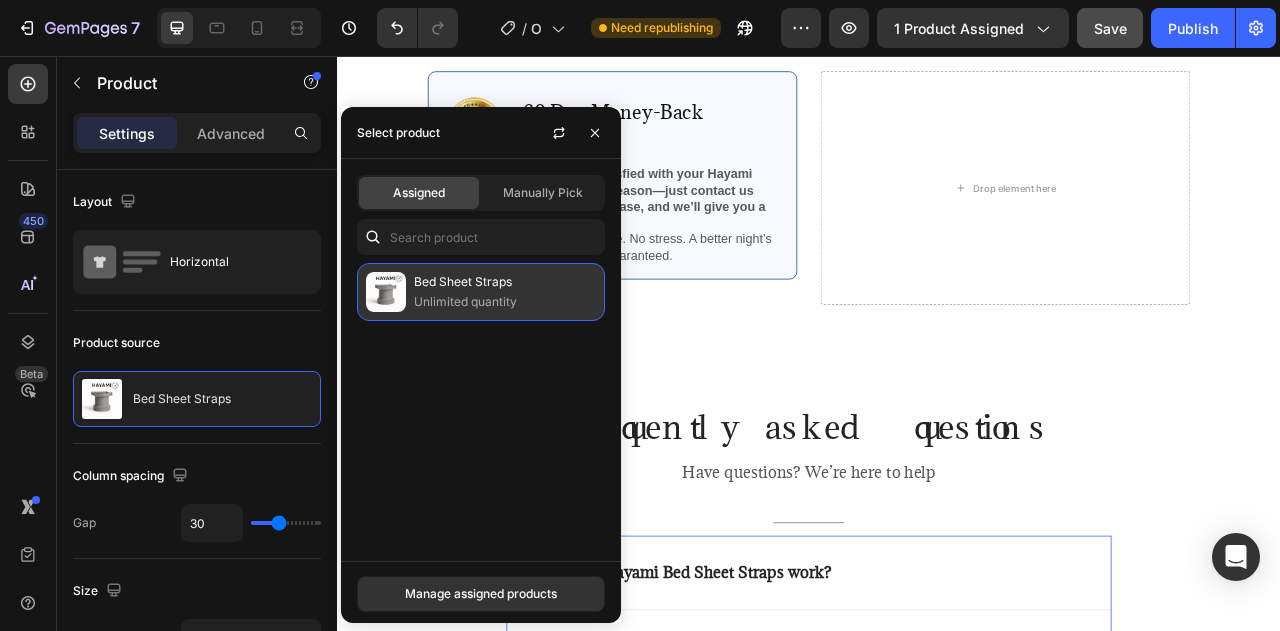click at bounding box center (386, 292) 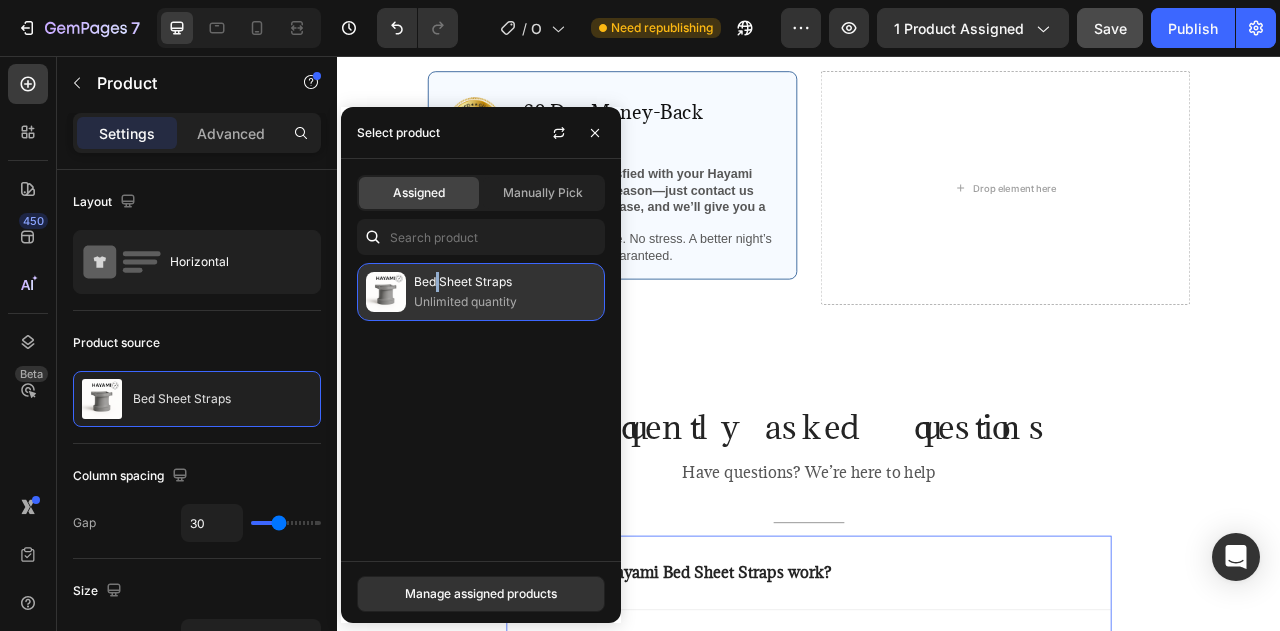 click on "Bed Sheet Straps" at bounding box center (505, 282) 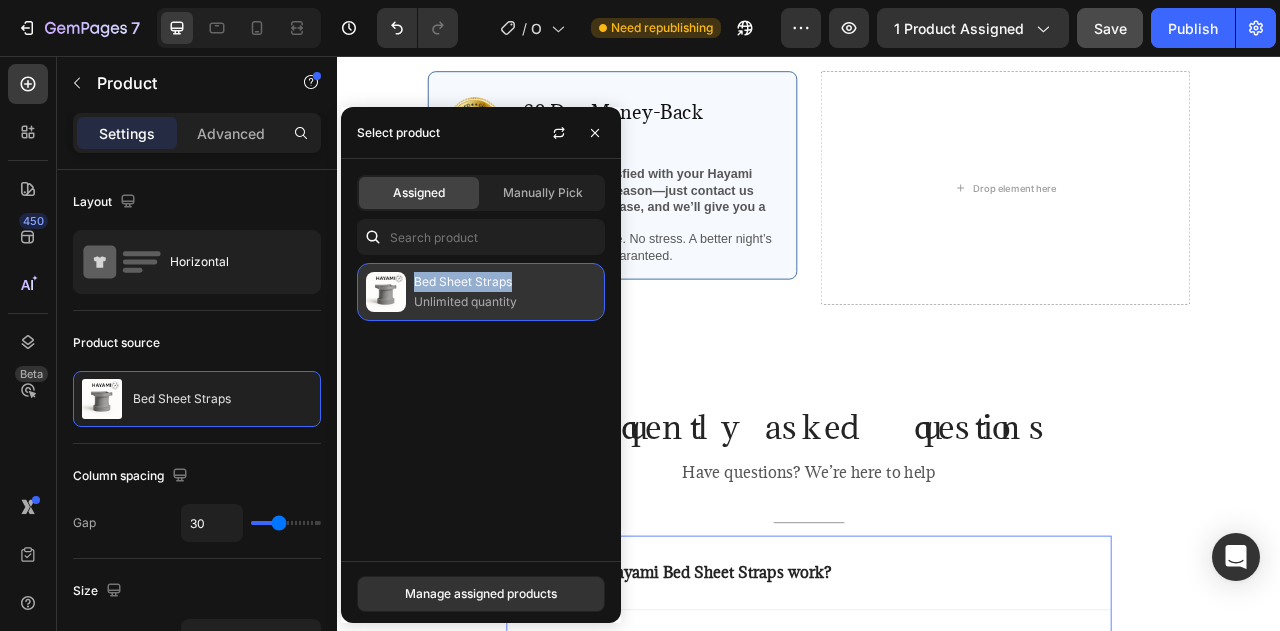 click on "Bed Sheet Straps" at bounding box center [505, 282] 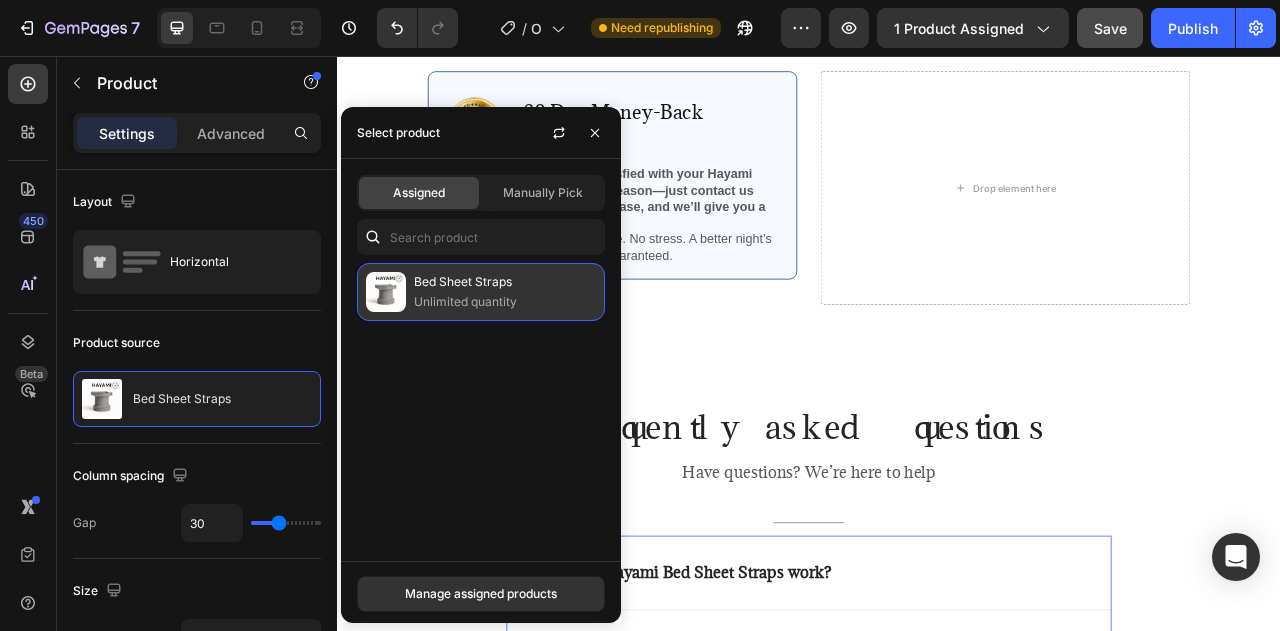 click on "Unlimited quantity" at bounding box center (505, 302) 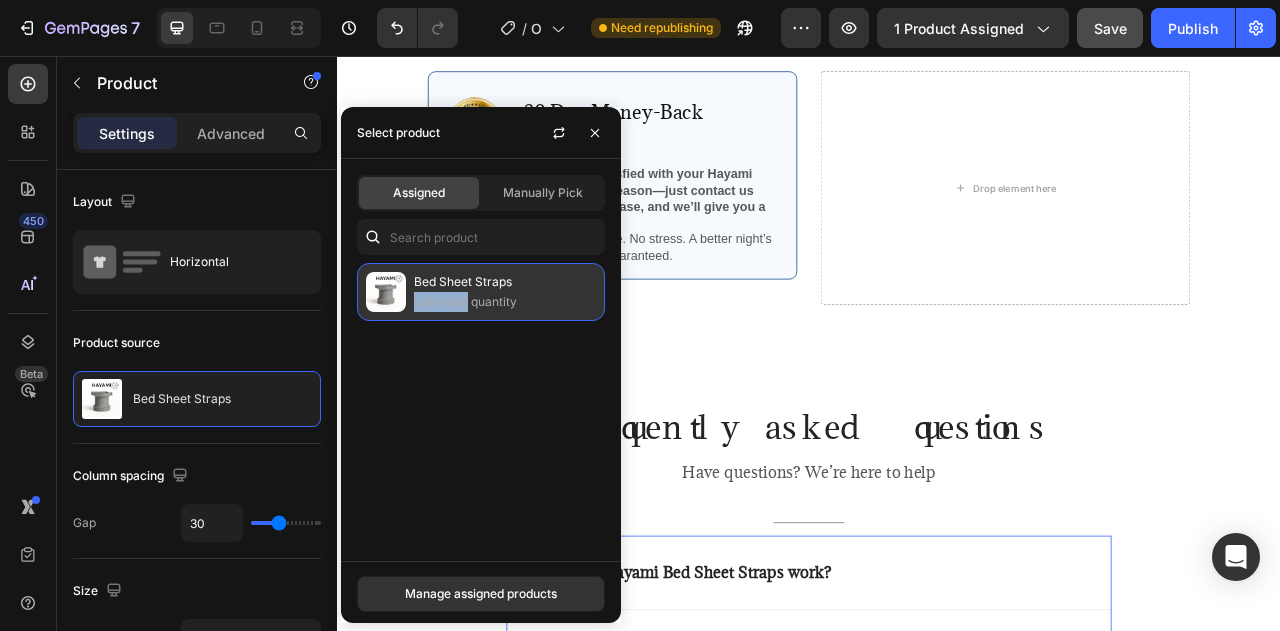 click on "Unlimited quantity" at bounding box center (505, 302) 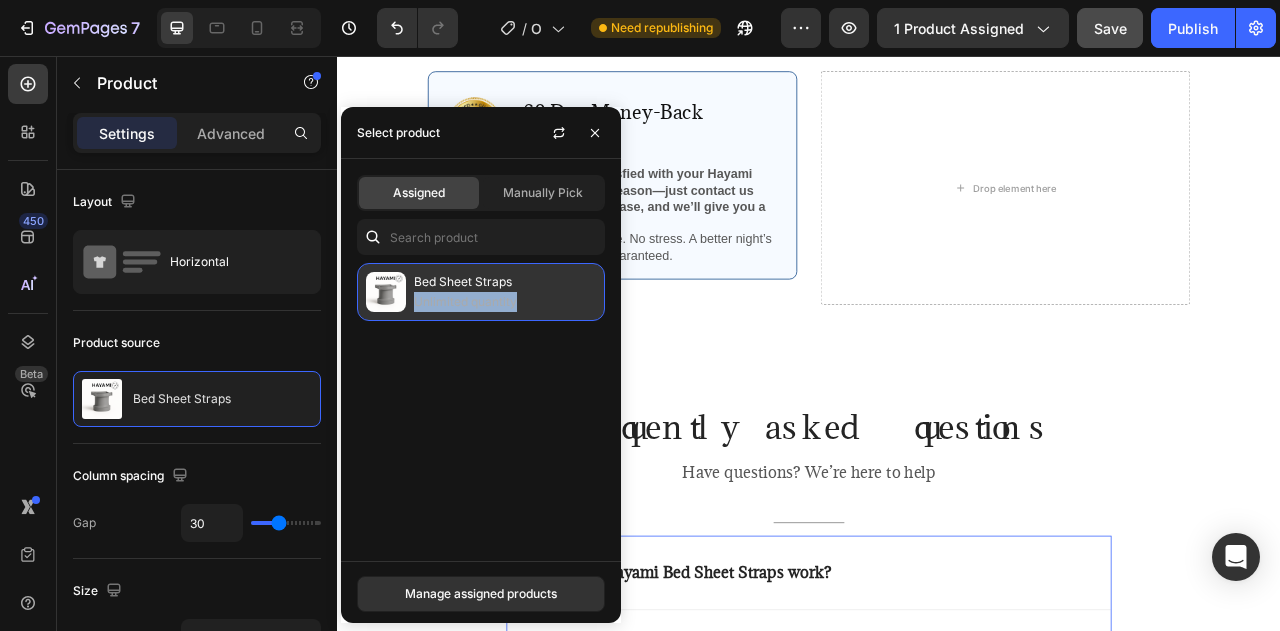 click on "Unlimited quantity" at bounding box center (505, 302) 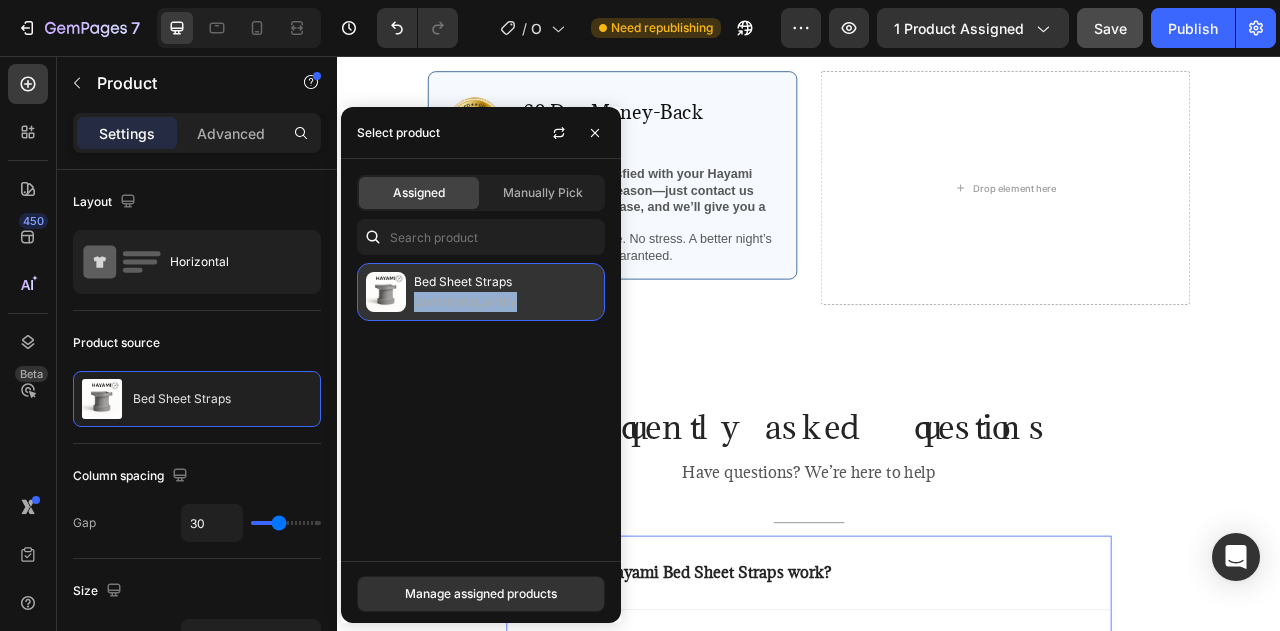 click at bounding box center [386, 292] 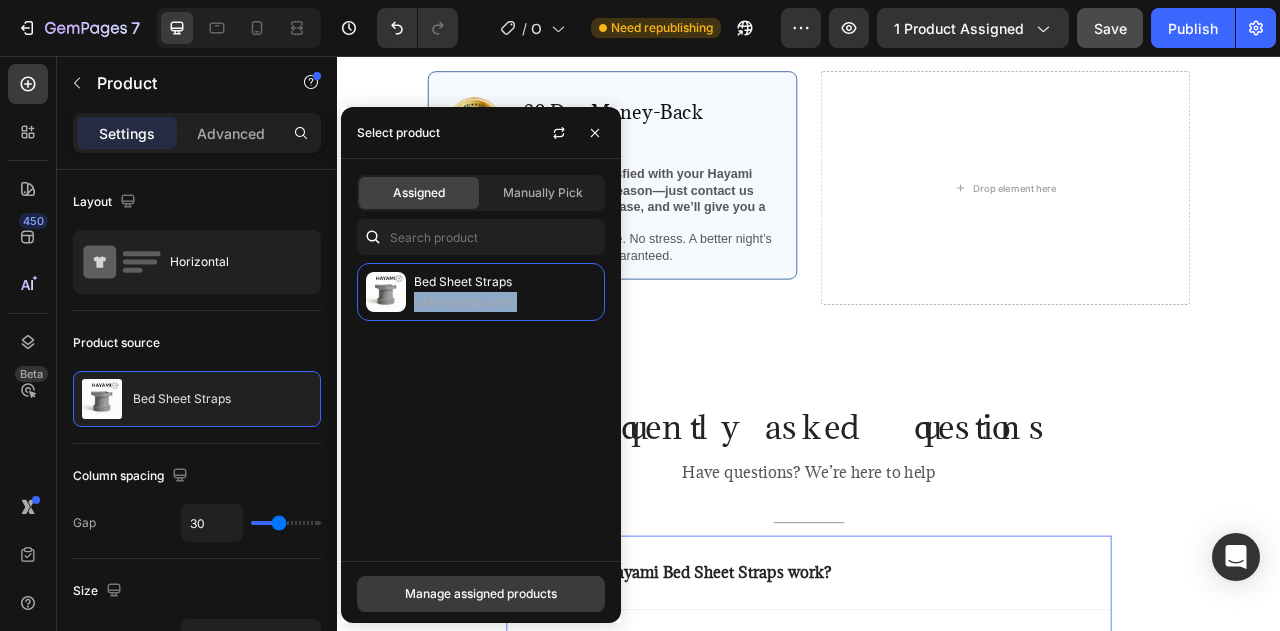 click on "Manage assigned products" at bounding box center [481, 594] 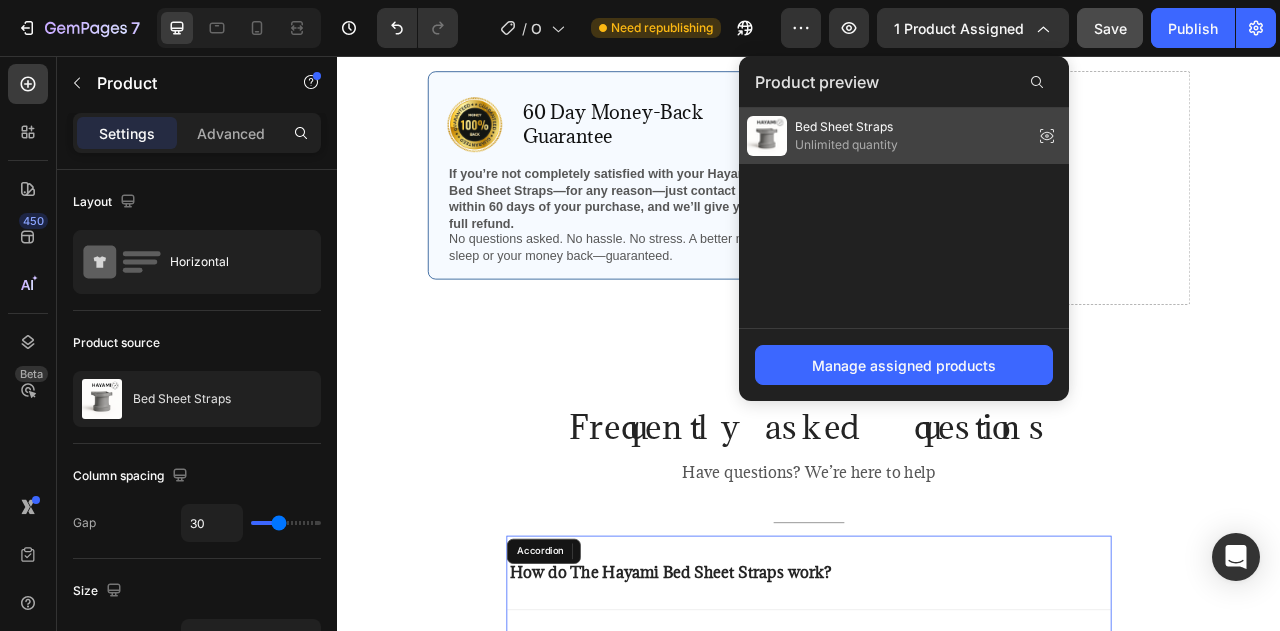 click 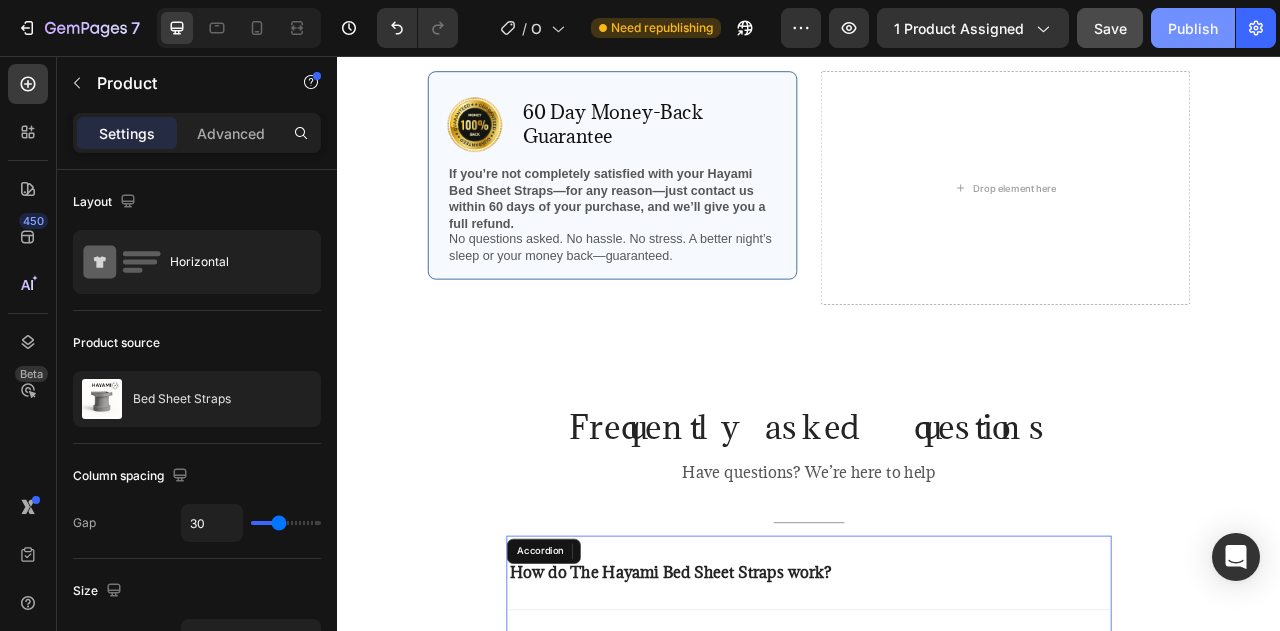 click on "Publish" at bounding box center [1193, 28] 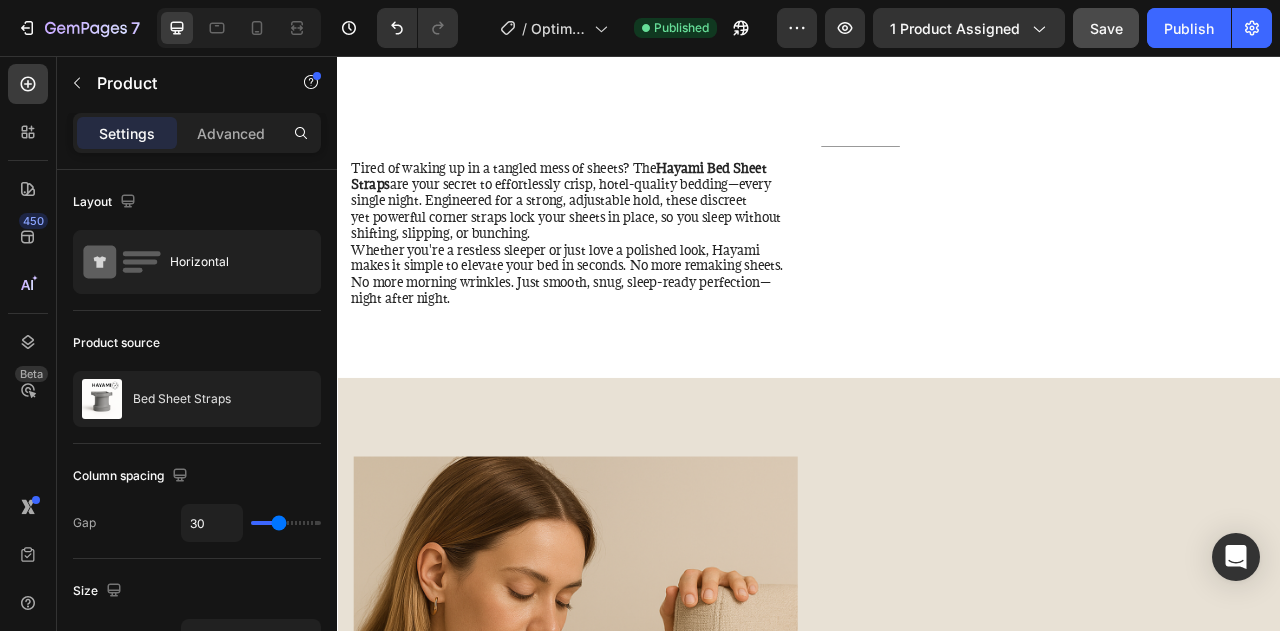 scroll, scrollTop: 1642, scrollLeft: 0, axis: vertical 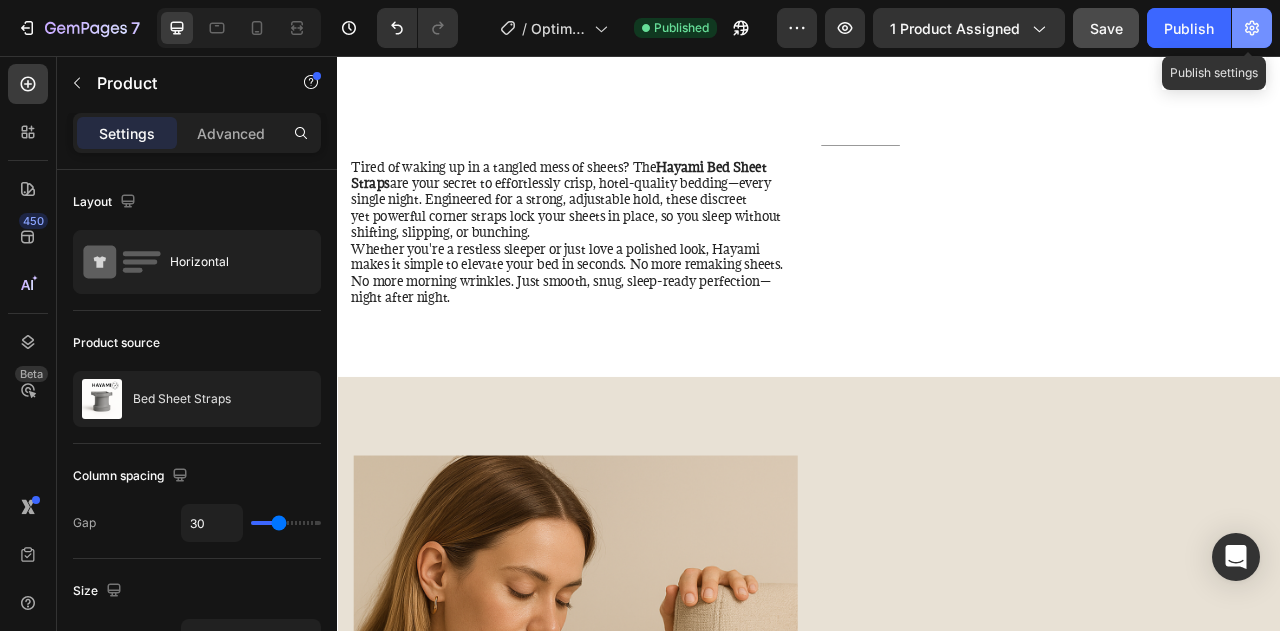click 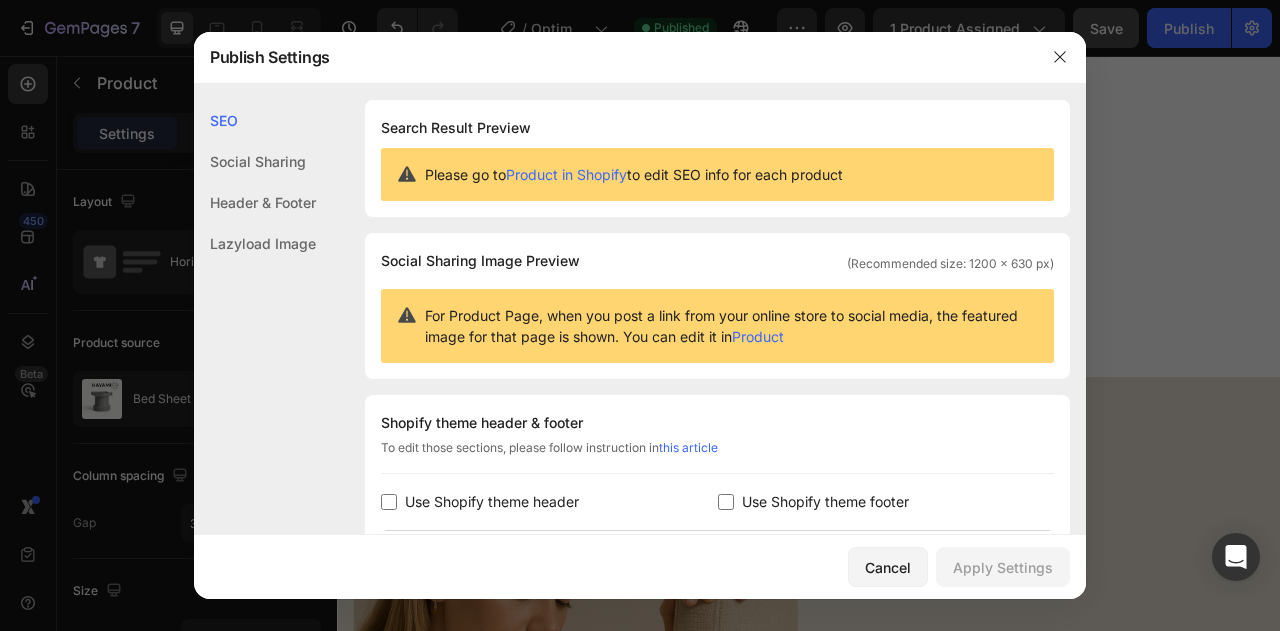 click on "Product in Shopify" at bounding box center [566, 174] 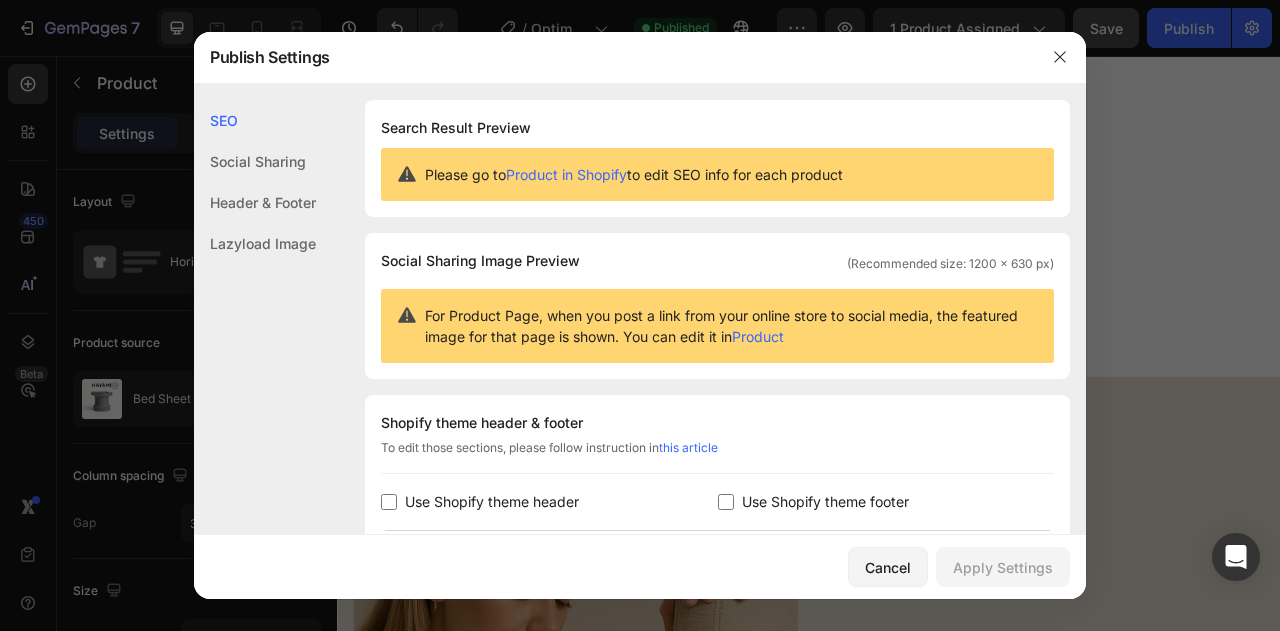 click on "Product" at bounding box center [758, 336] 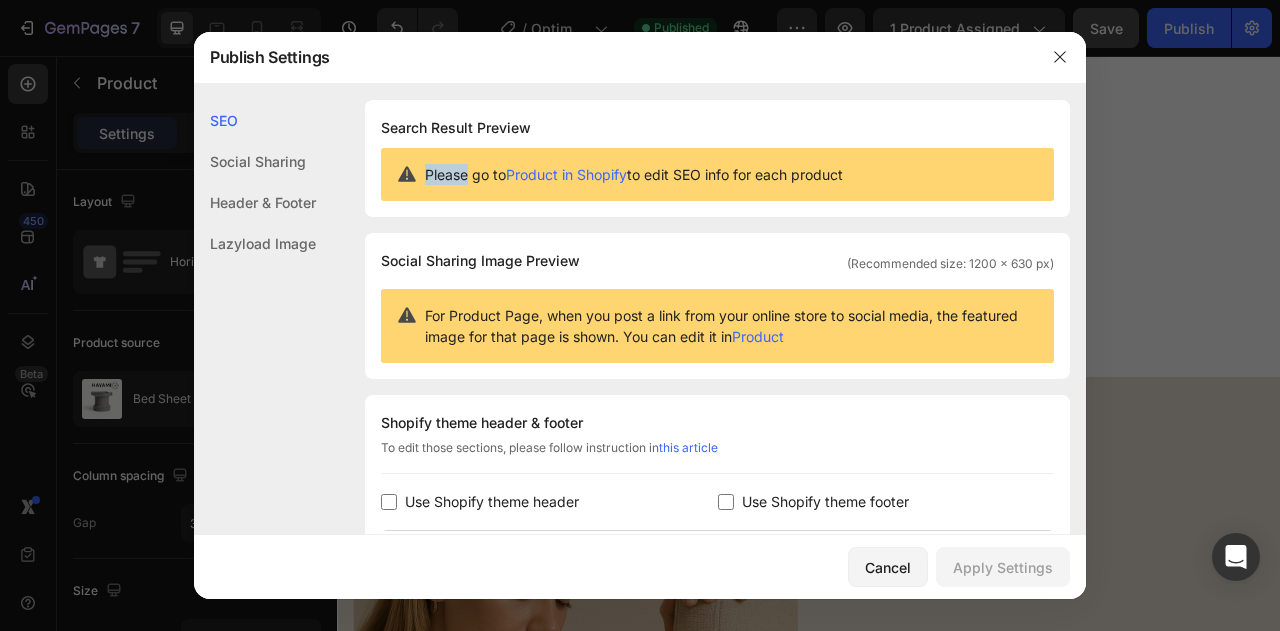 click on "Please go to  Product in Shopify  to edit SEO info for each product" at bounding box center (634, 174) 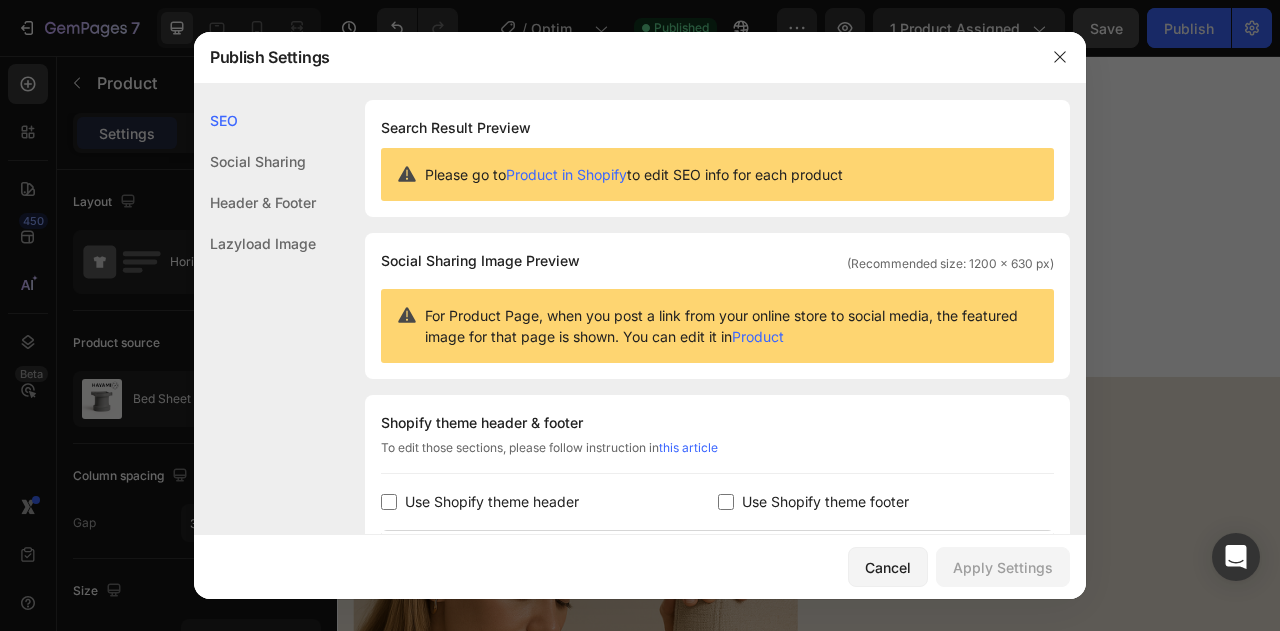 click on "Please go to  Product in Shopify  to edit SEO info for each product" at bounding box center [634, 174] 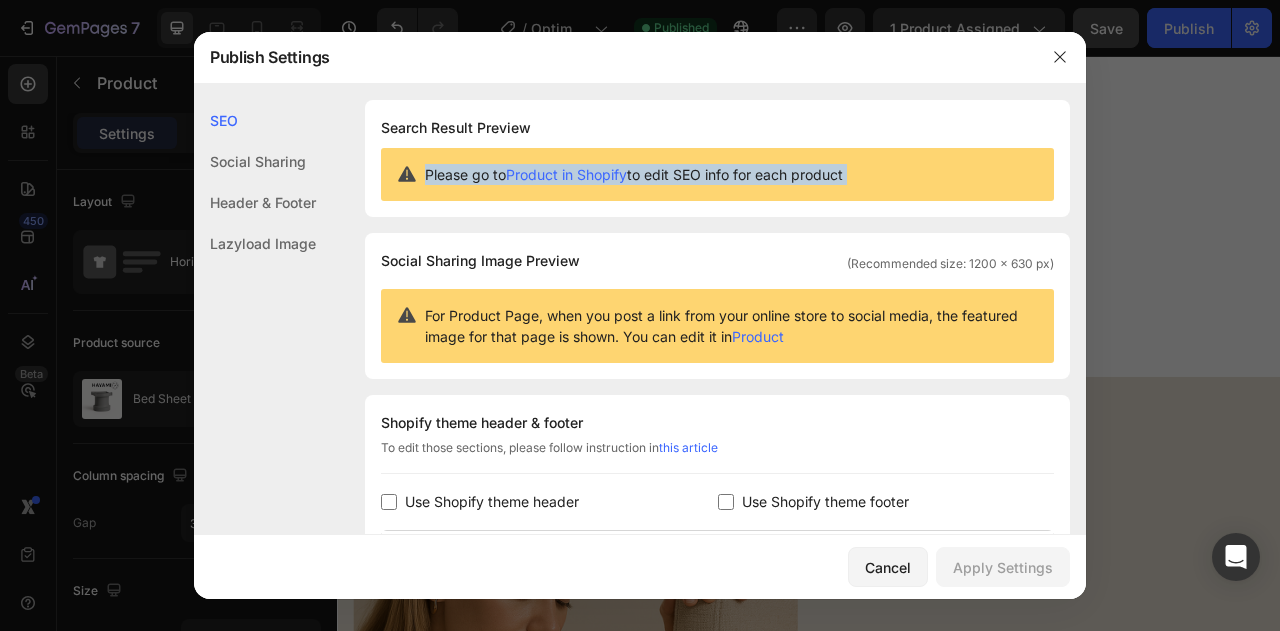 click on "Please go to  Product in Shopify  to edit SEO info for each product" at bounding box center [634, 174] 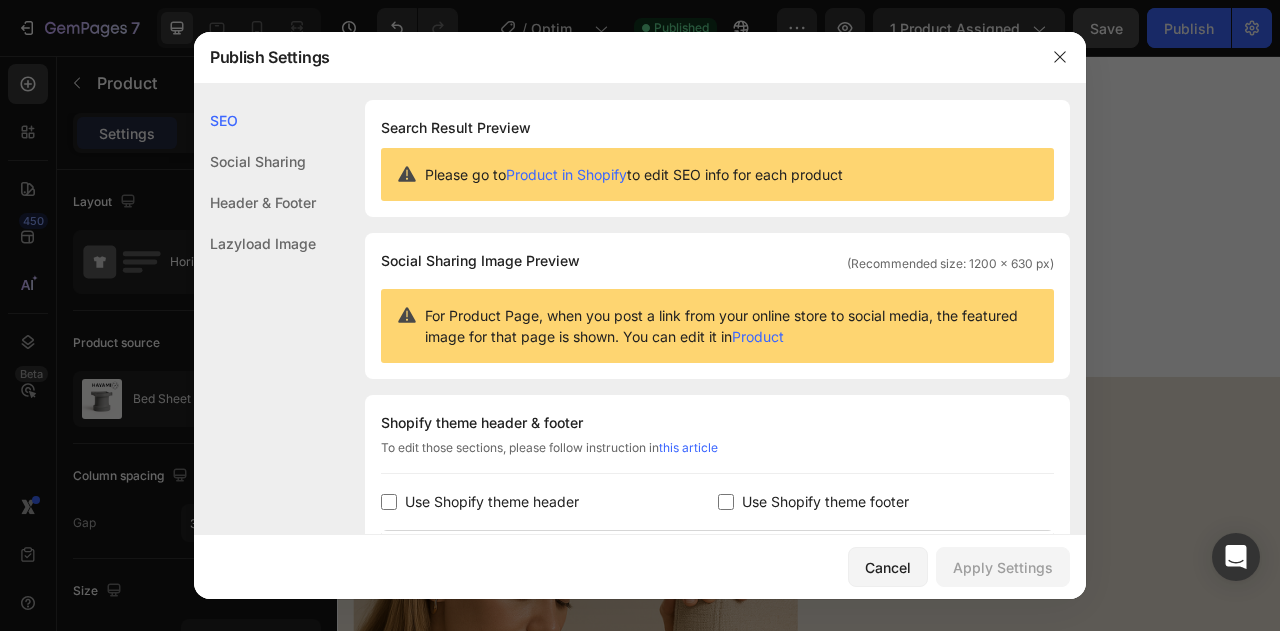 click on "Please go to  Product in Shopify  to edit SEO info for each product" at bounding box center (634, 174) 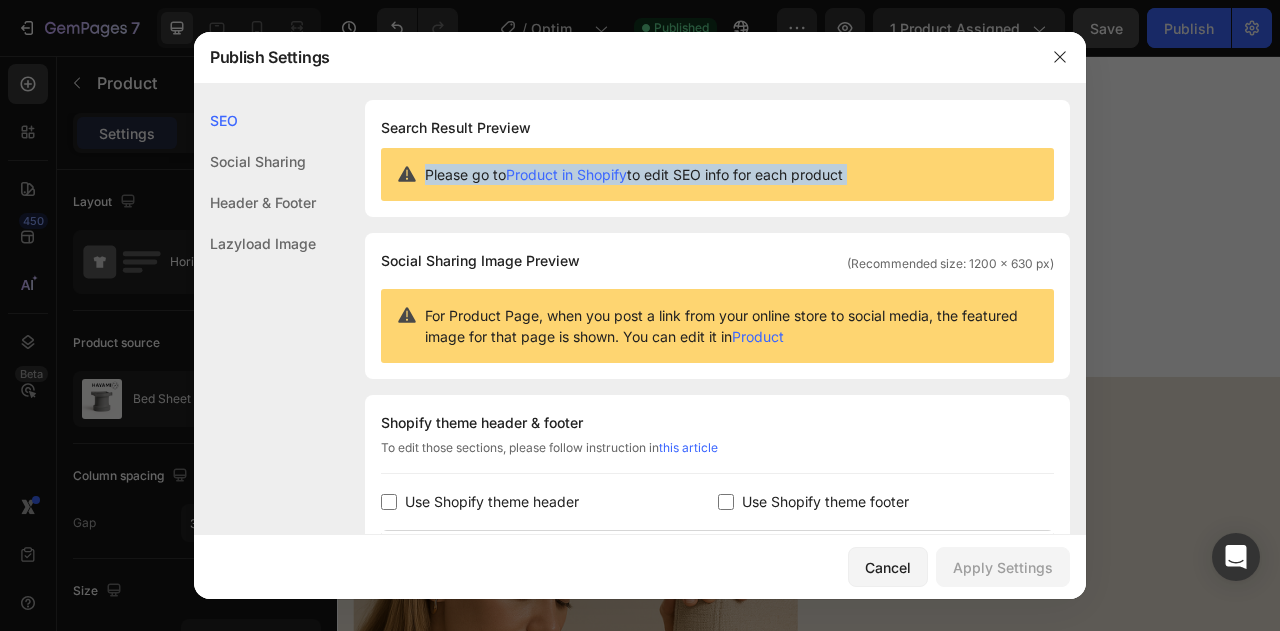 click on "Please go to  Product in Shopify  to edit SEO info for each product" at bounding box center (634, 174) 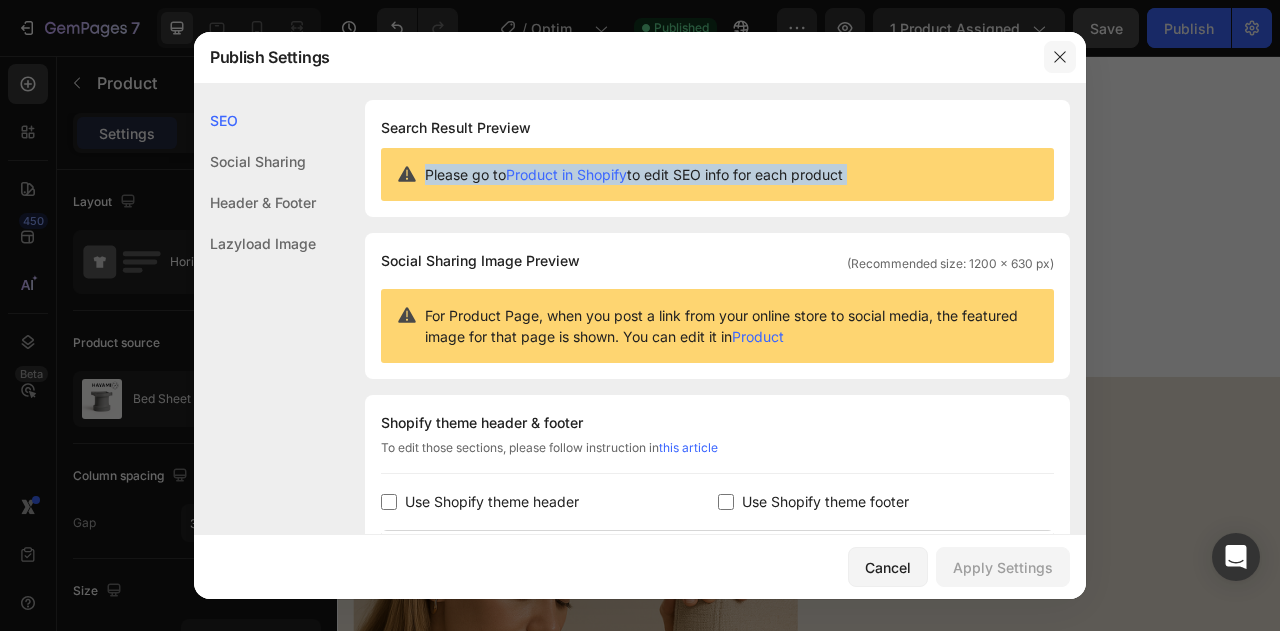 click 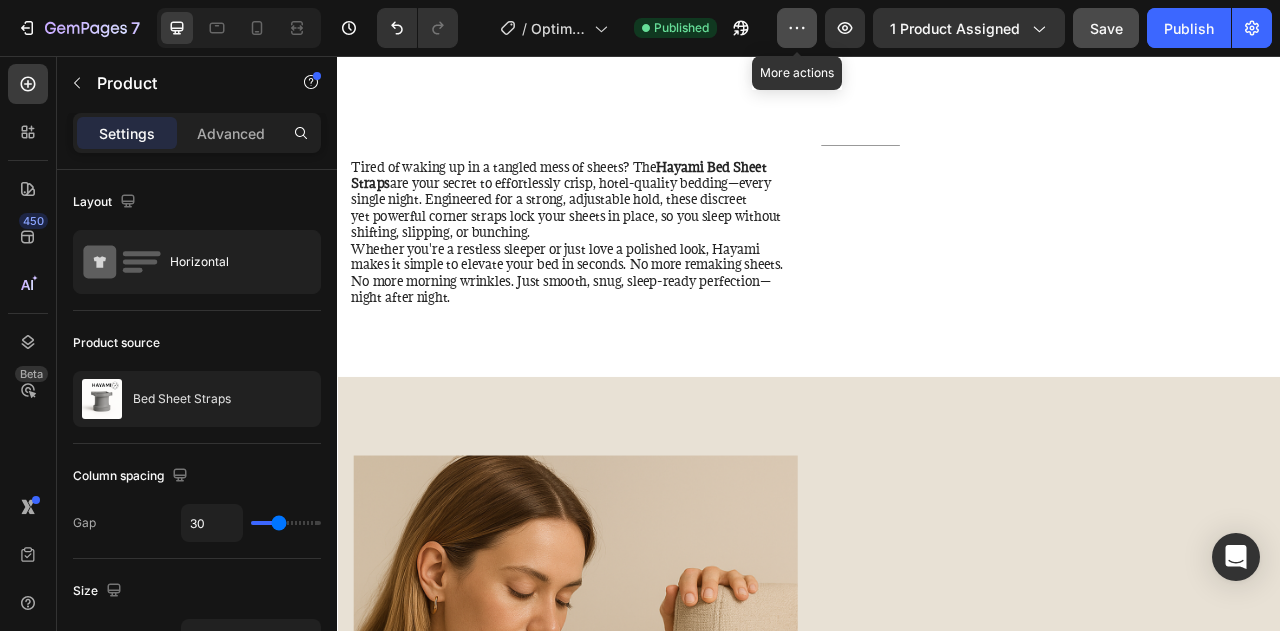 click 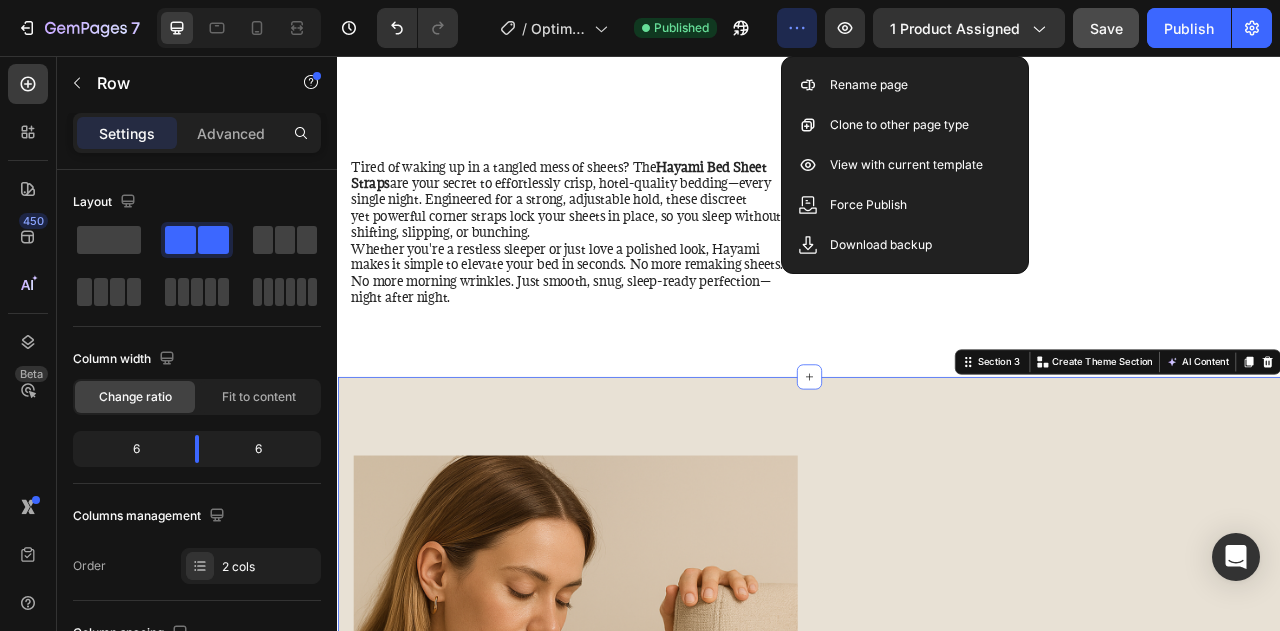 click on "Title Line" at bounding box center (1237, 278) 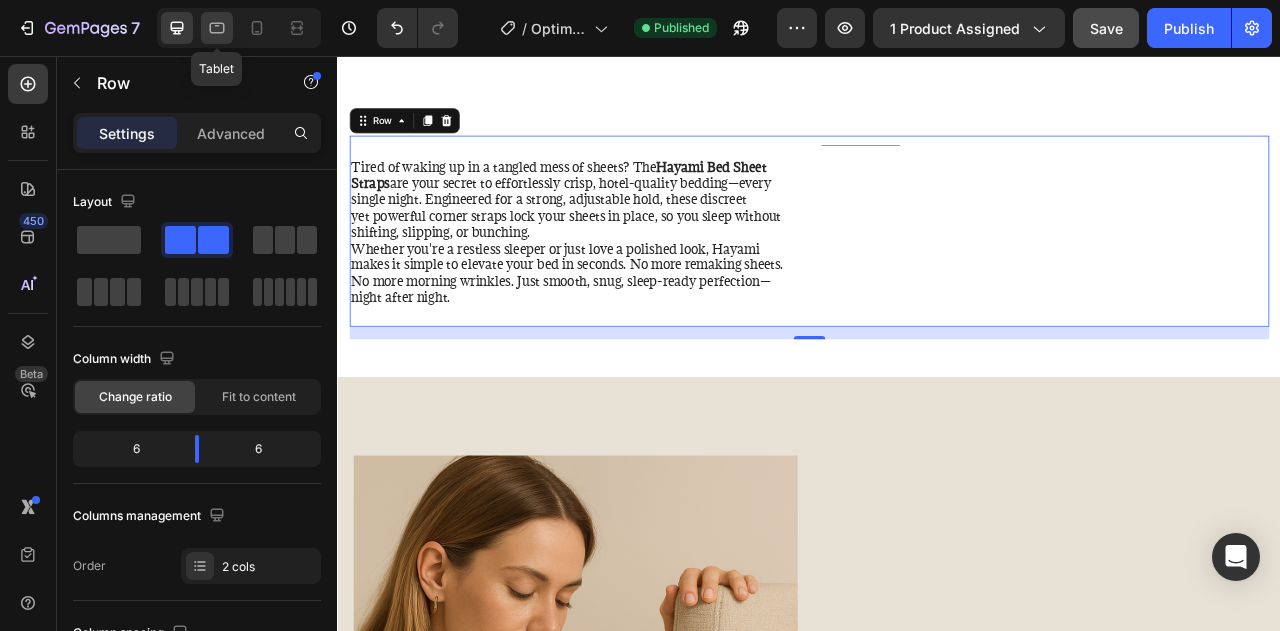 click 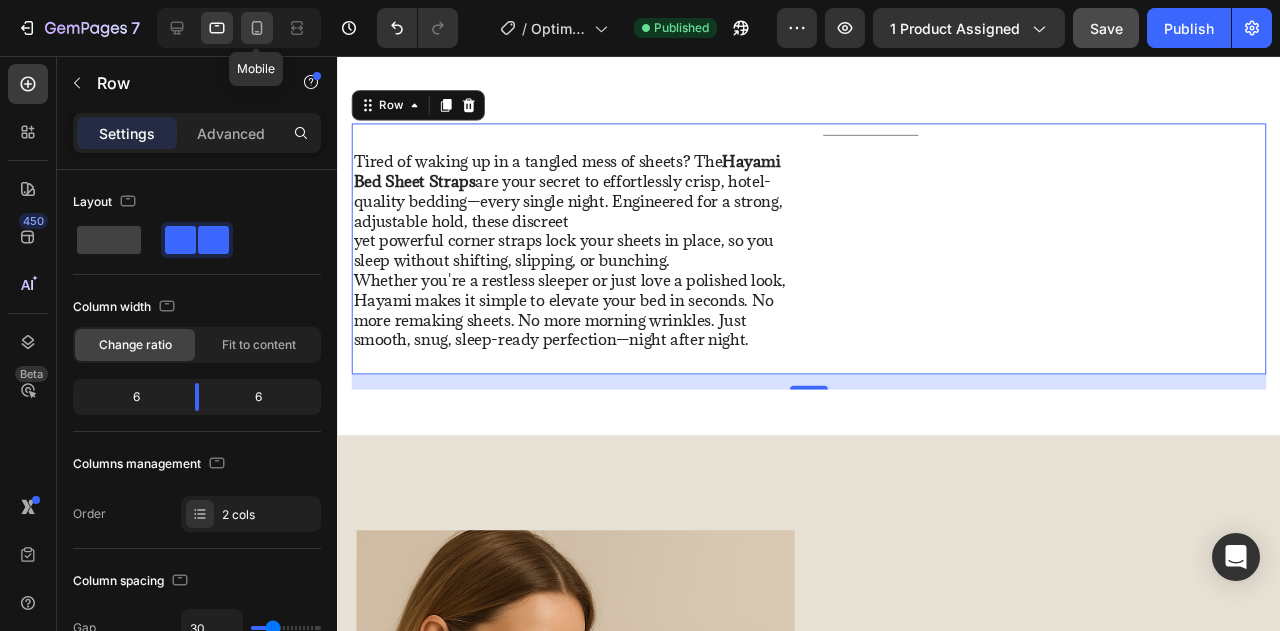 click 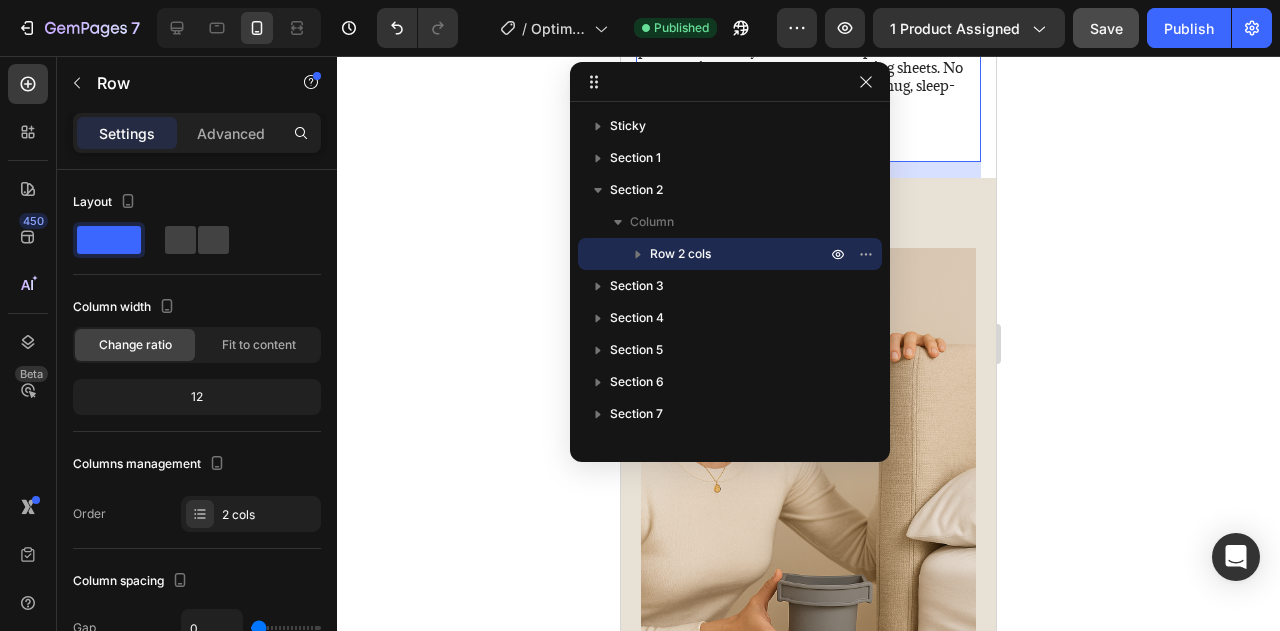 scroll, scrollTop: 1544, scrollLeft: 0, axis: vertical 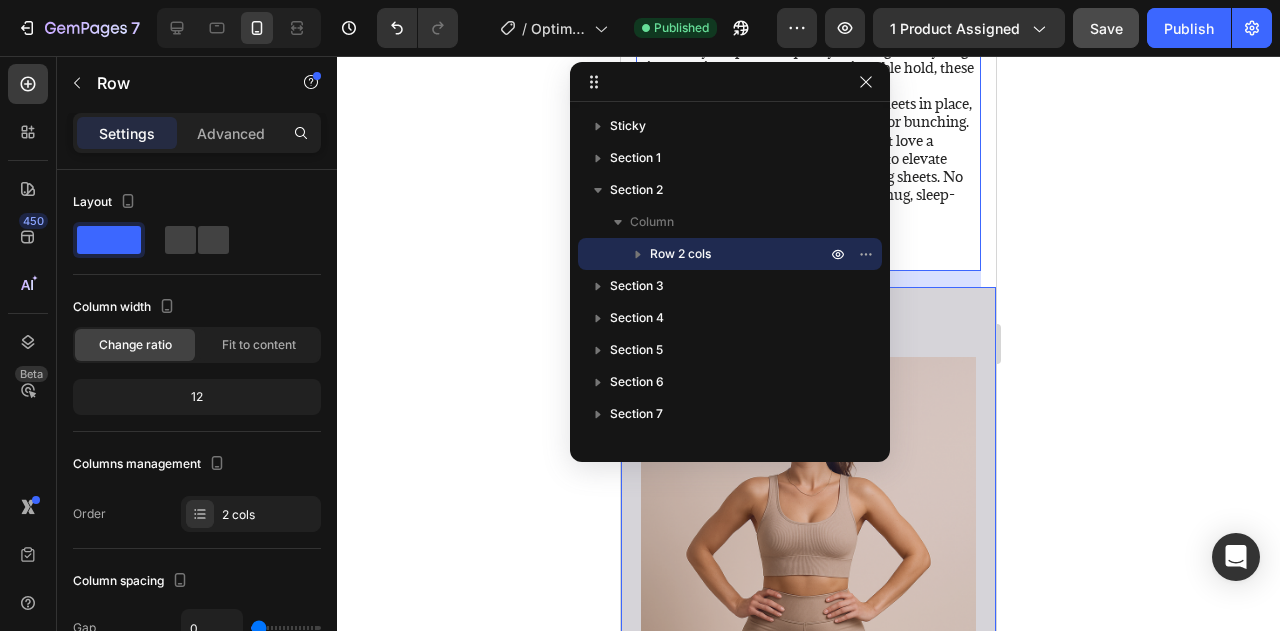 click 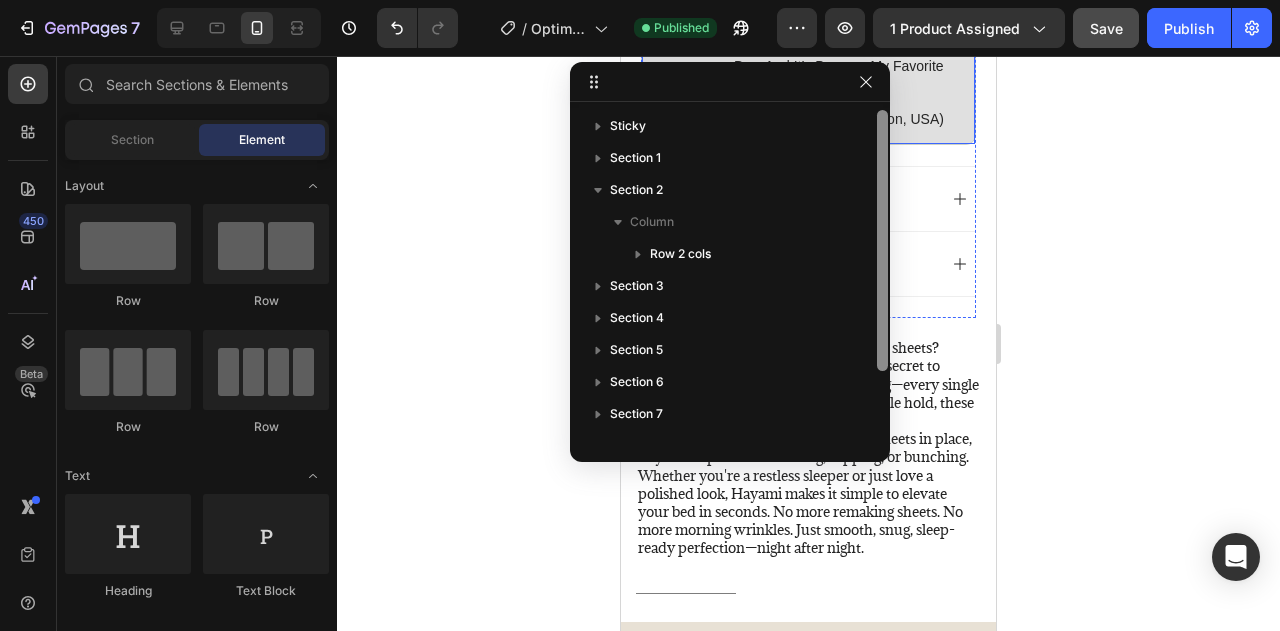 scroll, scrollTop: 1416, scrollLeft: 0, axis: vertical 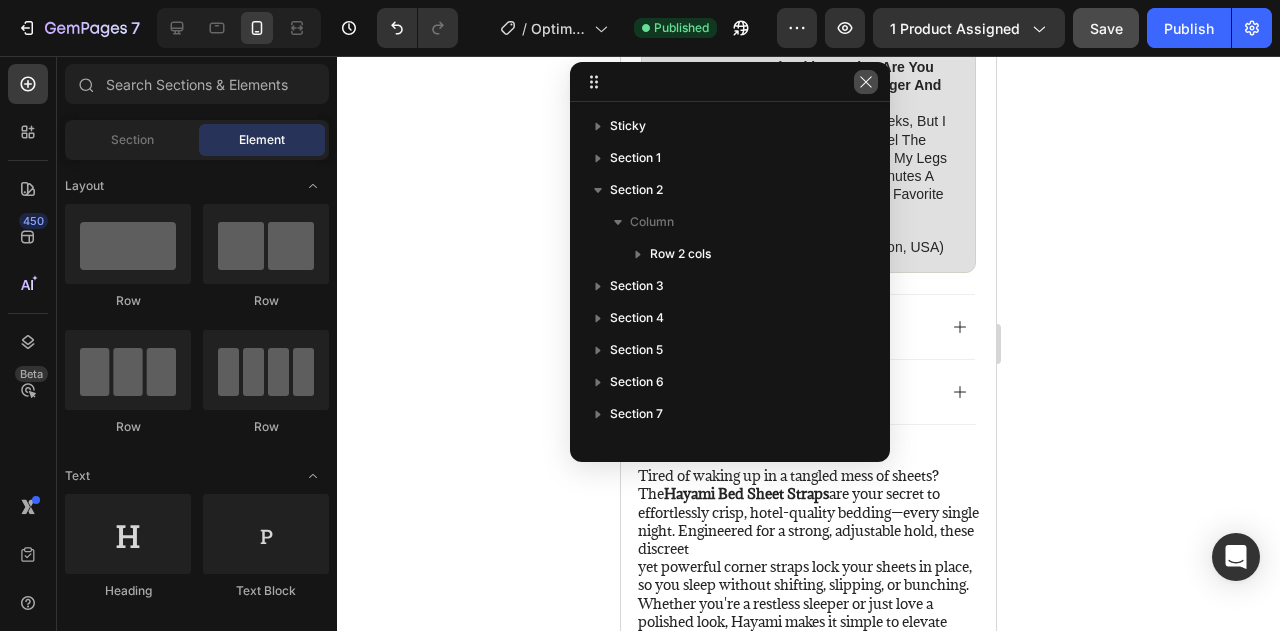 click 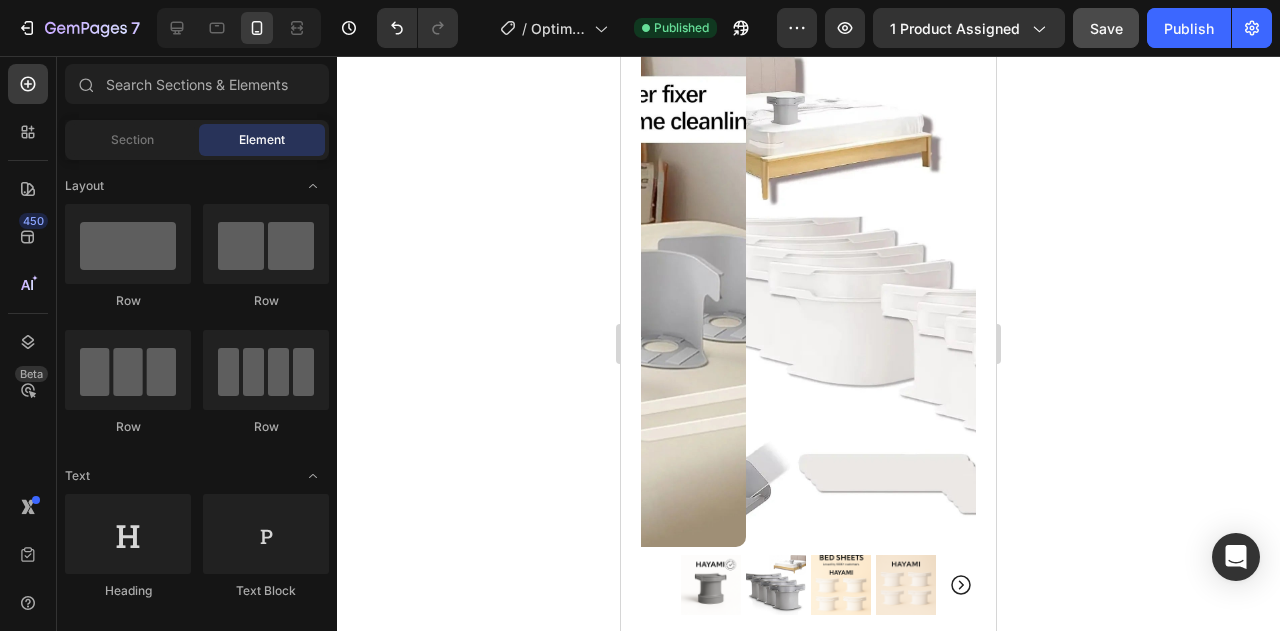 scroll, scrollTop: 103, scrollLeft: 0, axis: vertical 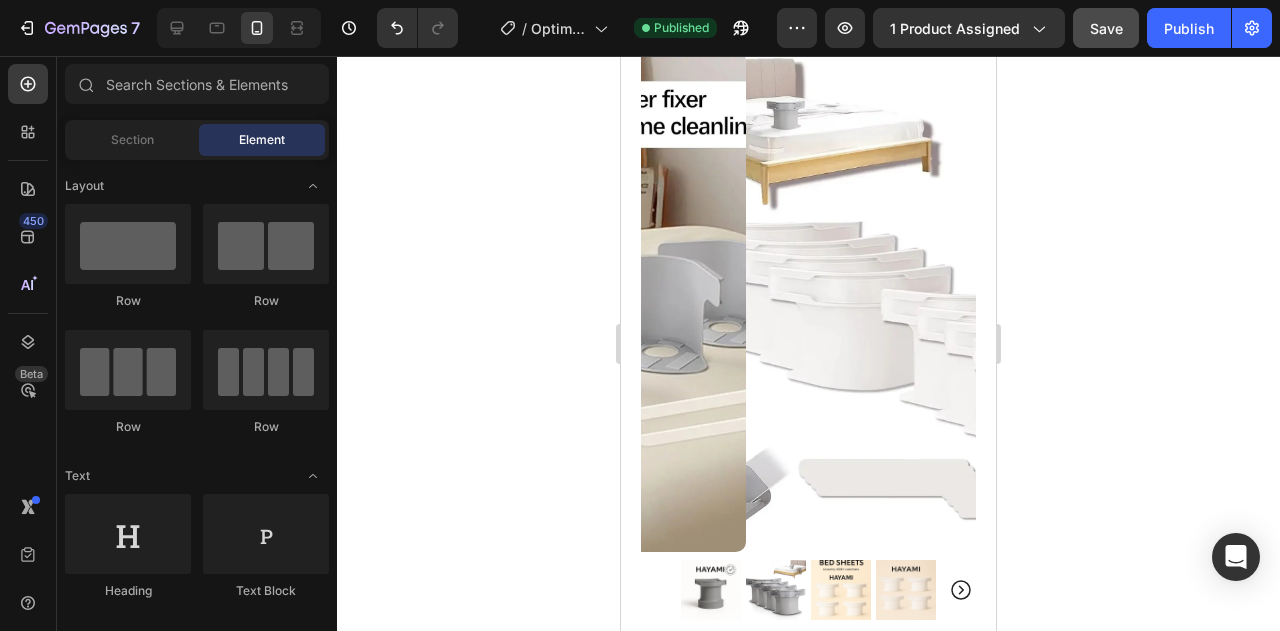 click at bounding box center [913, 301] 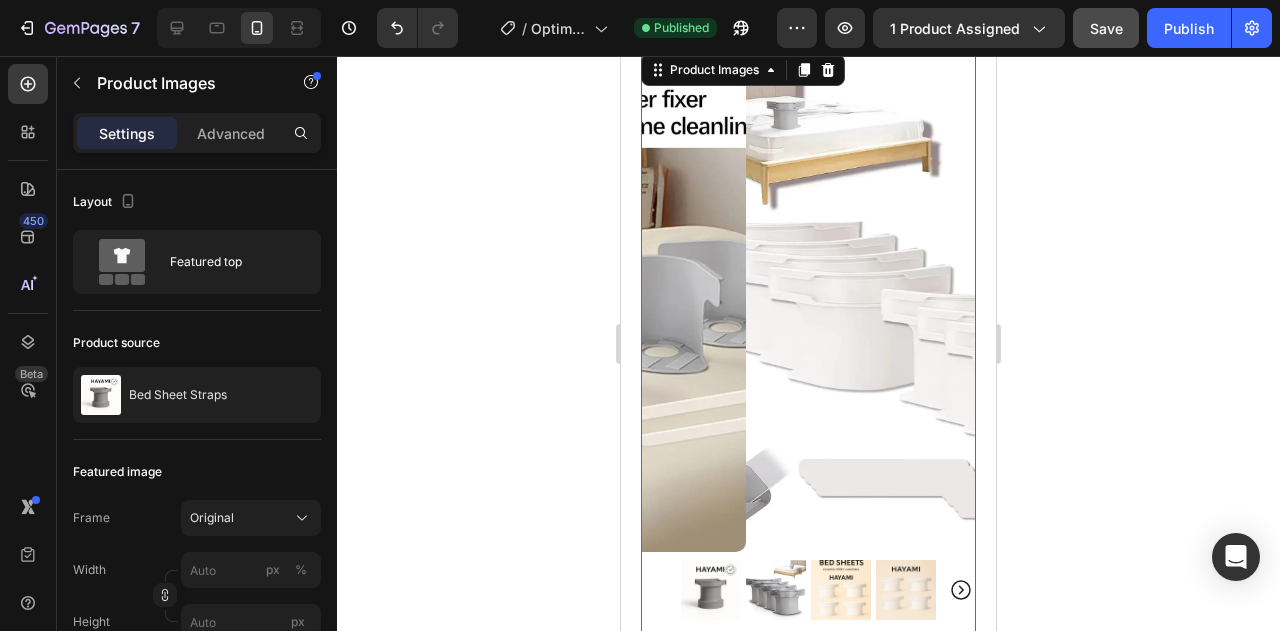 click at bounding box center [913, 301] 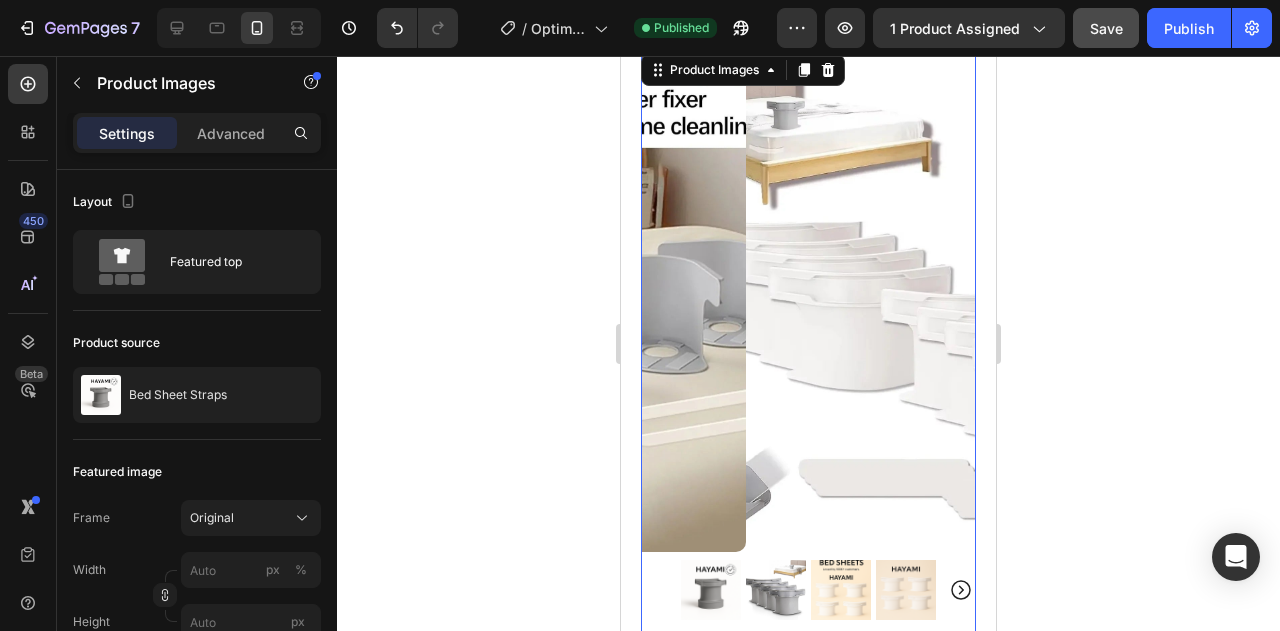 click at bounding box center (711, 590) 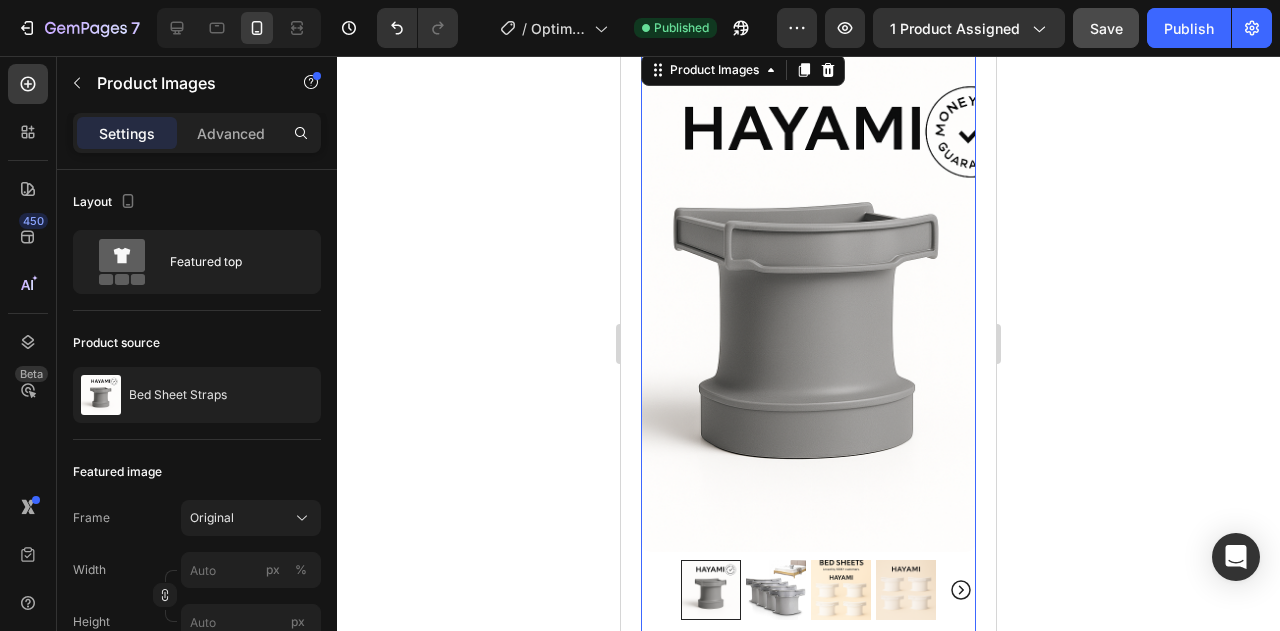 click at bounding box center (808, 301) 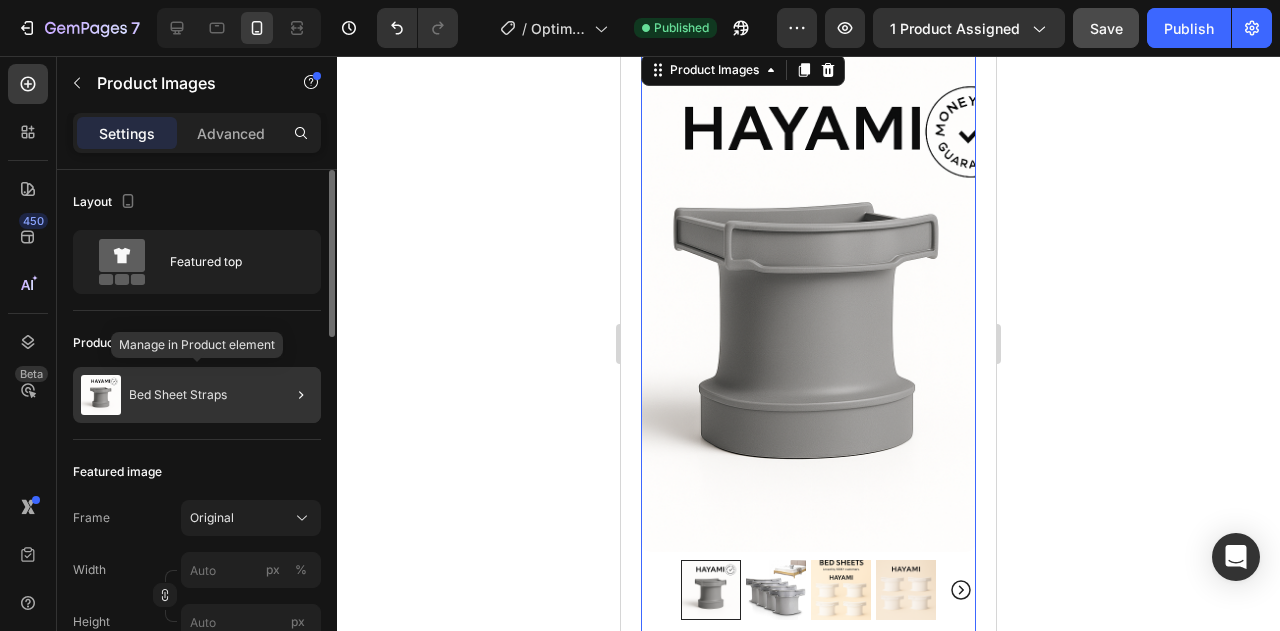 click at bounding box center (101, 395) 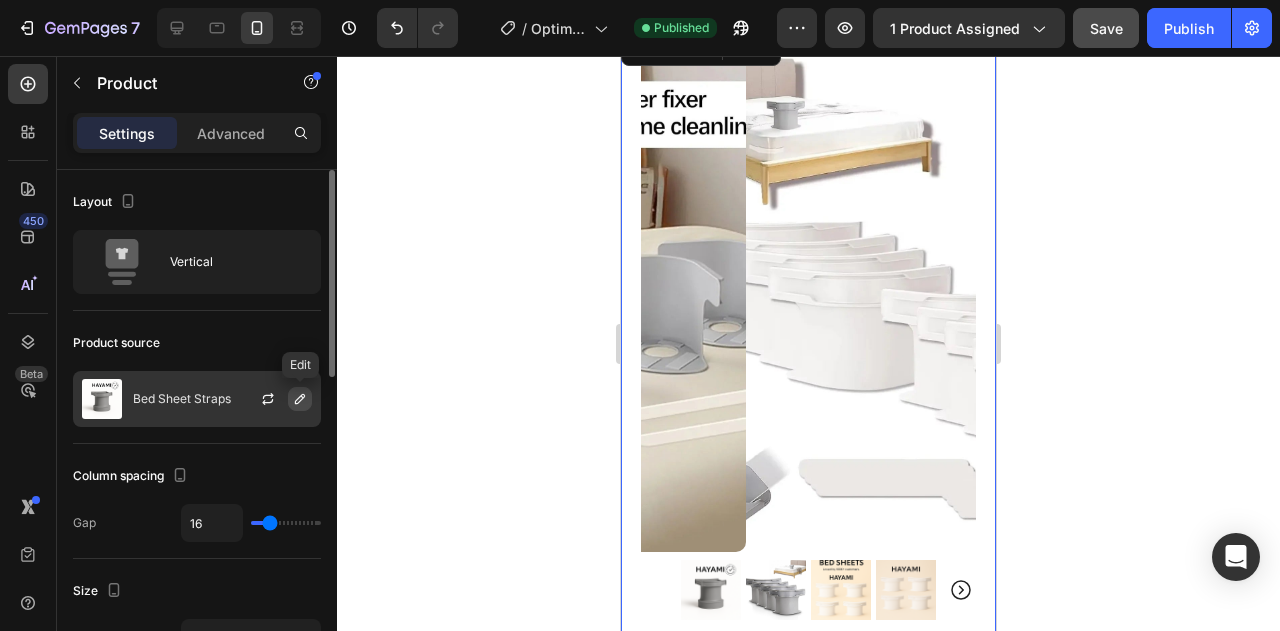 click 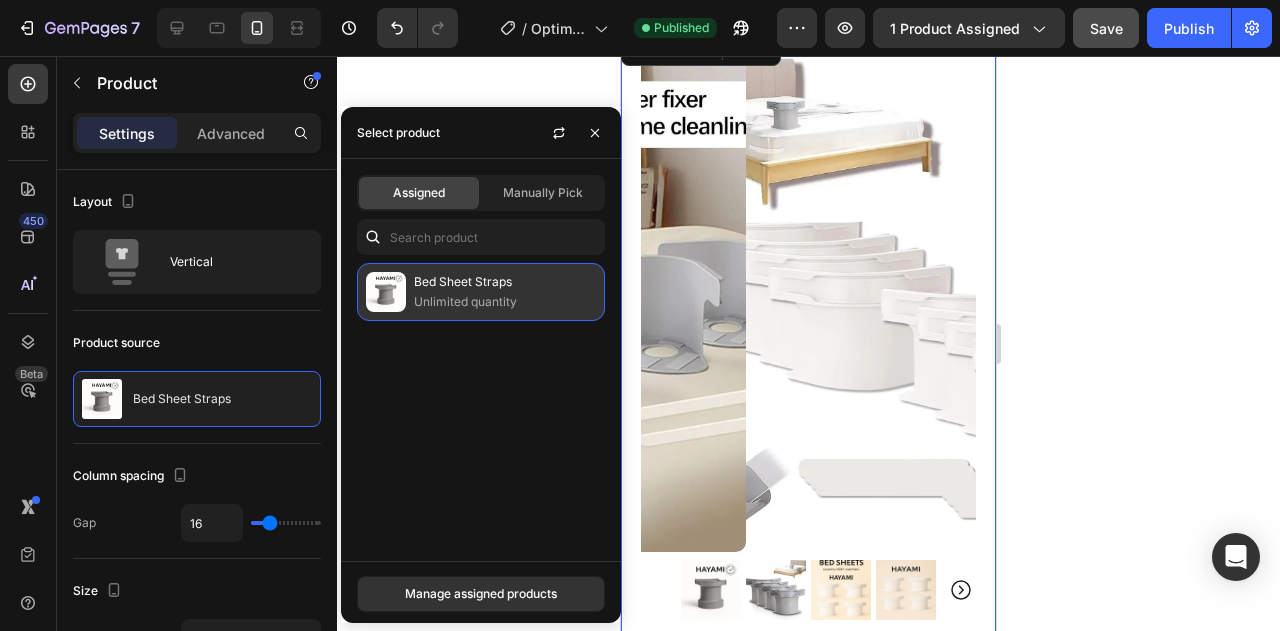 click on "Bed Sheet Straps Unlimited quantity" 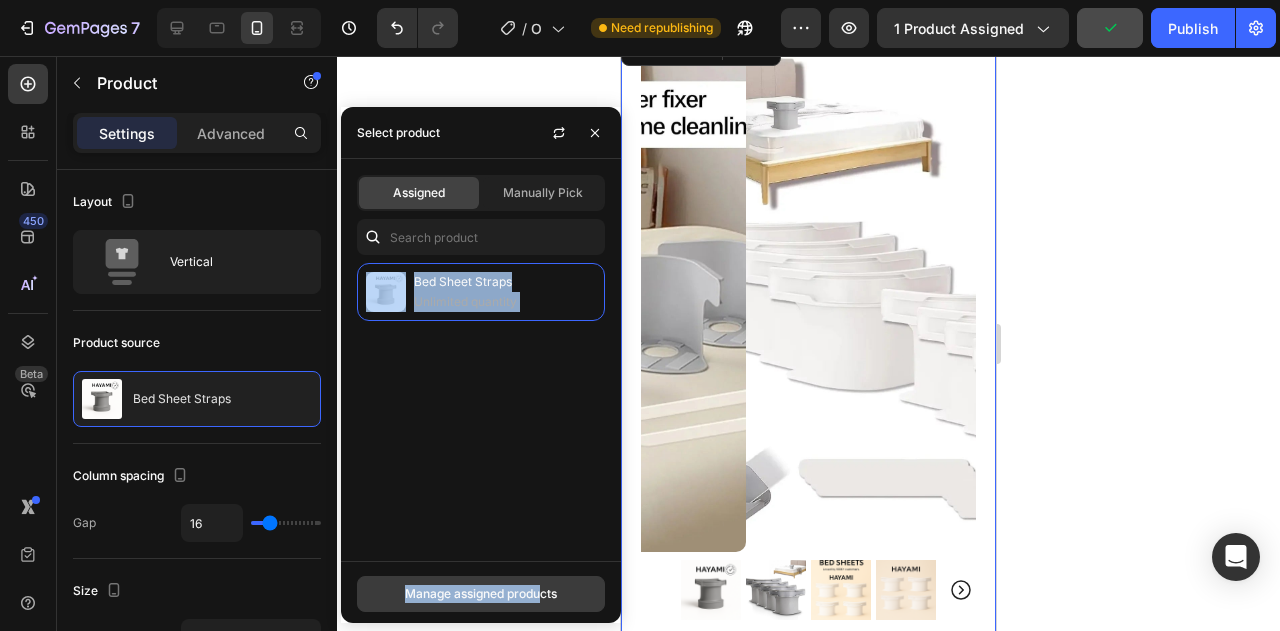 drag, startPoint x: 463, startPoint y: 277, endPoint x: 536, endPoint y: 594, distance: 325.29678 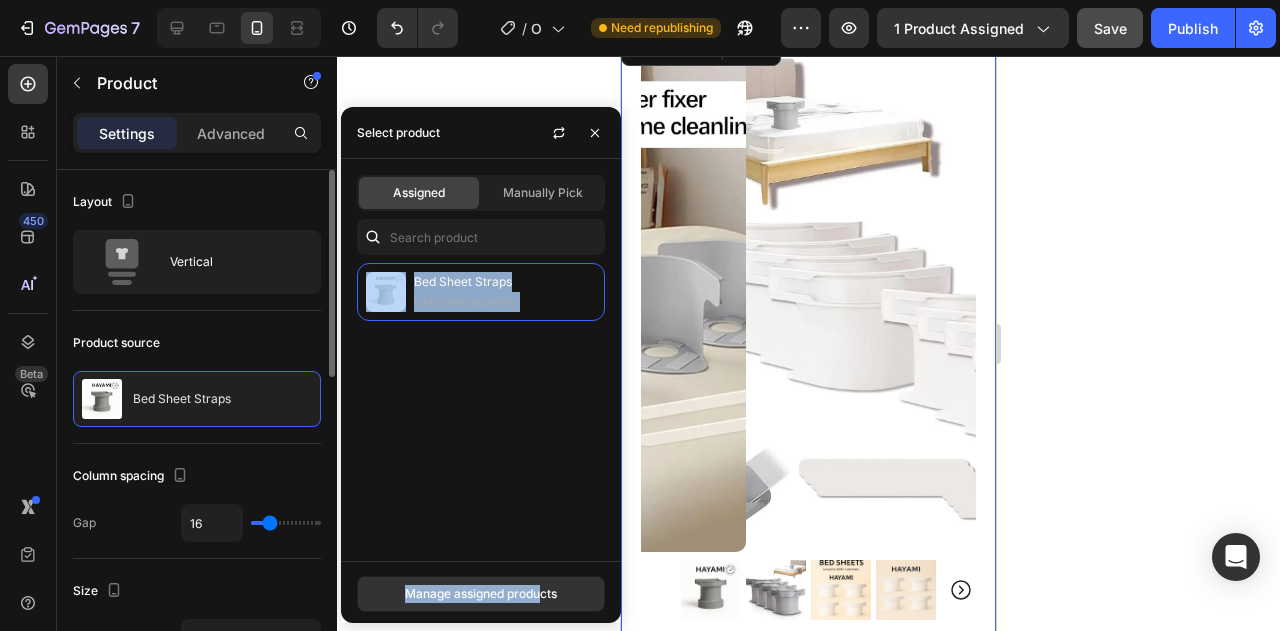 type on "37" 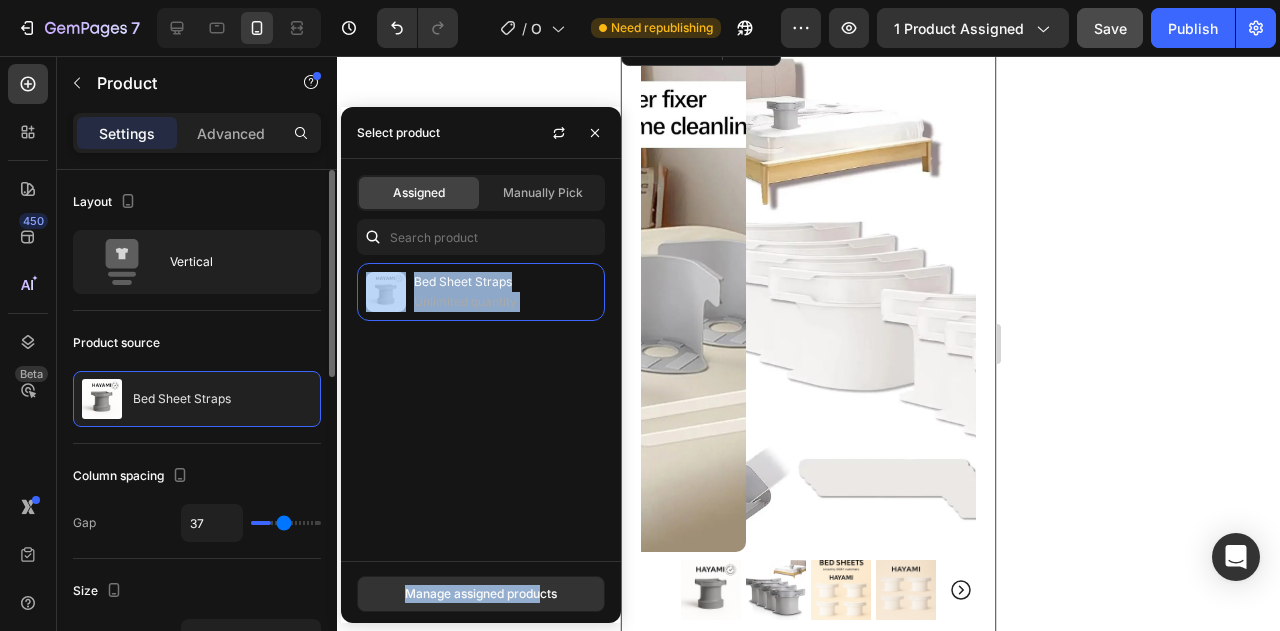 click at bounding box center [286, 523] 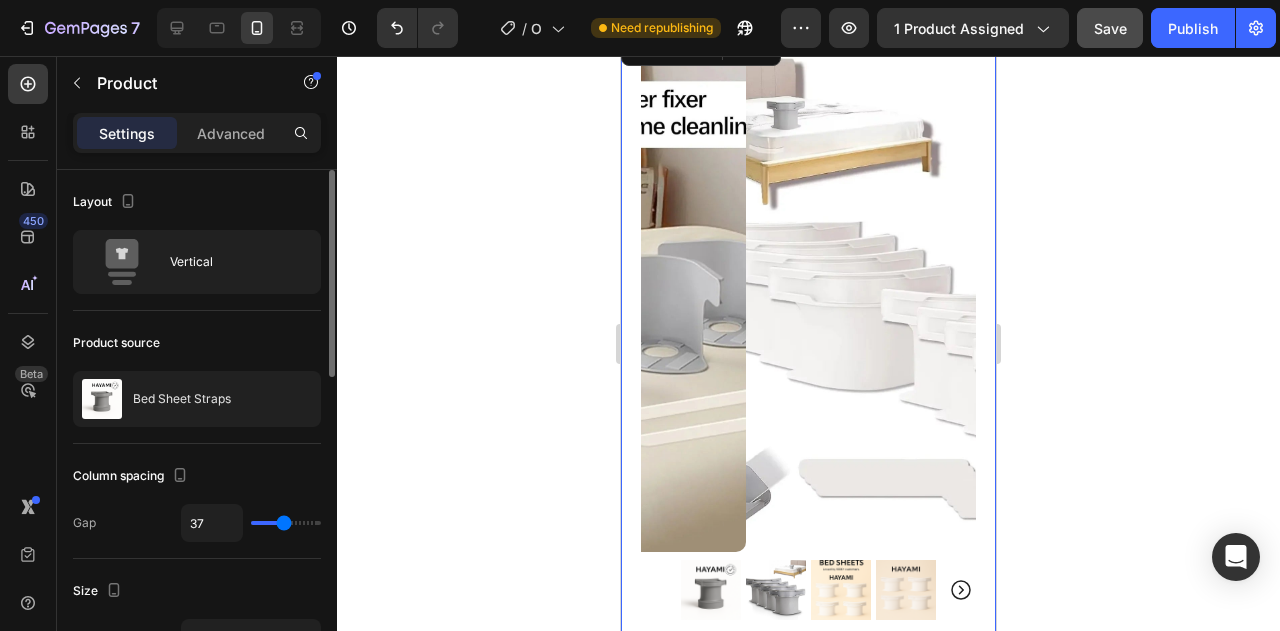 click at bounding box center [286, 523] 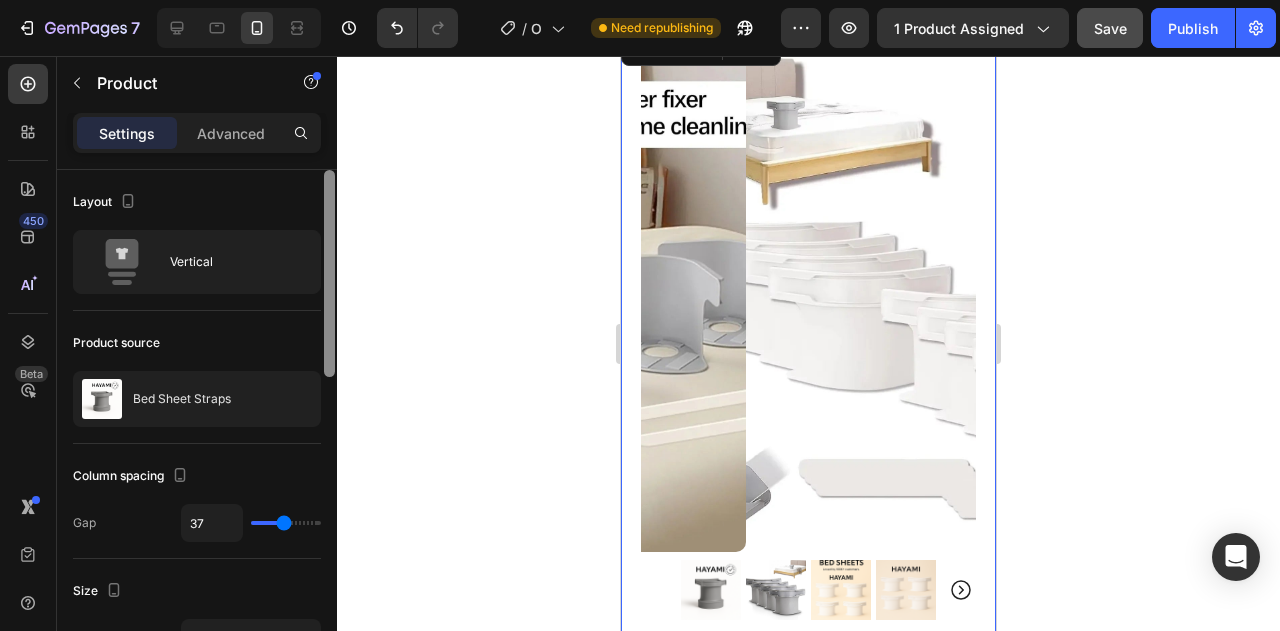 drag, startPoint x: 284, startPoint y: 519, endPoint x: 330, endPoint y: 521, distance: 46.043457 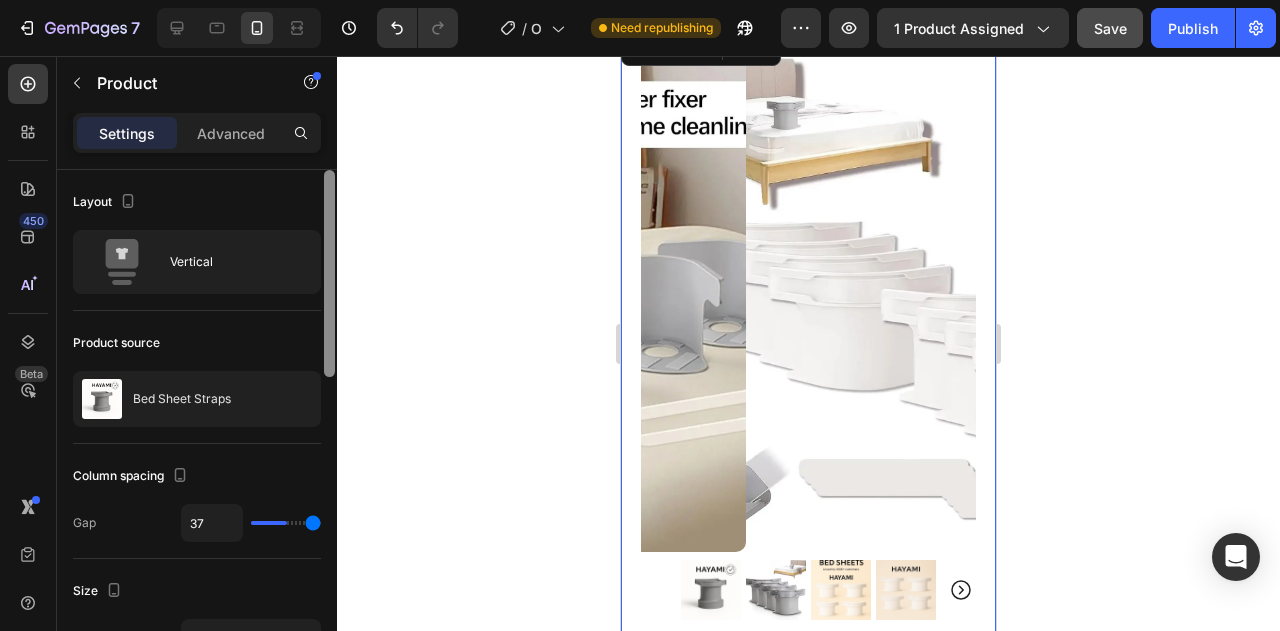 click at bounding box center [286, 523] 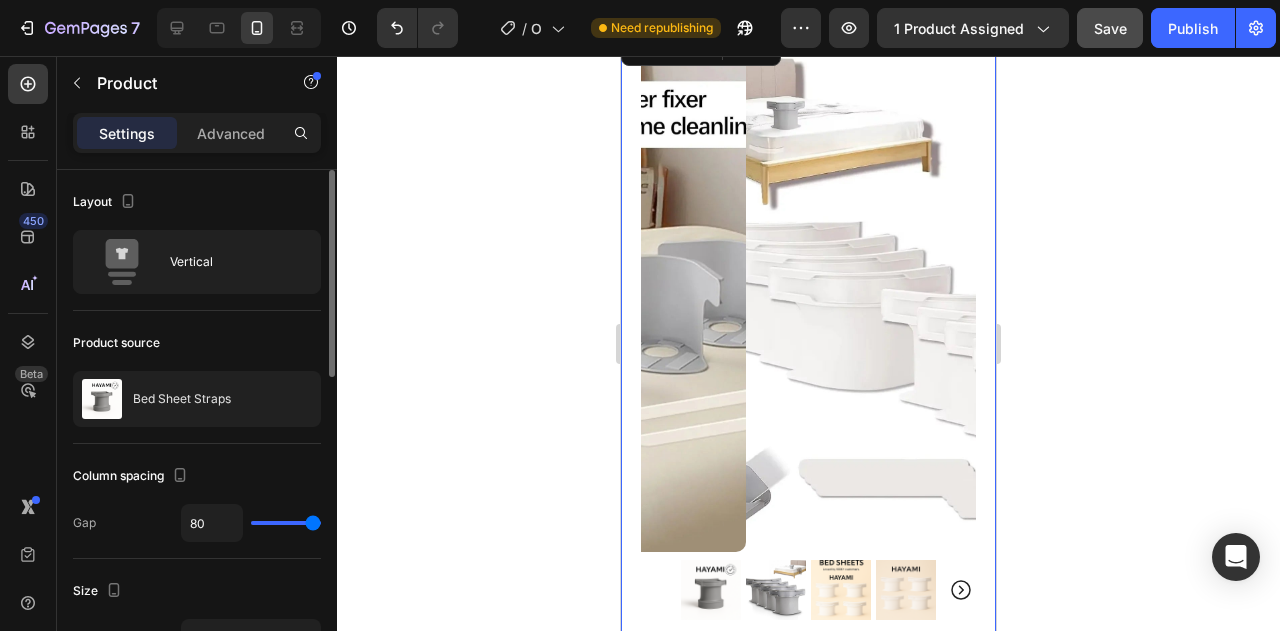 type on "9" 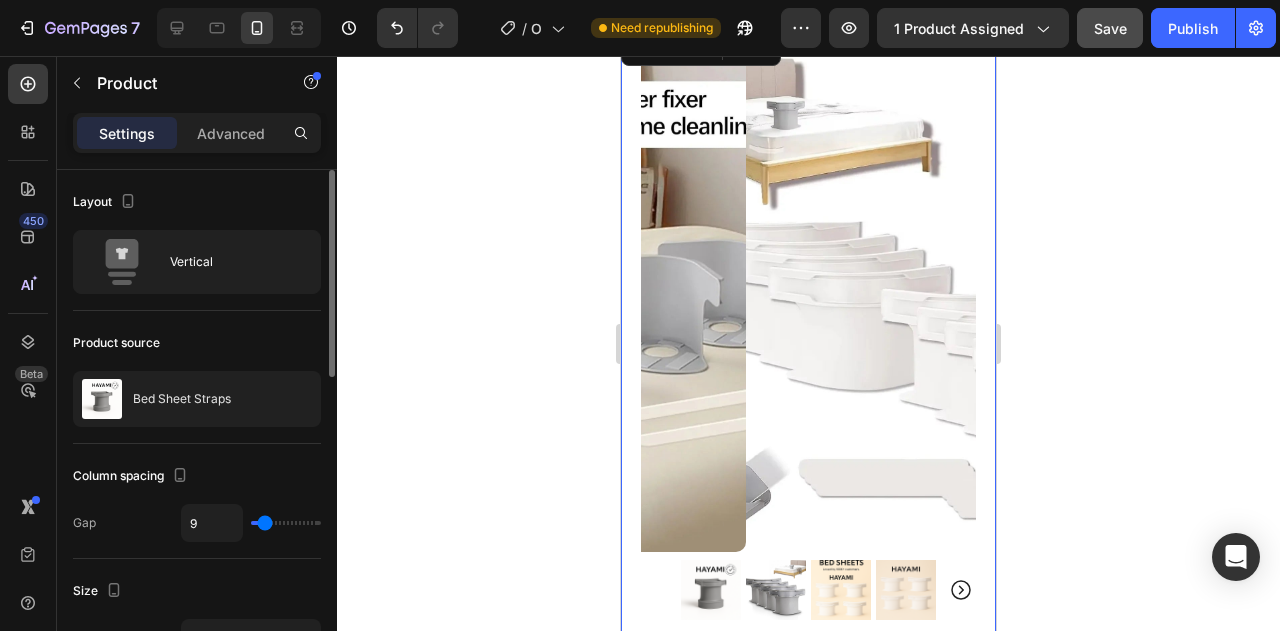 type on "9" 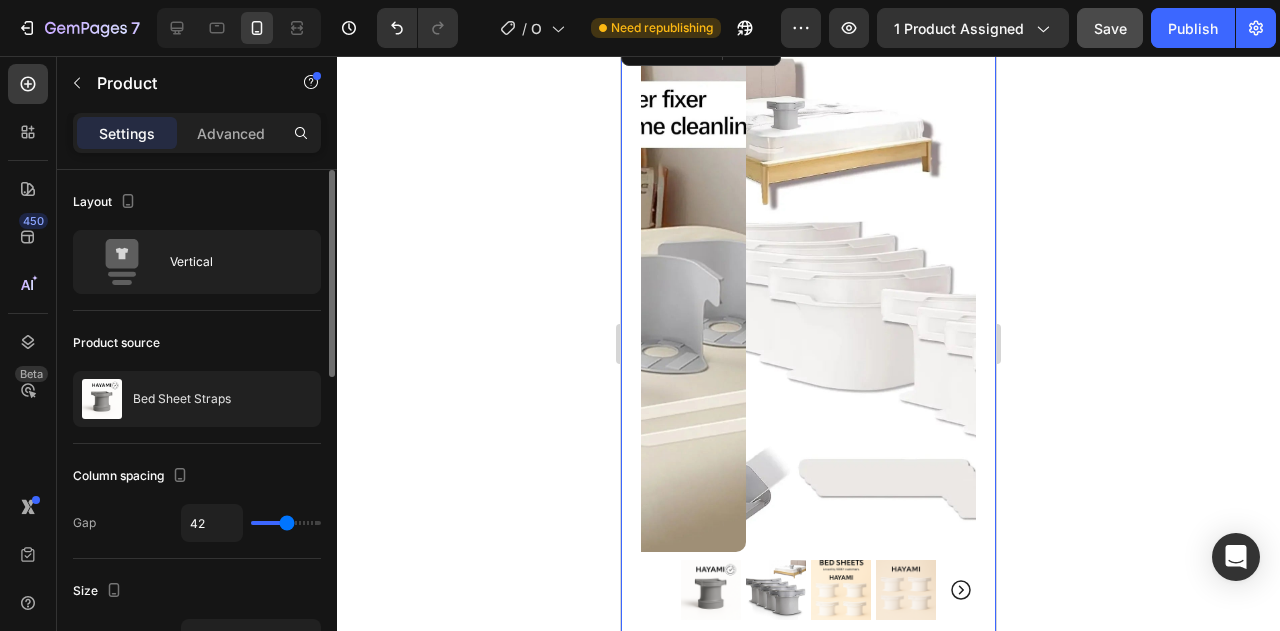 type on "42" 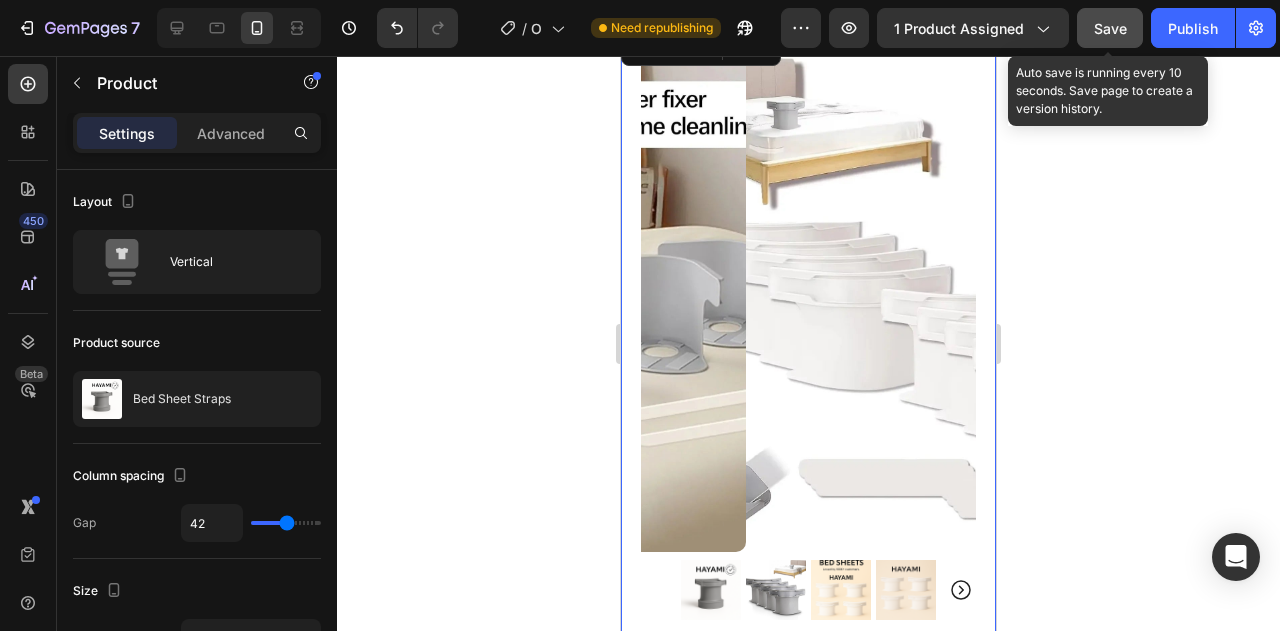 click on "Save" 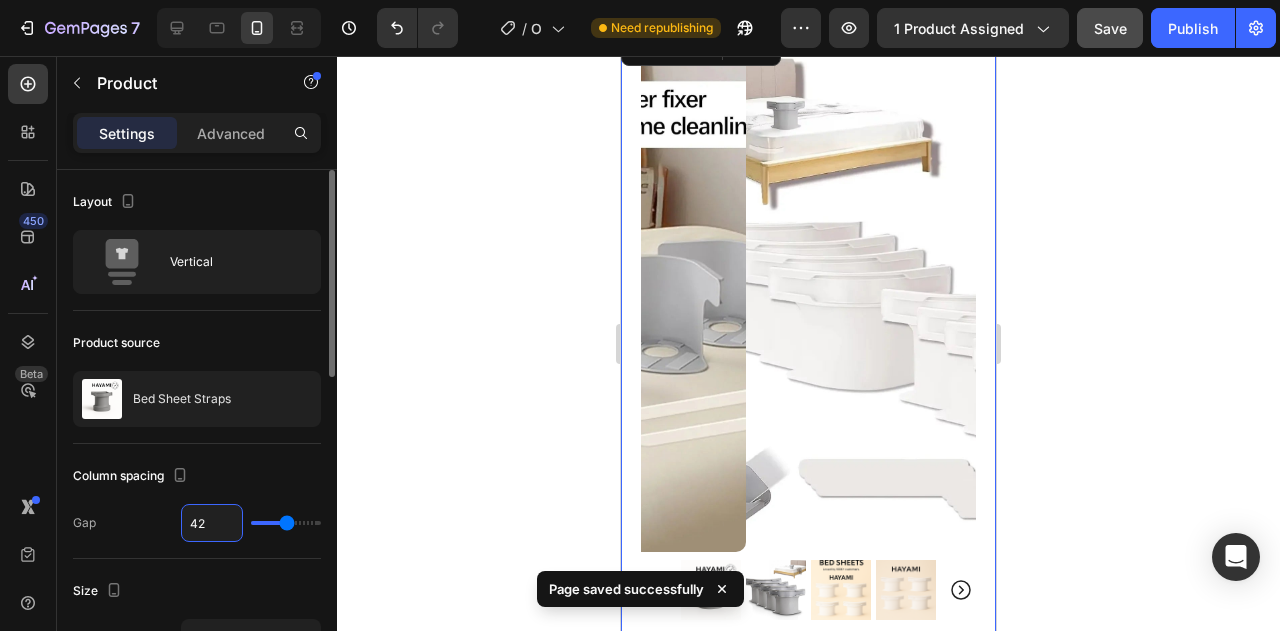 click on "42" at bounding box center [212, 523] 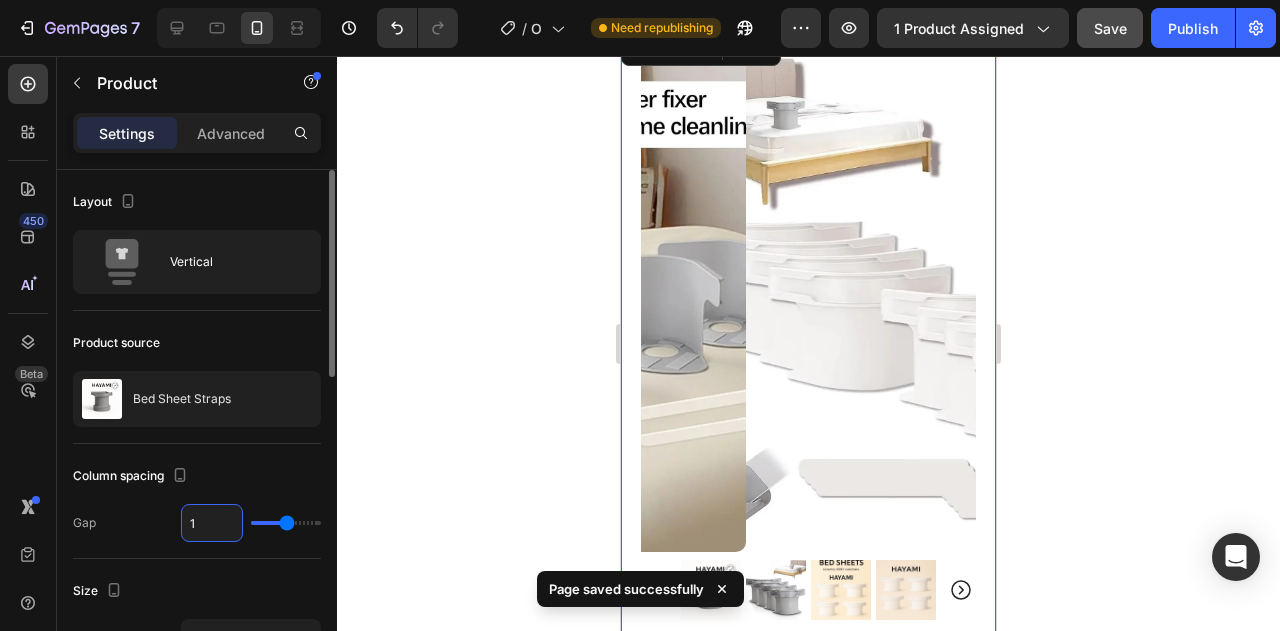type on "1" 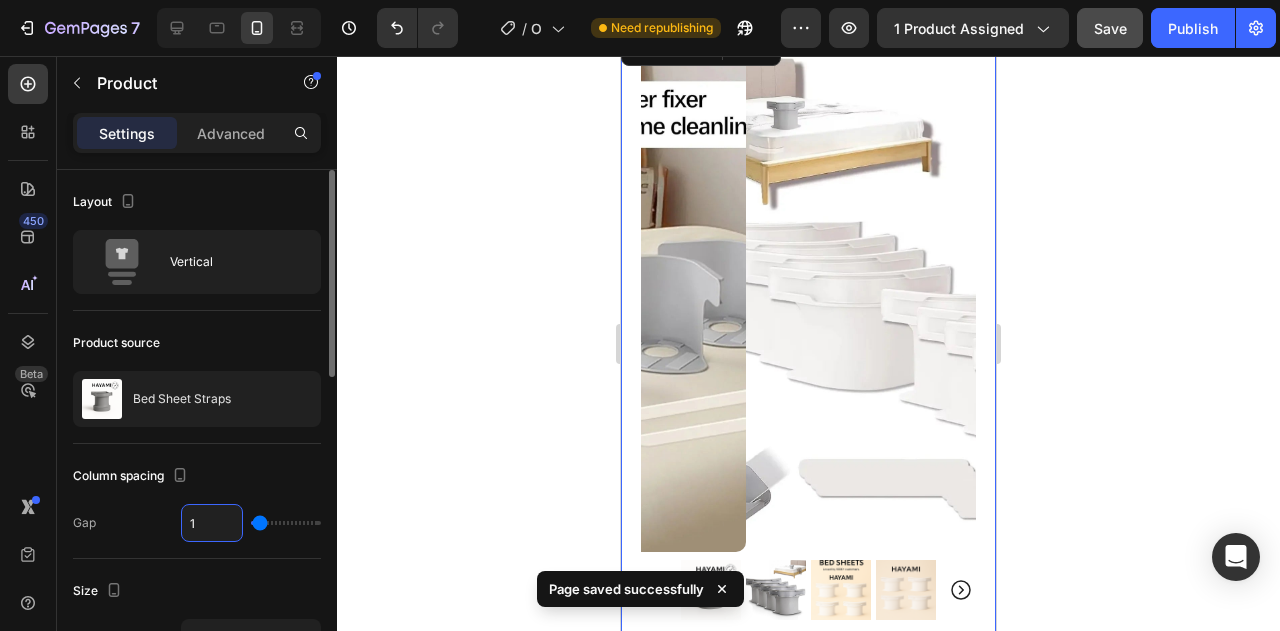 type on "16" 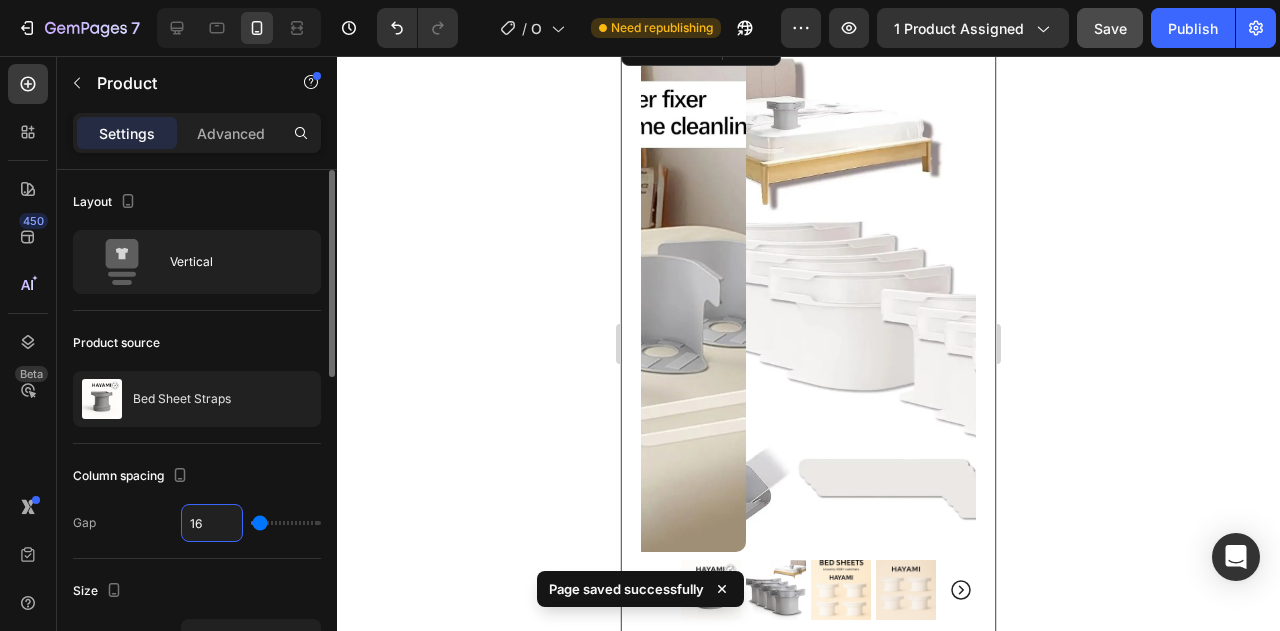 type on "16" 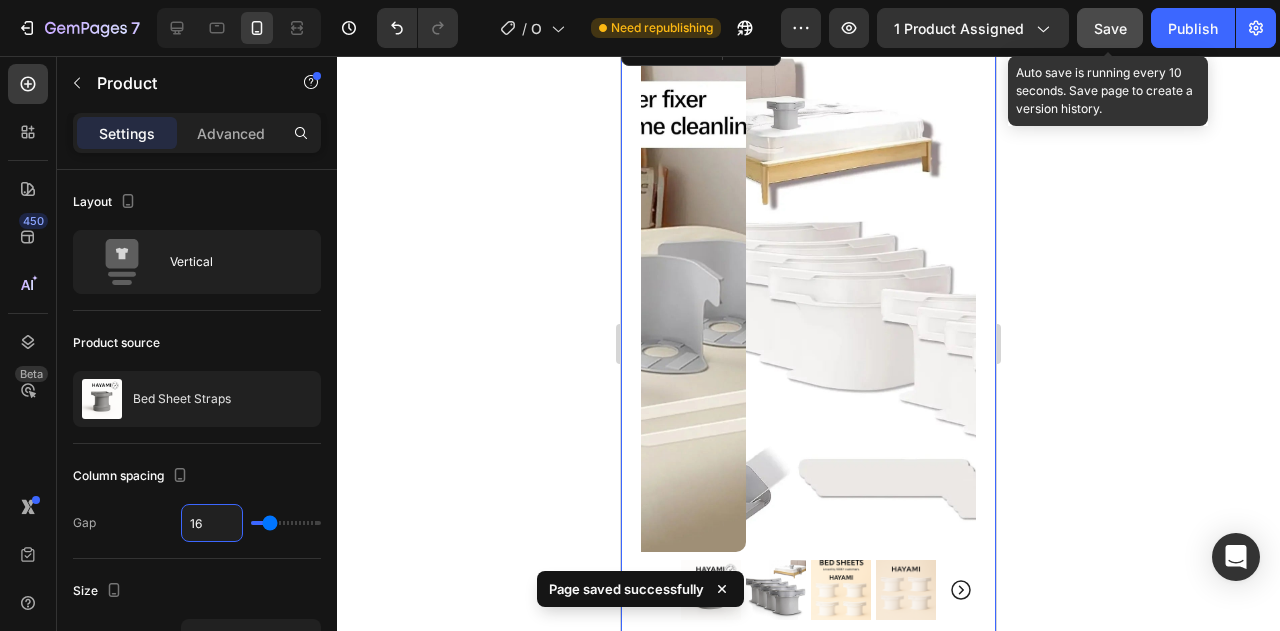 click on "Save" 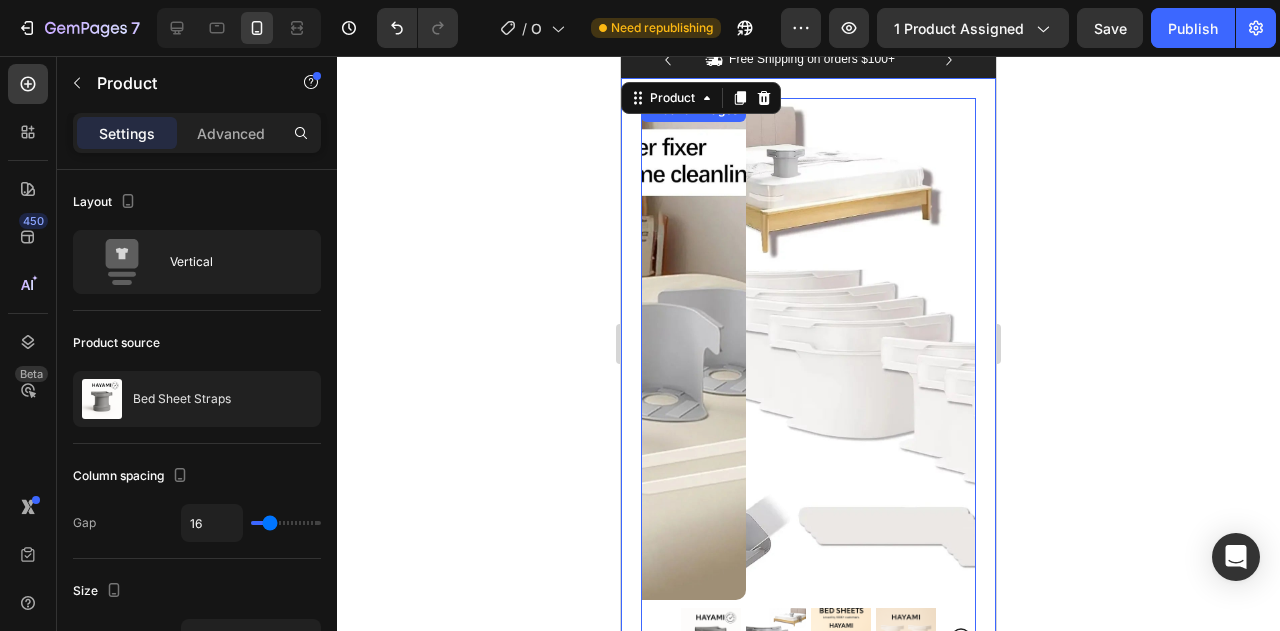 scroll, scrollTop: 0, scrollLeft: 0, axis: both 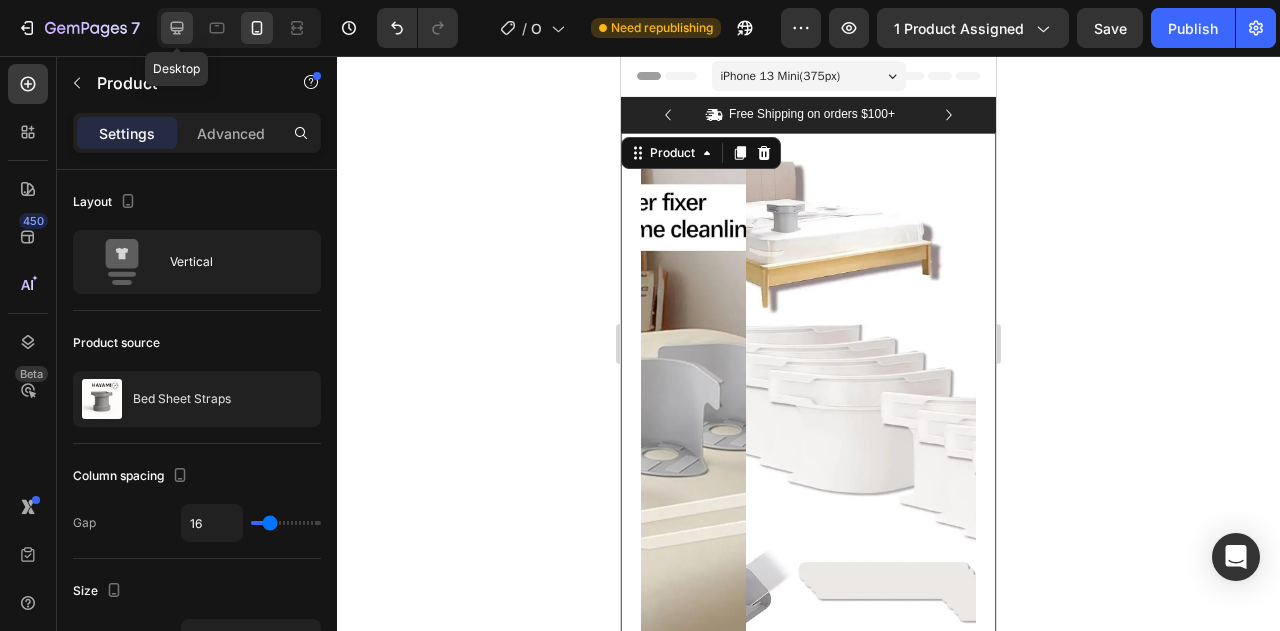 click 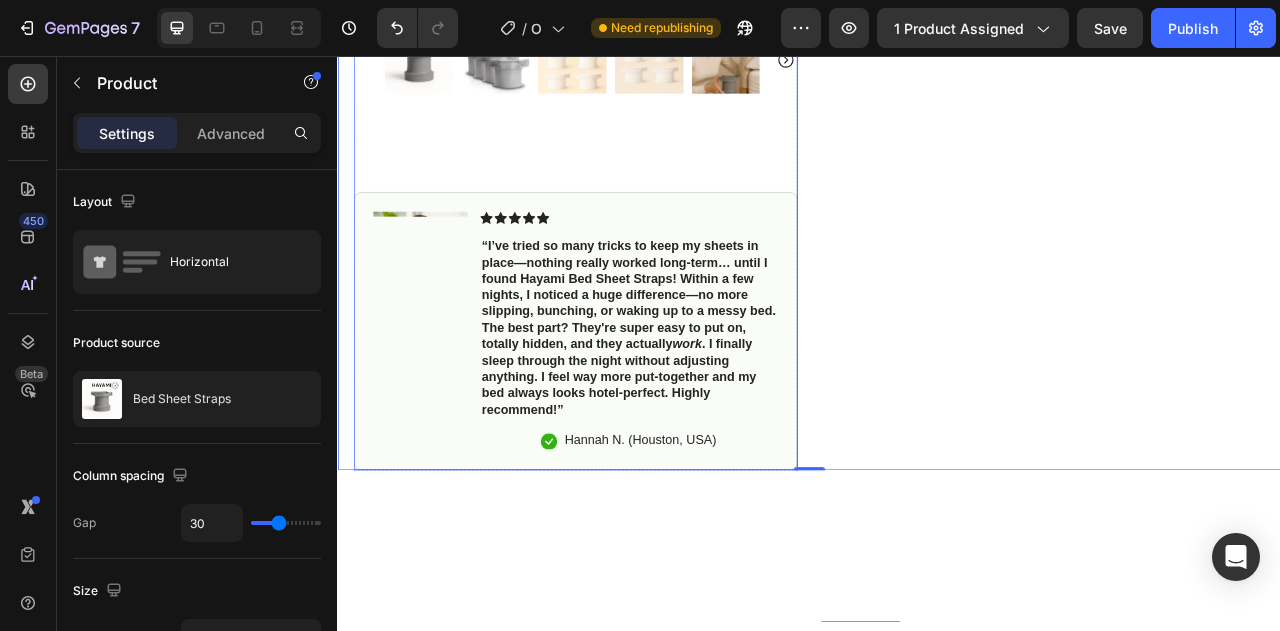 scroll, scrollTop: 1036, scrollLeft: 0, axis: vertical 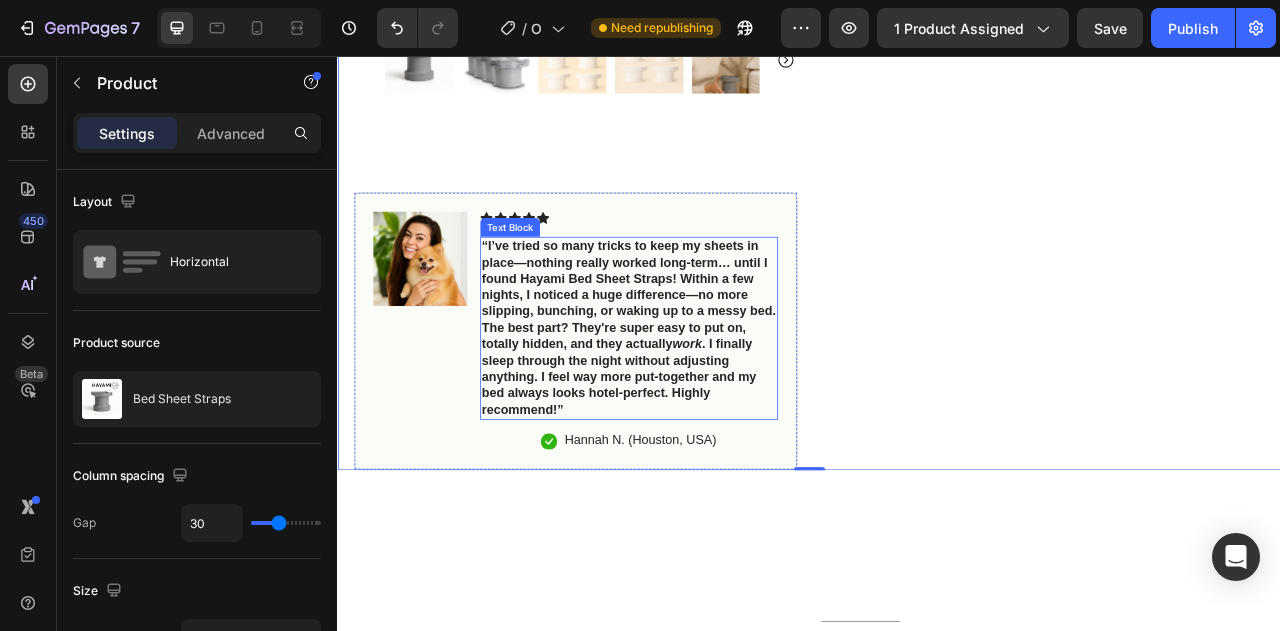 click on "“I’ve tried so many tricks to keep my sheets in place—nothing really worked long-term… until I found Hayami Bed Sheet Straps! Within a few nights, I noticed a huge difference—no more slipping, bunching, or waking up to a messy bed. The best part? They're super easy to put on, totally hidden, and they actually" at bounding box center (707, 360) 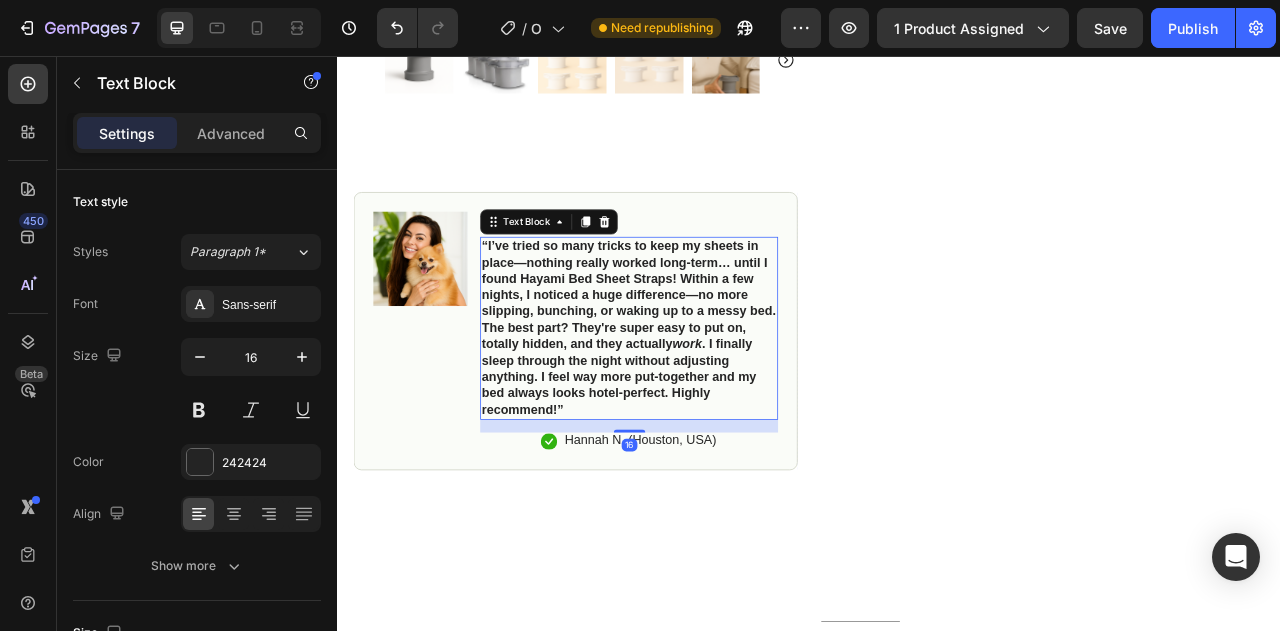 click on "“I’ve tried so many tricks to keep my sheets in place—nothing really worked long-term… until I found Hayami Bed Sheet Straps! Within a few nights, I noticed a huge difference—no more slipping, bunching, or waking up to a messy bed. The best part? They're super easy to put on, totally hidden, and they actually" at bounding box center [707, 360] 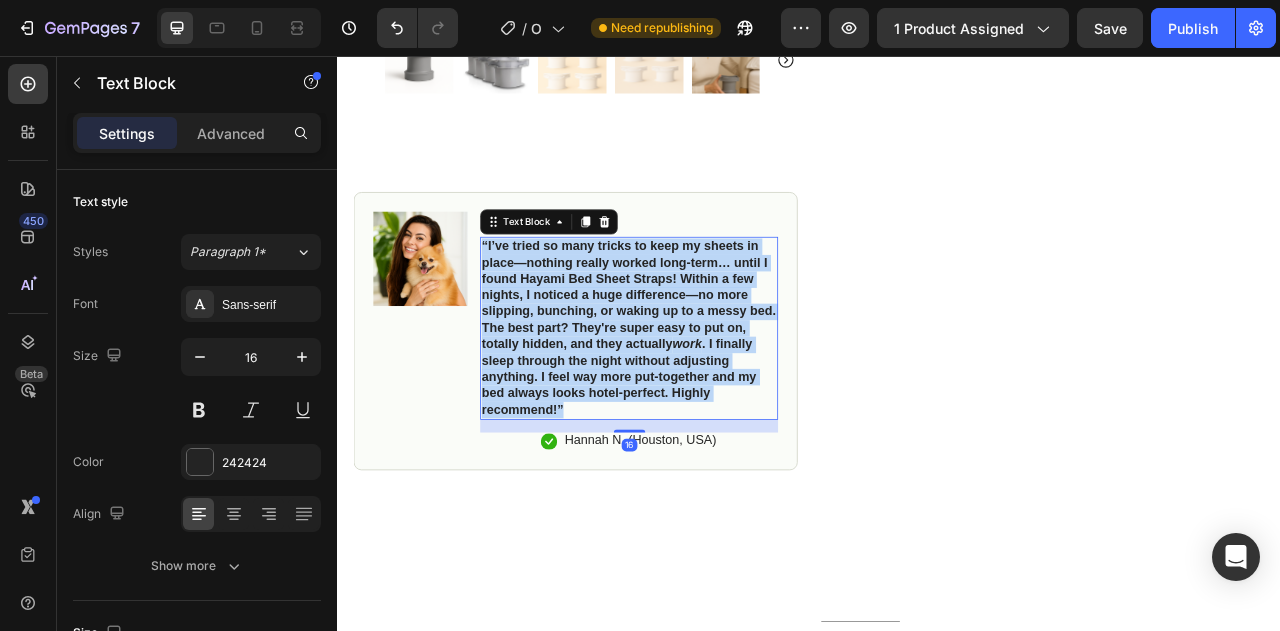 click on "“I’ve tried so many tricks to keep my sheets in place—nothing really worked long-term… until I found Hayami Bed Sheet Straps! Within a few nights, I noticed a huge difference—no more slipping, bunching, or waking up to a messy bed. The best part? They're super easy to put on, totally hidden, and they actually" at bounding box center [707, 360] 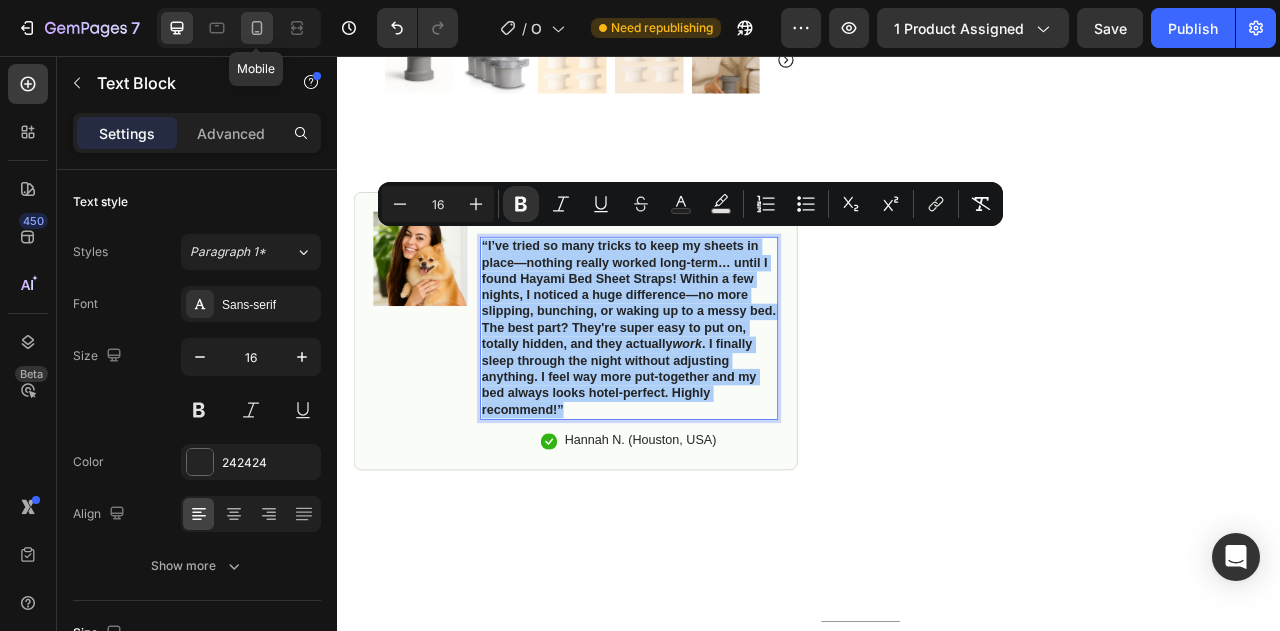 drag, startPoint x: 251, startPoint y: 27, endPoint x: 85, endPoint y: 319, distance: 335.88687 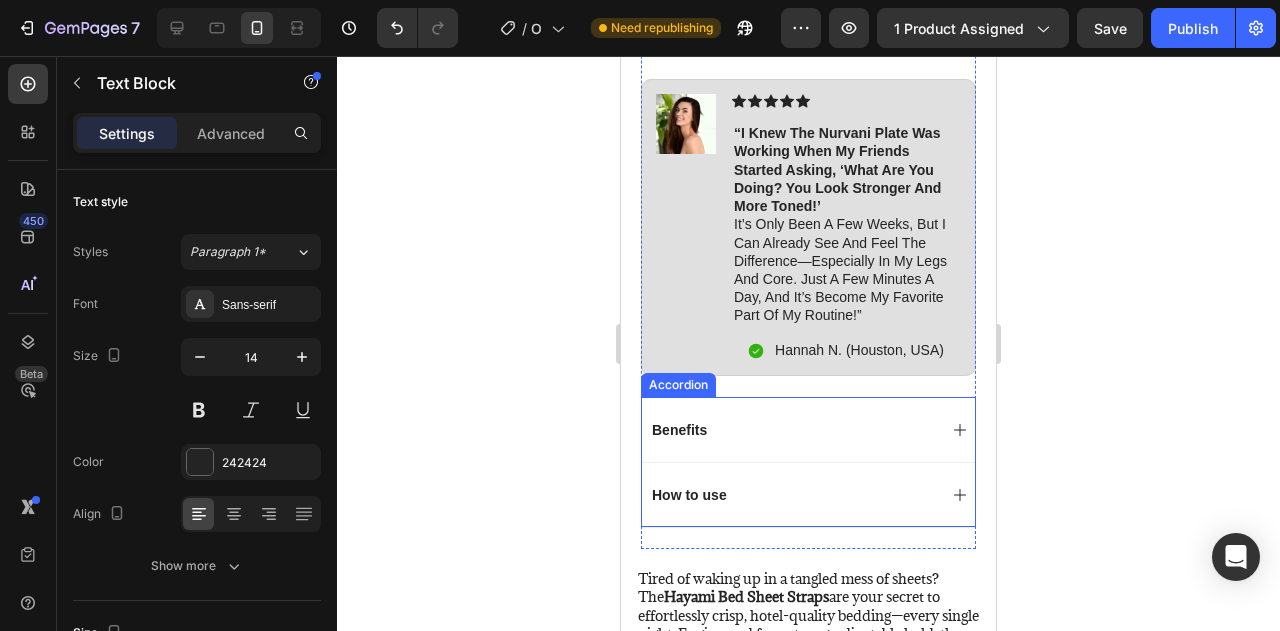 scroll, scrollTop: 1293, scrollLeft: 0, axis: vertical 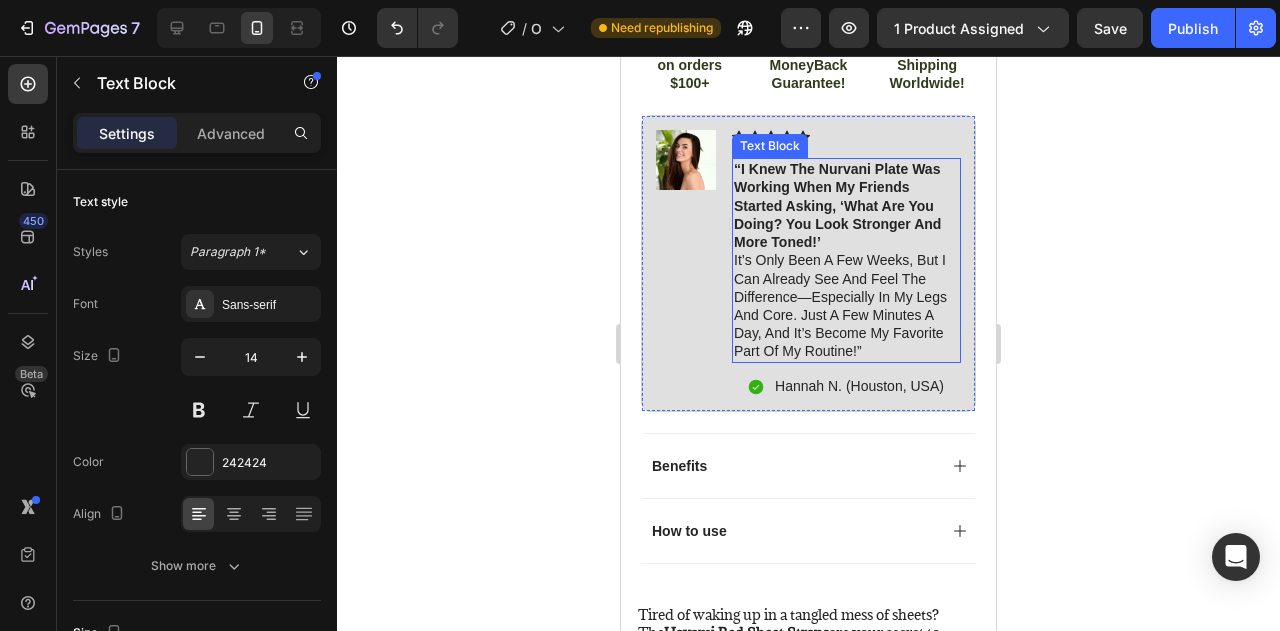 click on "“i knew the nurvani plate was working when my friends started asking, ‘what are you doing? you look stronger and more toned!’" at bounding box center [837, 205] 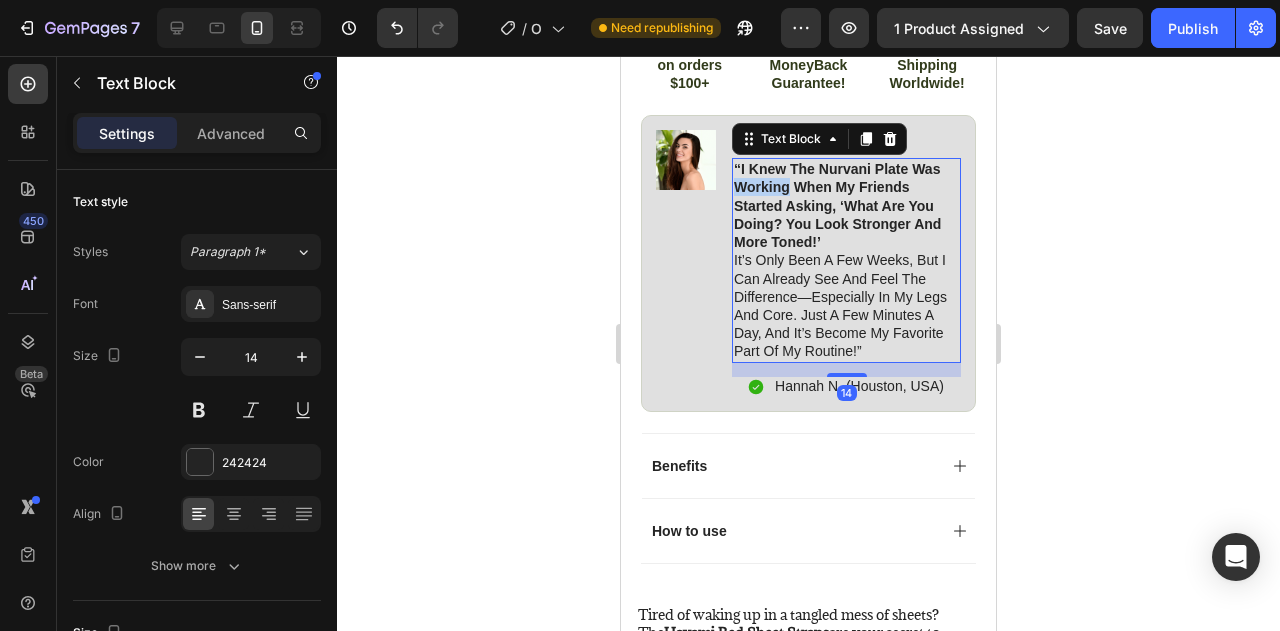 click on "“i knew the nurvani plate was working when my friends started asking, ‘what are you doing? you look stronger and more toned!’" at bounding box center [837, 205] 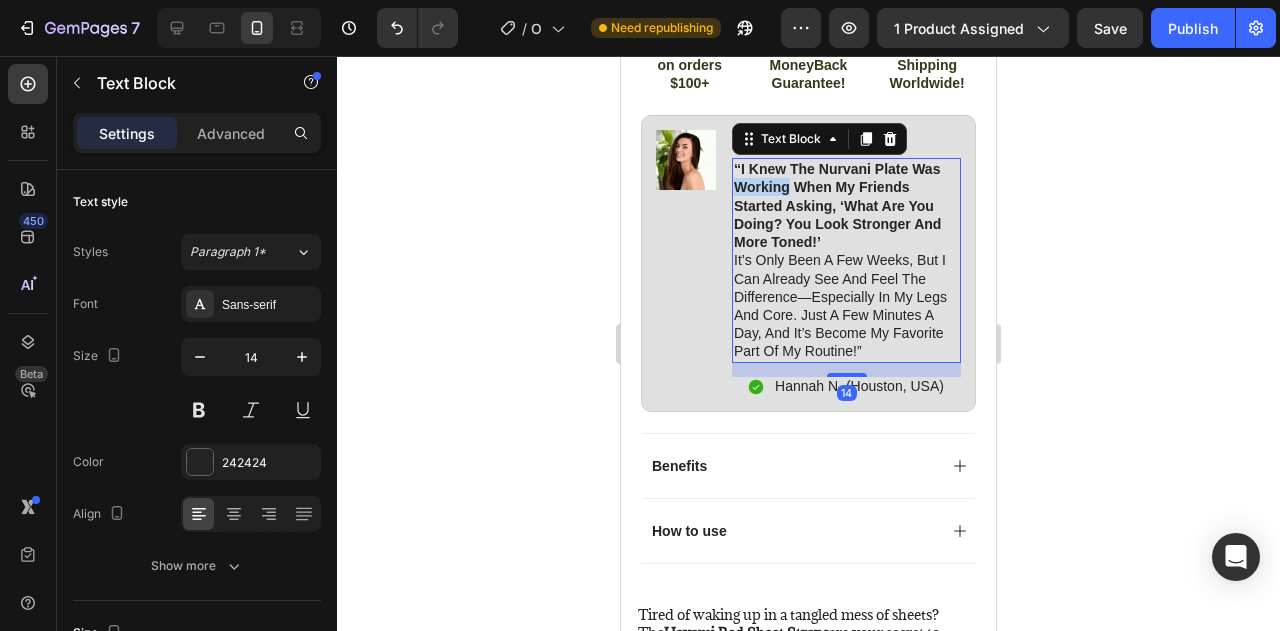 click on "“i knew the nurvani plate was working when my friends started asking, ‘what are you doing? you look stronger and more toned!’" at bounding box center [837, 205] 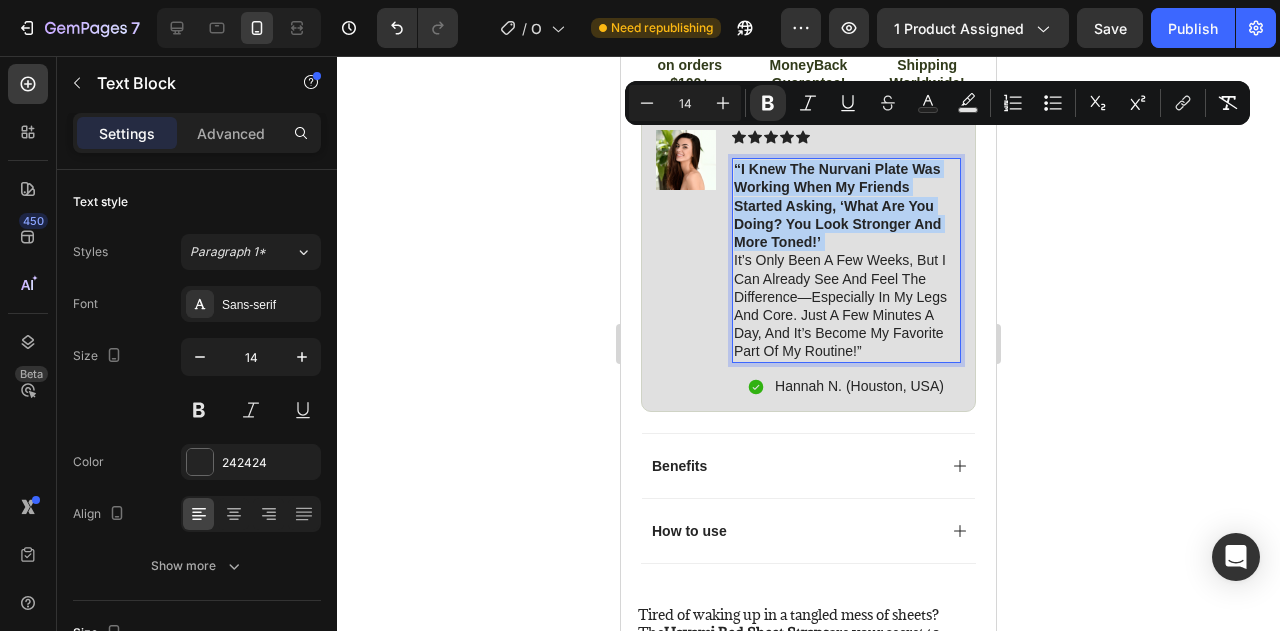 click on "“i knew the nurvani plate was working when my friends started asking, ‘what are you doing? you look stronger and more toned!’" at bounding box center (837, 205) 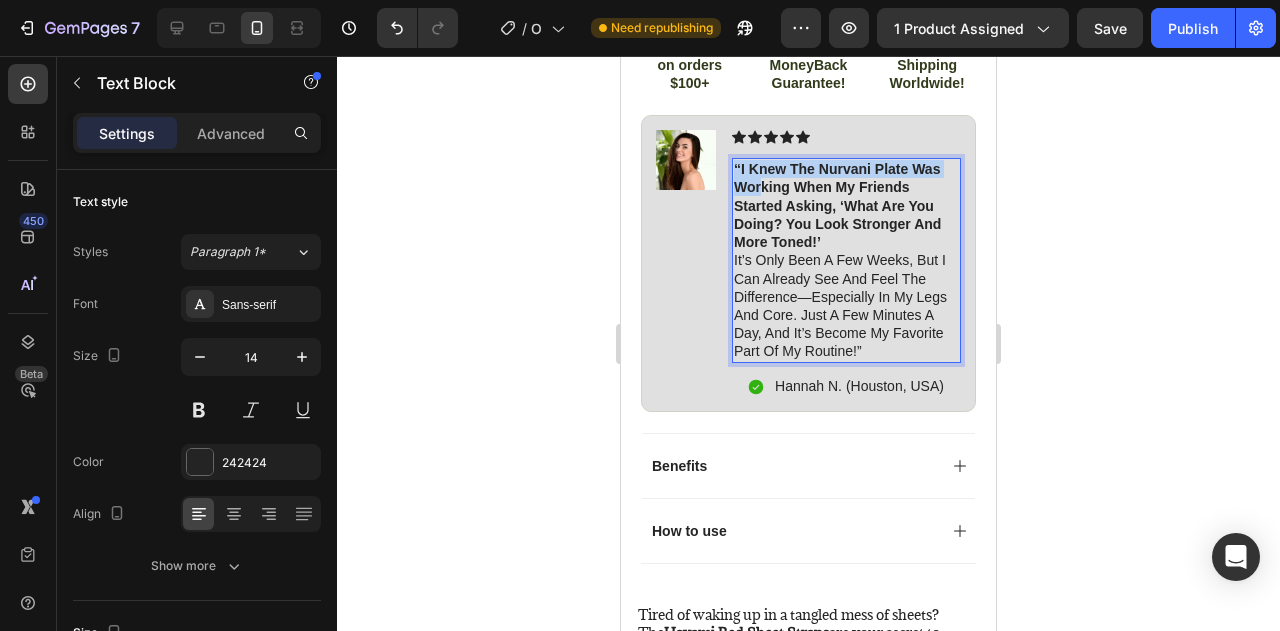 click on "“i knew the nurvani plate was working when my friends started asking, ‘what are you doing? you look stronger and more toned!’" at bounding box center [837, 205] 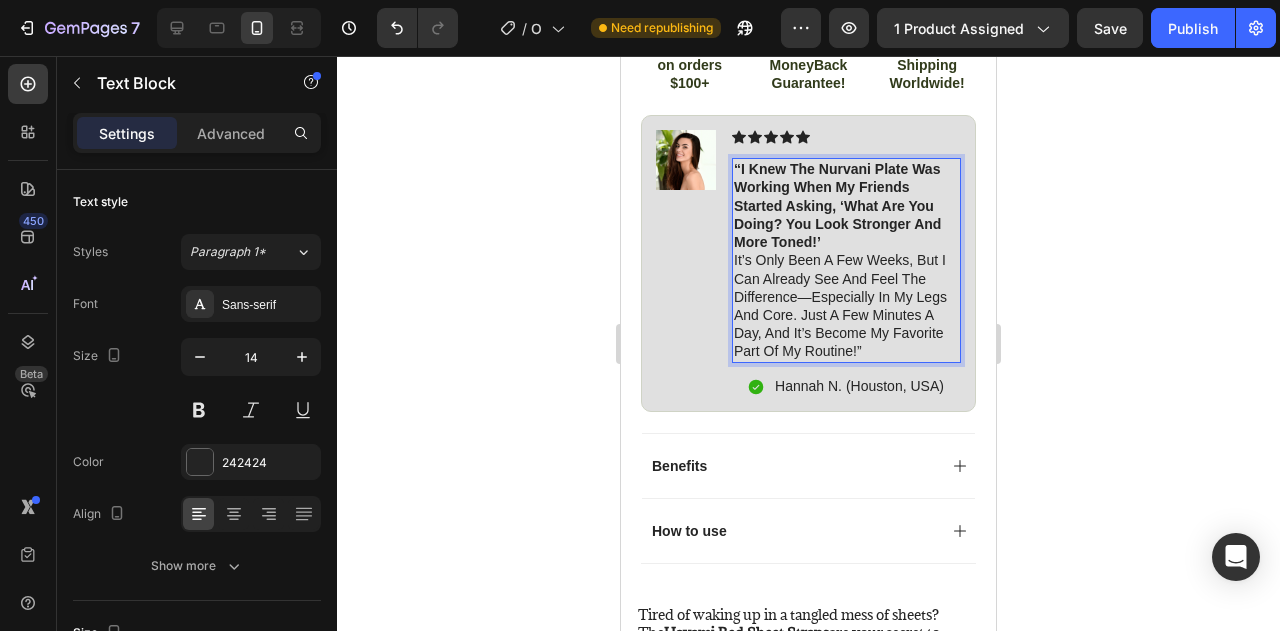 click on "“i knew the nurvani plate was working when my friends started asking, ‘what are you doing? you look stronger and more toned!’ it’s only been a few weeks, but i can already see and feel the difference—especially in my legs and core. just a few minutes a day, and it’s become my favorite part of my routine!”" at bounding box center [846, 260] 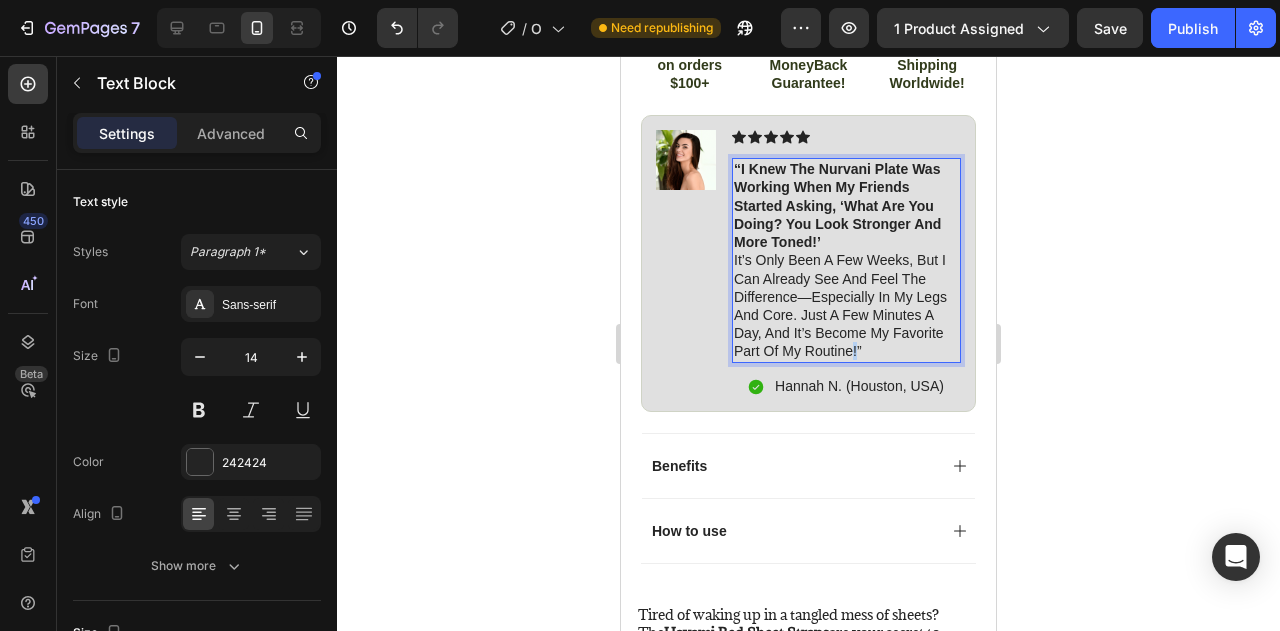 click on "“i knew the nurvani plate was working when my friends started asking, ‘what are you doing? you look stronger and more toned!’ it’s only been a few weeks, but i can already see and feel the difference—especially in my legs and core. just a few minutes a day, and it’s become my favorite part of my routine!”" at bounding box center [846, 260] 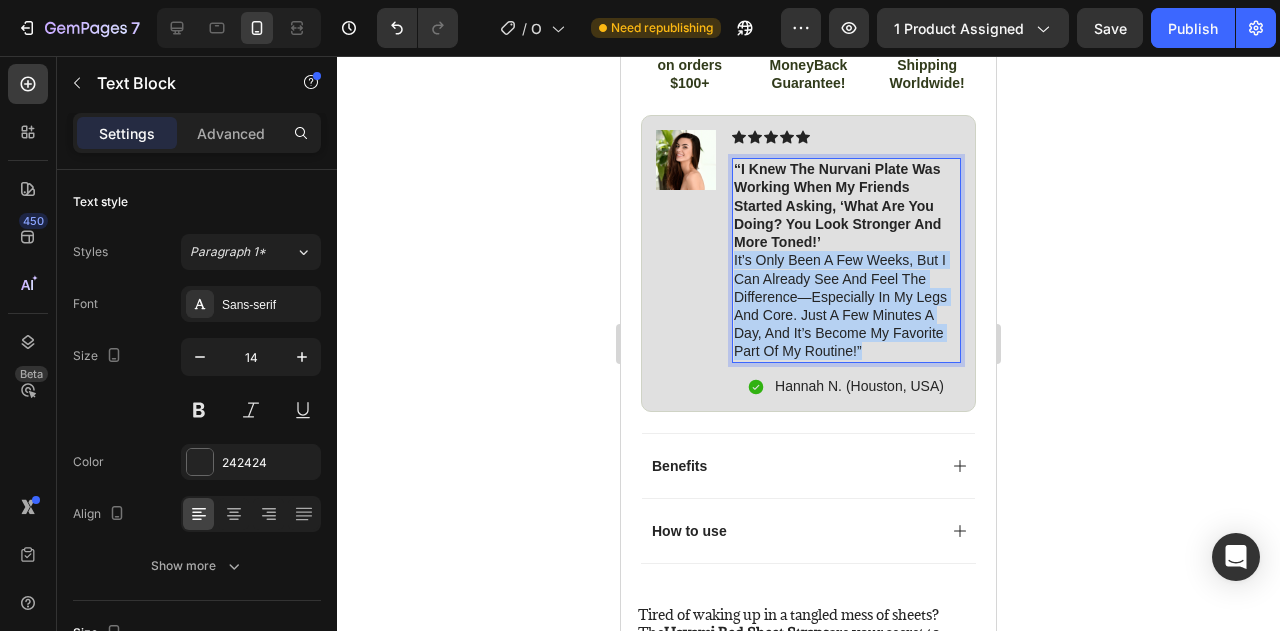 click on "“i knew the nurvani plate was working when my friends started asking, ‘what are you doing? you look stronger and more toned!’ it’s only been a few weeks, but i can already see and feel the difference—especially in my legs and core. just a few minutes a day, and it’s become my favorite part of my routine!”" at bounding box center [846, 260] 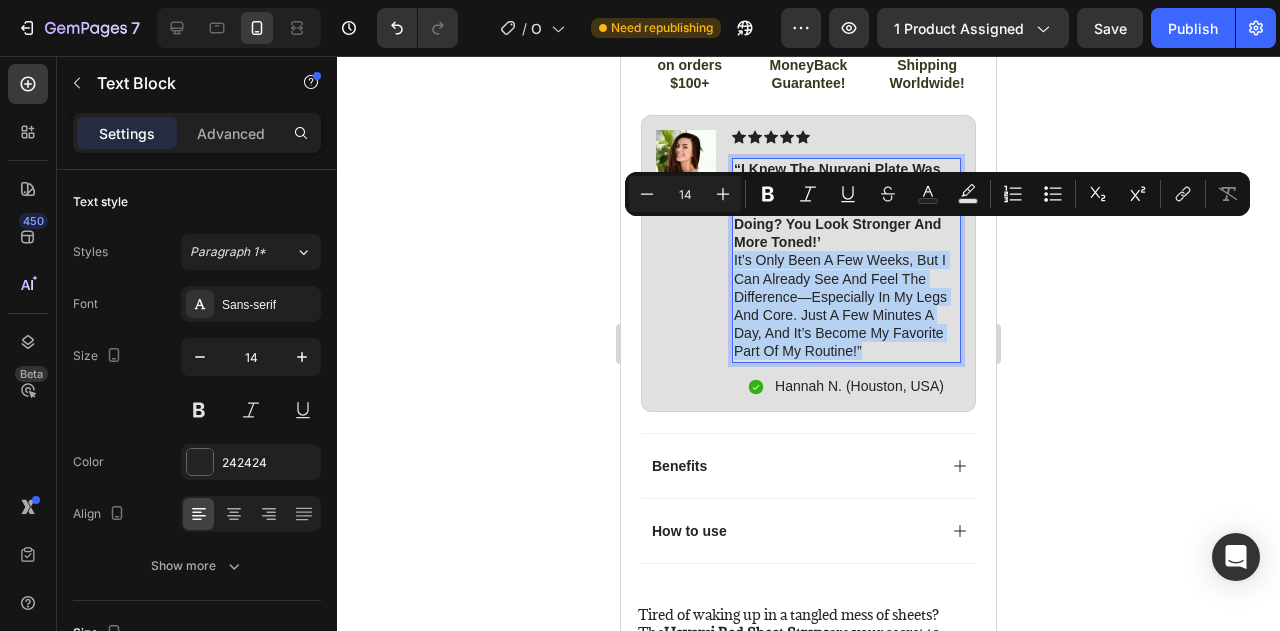 click on "“i knew the nurvani plate was working when my friends started asking, ‘what are you doing? you look stronger and more toned!’ it’s only been a few weeks, but i can already see and feel the difference—especially in my legs and core. just a few minutes a day, and it’s become my favorite part of my routine!”" at bounding box center (846, 260) 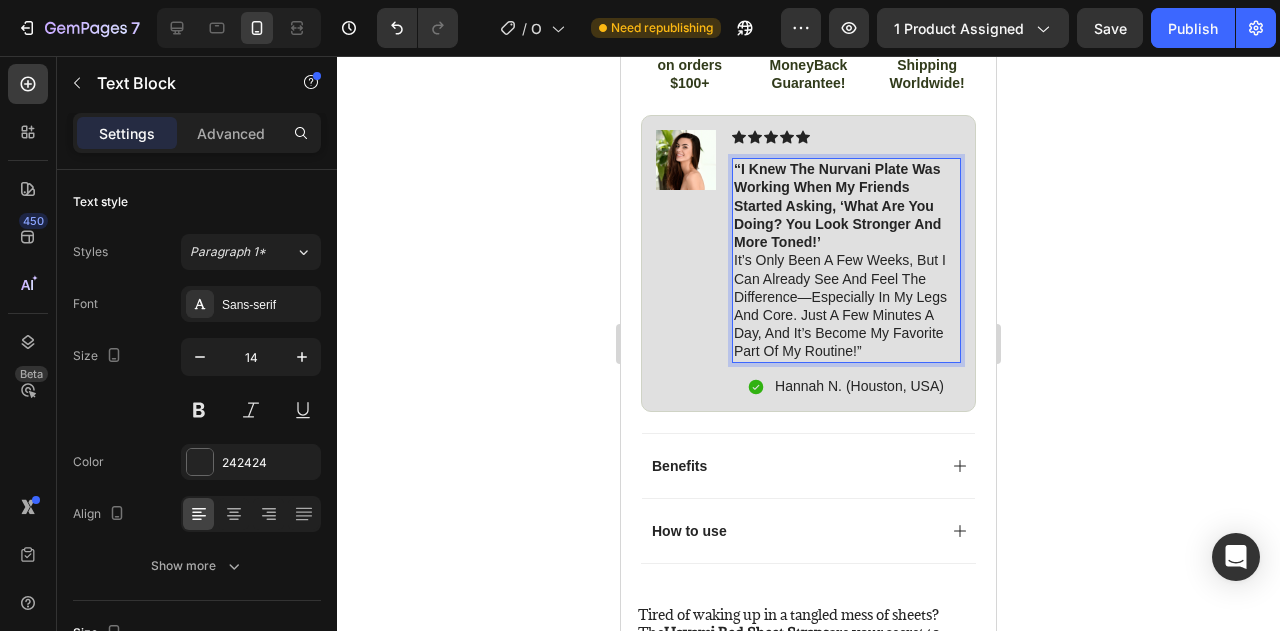 click on "“i knew the nurvani plate was working when my friends started asking, ‘what are you doing? you look stronger and more toned!’" at bounding box center (837, 205) 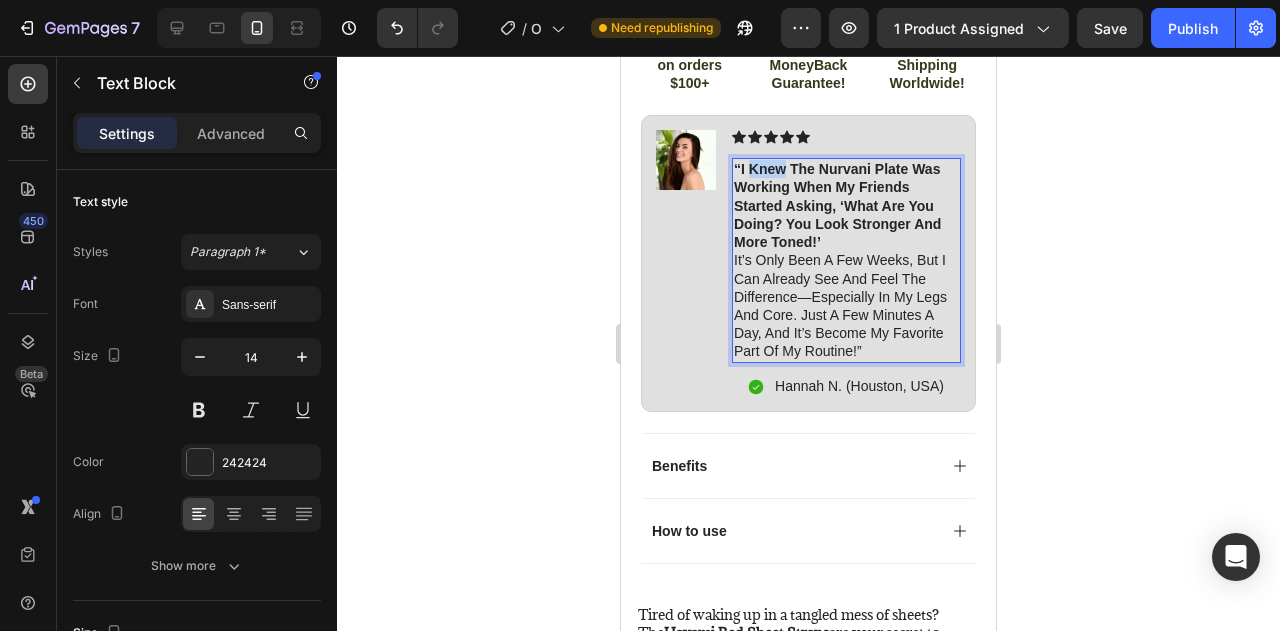 click on "“i knew the nurvani plate was working when my friends started asking, ‘what are you doing? you look stronger and more toned!’" at bounding box center (837, 205) 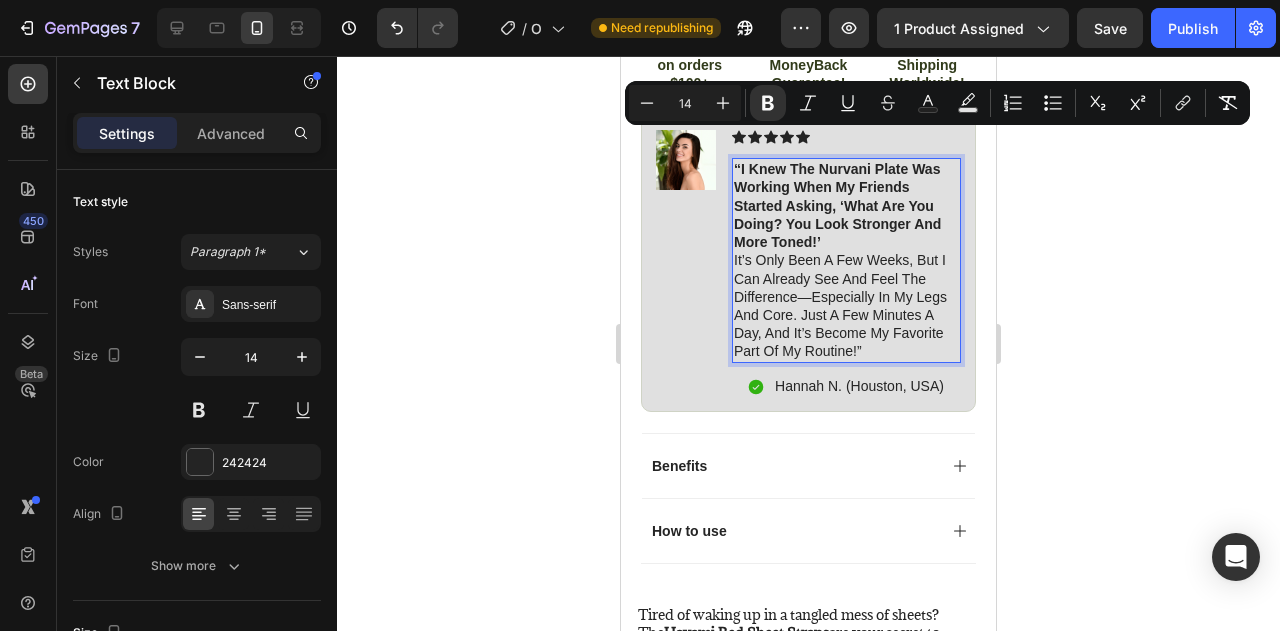 click on "“i knew the nurvani plate was working when my friends started asking, ‘what are you doing? you look stronger and more toned!’" at bounding box center [837, 205] 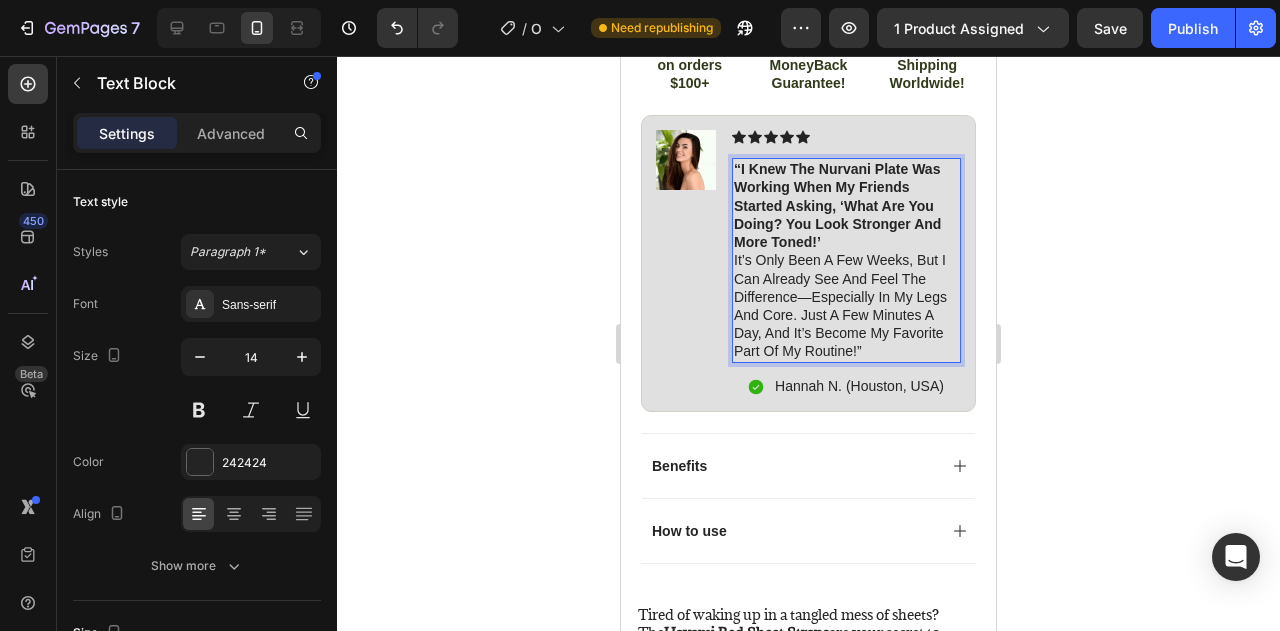 click on "“i knew the nurvani plate was working when my friends started asking, ‘what are you doing? you look stronger and more toned!’" at bounding box center [837, 205] 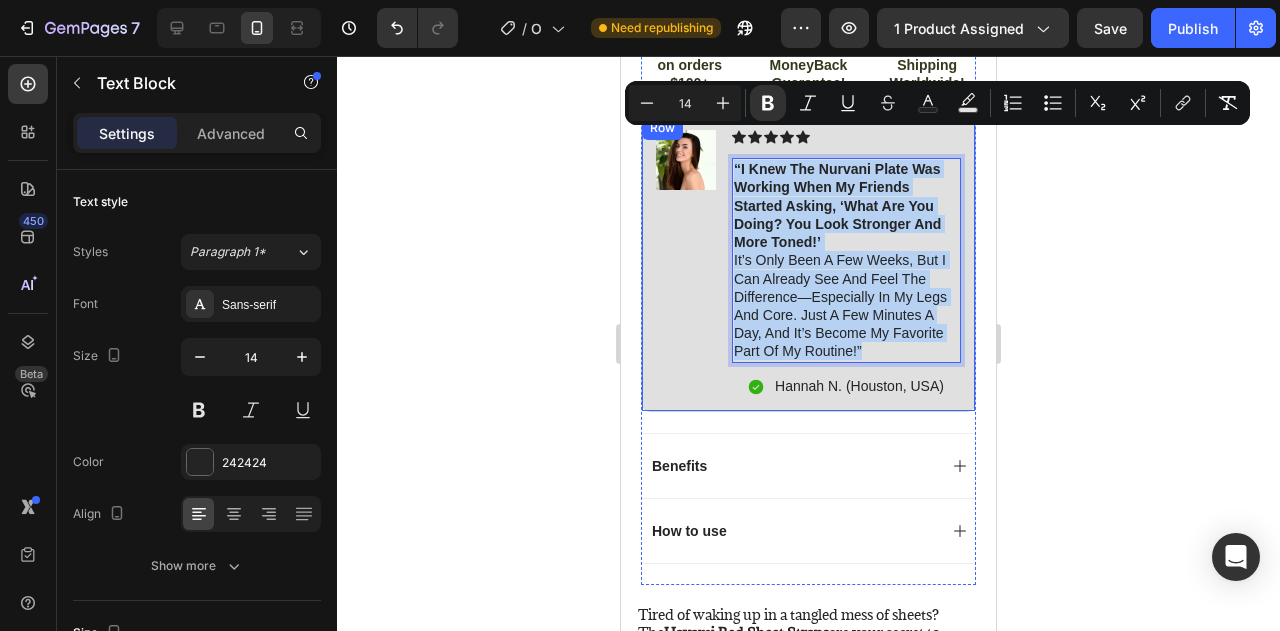 drag, startPoint x: 734, startPoint y: 139, endPoint x: 933, endPoint y: 370, distance: 304.8967 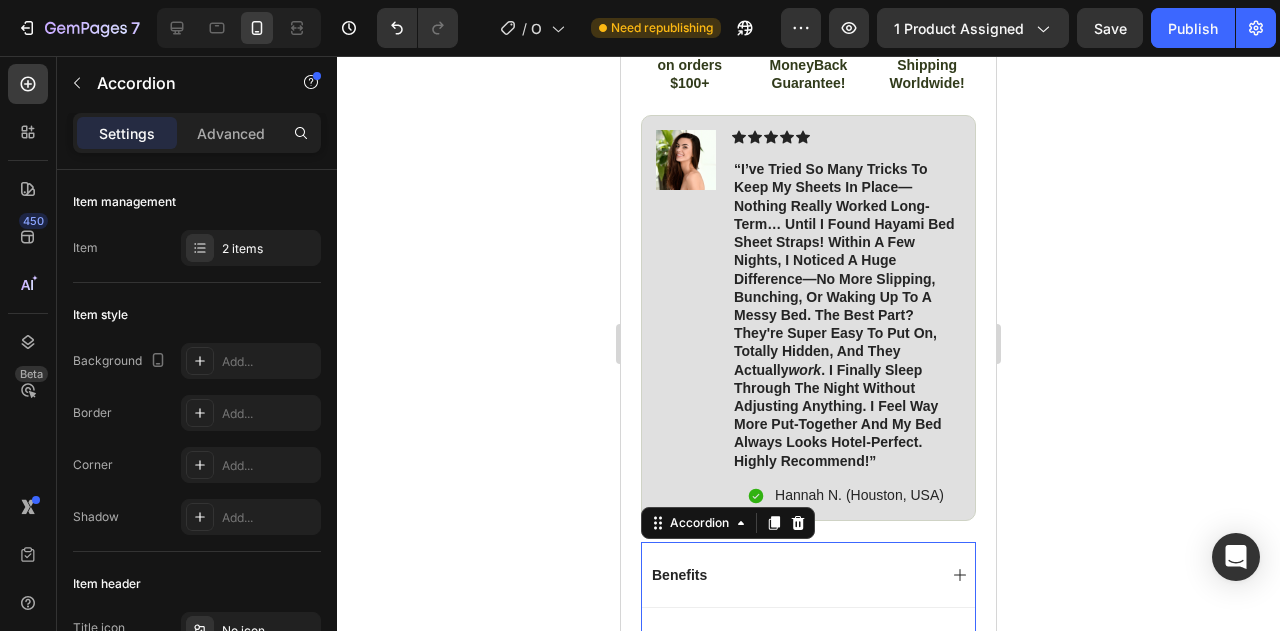 click 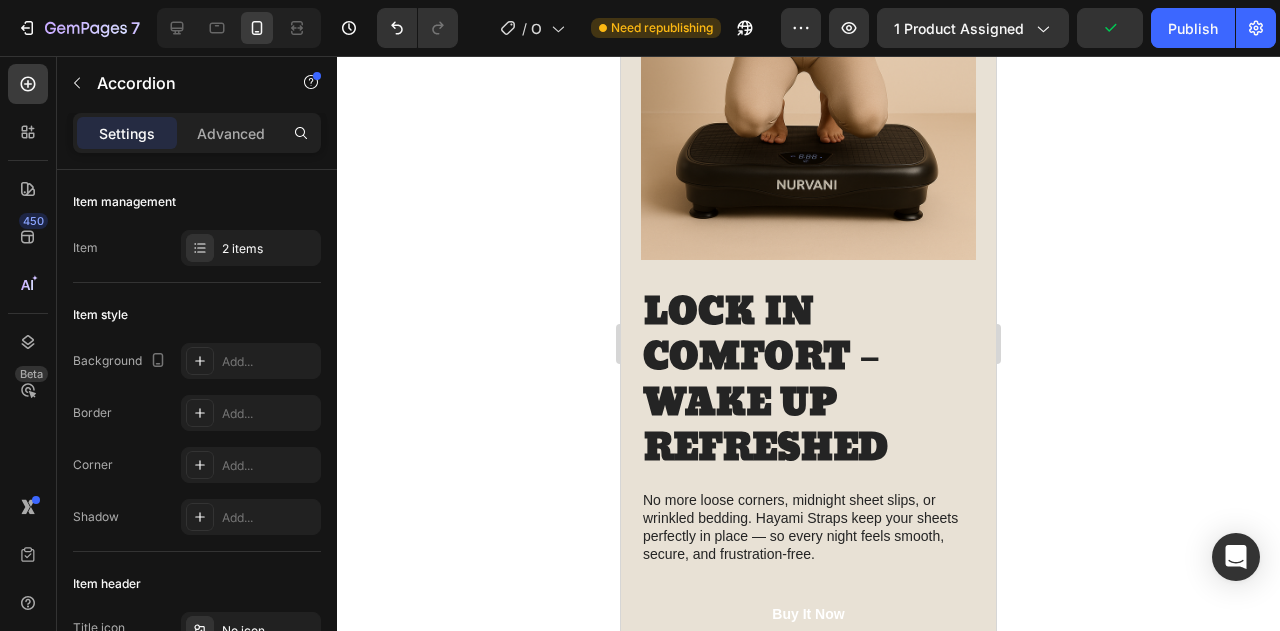 scroll, scrollTop: 2585, scrollLeft: 0, axis: vertical 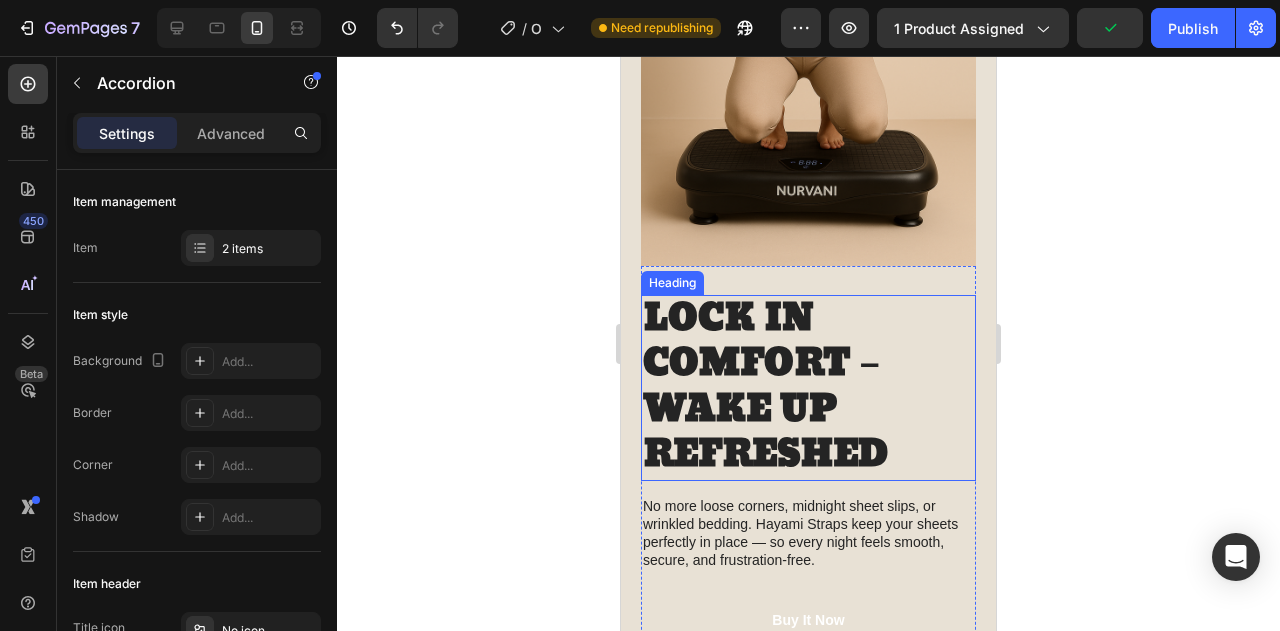 click on "LOCK IN COMFORT – WAKE UP REFRESHED" at bounding box center (766, 387) 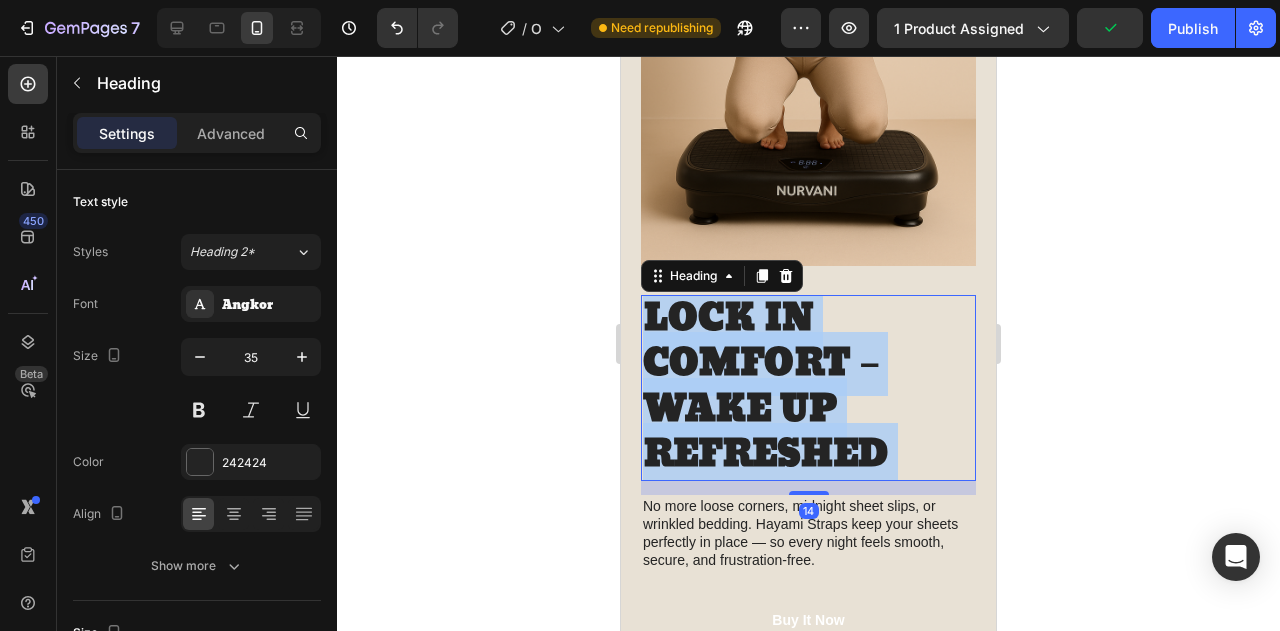 click on "LOCK IN COMFORT – WAKE UP REFRESHED" at bounding box center (766, 387) 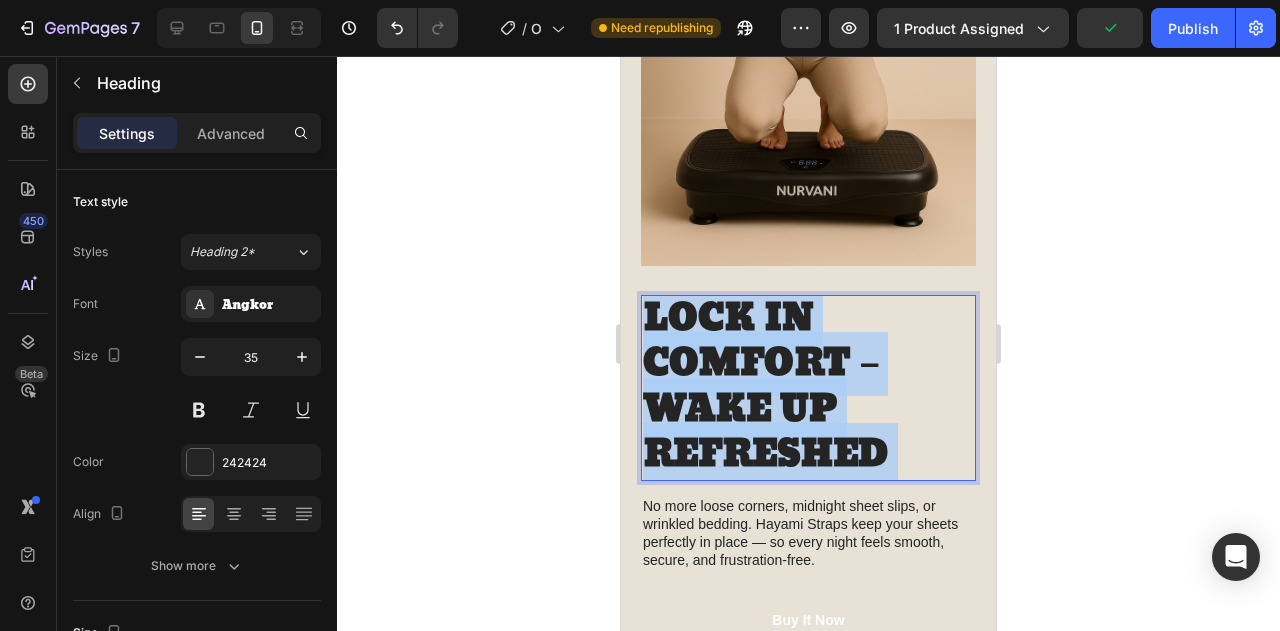 click on "LOCK IN COMFORT – WAKE UP REFRESHED" at bounding box center (766, 387) 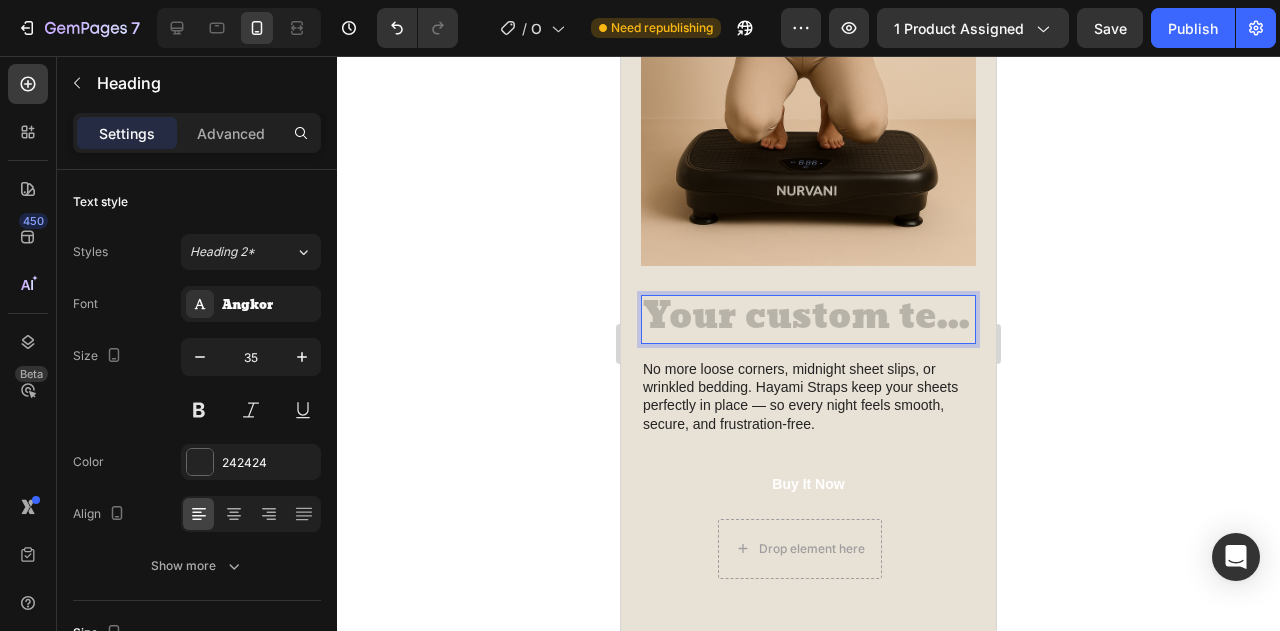 click at bounding box center (808, 320) 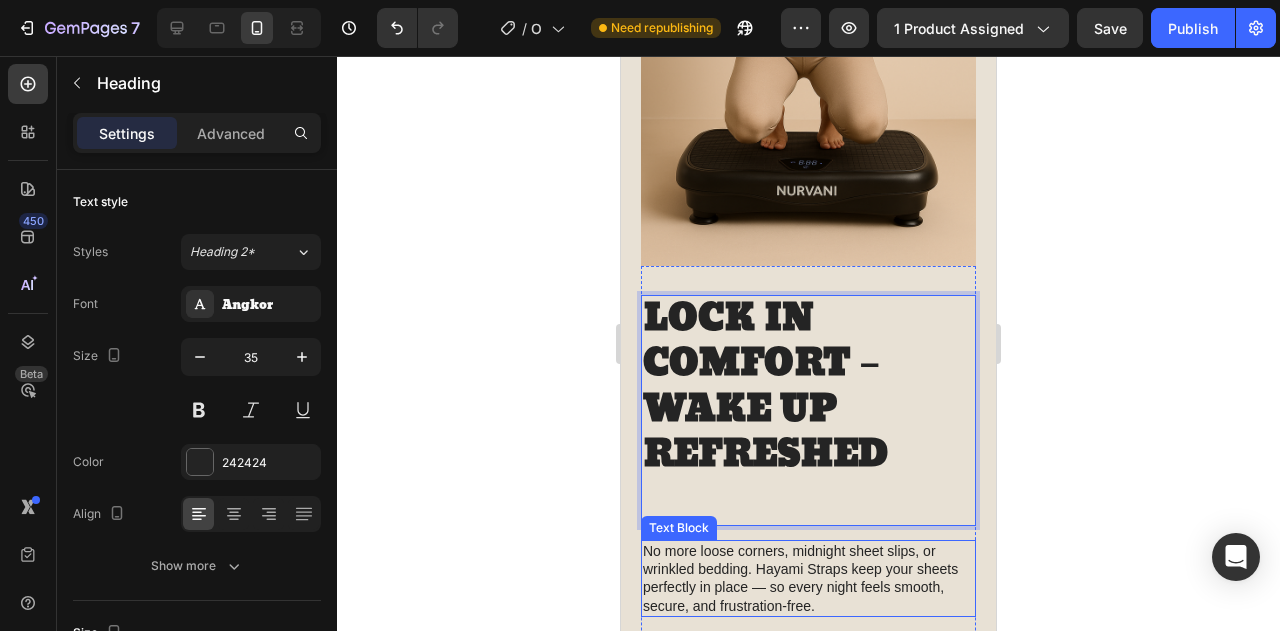 scroll, scrollTop: 6, scrollLeft: 0, axis: vertical 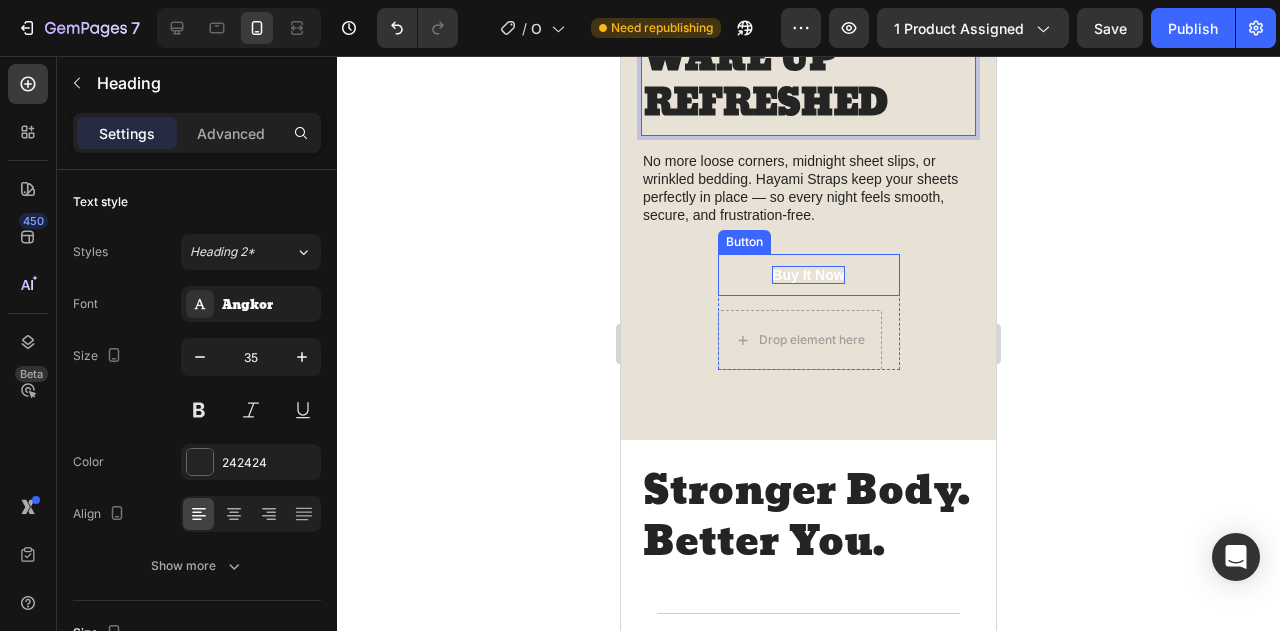click on "Buy It Now" at bounding box center [808, 275] 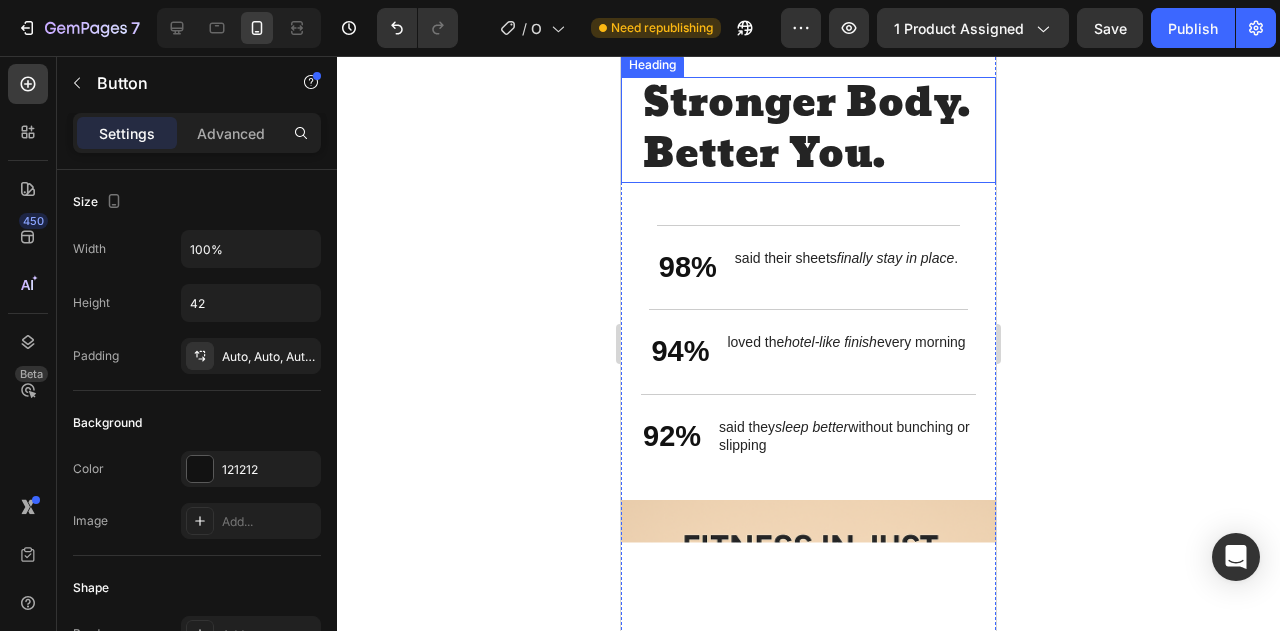 scroll, scrollTop: 3180, scrollLeft: 0, axis: vertical 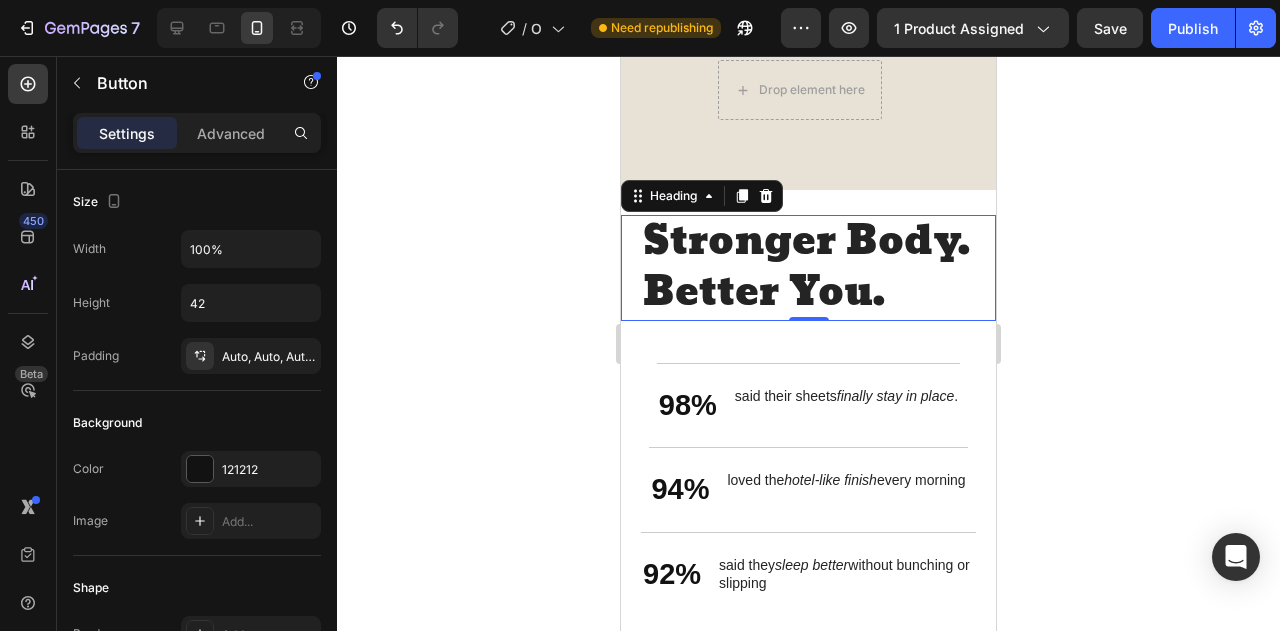 click on "Stronger Body. Better You." at bounding box center [808, 267] 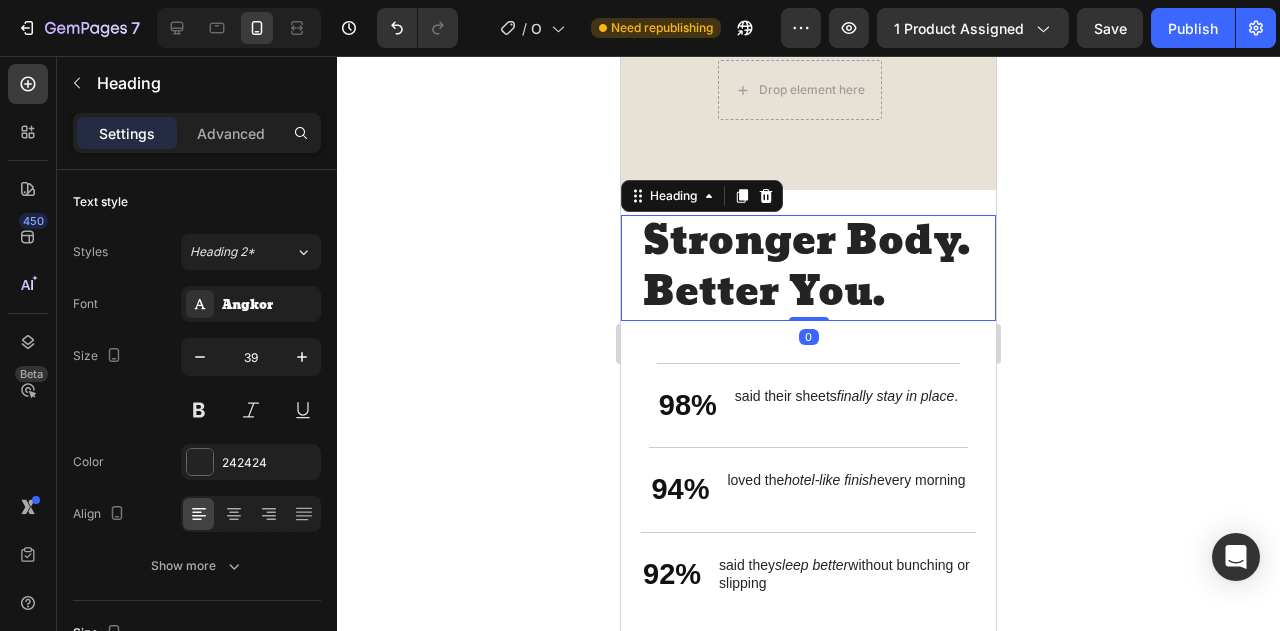 click on "Stronger Body. Better You." at bounding box center [808, 267] 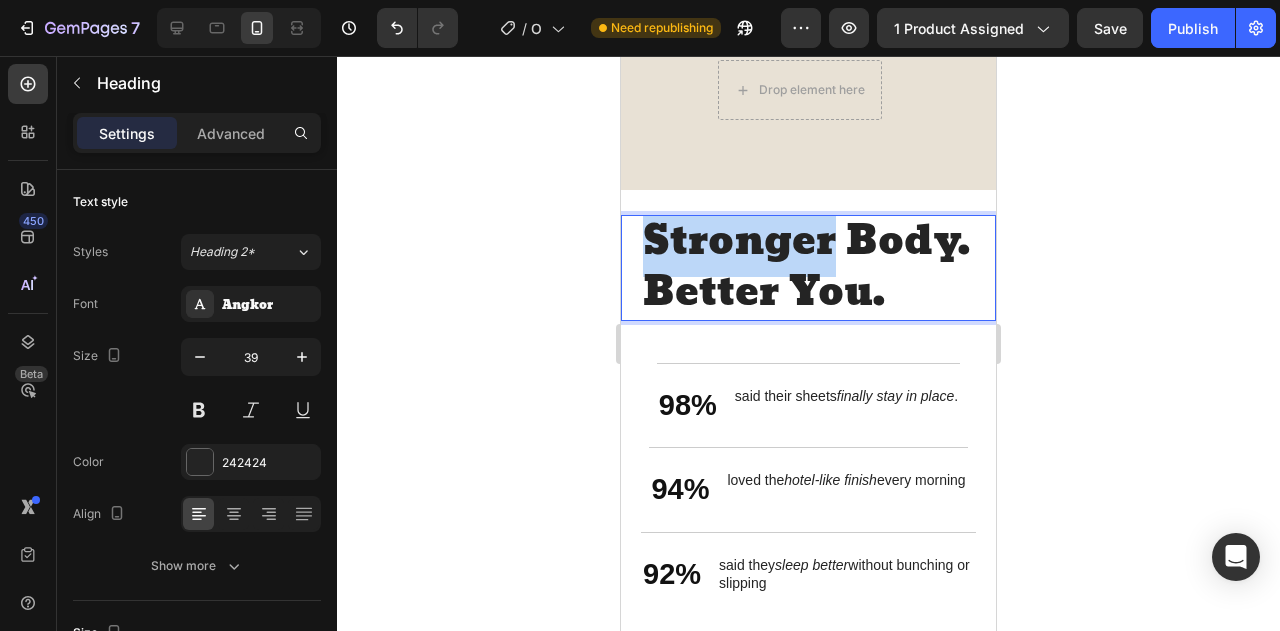 click on "Stronger Body. Better You." at bounding box center (808, 267) 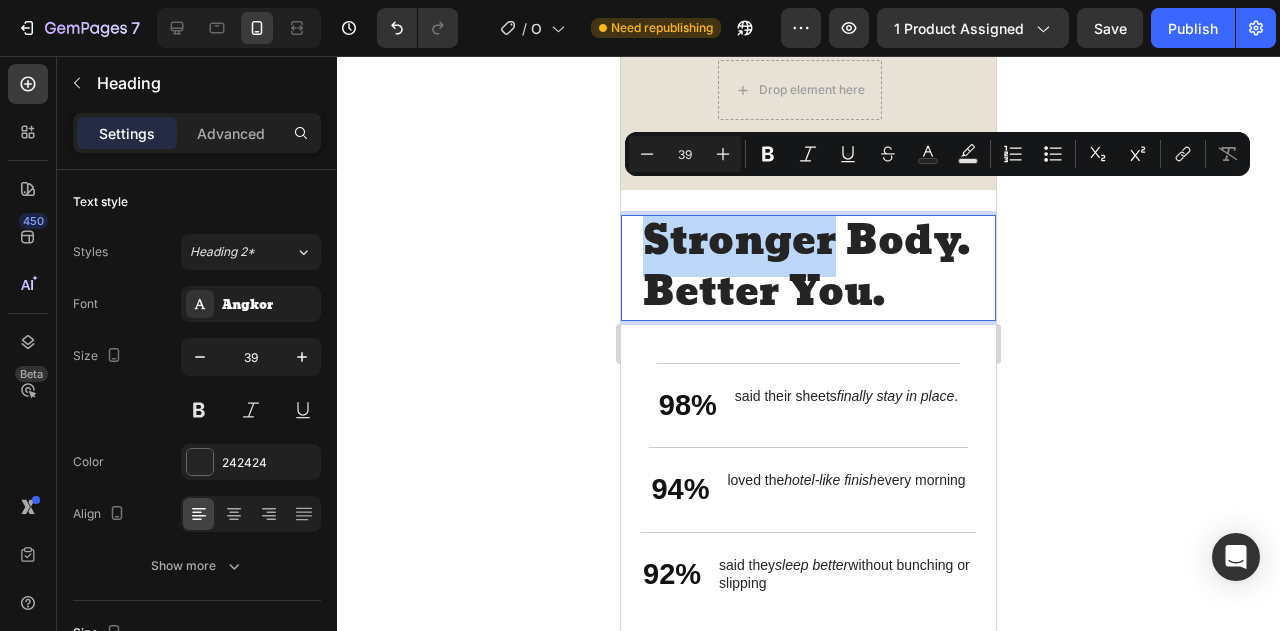 click on "Stronger Body. Better You." at bounding box center [808, 267] 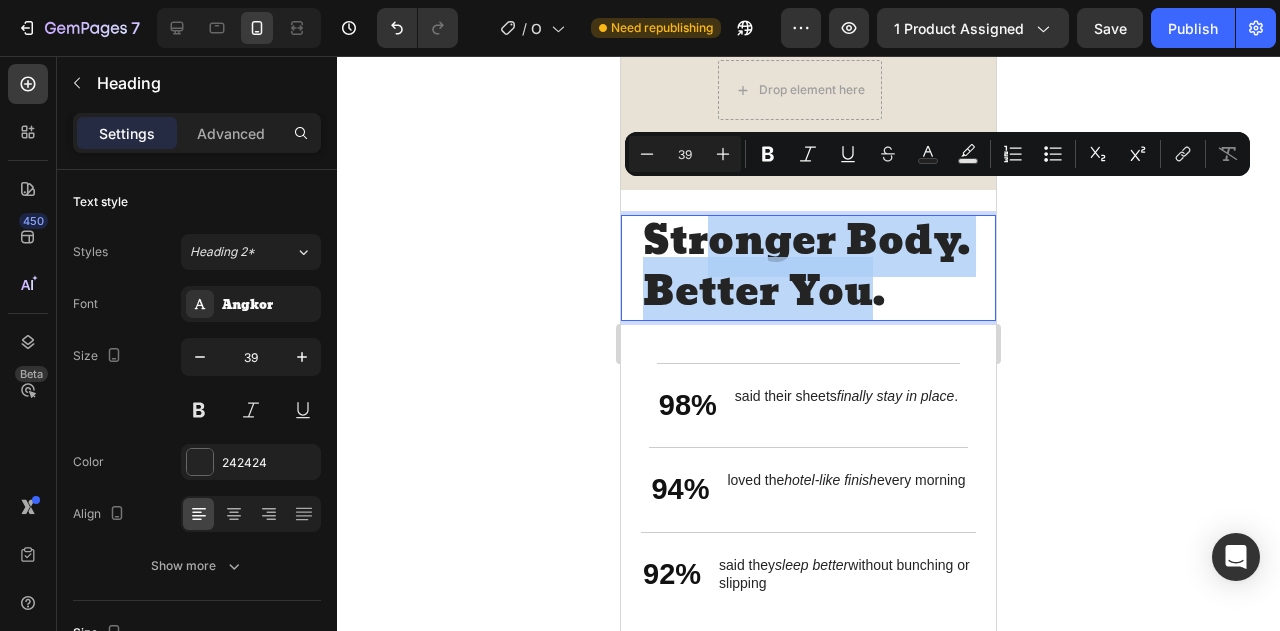 drag, startPoint x: 708, startPoint y: 251, endPoint x: 718, endPoint y: 321, distance: 70.71068 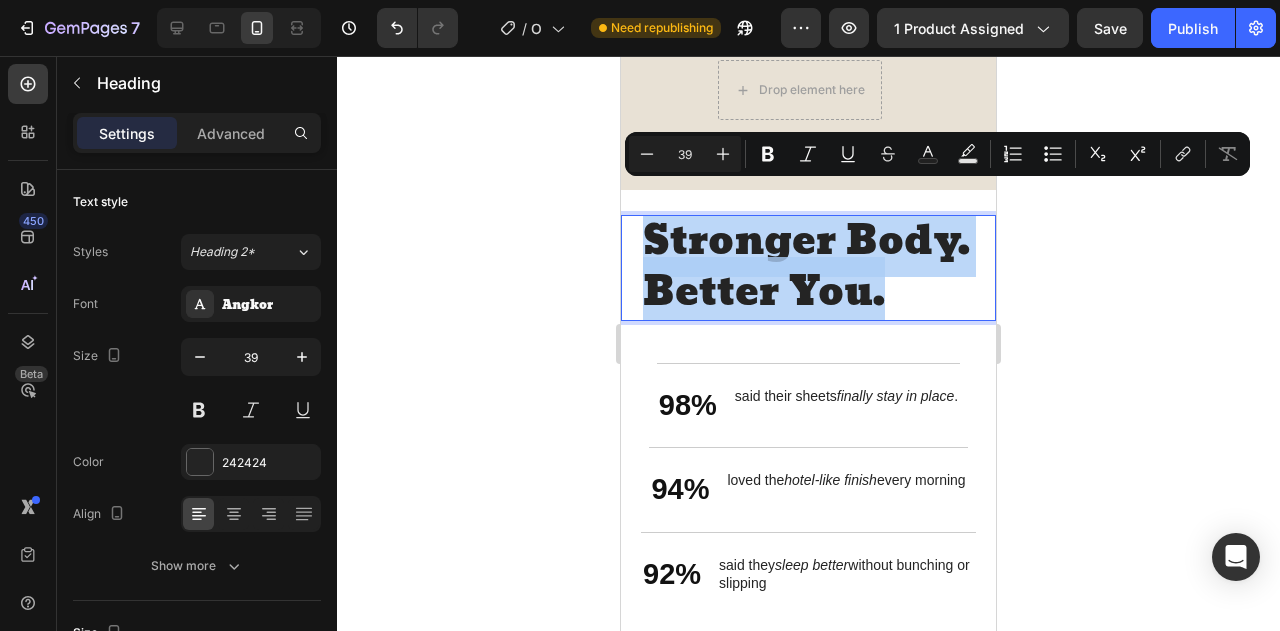 click on "Stronger Body. Better You." at bounding box center (808, 267) 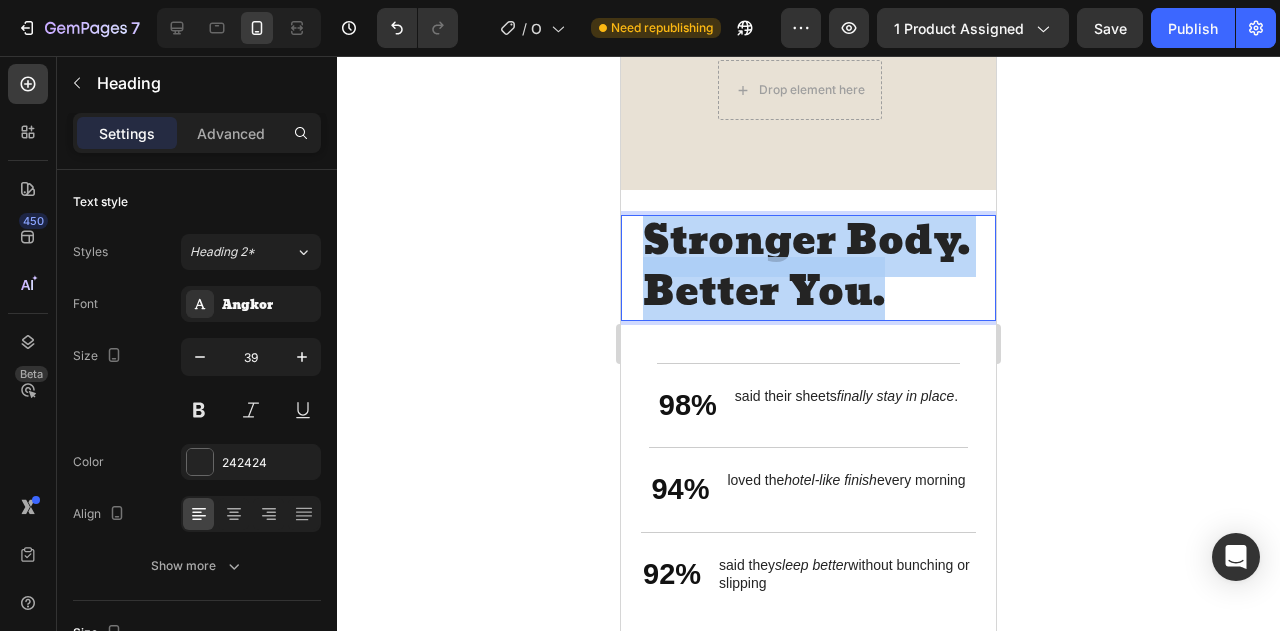click on "Stronger Body. Better You." at bounding box center (808, 267) 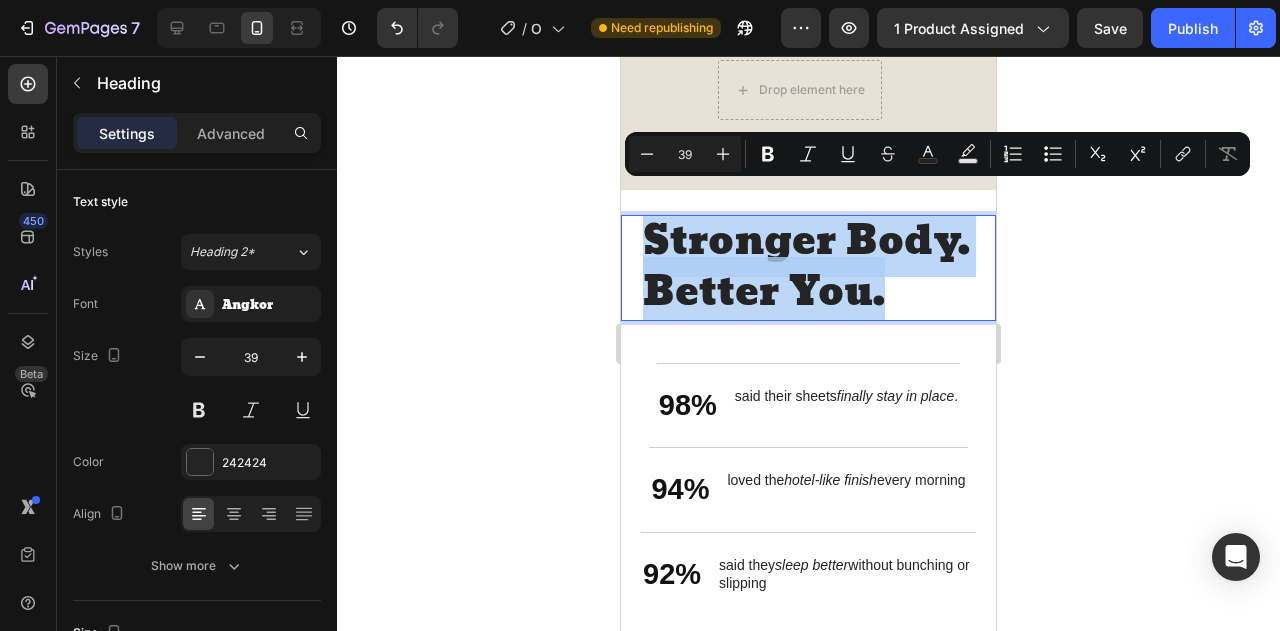 click on "Stronger Body. Better You." at bounding box center (808, 267) 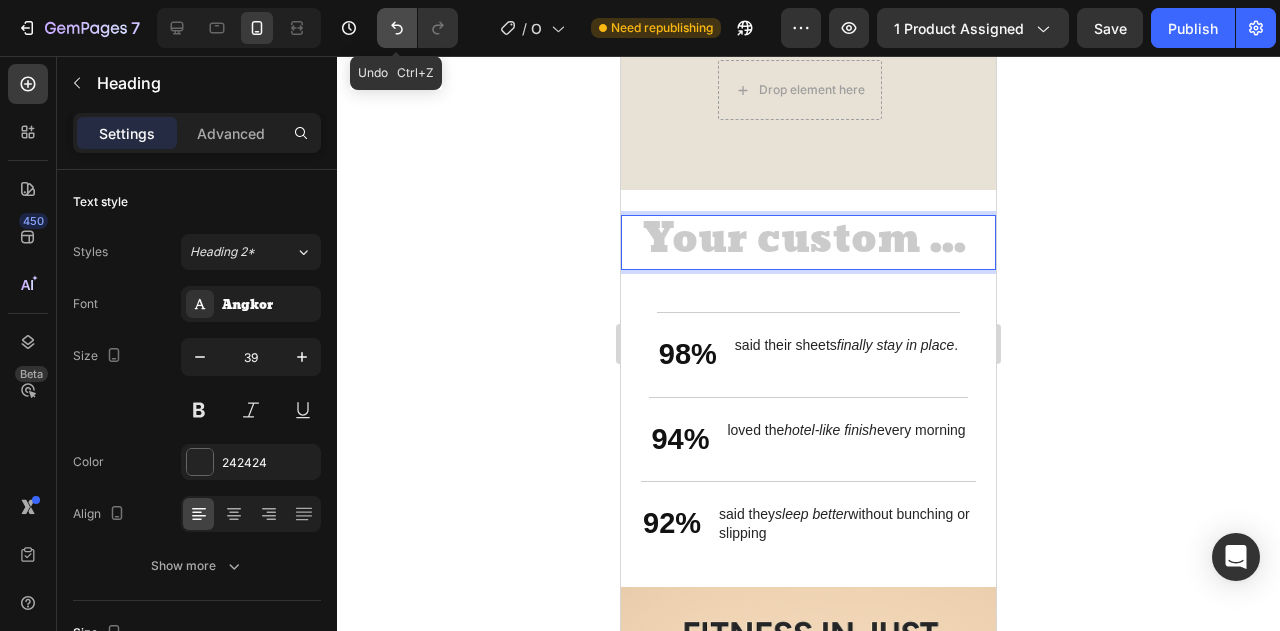 click 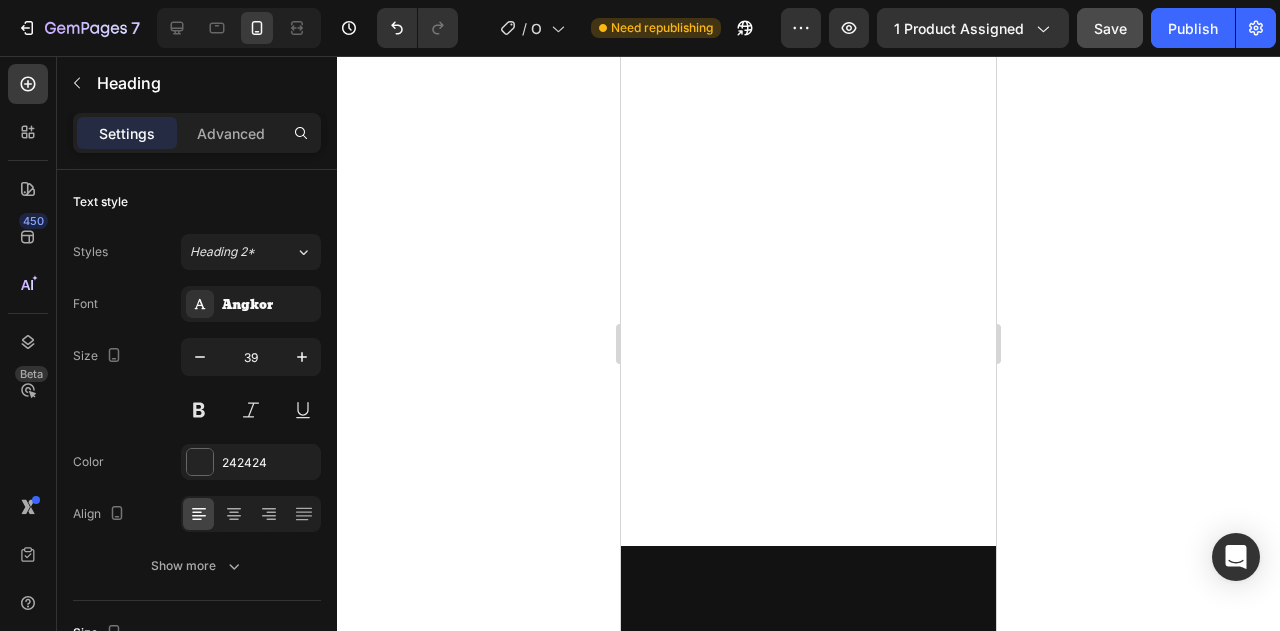 scroll, scrollTop: 0, scrollLeft: 0, axis: both 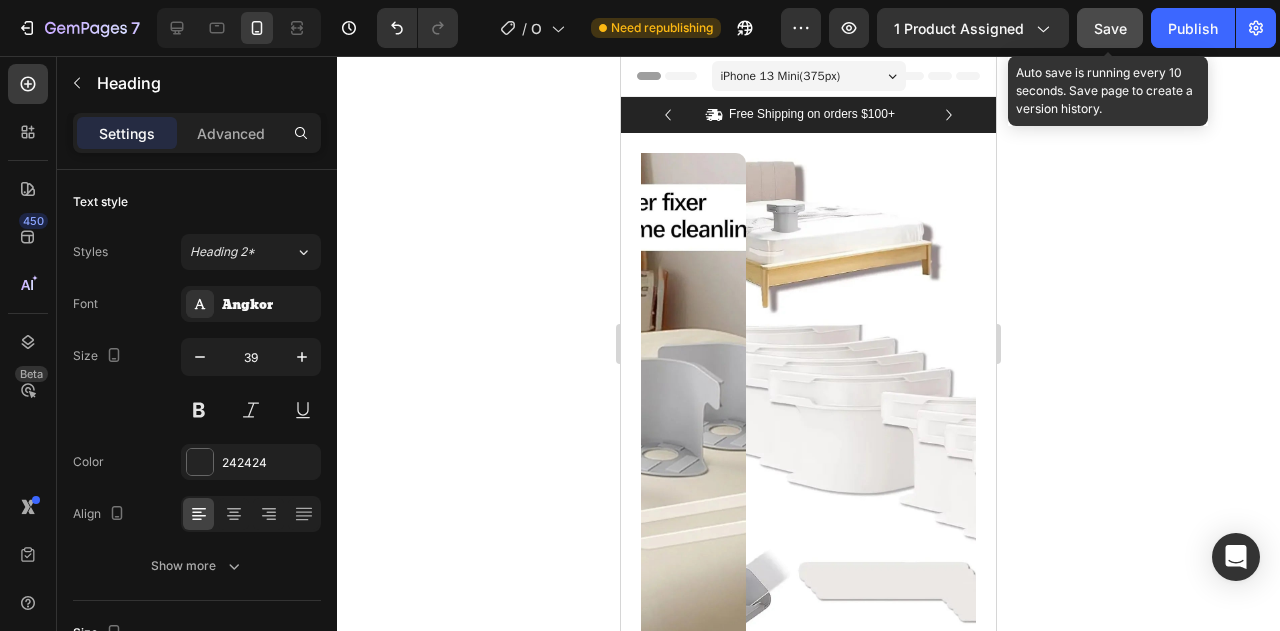 click on "Save" 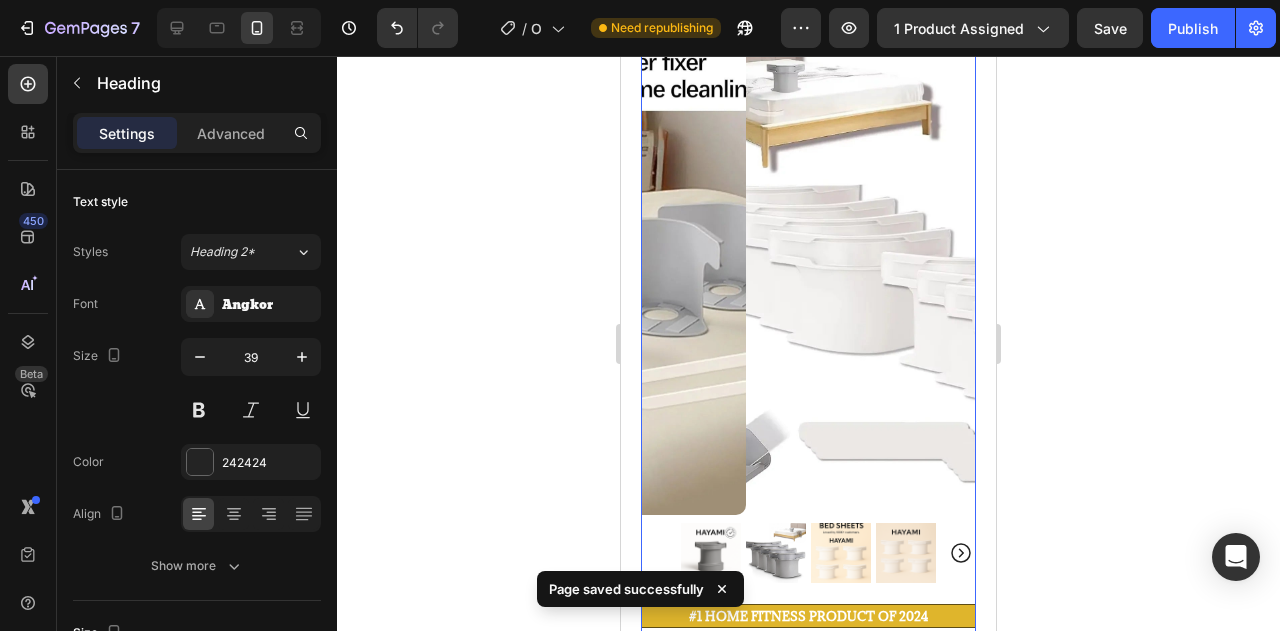scroll, scrollTop: 121, scrollLeft: 0, axis: vertical 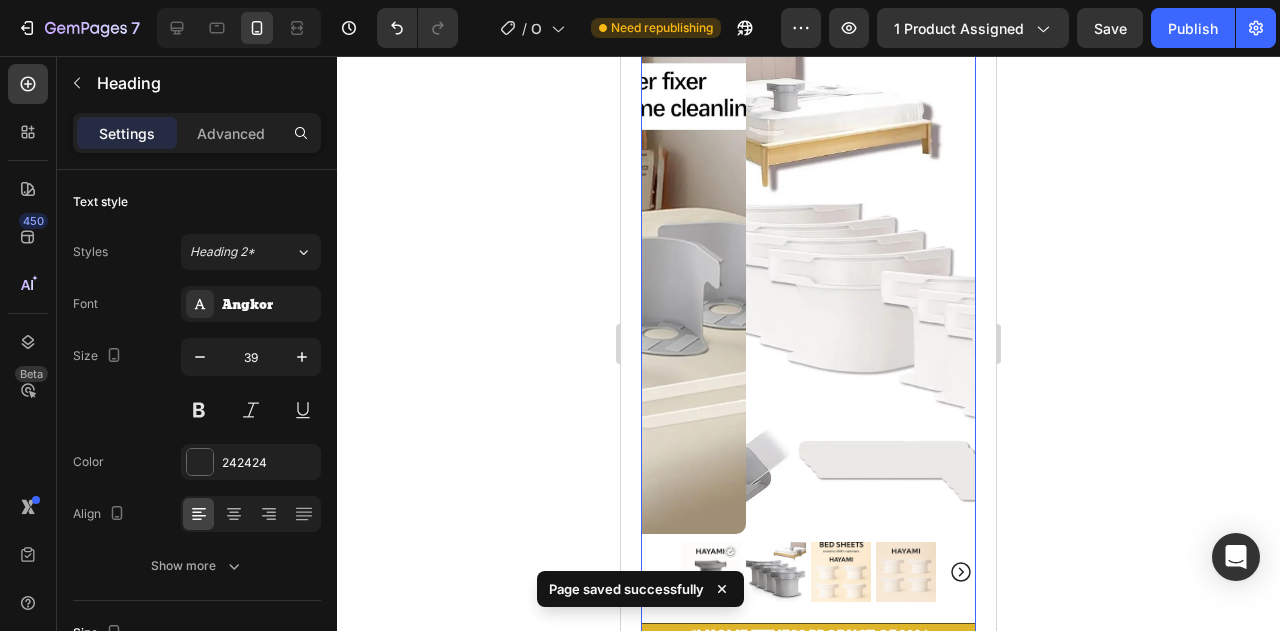 click at bounding box center (913, 283) 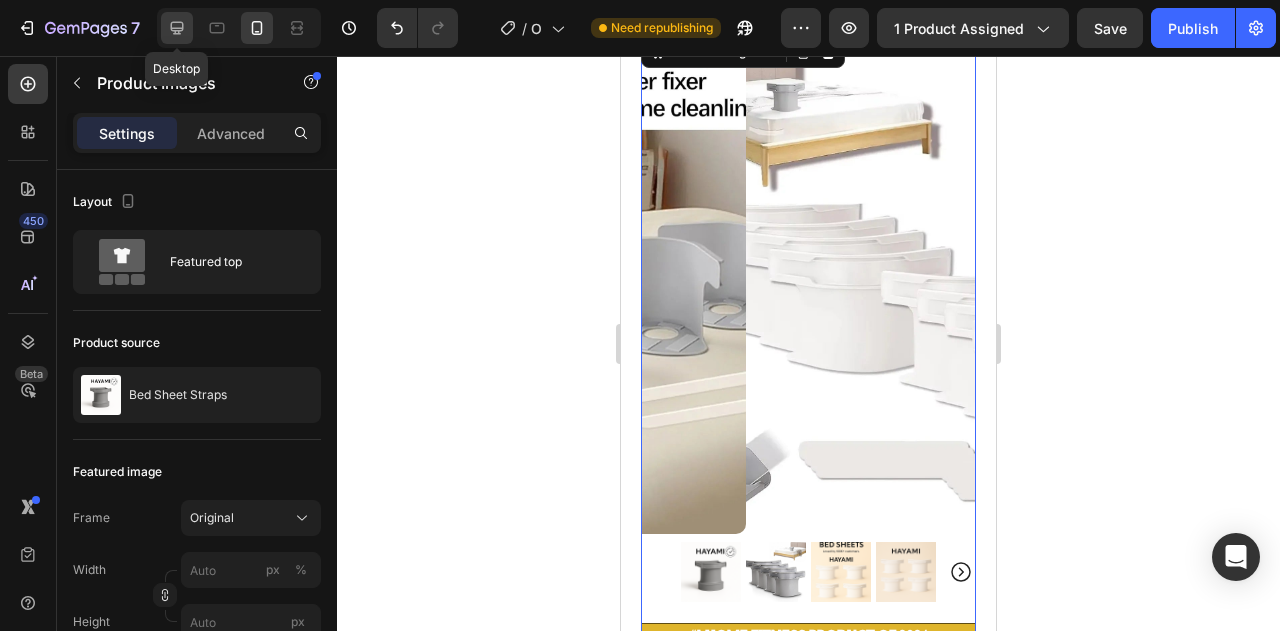 click 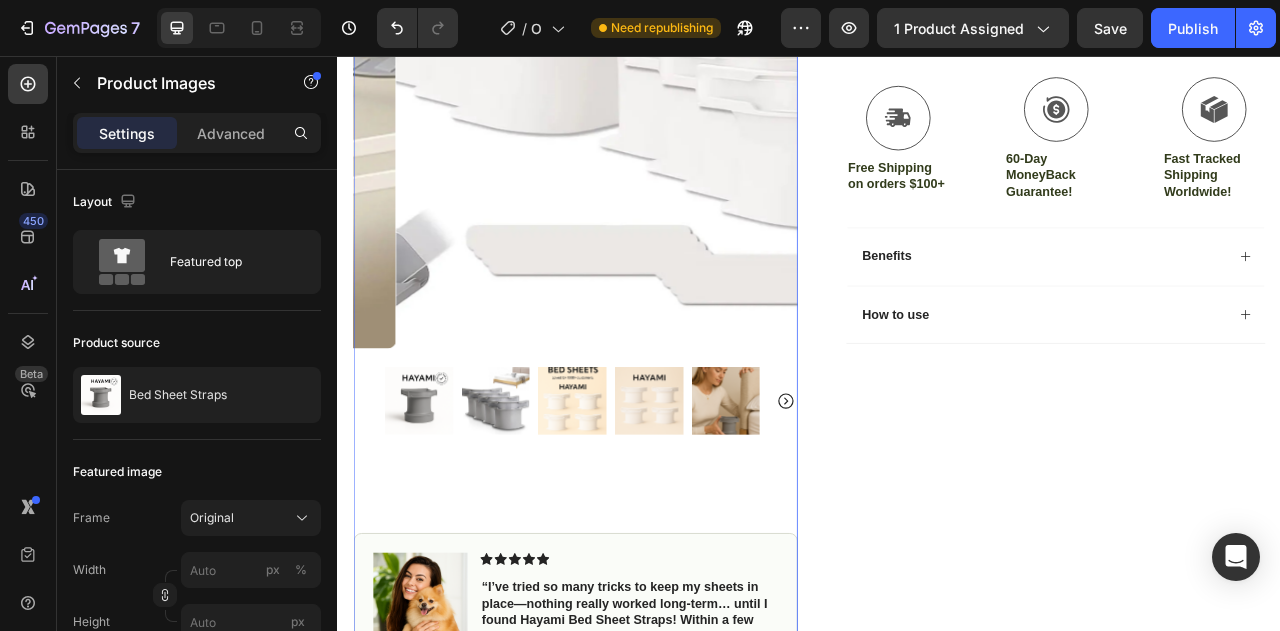 scroll, scrollTop: 608, scrollLeft: 0, axis: vertical 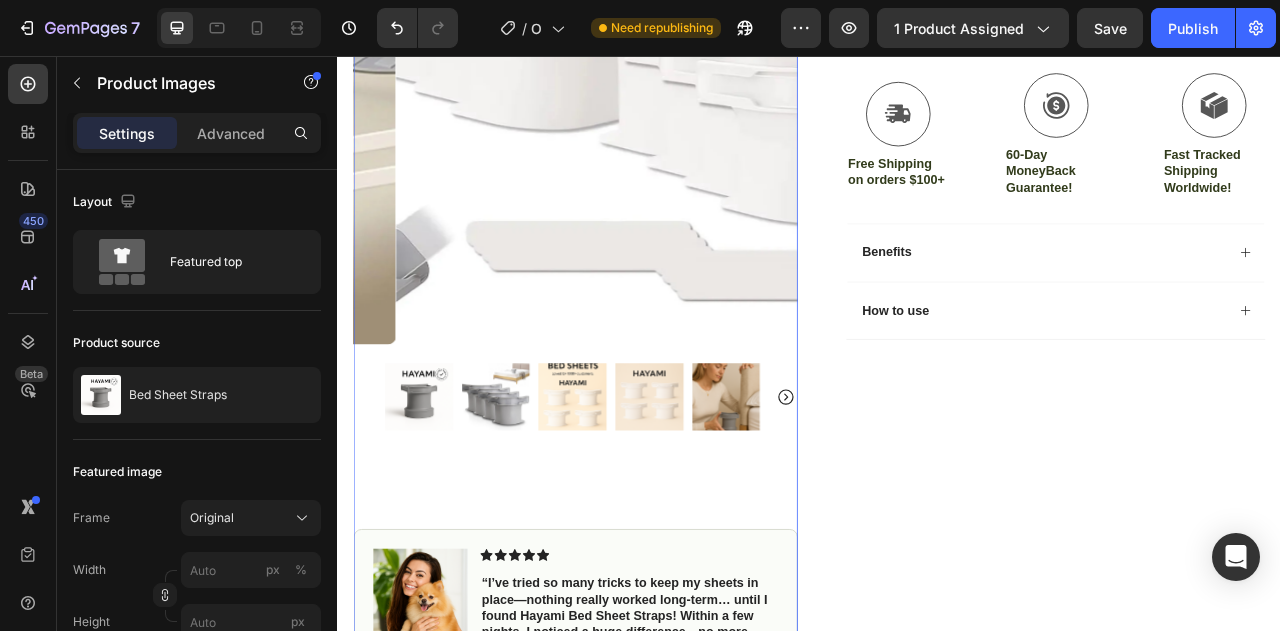 click at bounding box center (440, 489) 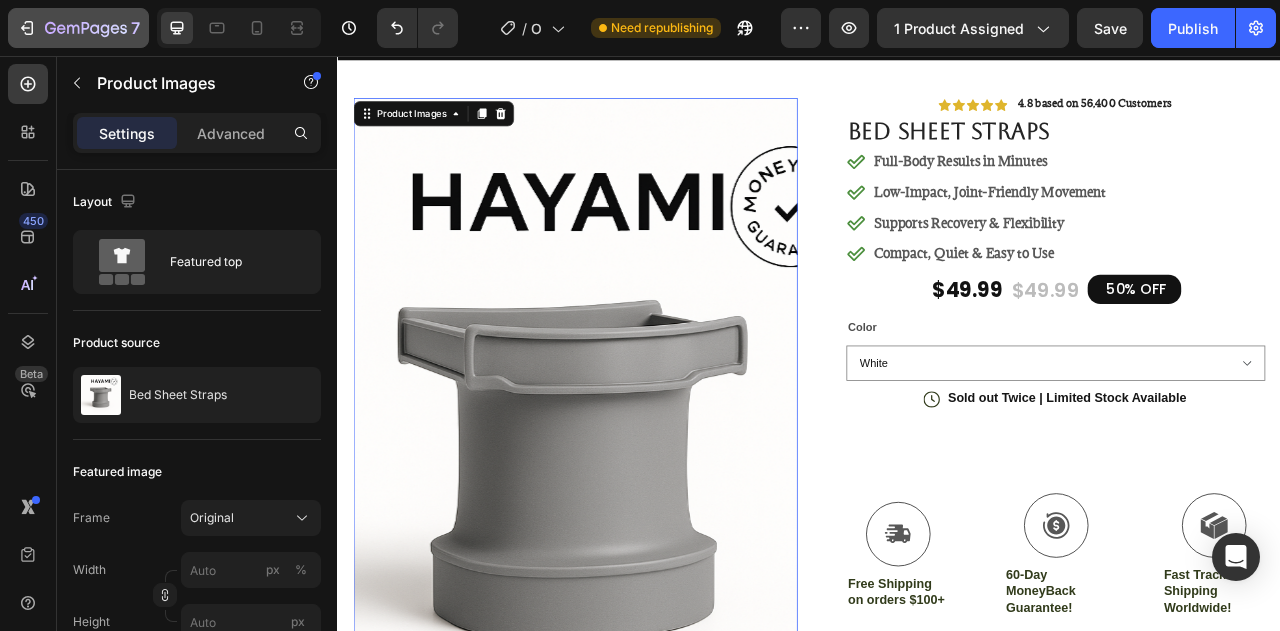 scroll, scrollTop: 70, scrollLeft: 0, axis: vertical 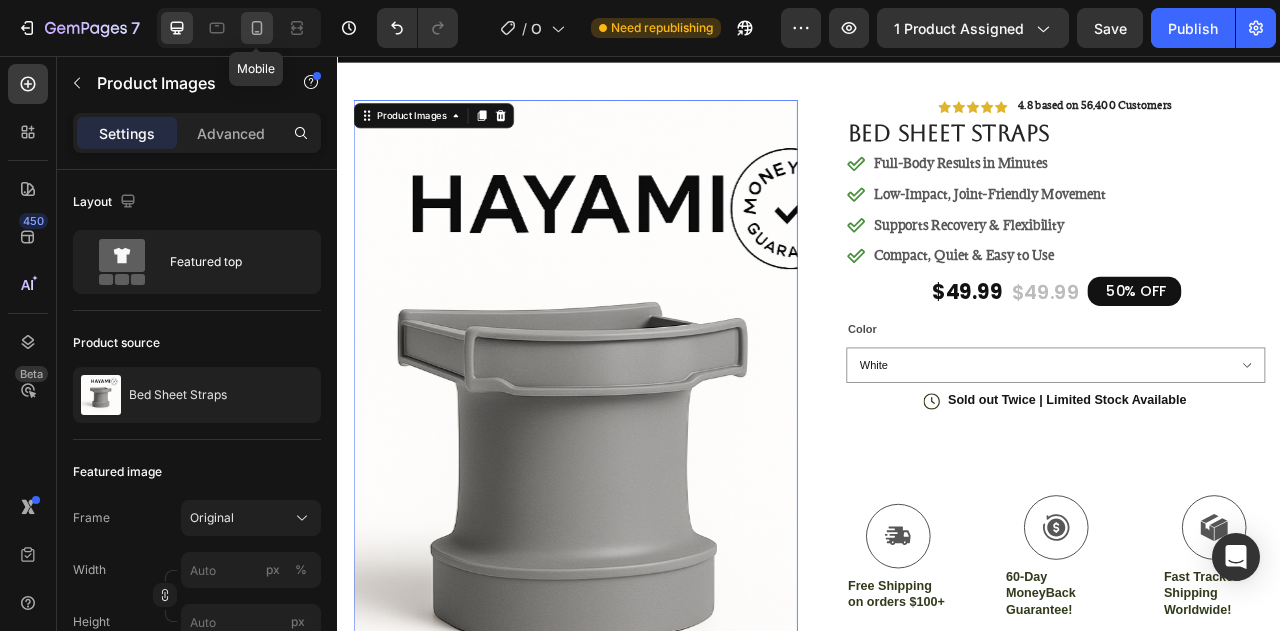 click 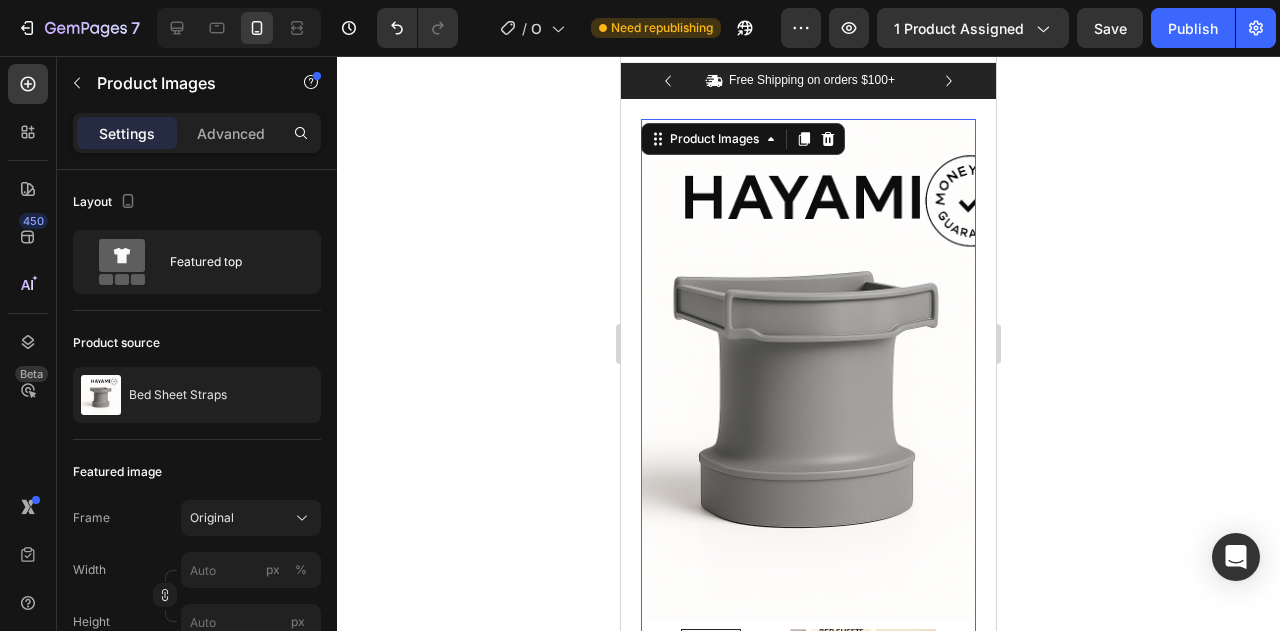 scroll, scrollTop: 0, scrollLeft: 0, axis: both 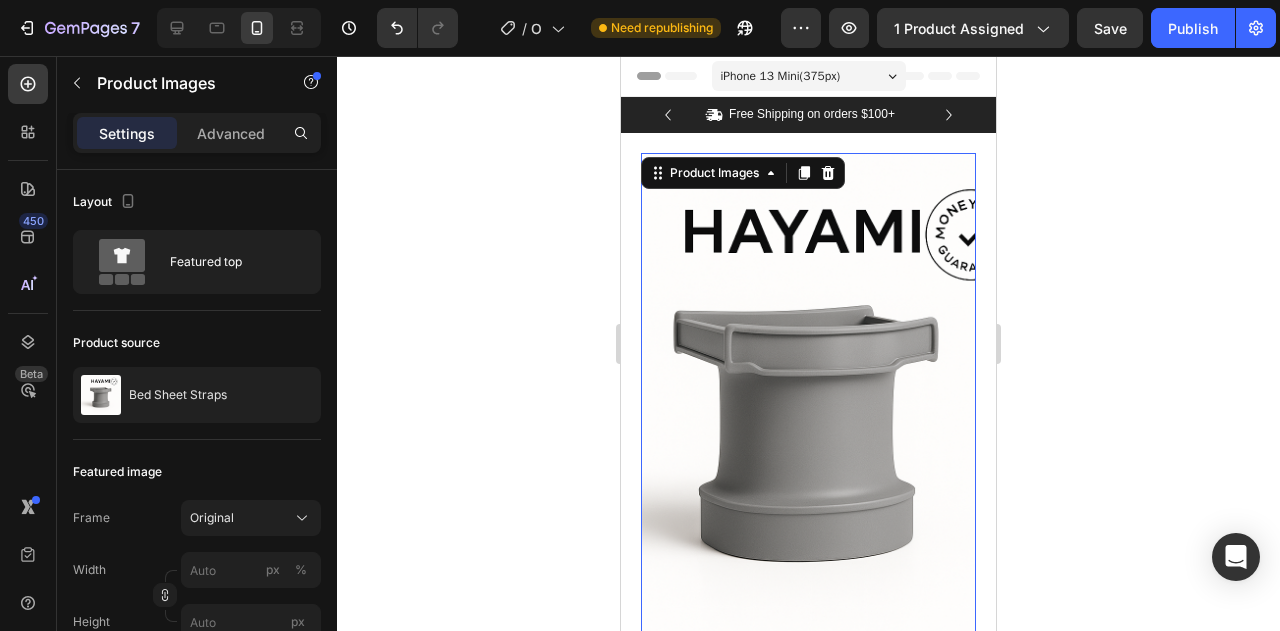click at bounding box center (808, 404) 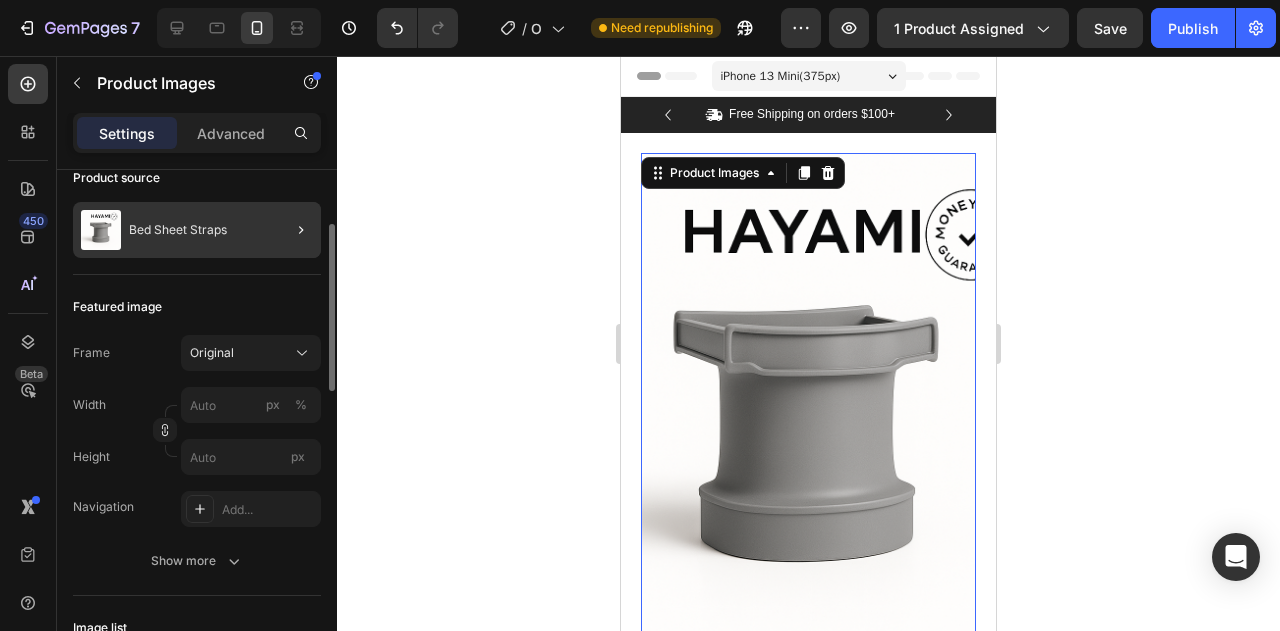 scroll, scrollTop: 166, scrollLeft: 0, axis: vertical 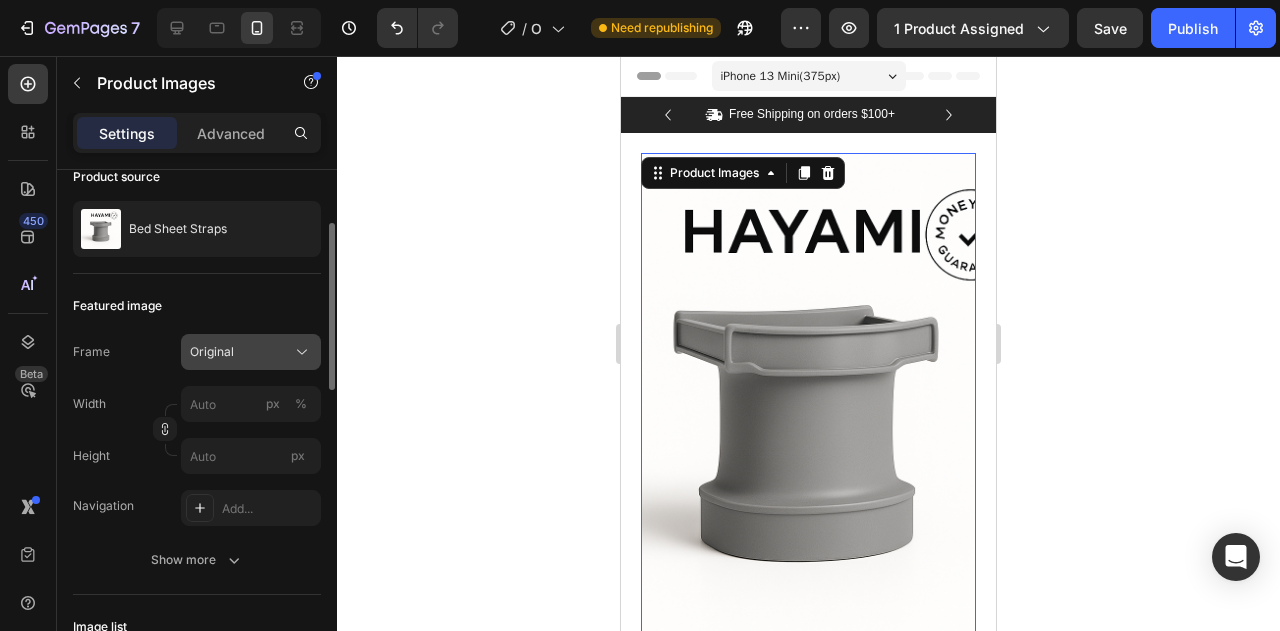 click on "Original" at bounding box center [251, 352] 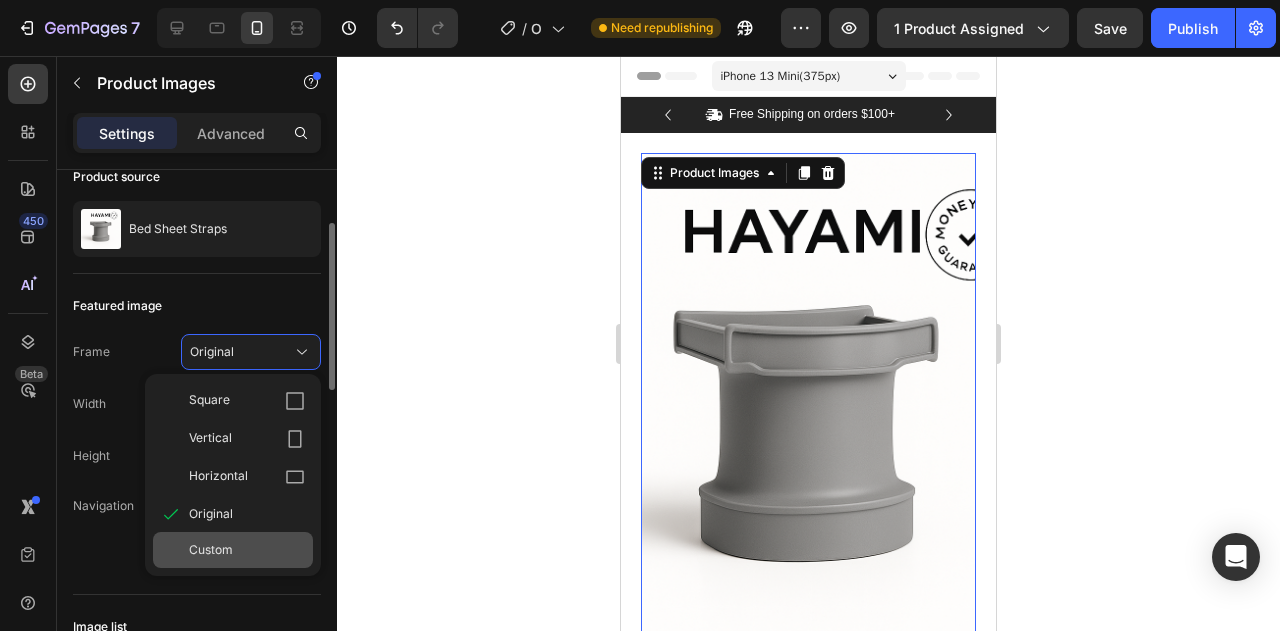click on "Custom" at bounding box center [247, 550] 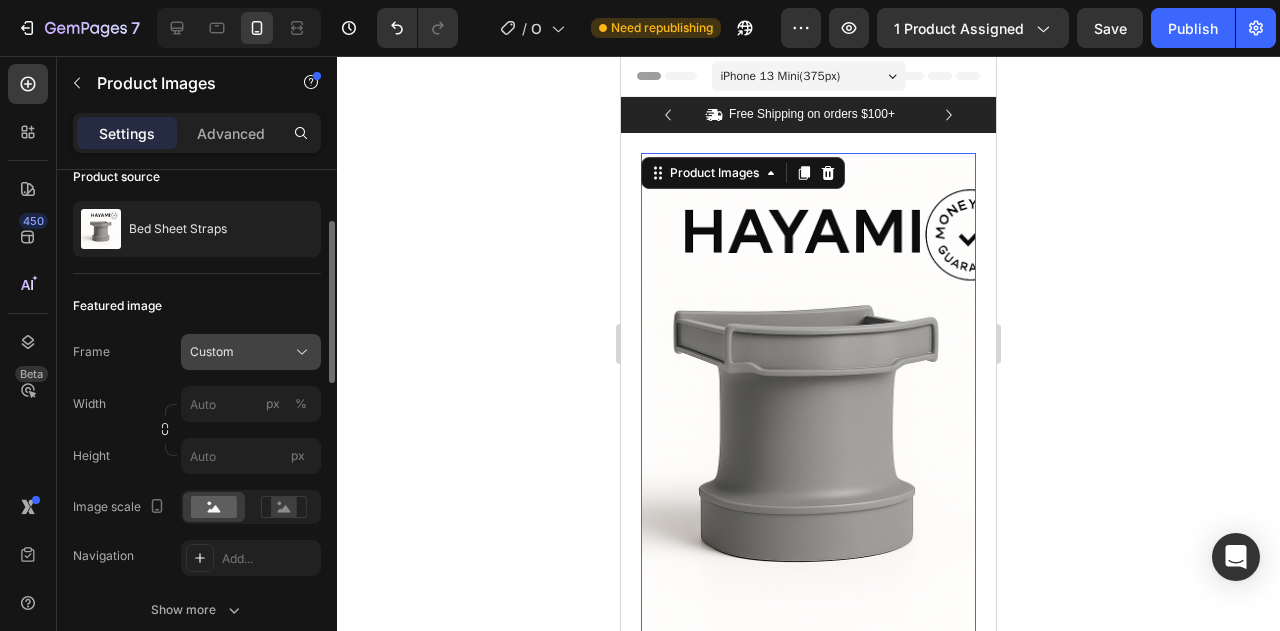 click on "Custom" at bounding box center [251, 352] 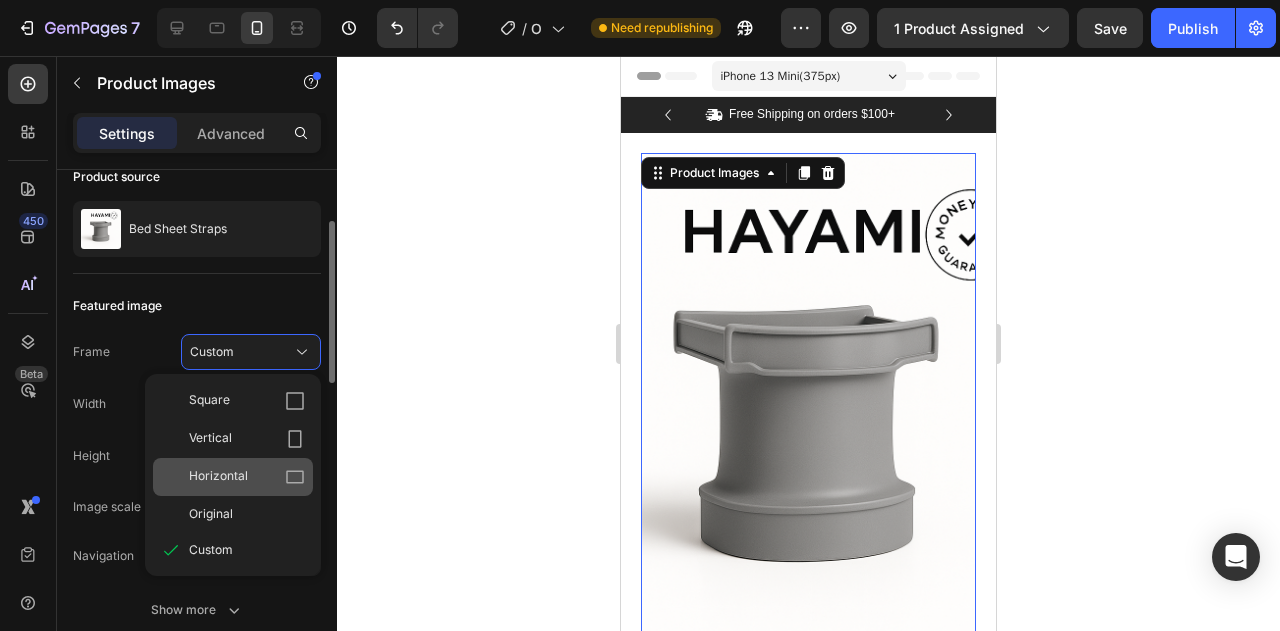 click on "Horizontal" 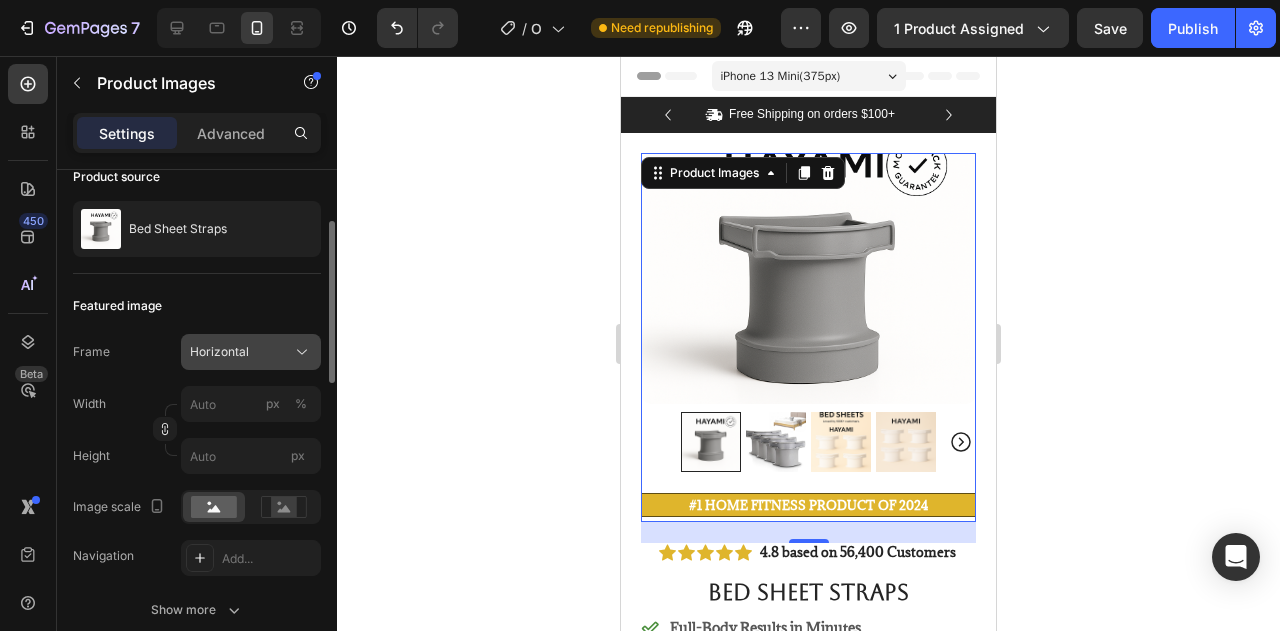 click on "Horizontal" at bounding box center [251, 352] 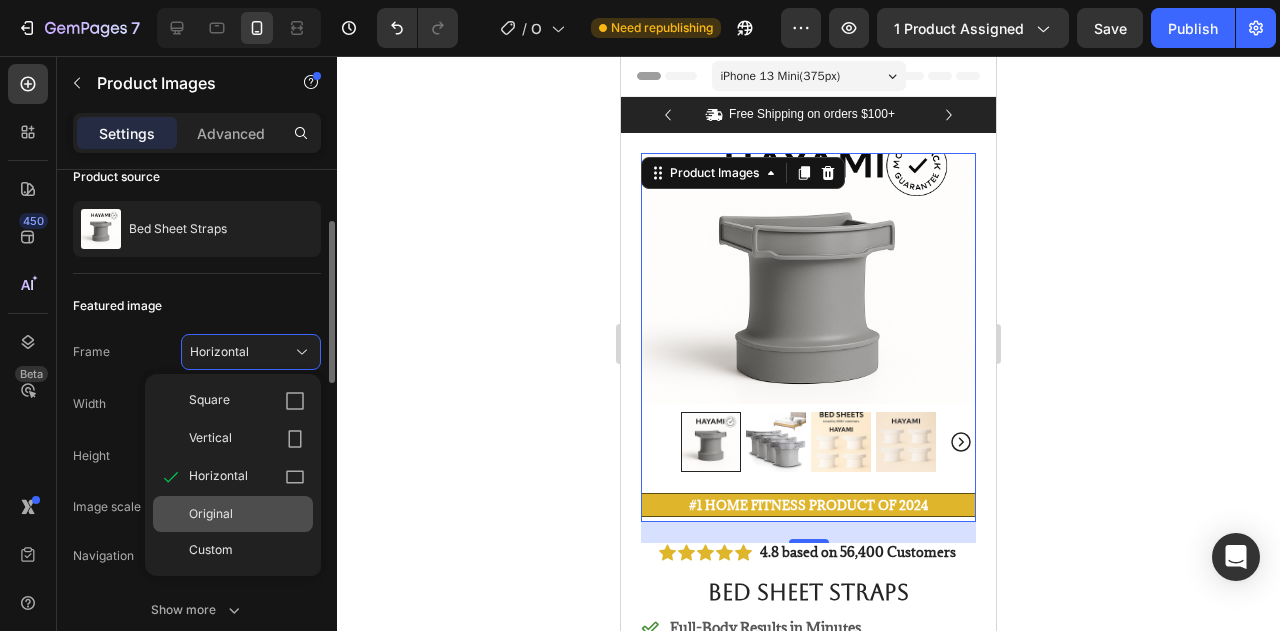 click on "Original" at bounding box center [247, 514] 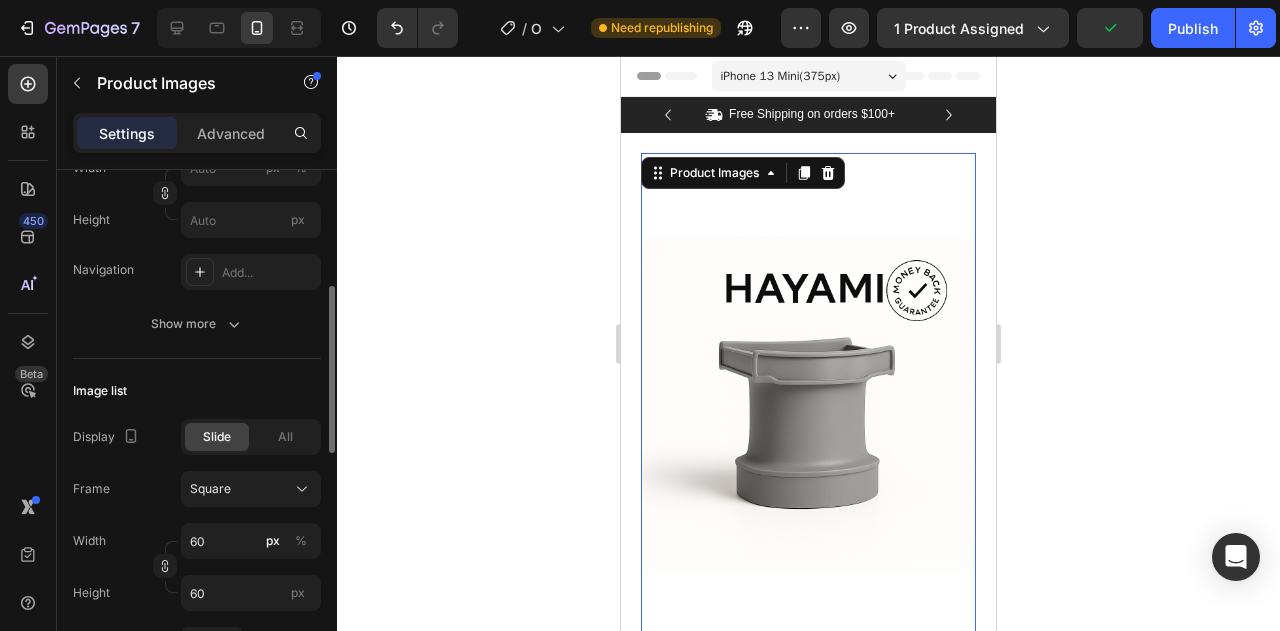 scroll, scrollTop: 408, scrollLeft: 0, axis: vertical 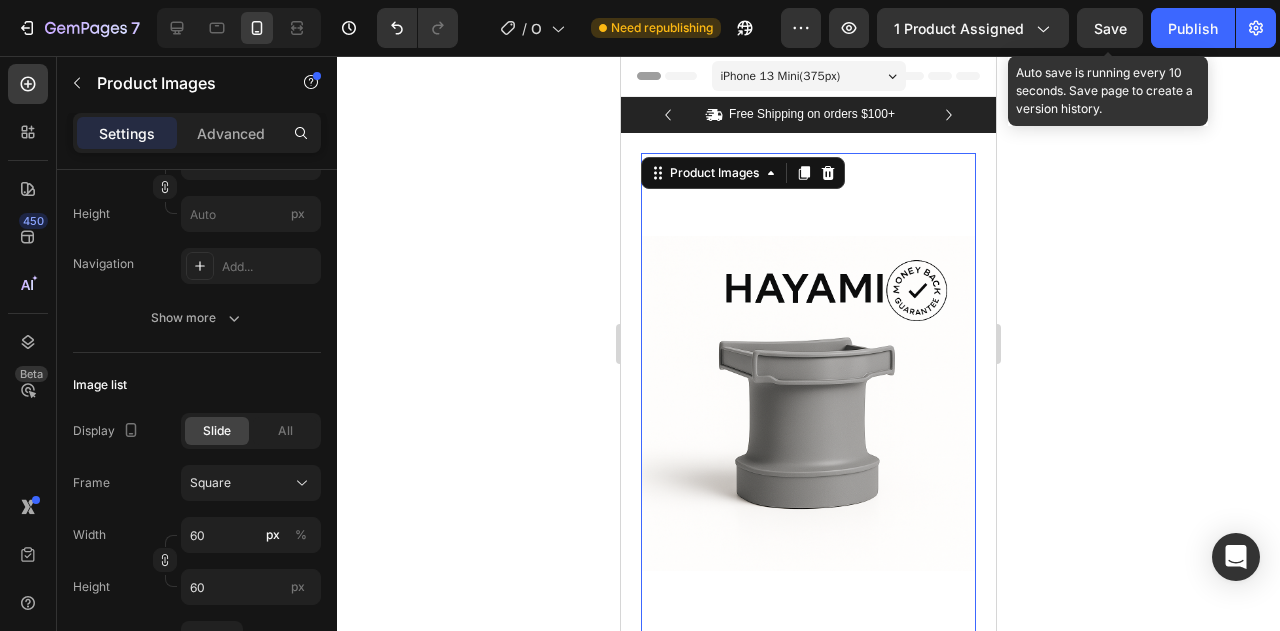 click on "Save" at bounding box center (1110, 28) 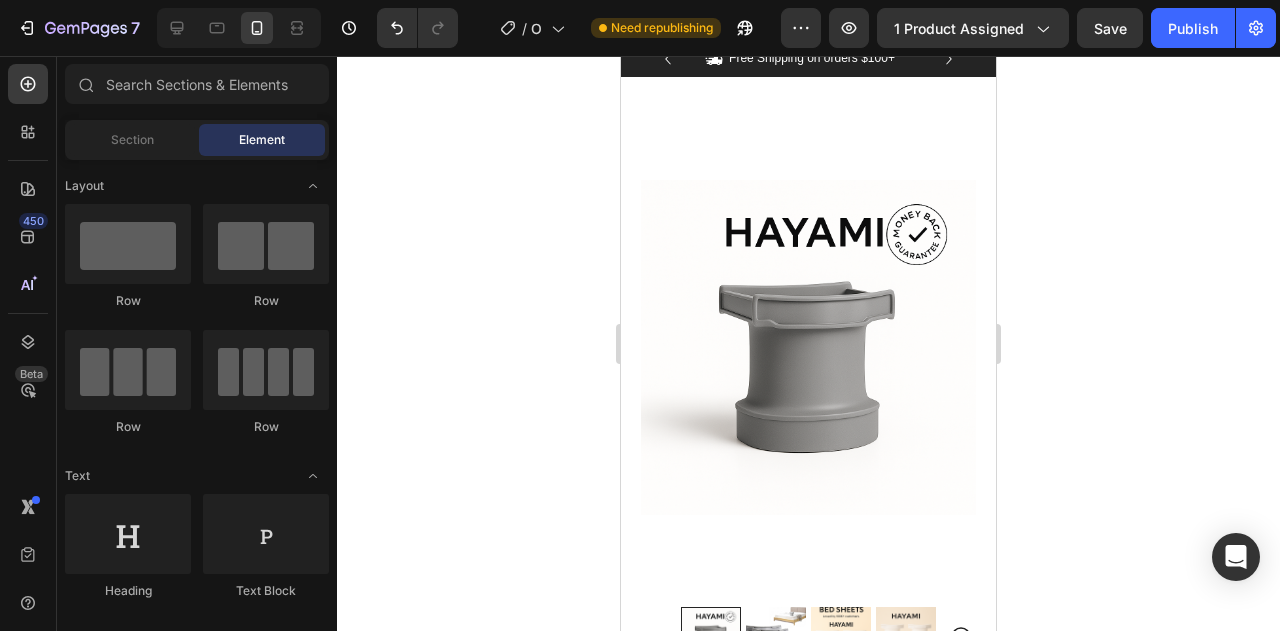scroll, scrollTop: 25, scrollLeft: 0, axis: vertical 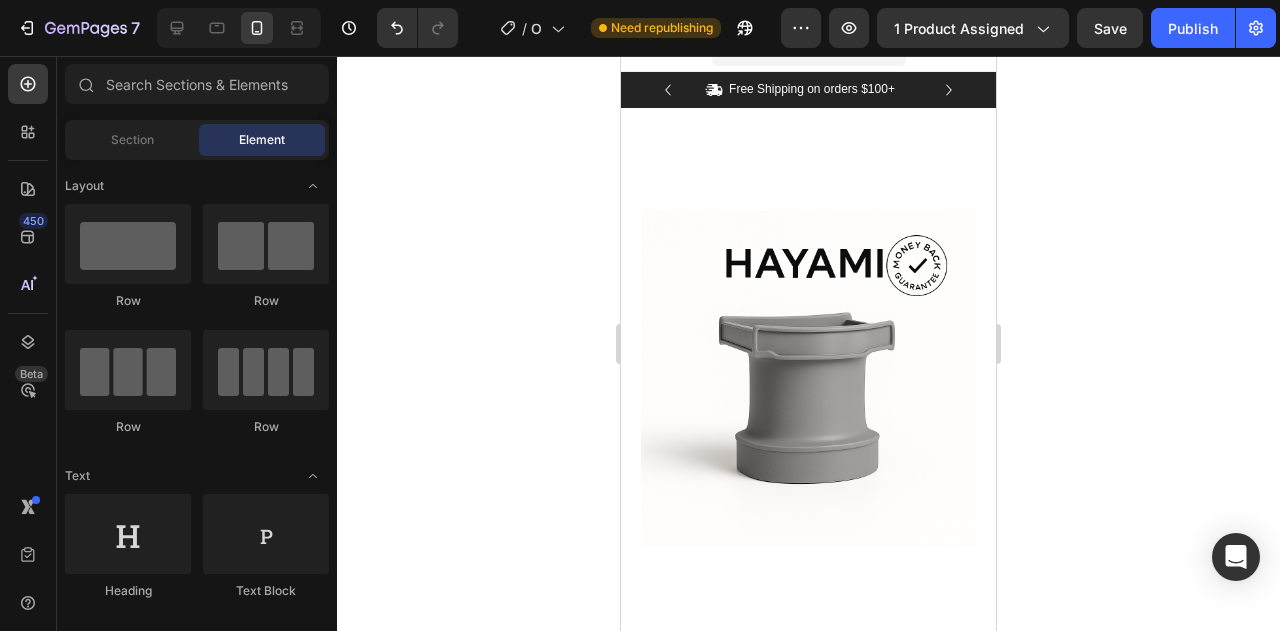 drag, startPoint x: 990, startPoint y: 95, endPoint x: 1626, endPoint y: 153, distance: 638.63916 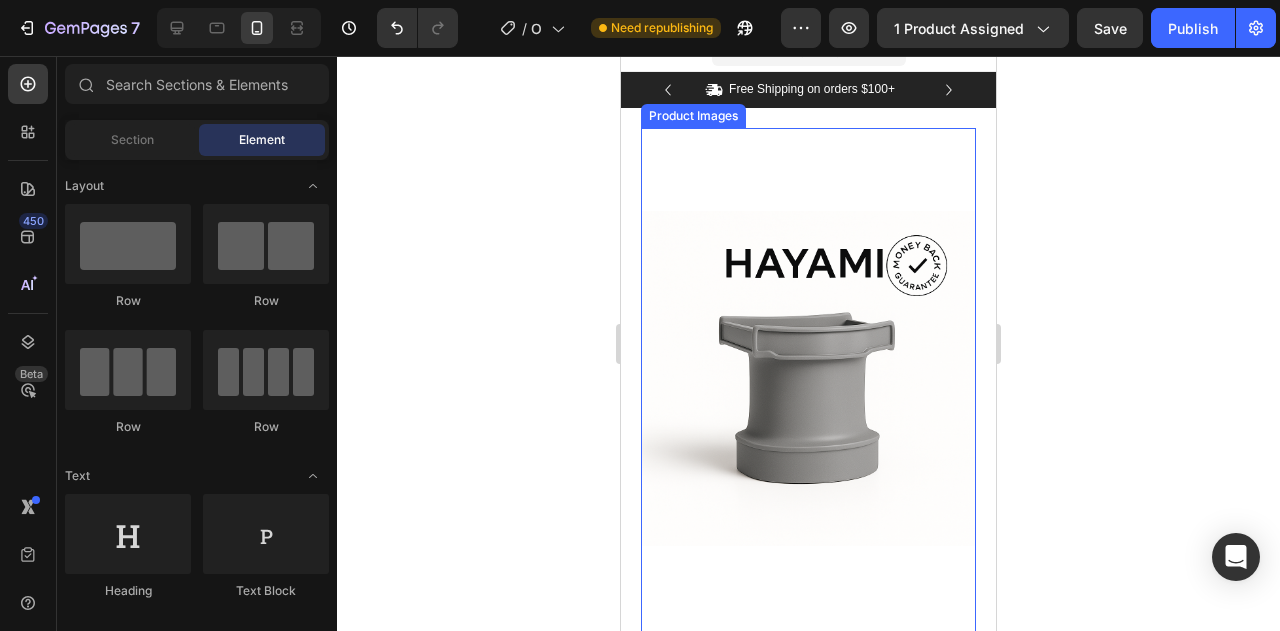 scroll, scrollTop: 228, scrollLeft: 0, axis: vertical 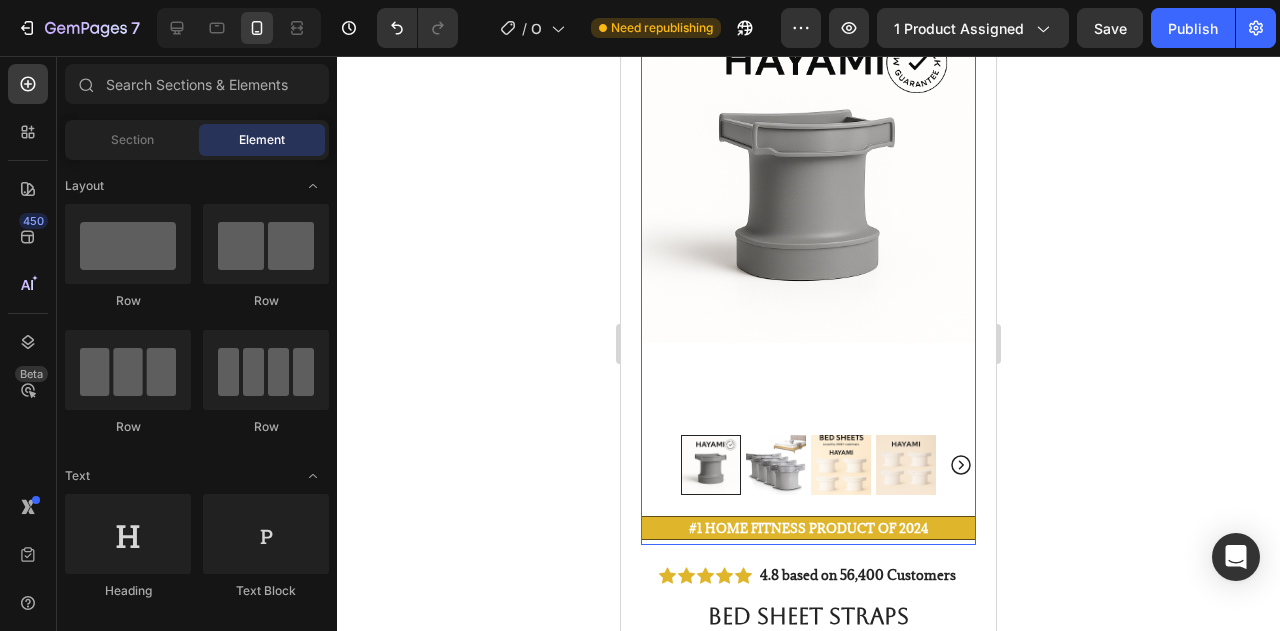 click at bounding box center [776, 465] 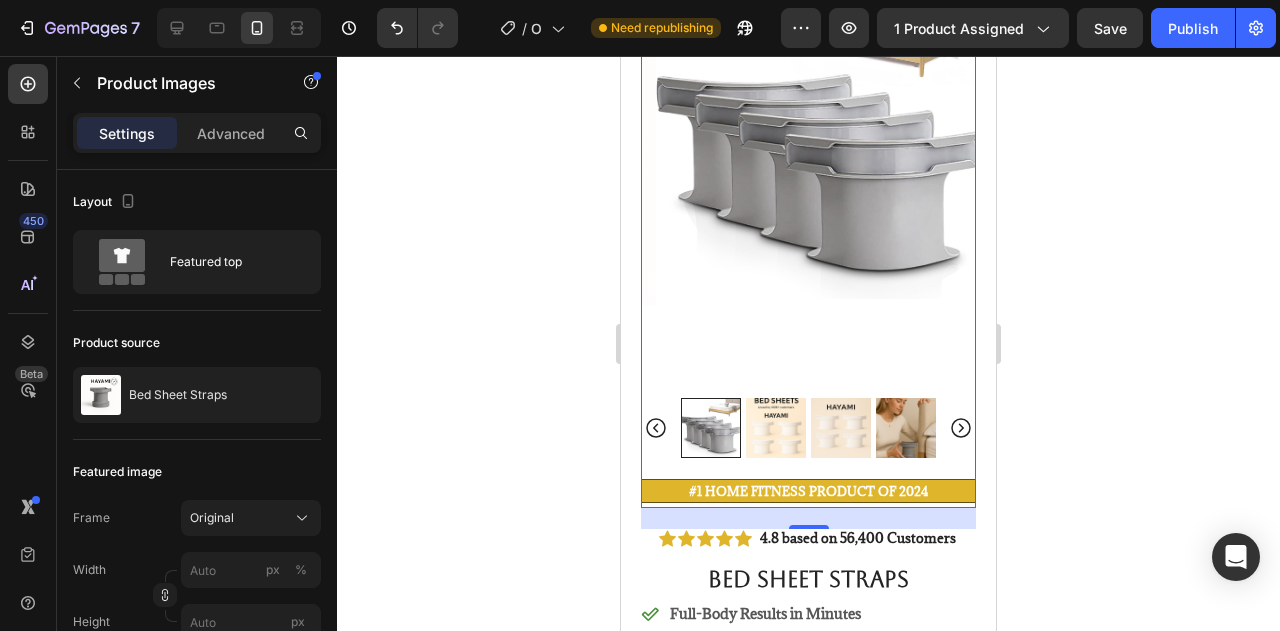 scroll, scrollTop: 266, scrollLeft: 0, axis: vertical 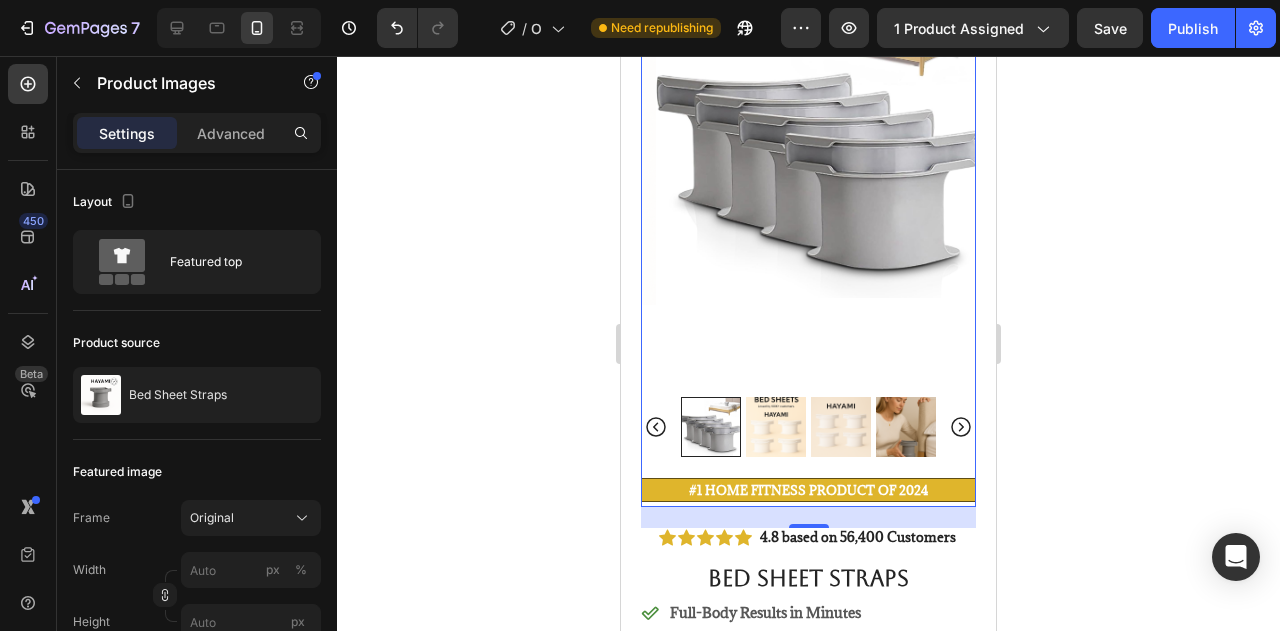 click at bounding box center (776, 427) 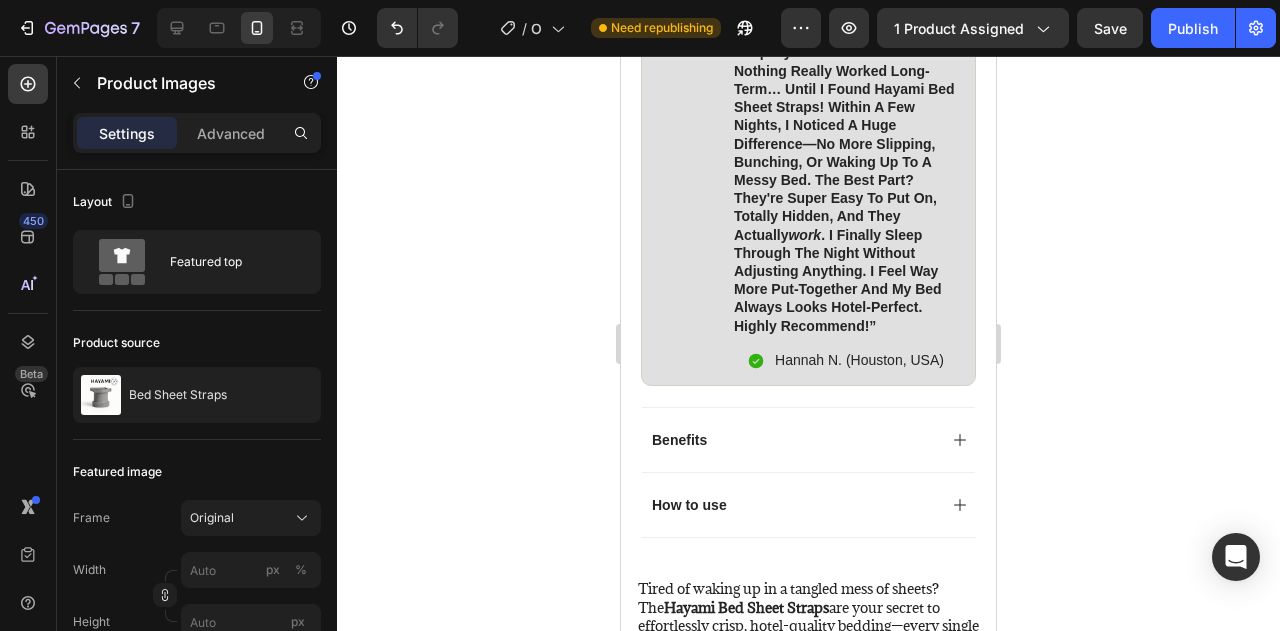 scroll, scrollTop: 1457, scrollLeft: 0, axis: vertical 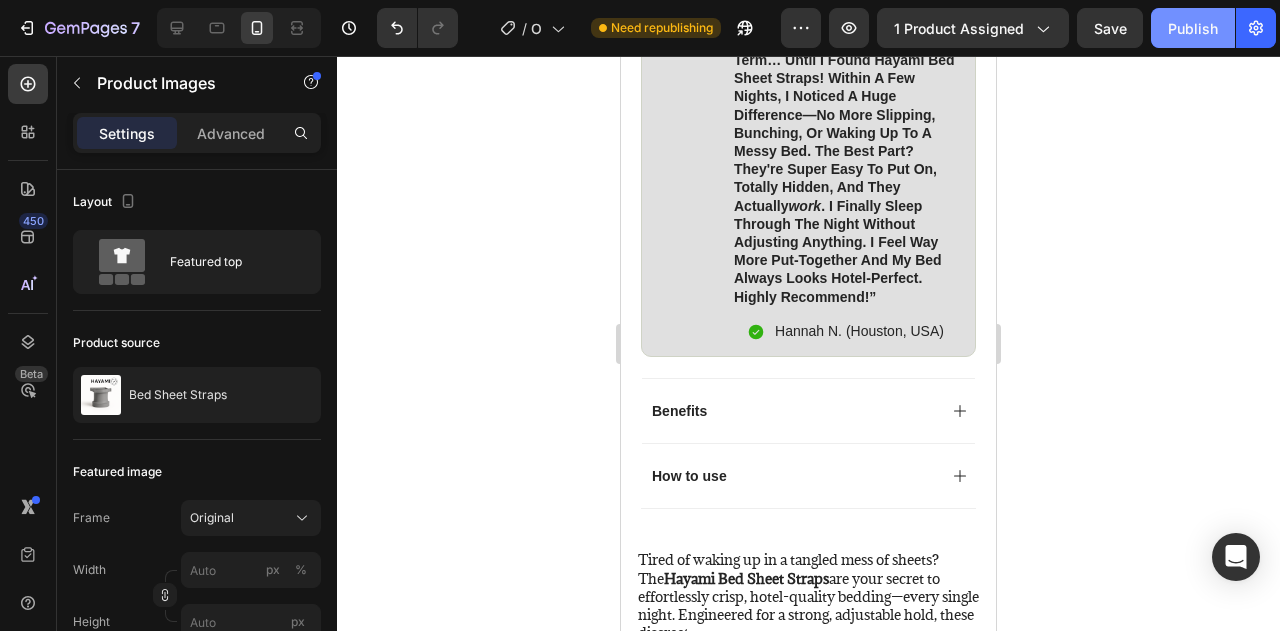click on "Publish" at bounding box center [1193, 28] 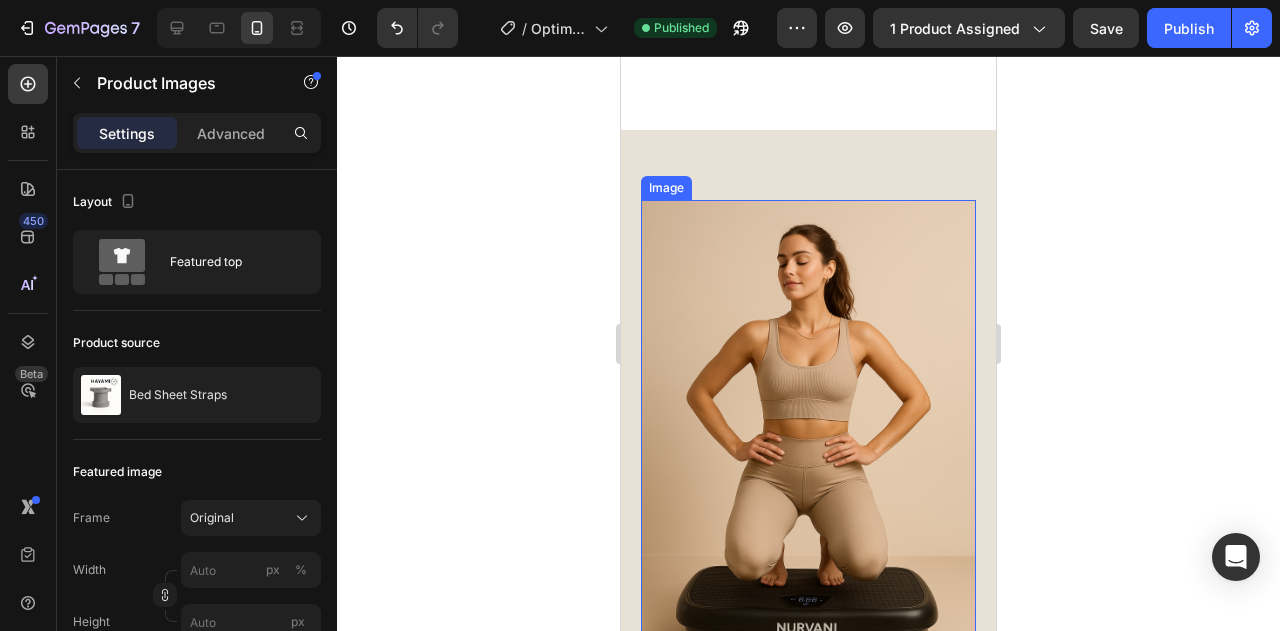 scroll, scrollTop: 2285, scrollLeft: 0, axis: vertical 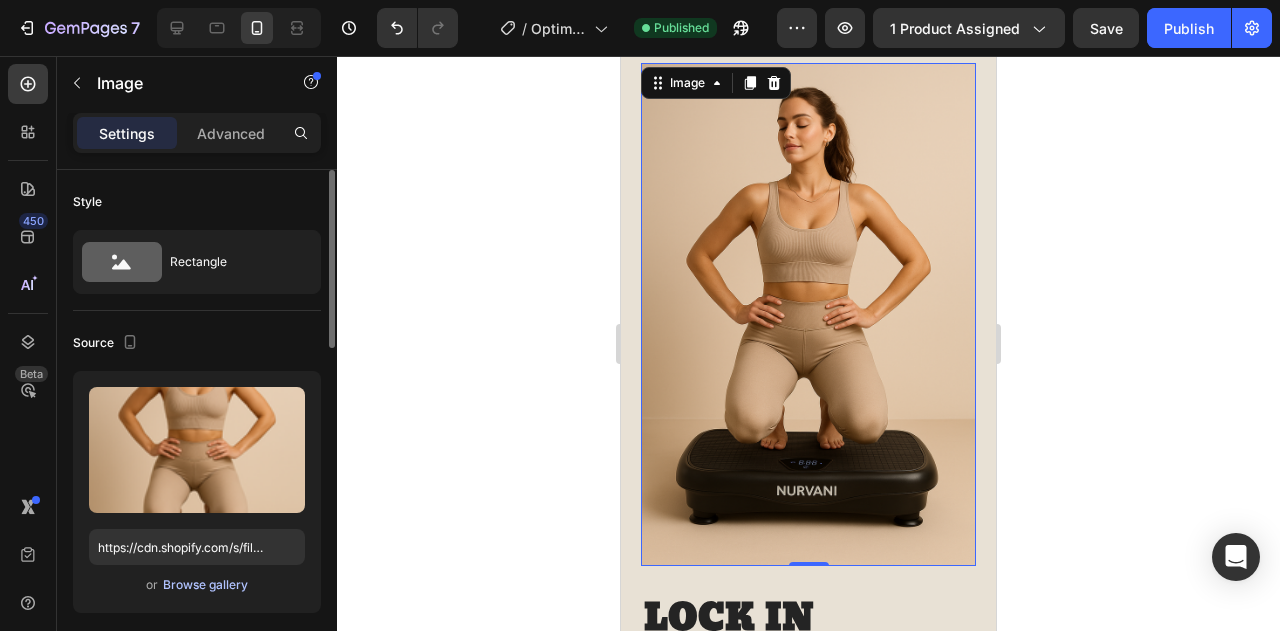 click on "Browse gallery" at bounding box center [205, 585] 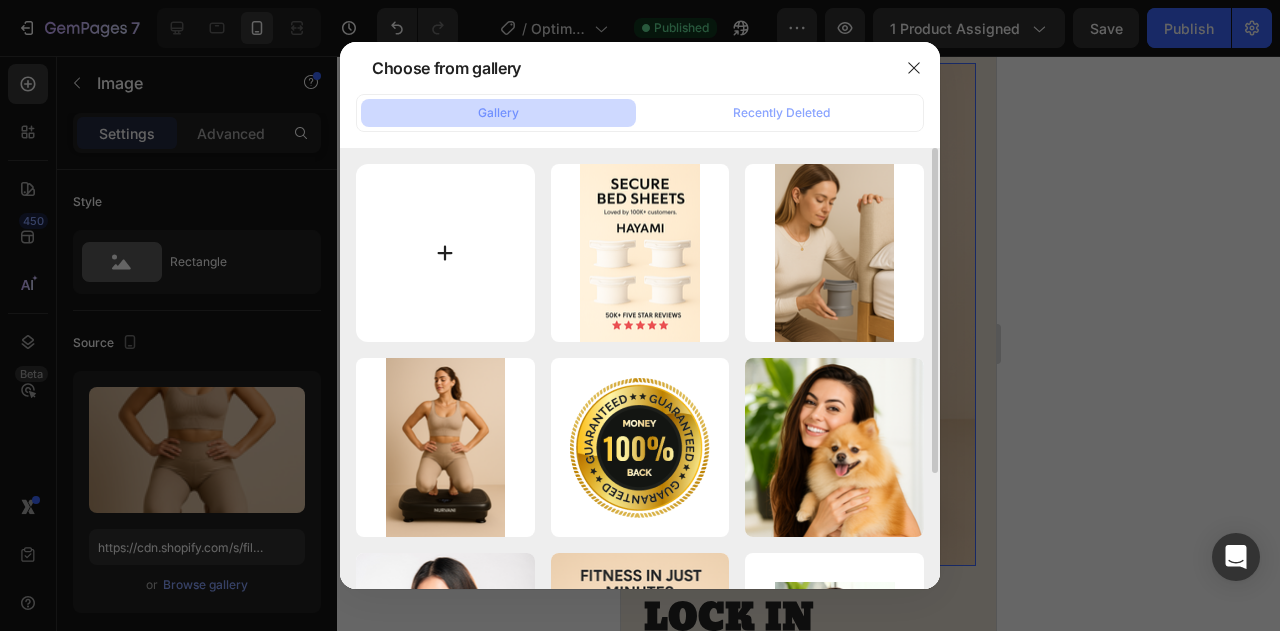 click at bounding box center (445, 253) 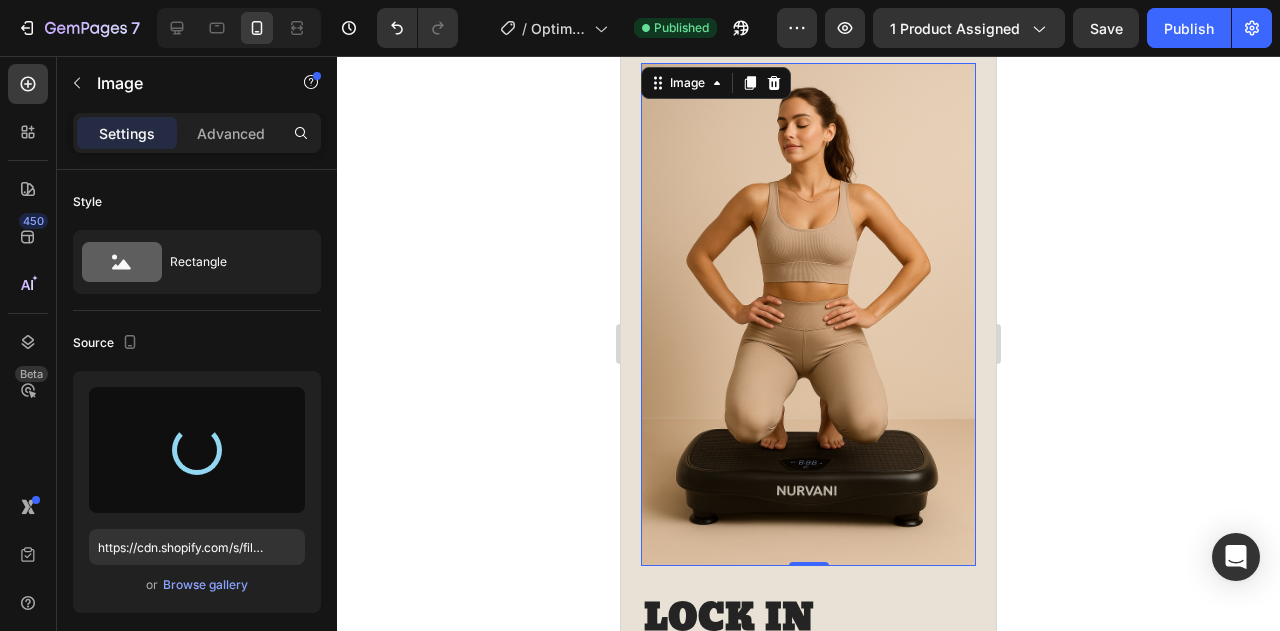 type on "https://cdn.shopify.com/s/files/1/0609/8206/7255/files/gempages_576360815024669258-1cabecb9-7545-47e3-aa02-59a6811fba09.png" 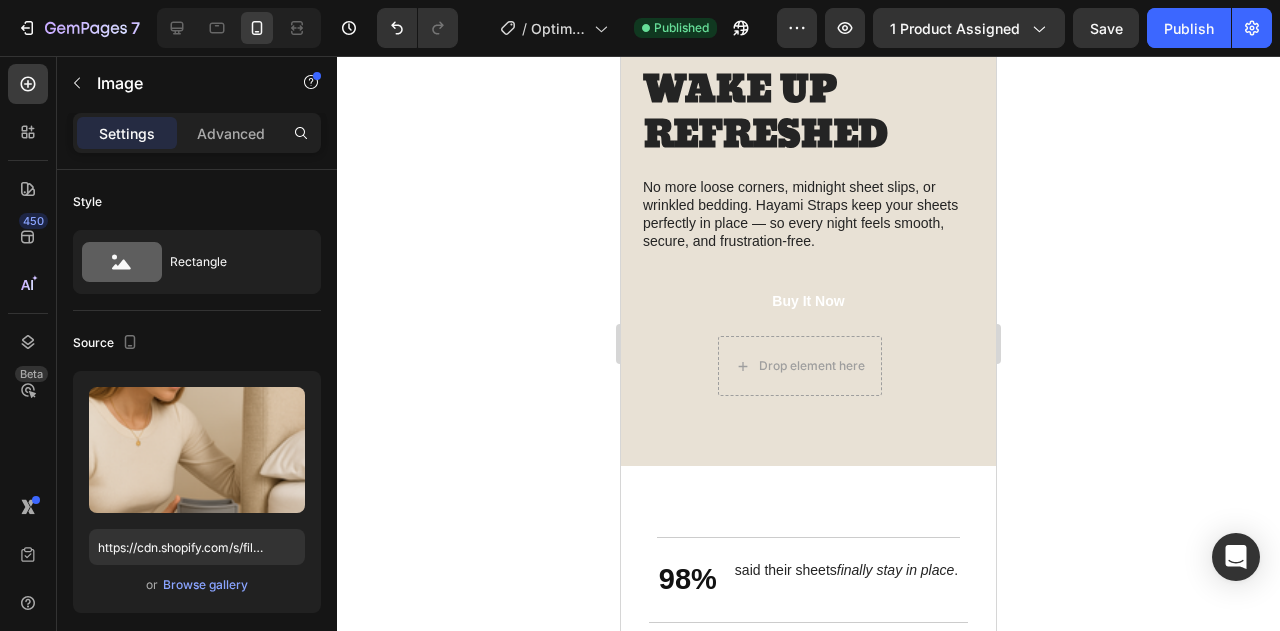 scroll, scrollTop: 2847, scrollLeft: 0, axis: vertical 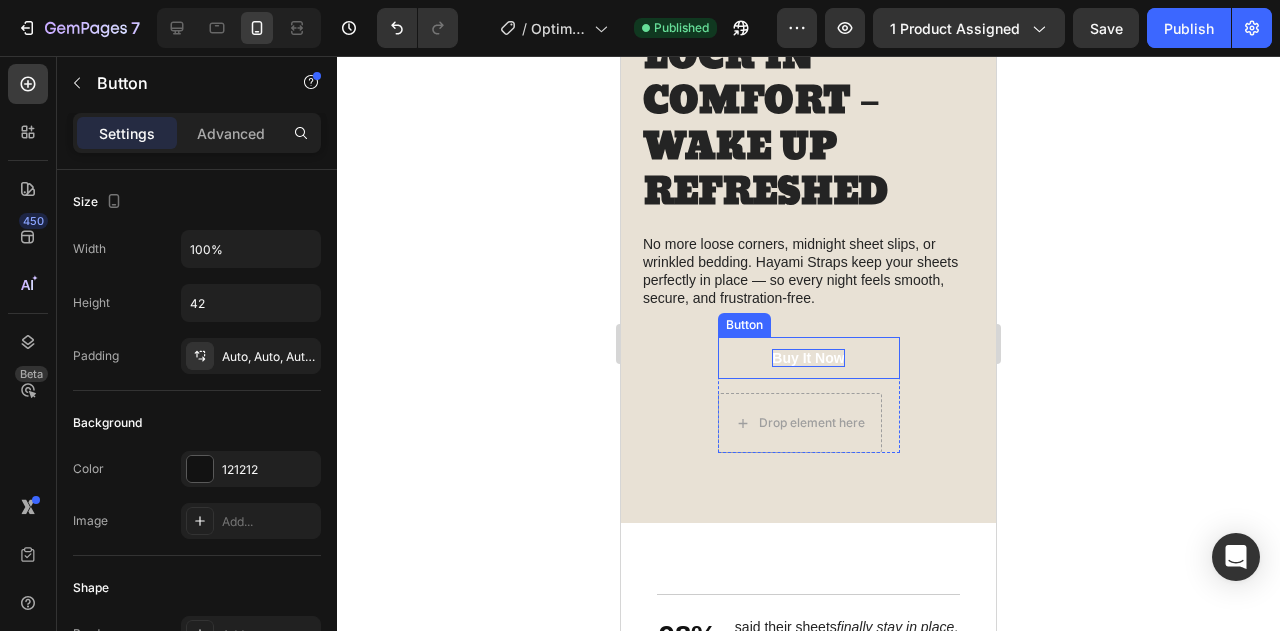 click on "Buy It Now" at bounding box center [808, 358] 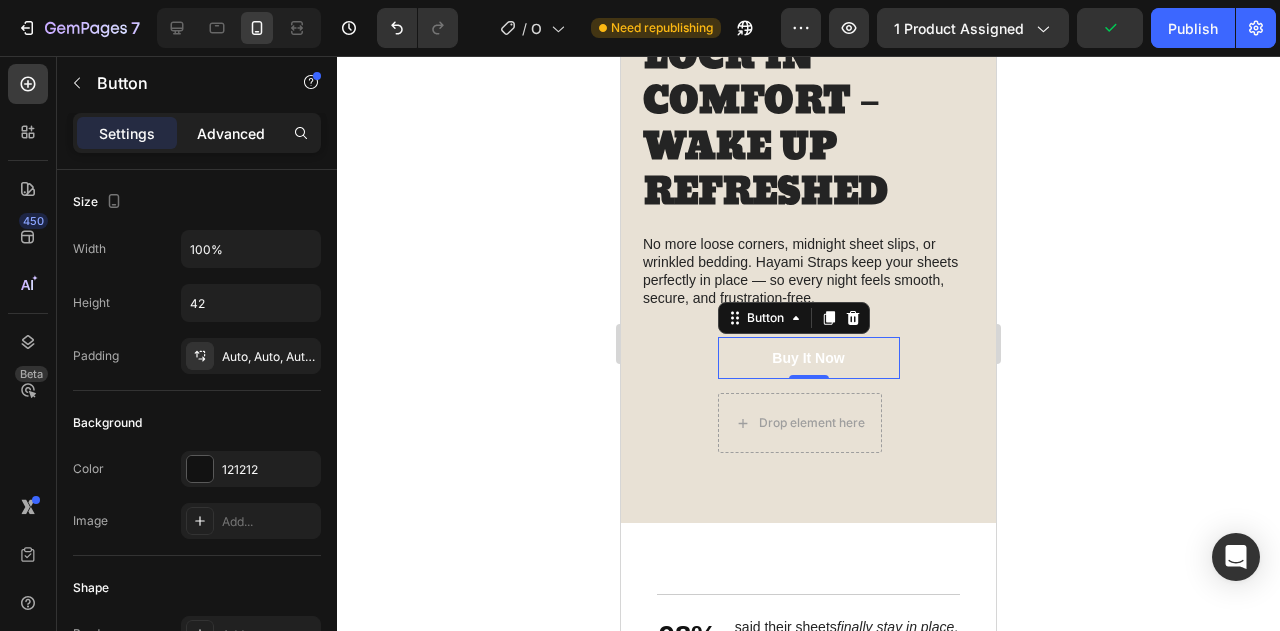 click on "Advanced" at bounding box center [231, 133] 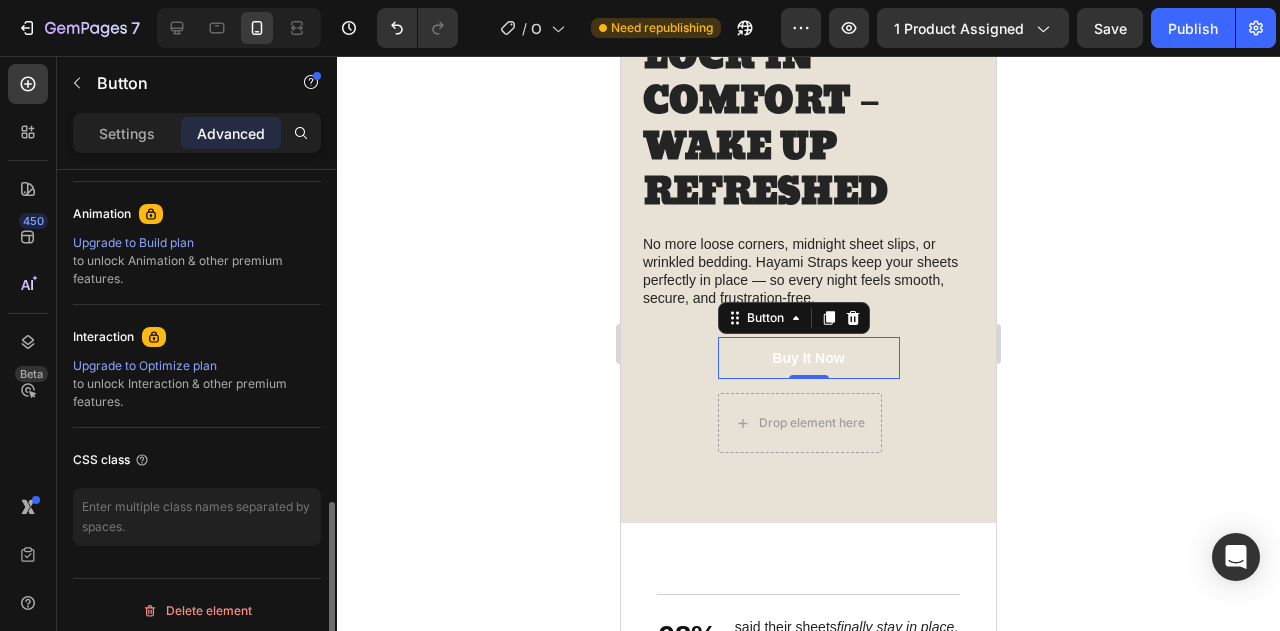 scroll, scrollTop: 866, scrollLeft: 0, axis: vertical 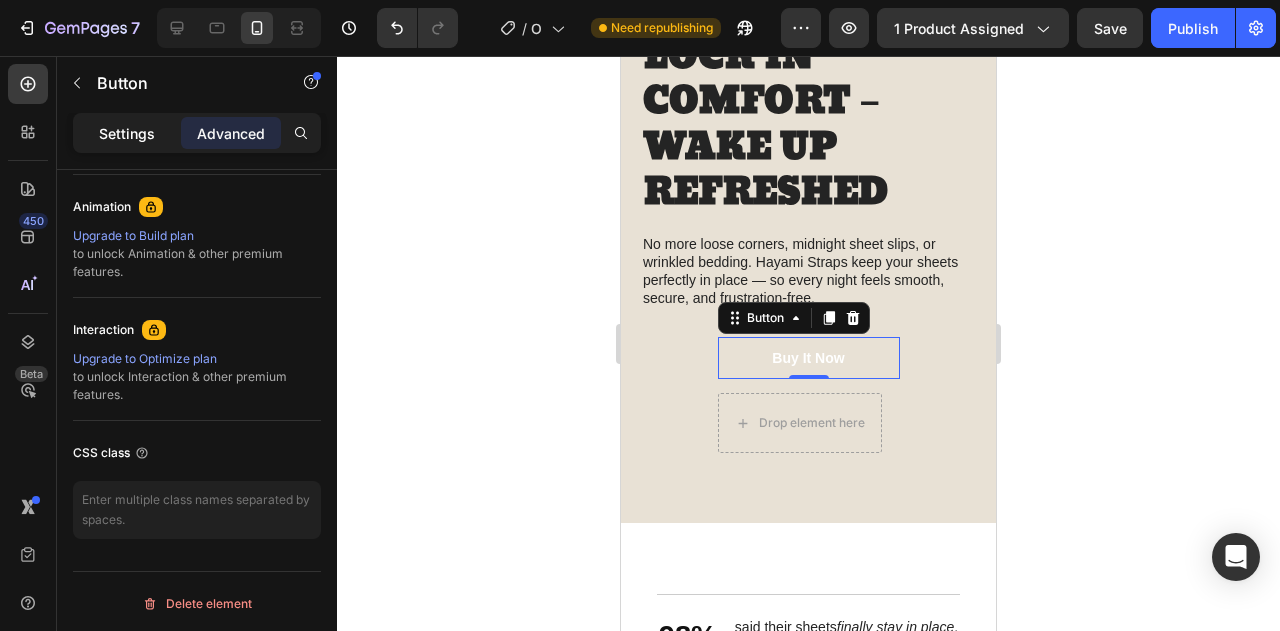 click on "Settings" at bounding box center [127, 133] 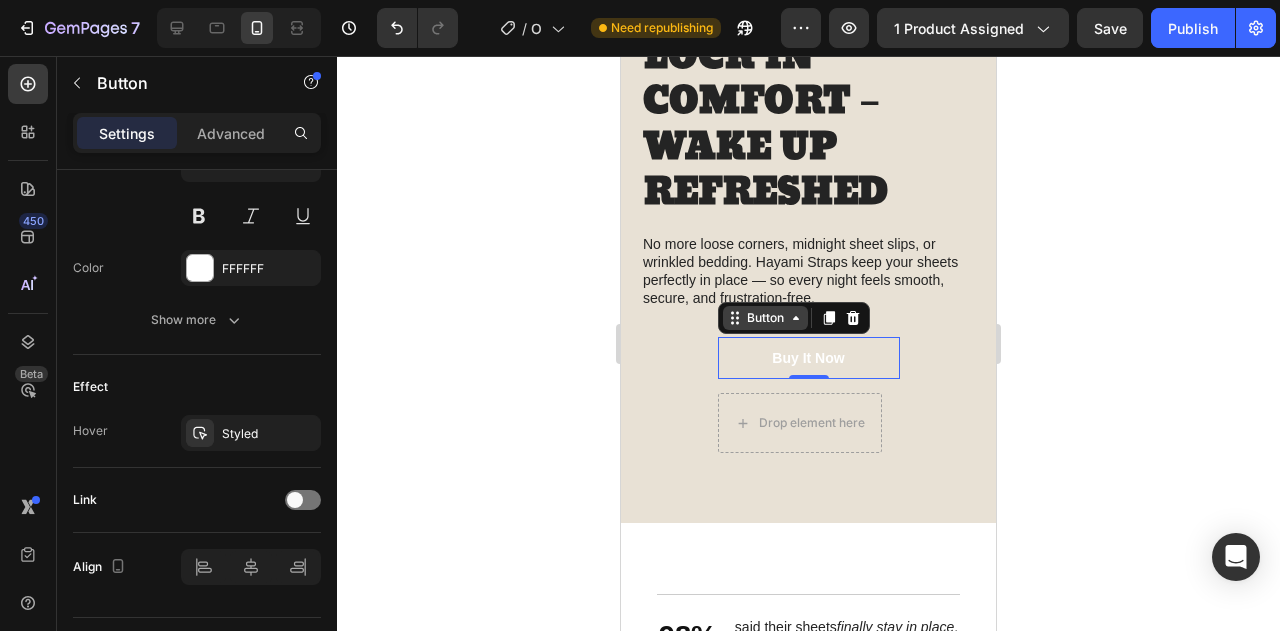 click on "Button" at bounding box center (794, 318) 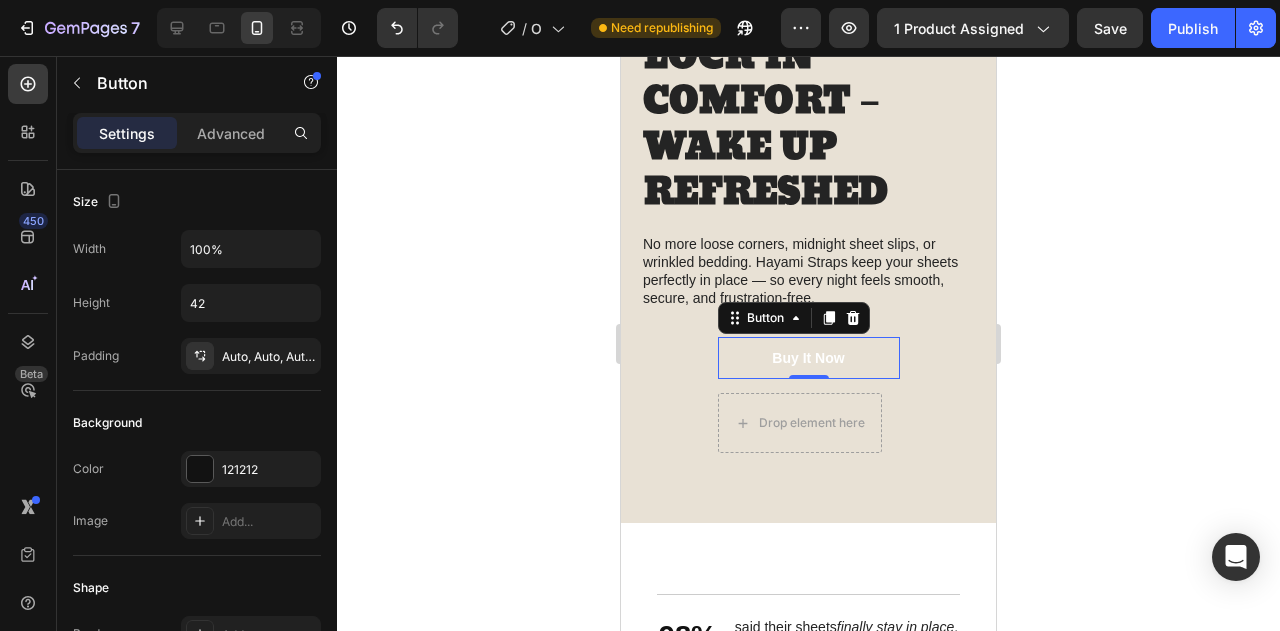 scroll, scrollTop: 911, scrollLeft: 0, axis: vertical 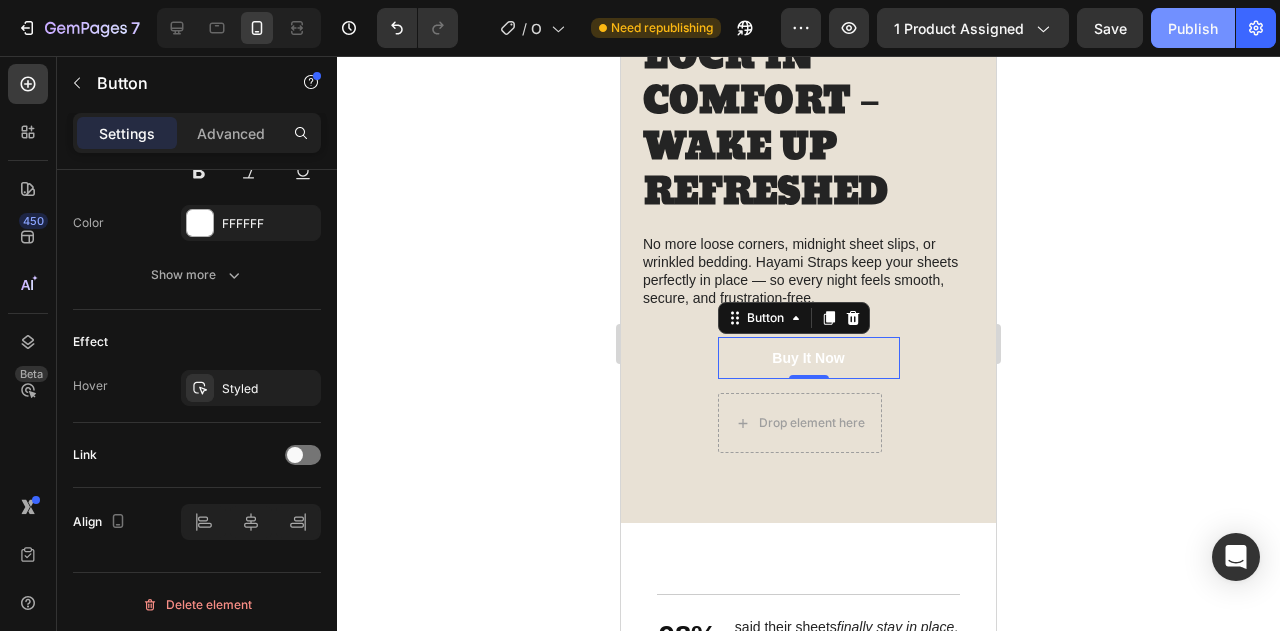 click on "Publish" at bounding box center (1193, 28) 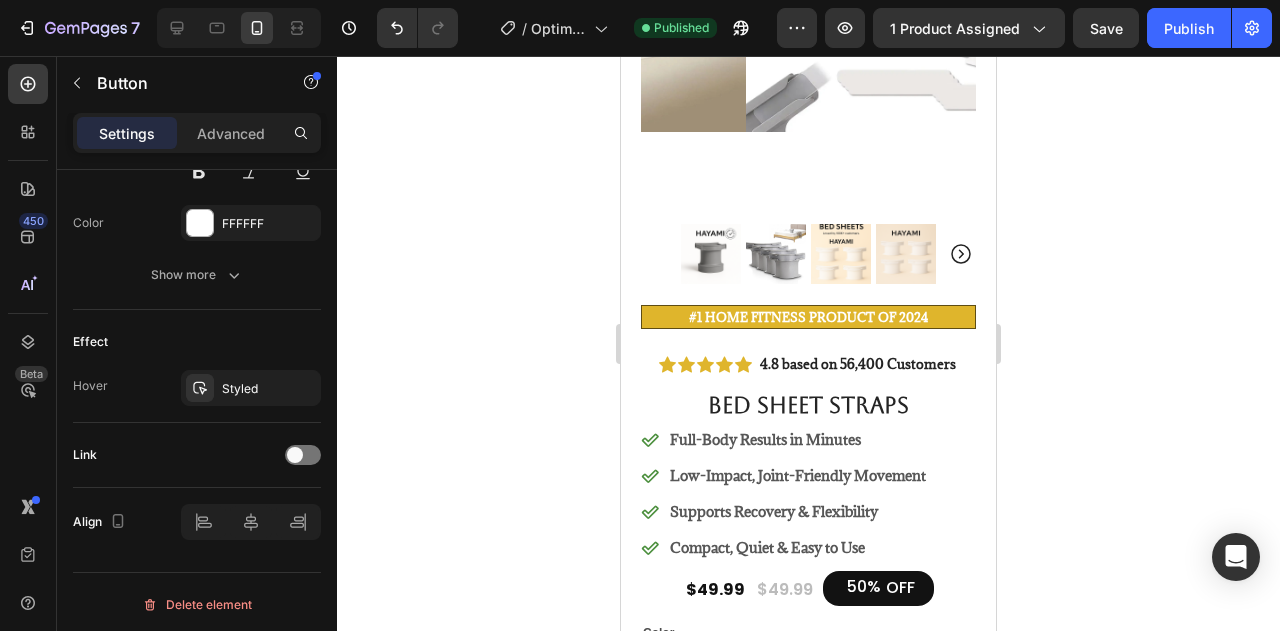 scroll, scrollTop: 508, scrollLeft: 0, axis: vertical 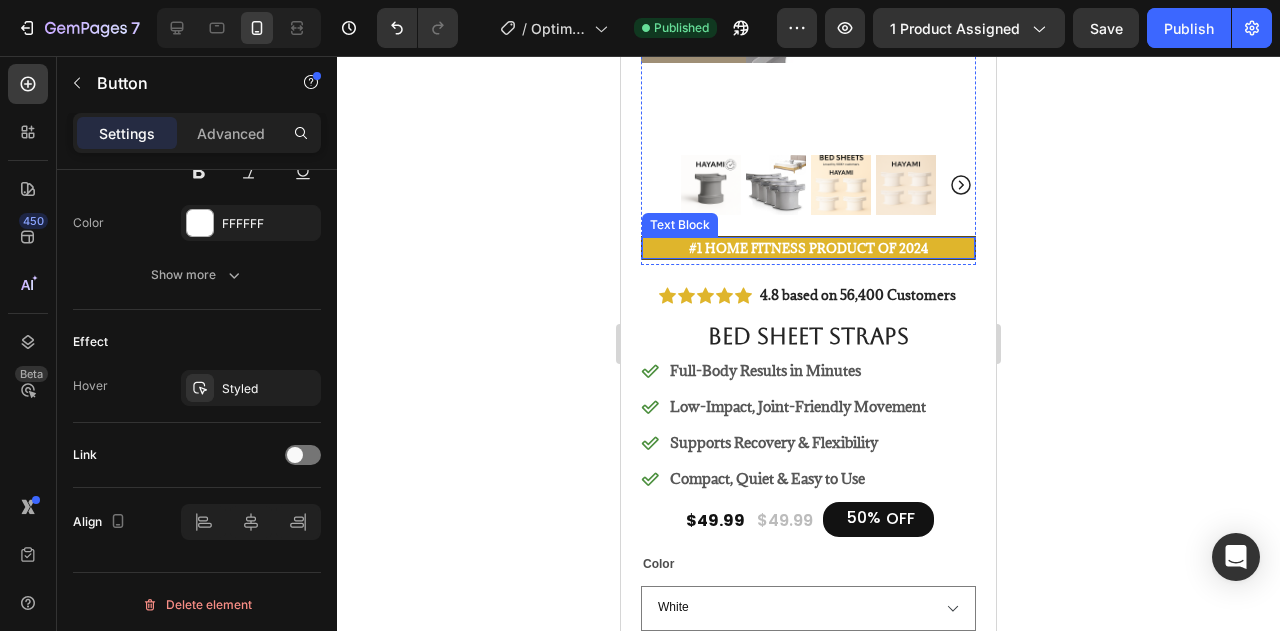 click on "#1 Home fitness Product of 2024" at bounding box center [808, 248] 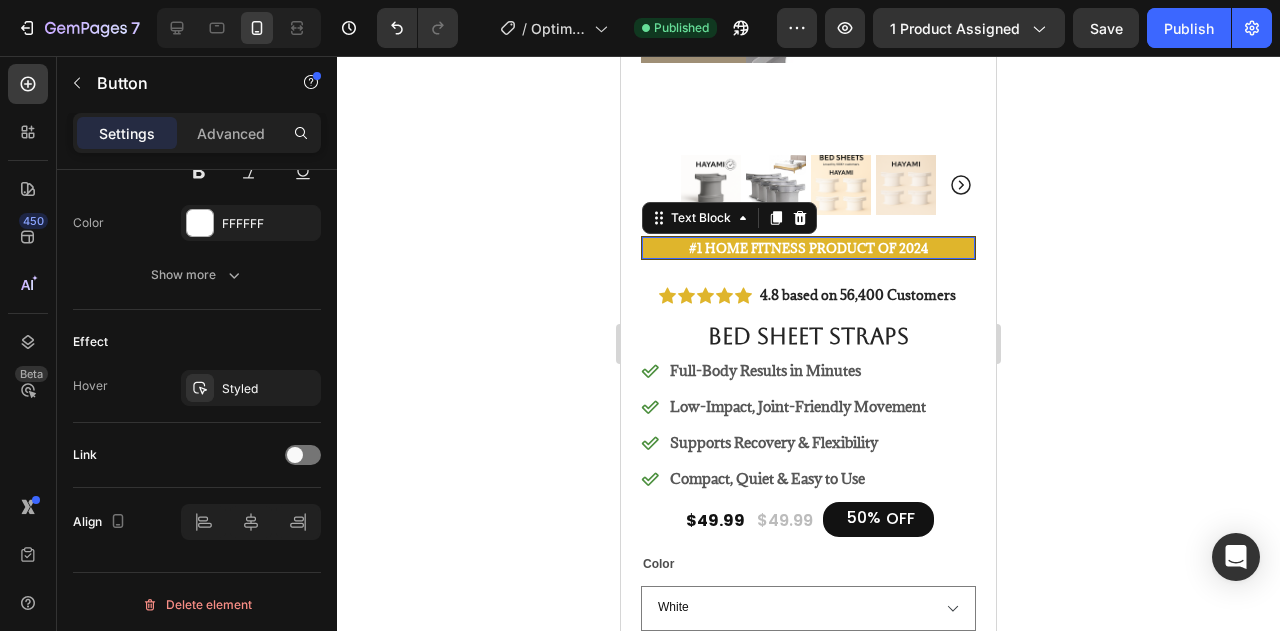 click on "#1 Home fitness Product of 2024" at bounding box center [808, 248] 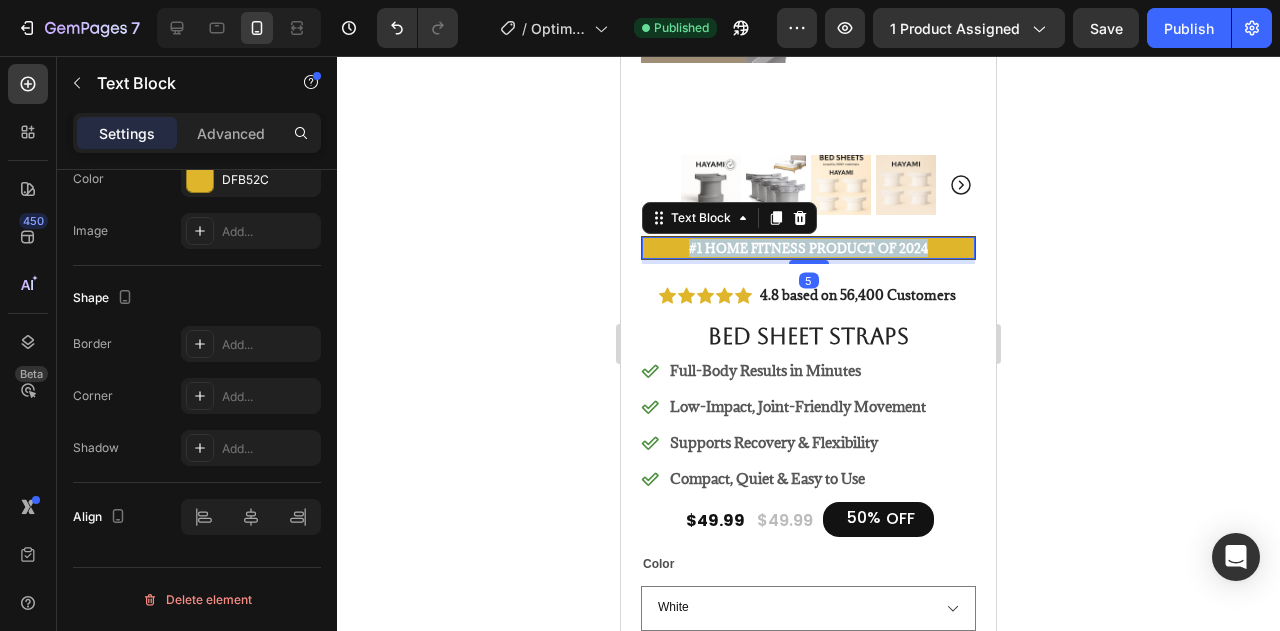 click on "#1 Home fitness Product of 2024" at bounding box center [808, 248] 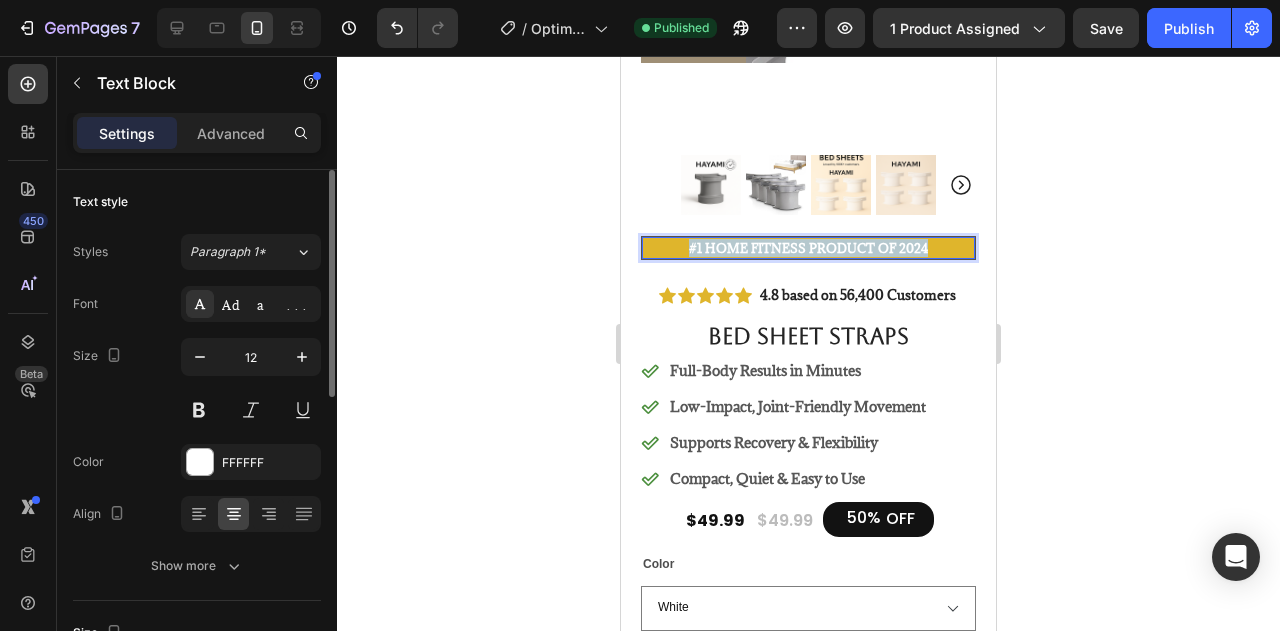 click on "#1 Home fitness Product of 2024" at bounding box center (808, 248) 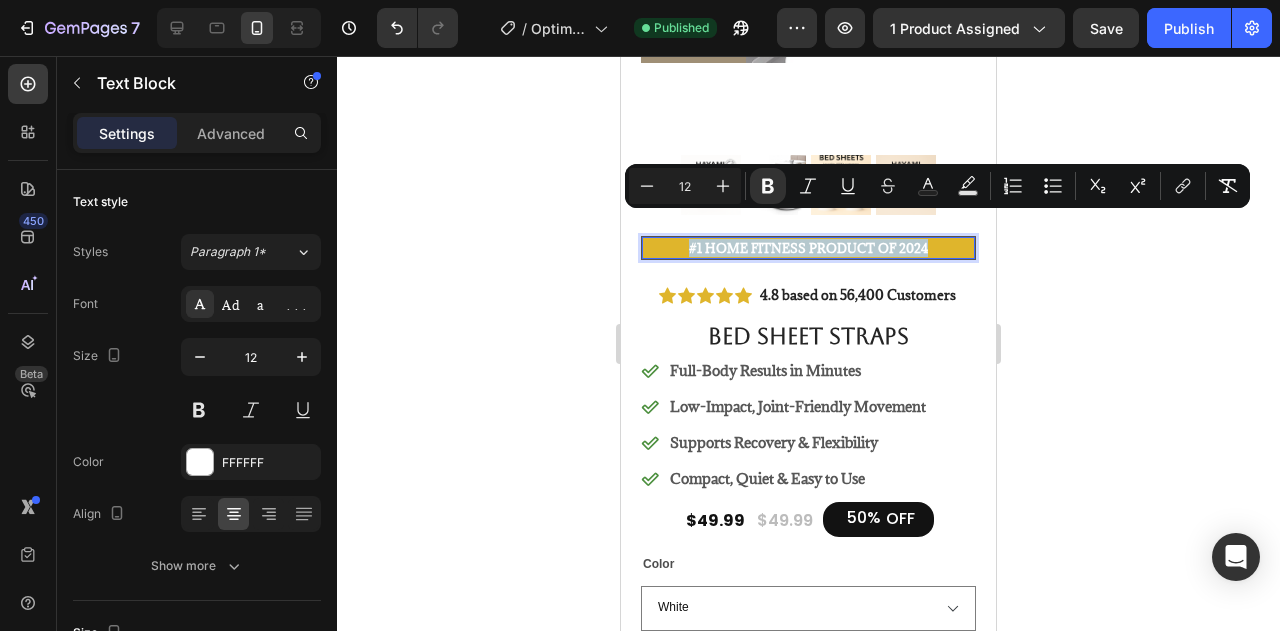 copy on "#1 Home fitness Product of 2024" 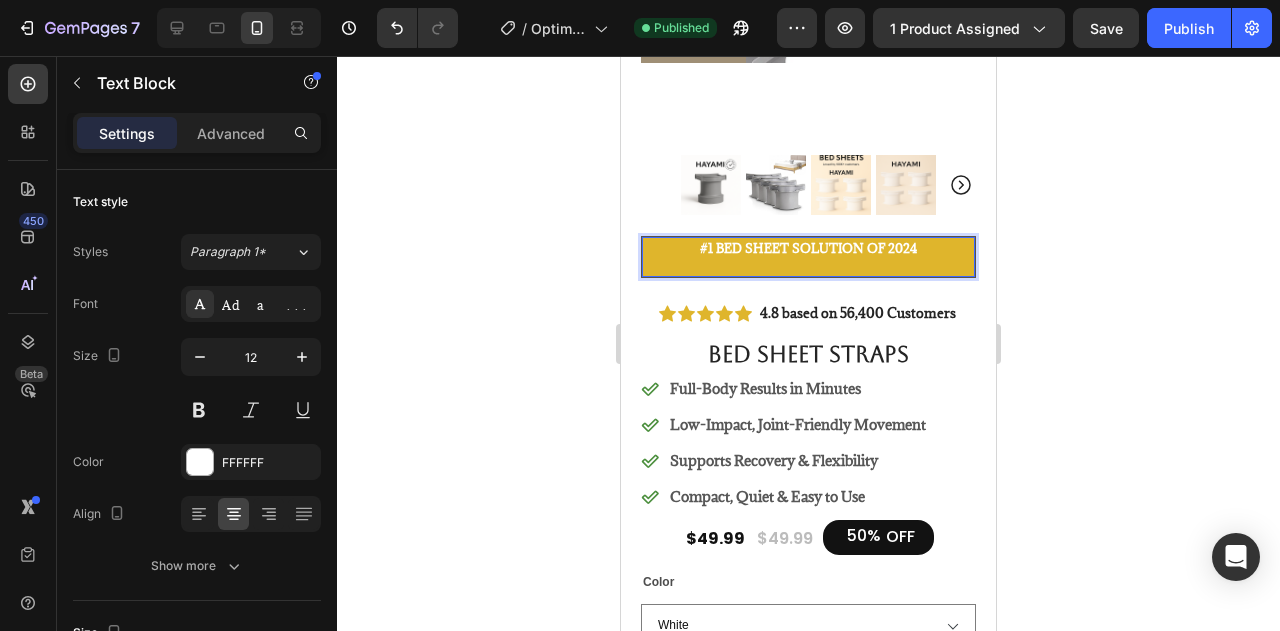 click on "#1 Bed Sheet Solution of 2024" at bounding box center [808, 248] 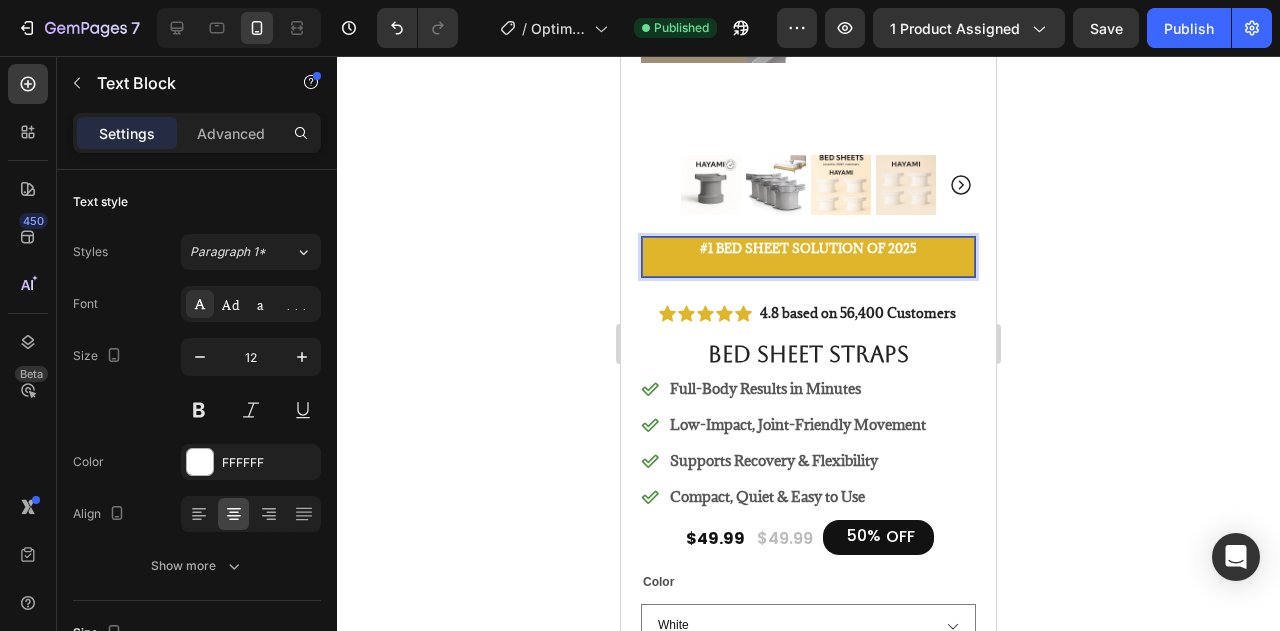 click at bounding box center (808, 266) 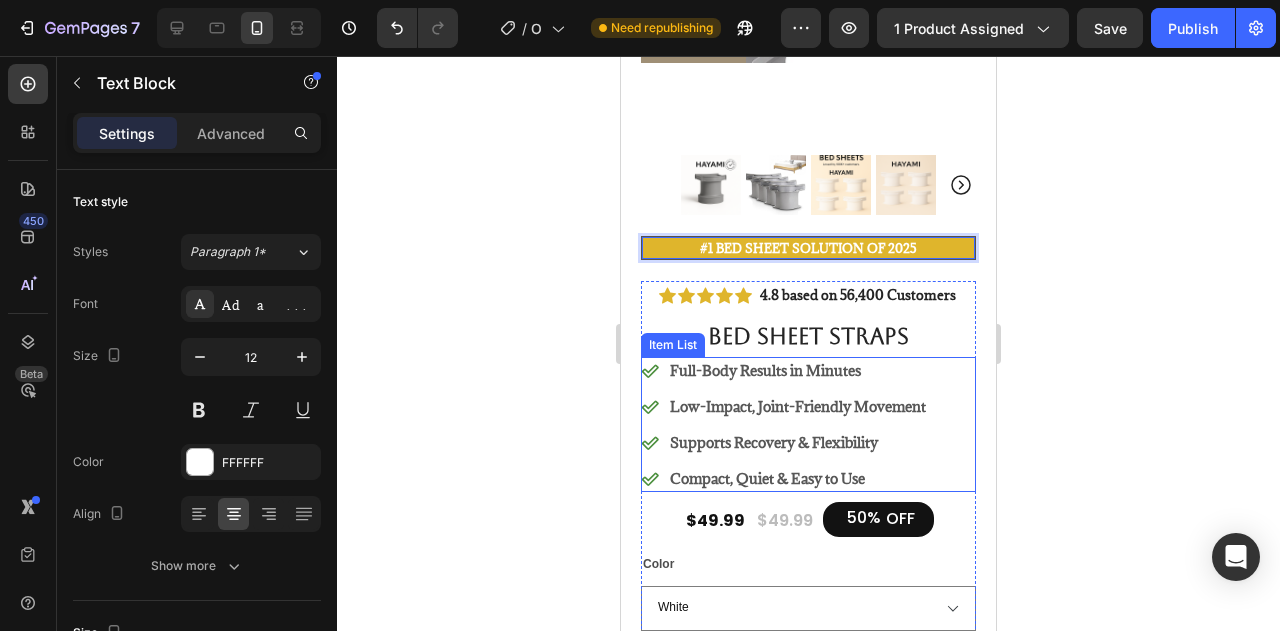 click 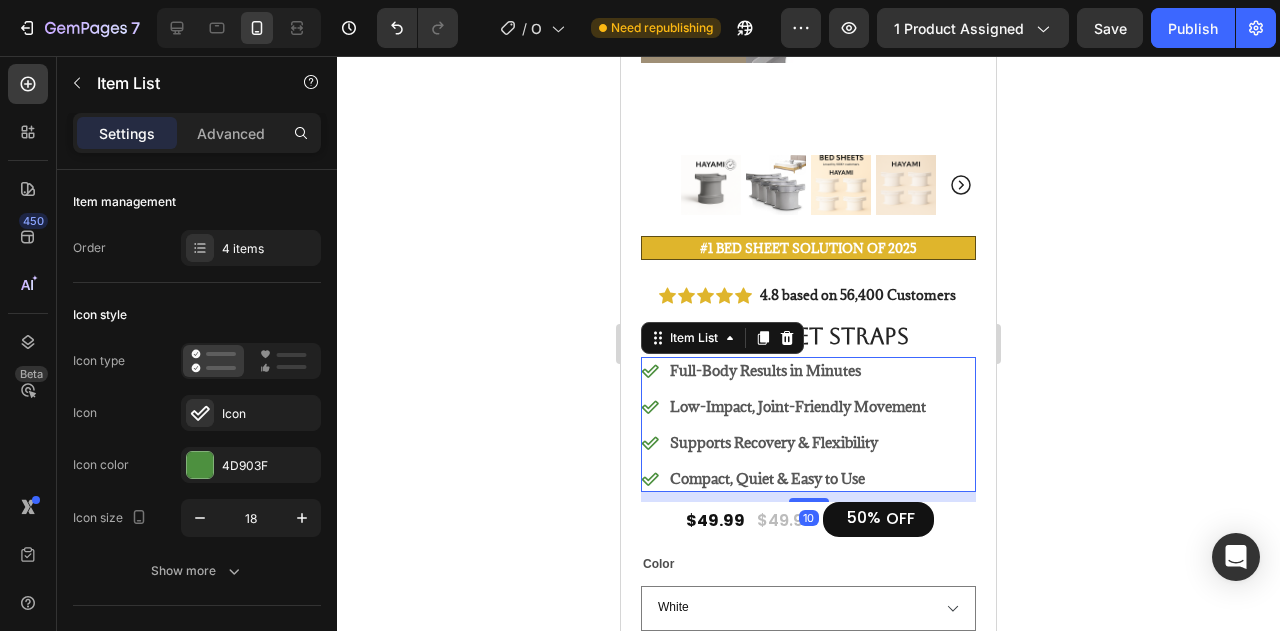 click 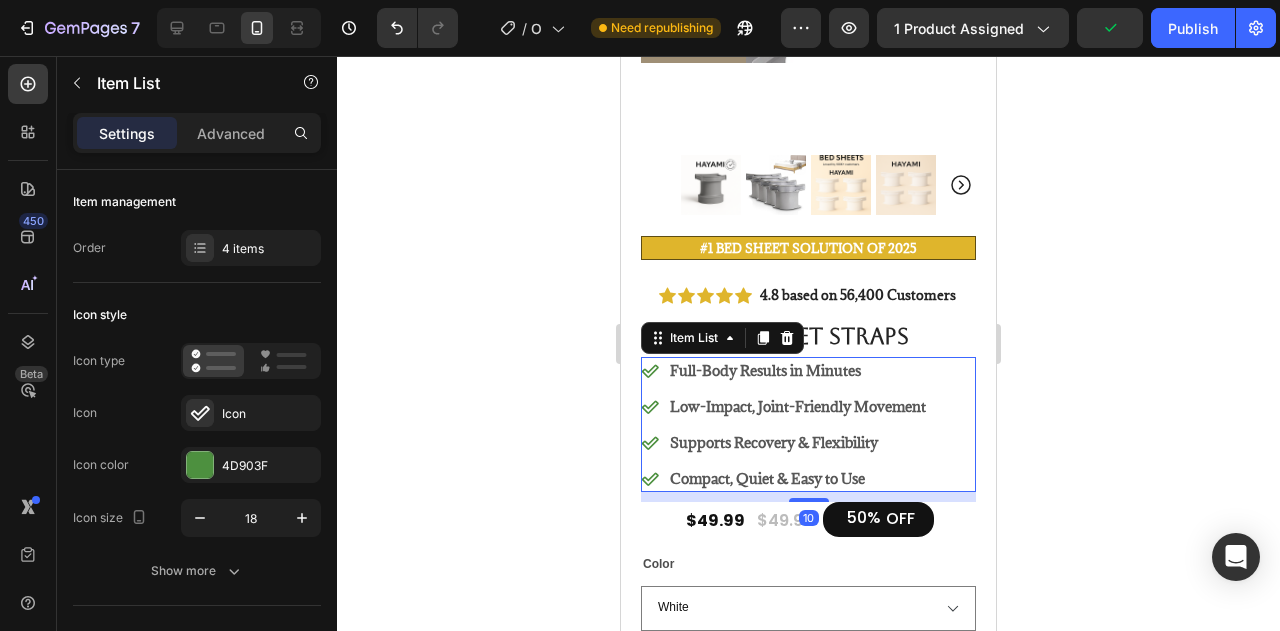click on "Compact, Quiet & Easy to Use" at bounding box center [798, 478] 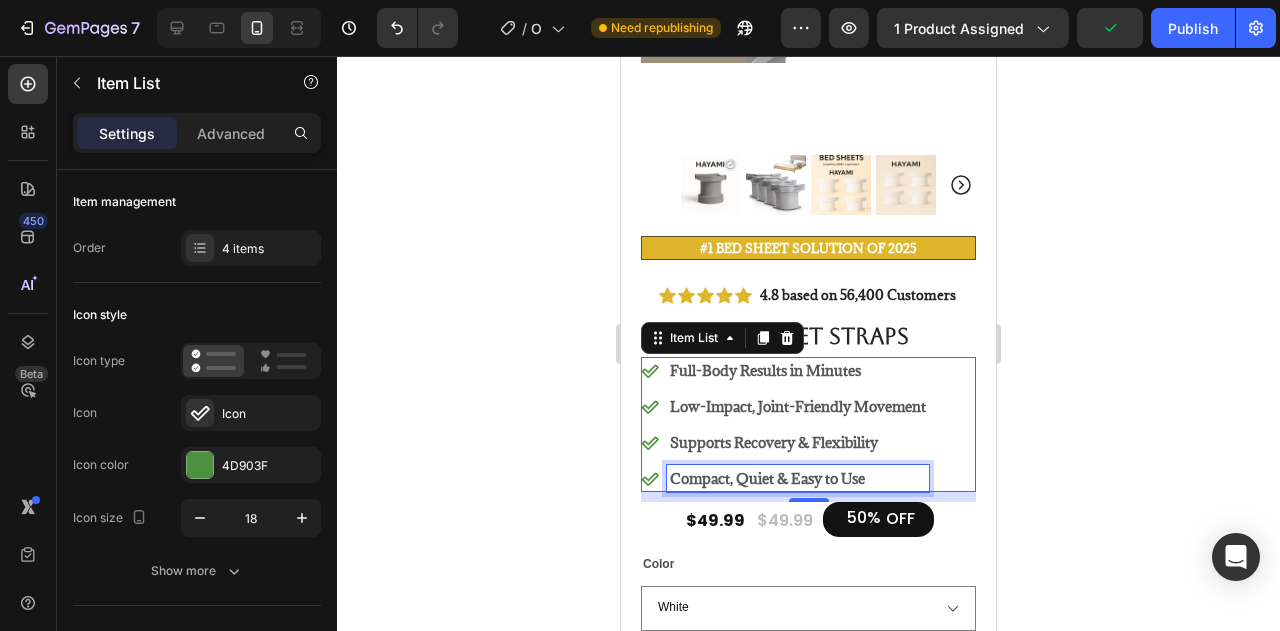 click on "Compact, Quiet & Easy to Use" at bounding box center (798, 478) 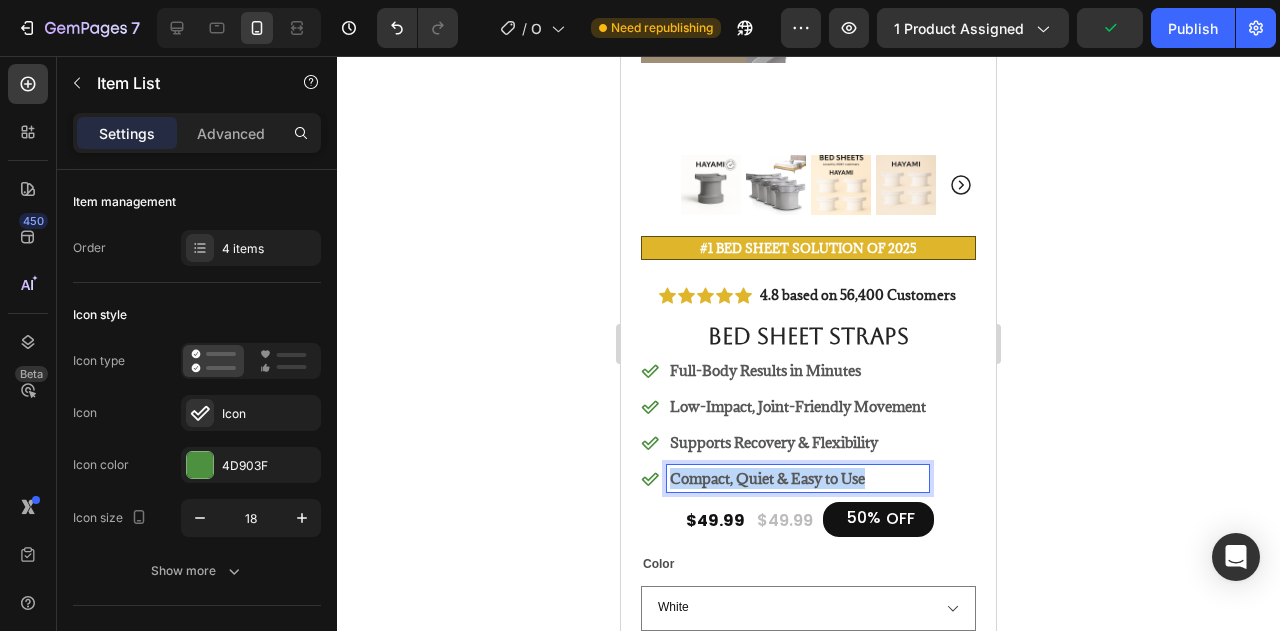 click on "Compact, Quiet & Easy to Use" at bounding box center [798, 478] 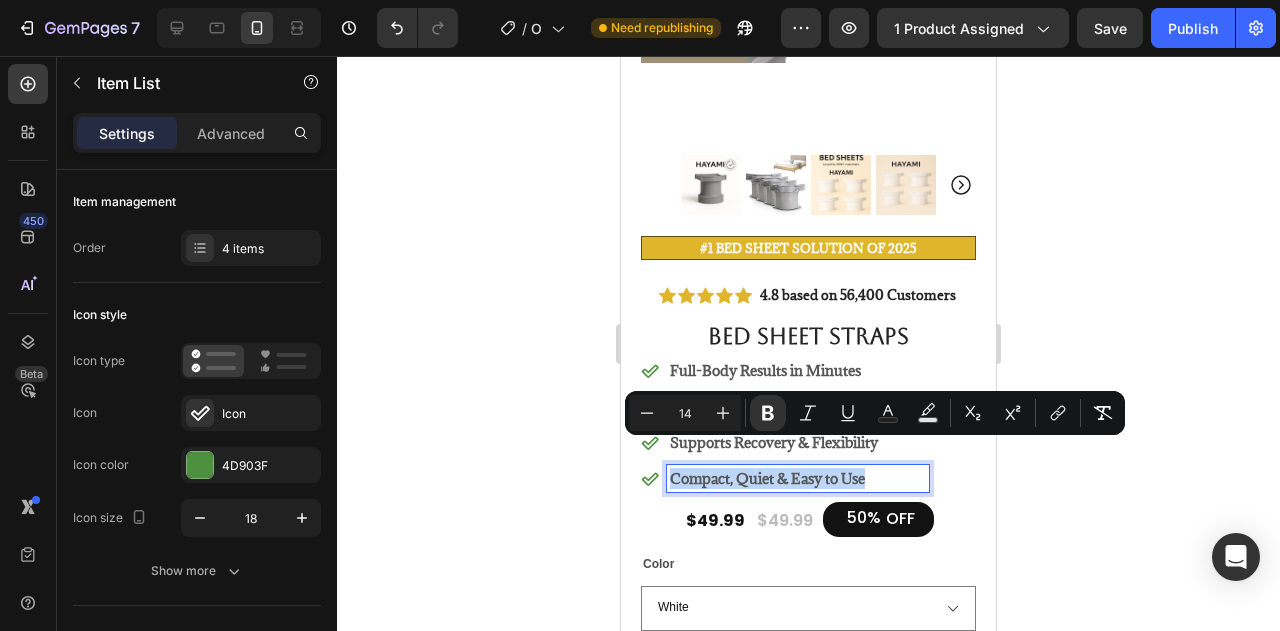 click on "Compact, Quiet & Easy to Use" at bounding box center [798, 478] 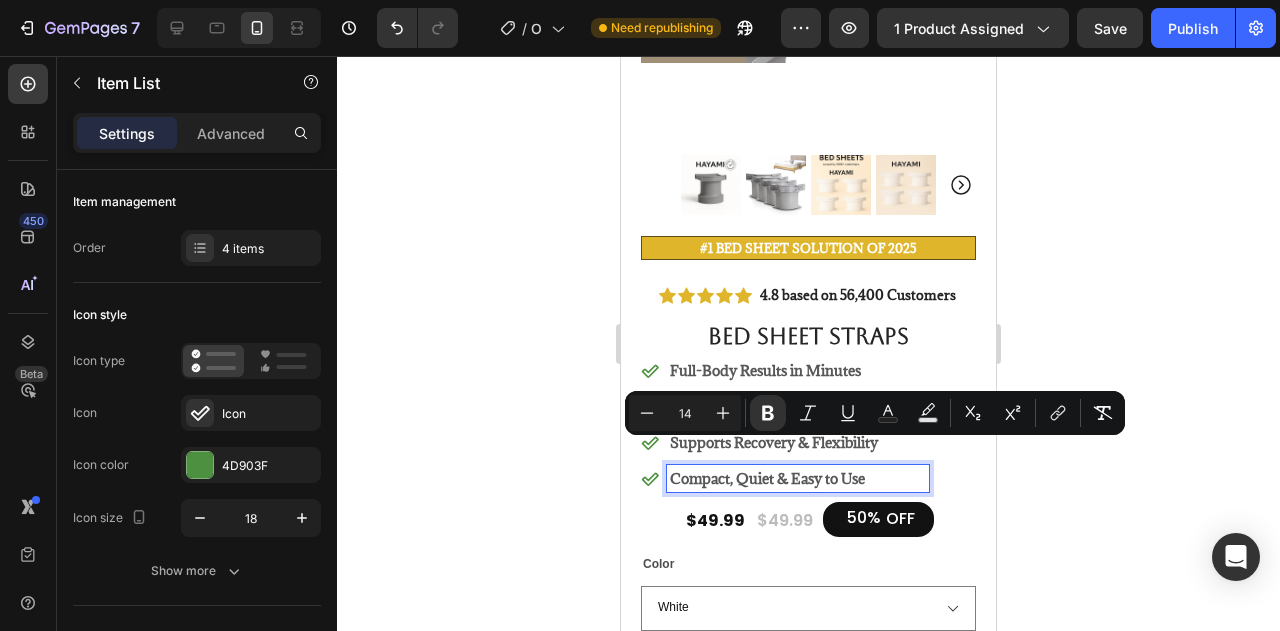 click on "Compact, Quiet & Easy to Use" at bounding box center (798, 478) 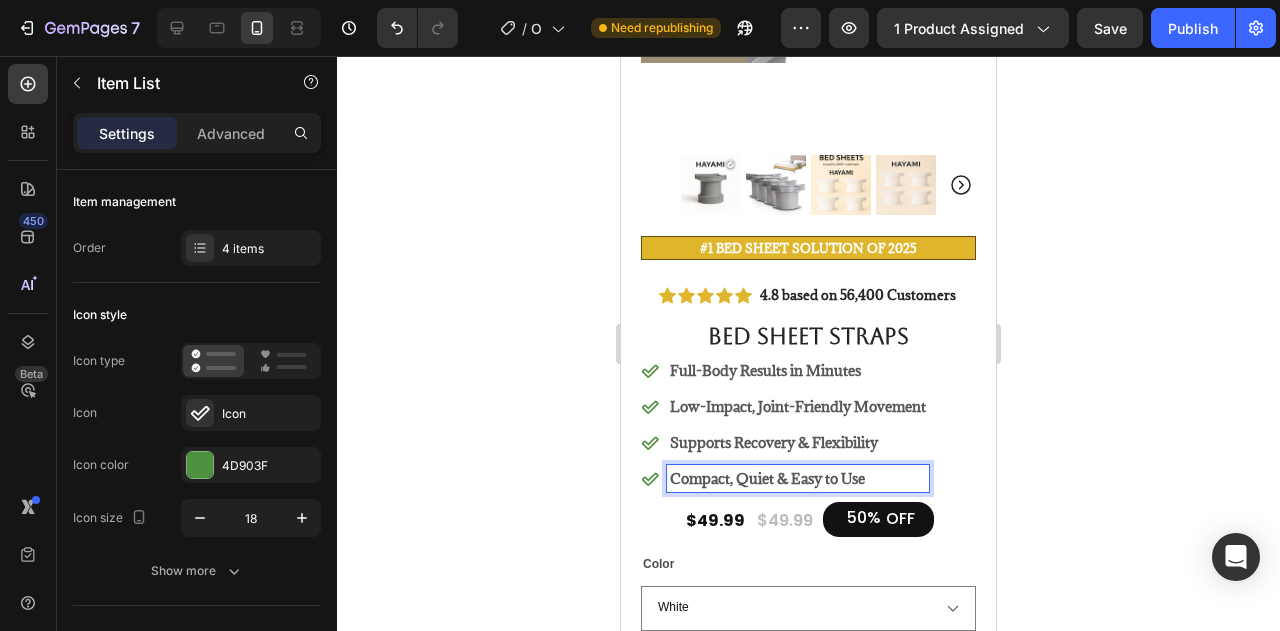 click on "Compact, Quiet & Easy to Use" at bounding box center (798, 478) 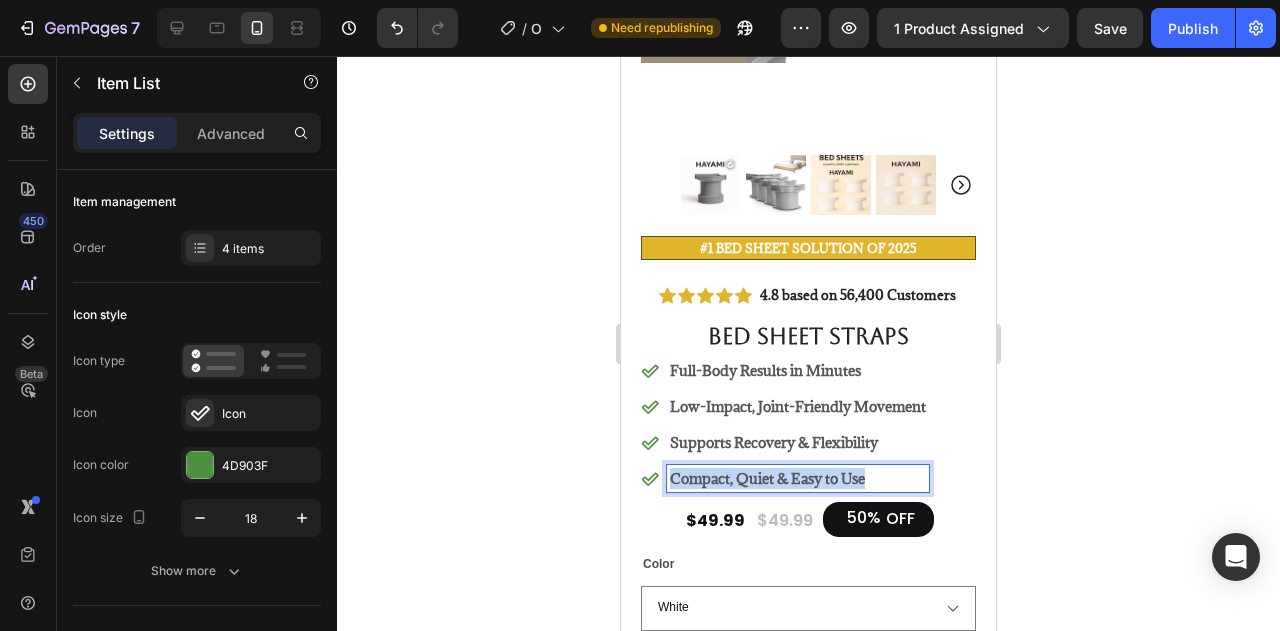 click on "Compact, Quiet & Easy to Use" at bounding box center [798, 478] 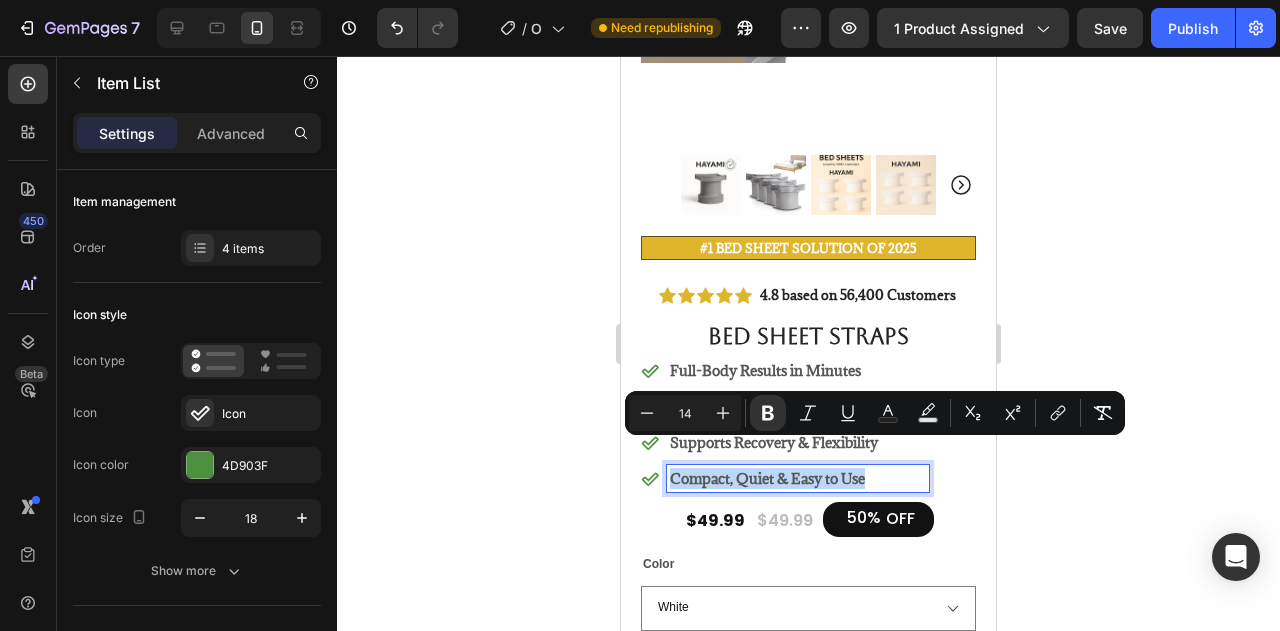 drag, startPoint x: 873, startPoint y: 453, endPoint x: 814, endPoint y: 380, distance: 93.8616 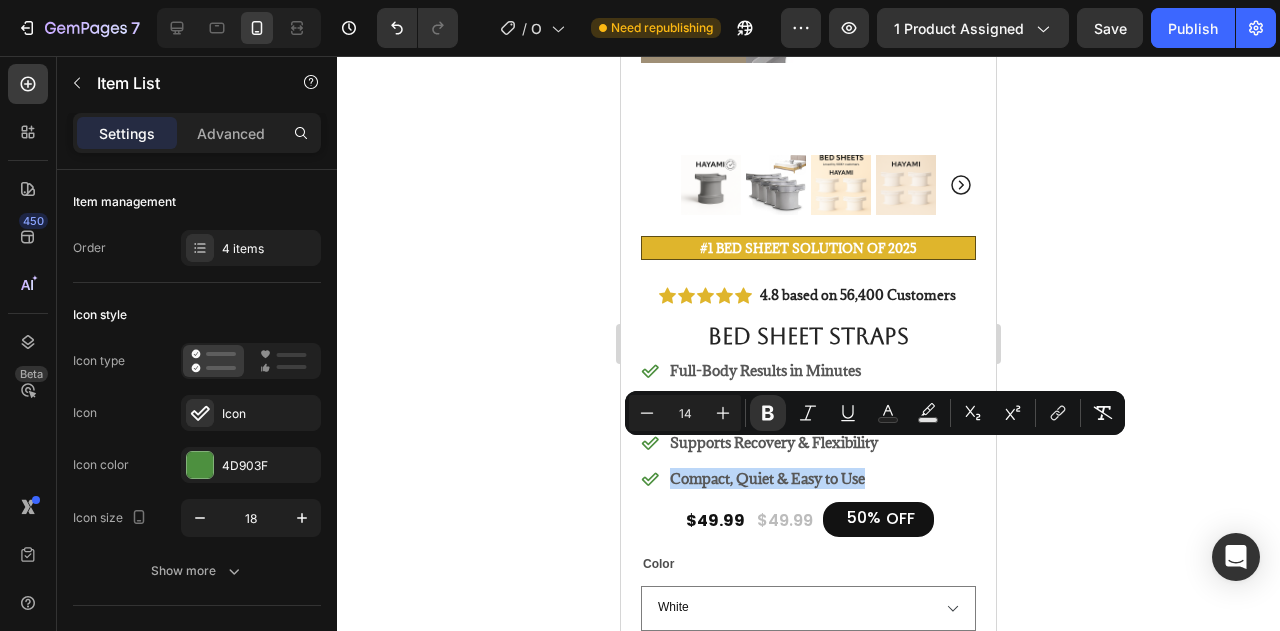click on "Full-Body Results in Minutes" at bounding box center (785, 370) 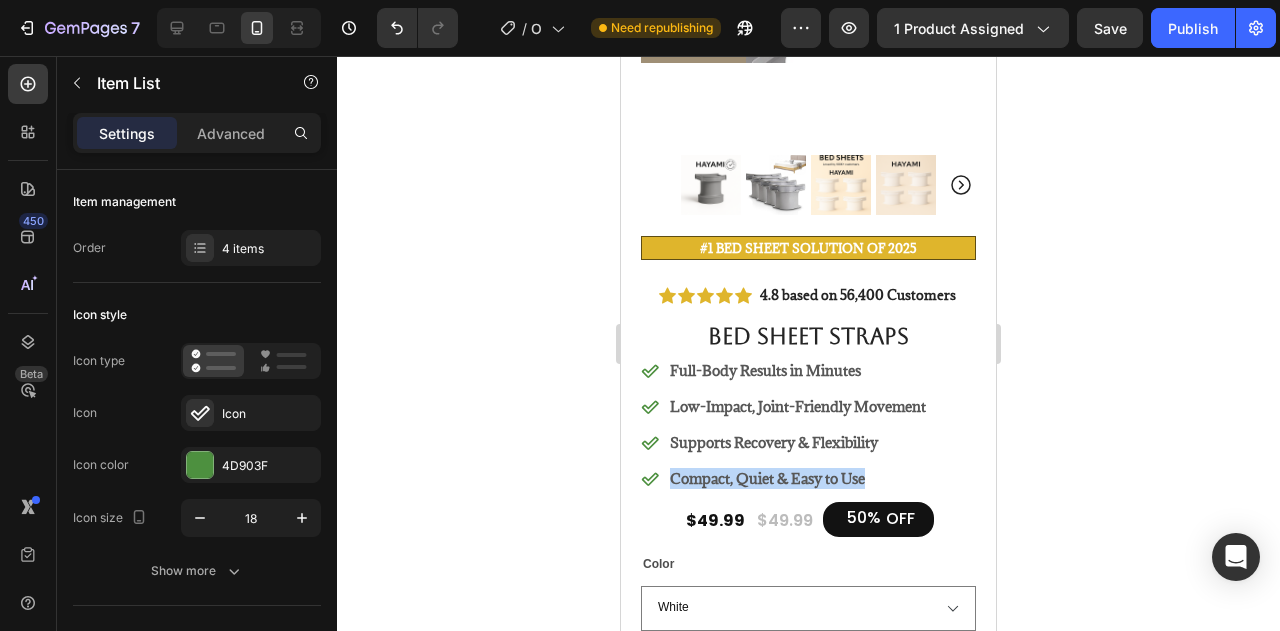 click on "Full-Body Results in Minutes" at bounding box center (785, 370) 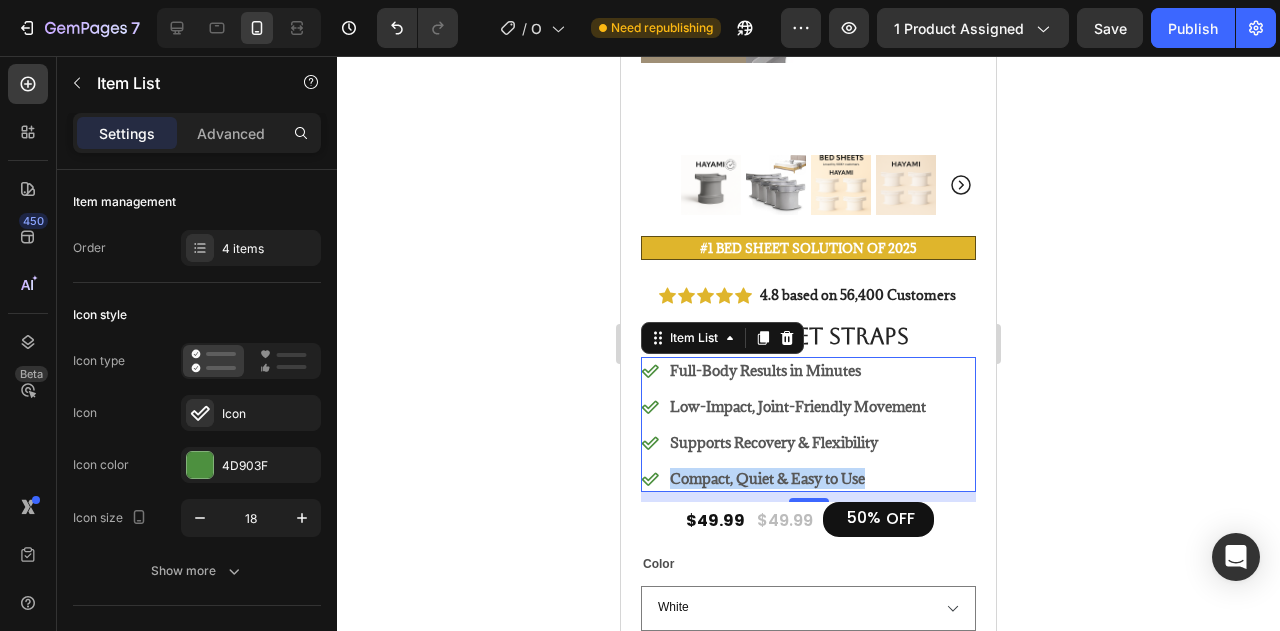click on "Full-Body Results in Minutes" at bounding box center [785, 370] 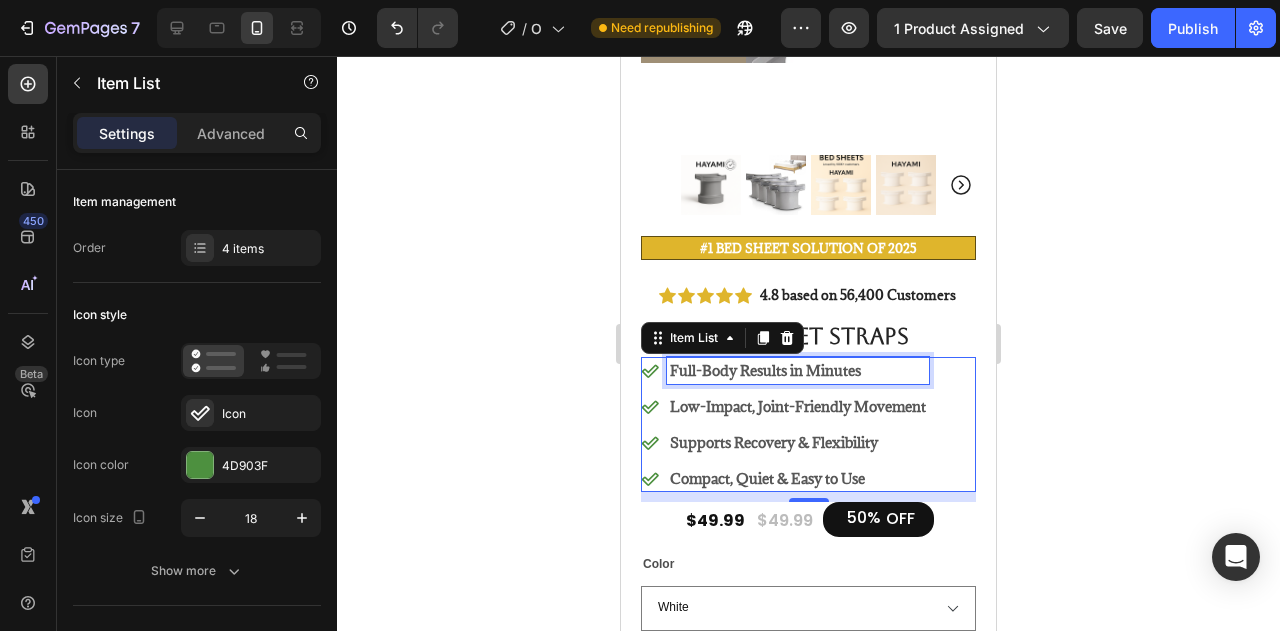 click on "Full-Body Results in Minutes" at bounding box center (798, 370) 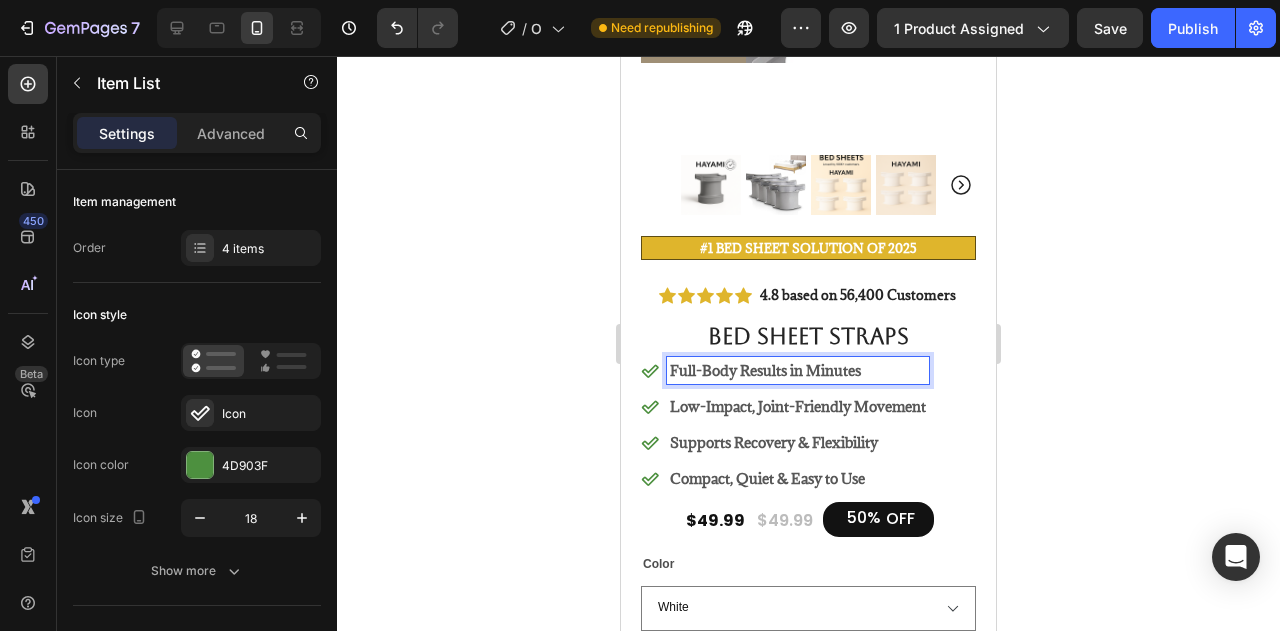 click on "Full-Body Results in Minutes" at bounding box center (798, 370) 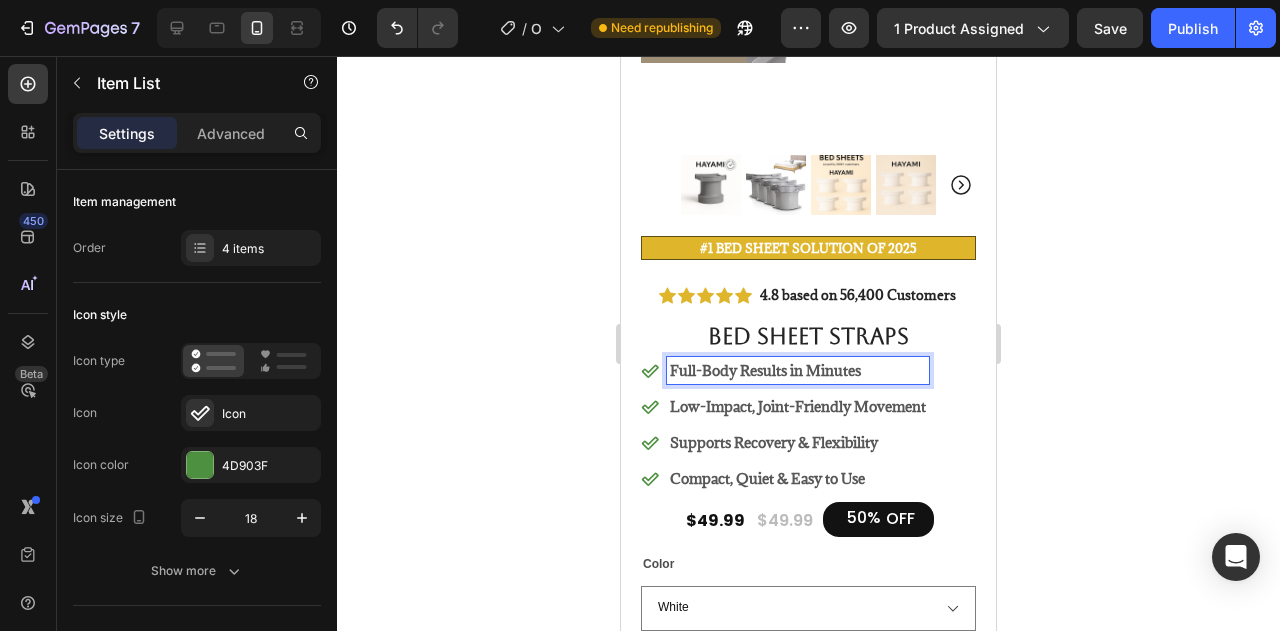 click on "Full-Body Results in Minutes" at bounding box center [798, 370] 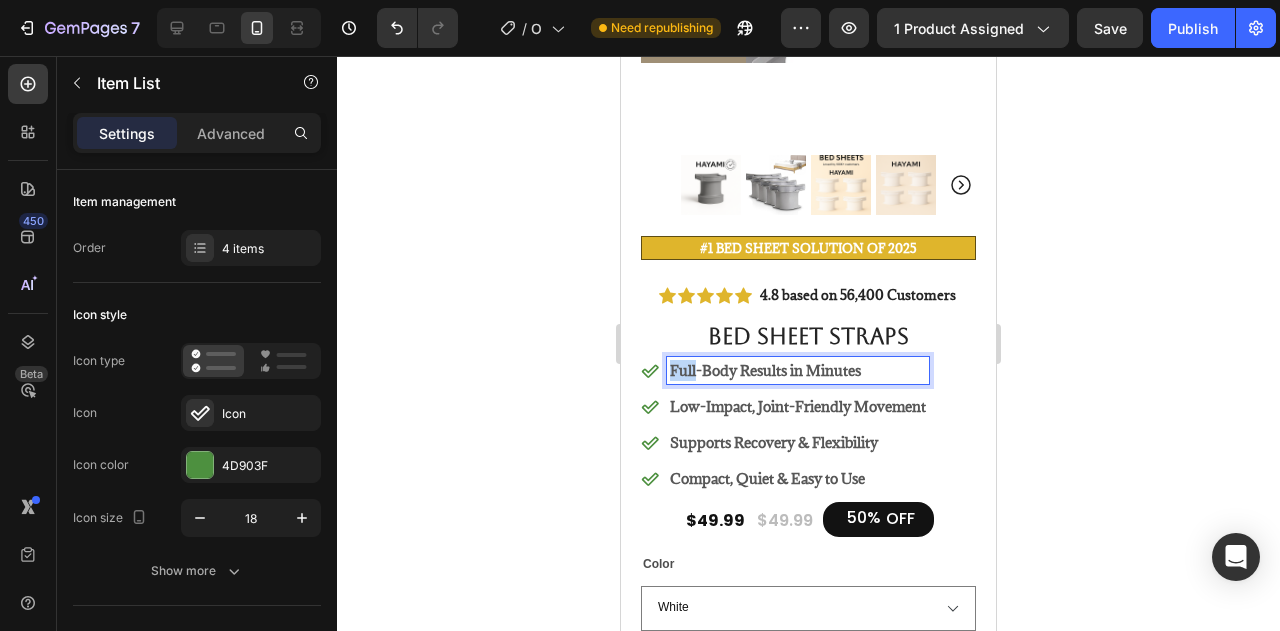 click on "Full-Body Results in Minutes" at bounding box center (798, 370) 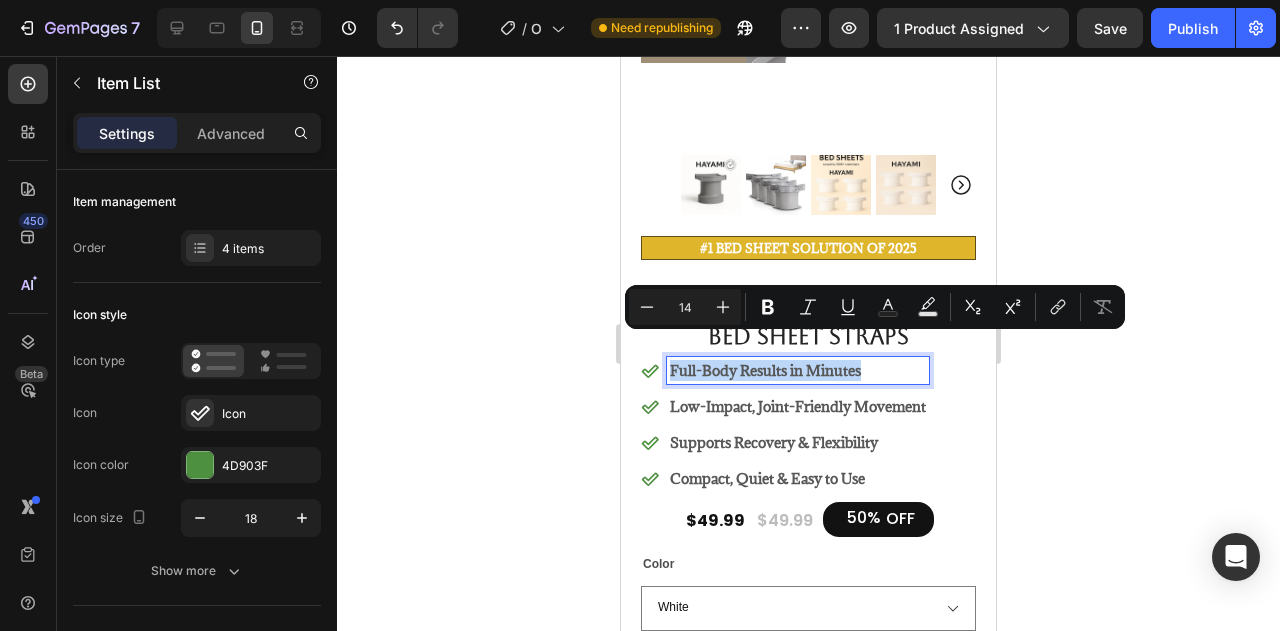 drag, startPoint x: 671, startPoint y: 344, endPoint x: 769, endPoint y: 434, distance: 133.05638 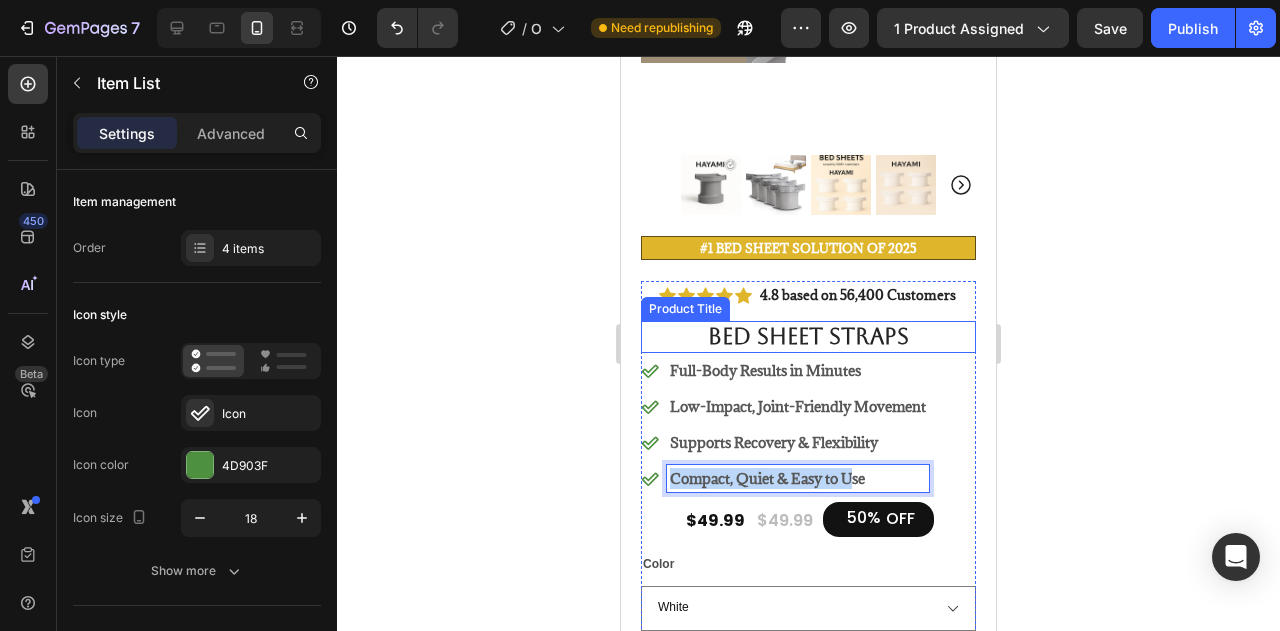 drag, startPoint x: 856, startPoint y: 456, endPoint x: 671, endPoint y: 300, distance: 241.9938 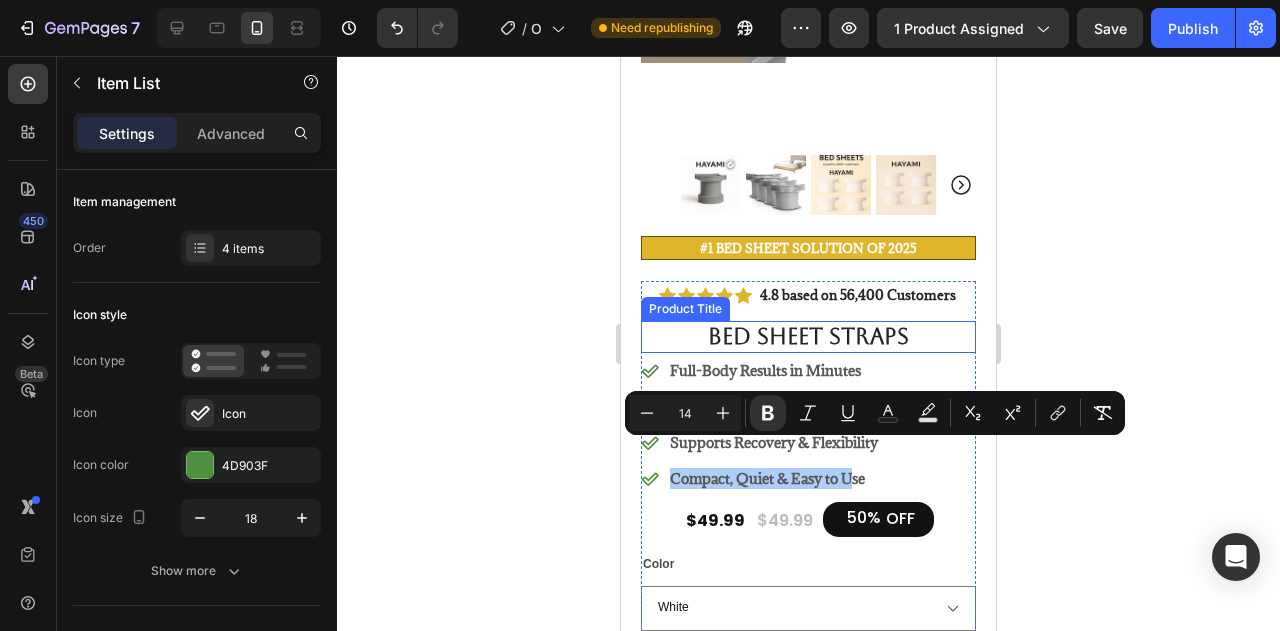 click 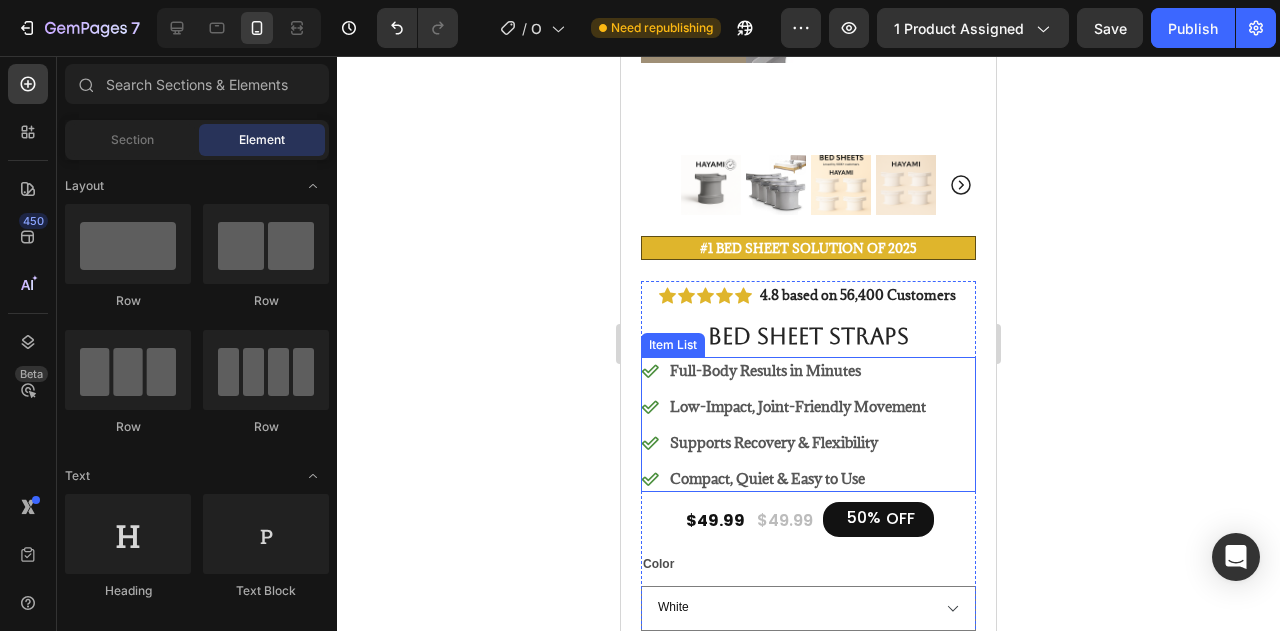 click on "Full-Body Results in Minutes" at bounding box center [798, 370] 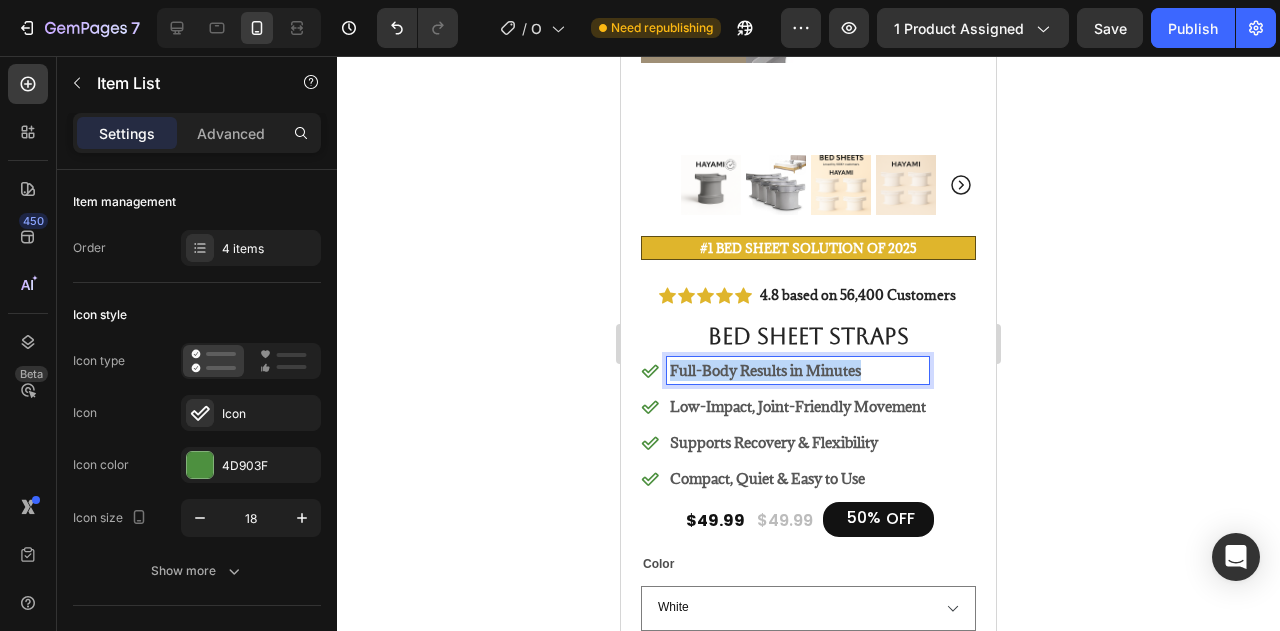 click on "Full-Body Results in Minutes" at bounding box center (798, 370) 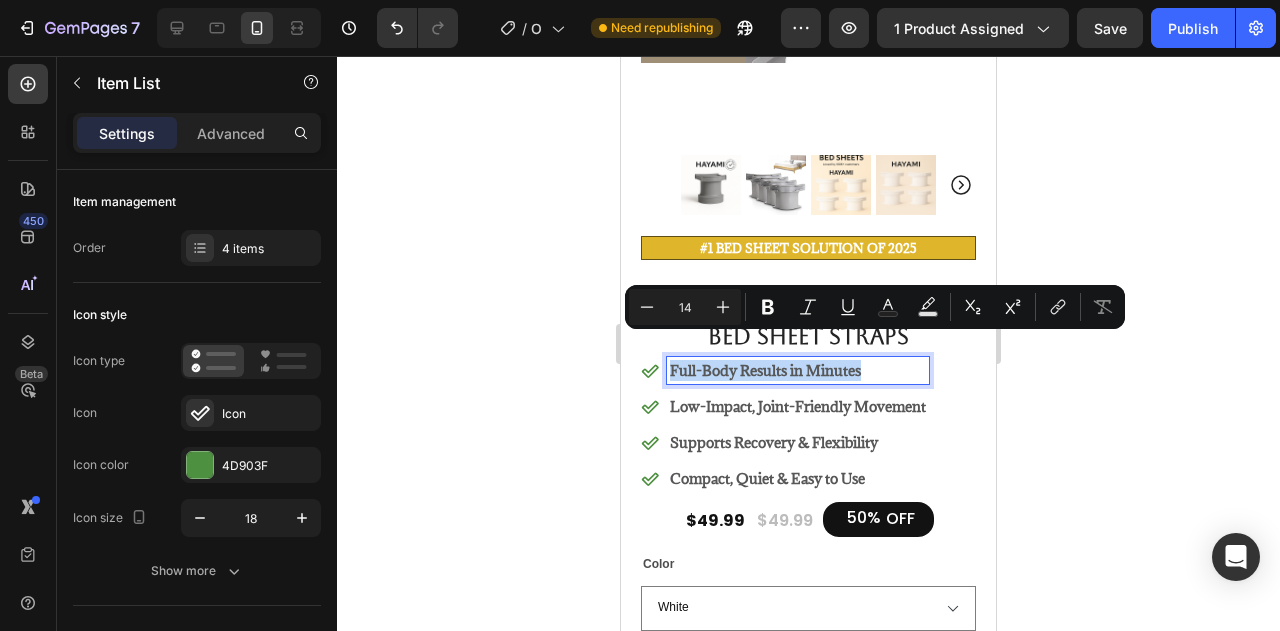 copy on "Full-Body Results in Minutes" 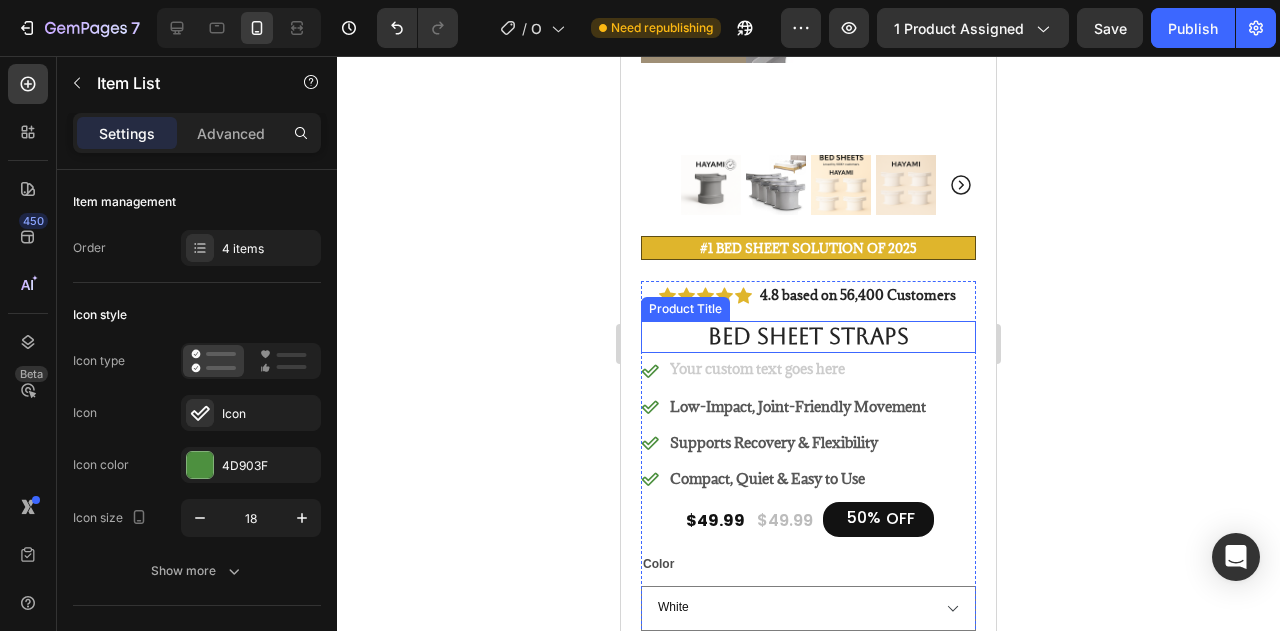 scroll, scrollTop: 502, scrollLeft: 0, axis: vertical 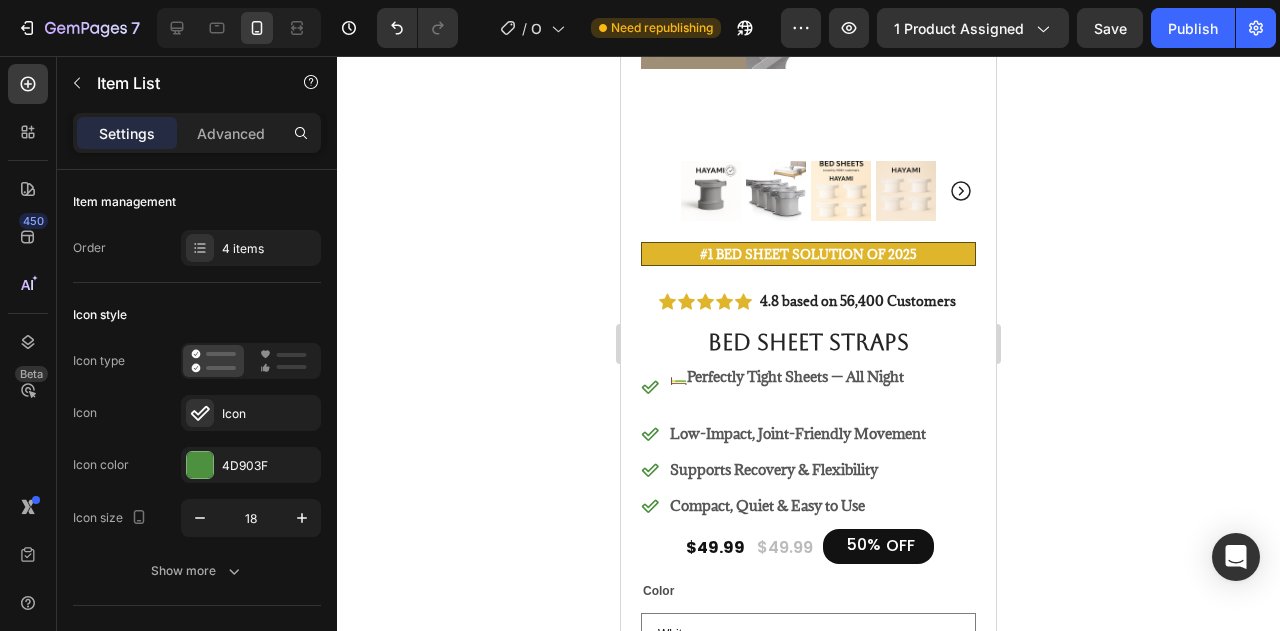 click on "Low-Impact, Joint-Friendly Movement" at bounding box center [798, 433] 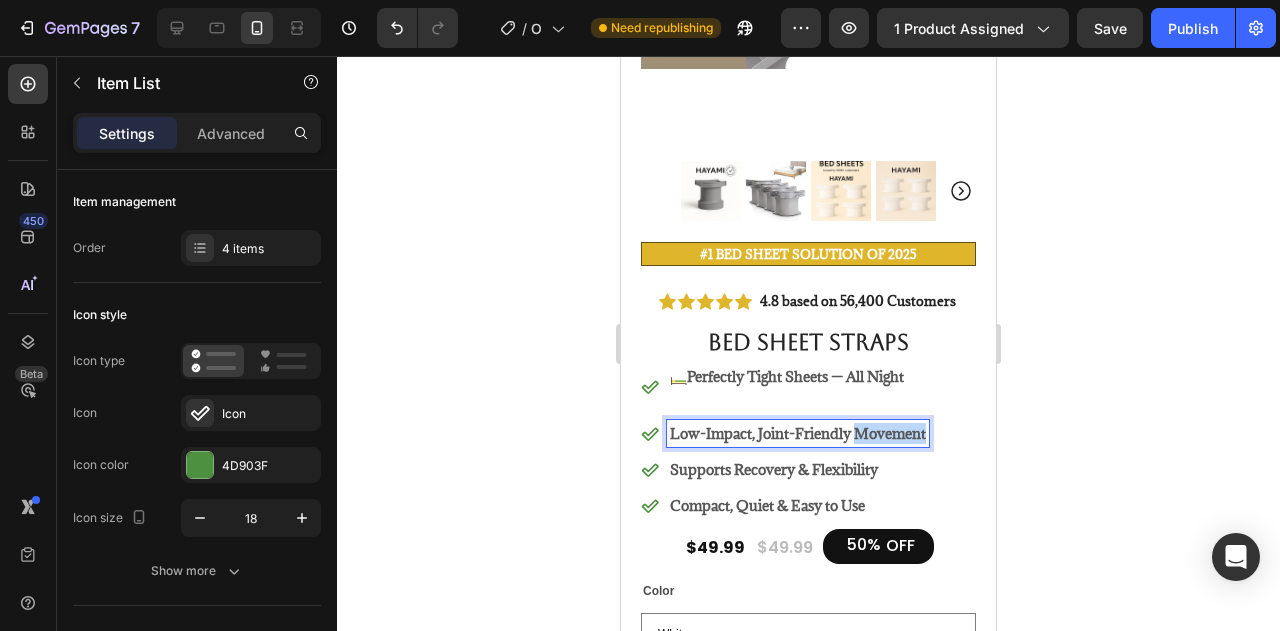 click on "Low-Impact, Joint-Friendly Movement" at bounding box center (798, 433) 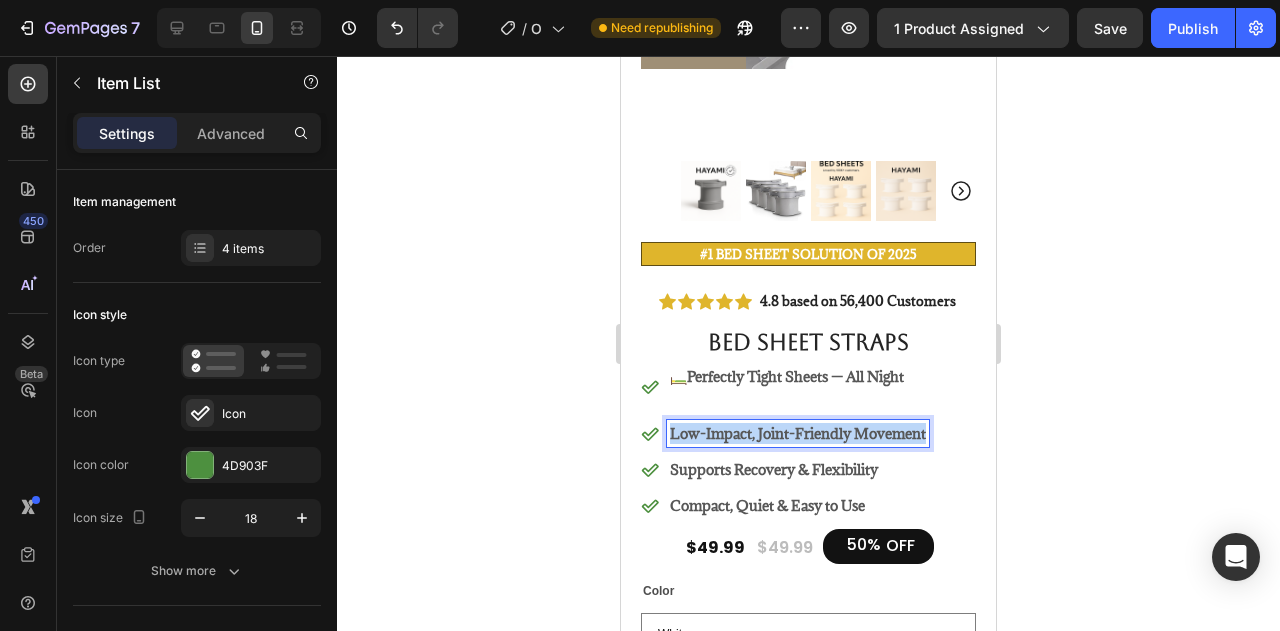 click on "Low-Impact, Joint-Friendly Movement" at bounding box center [798, 433] 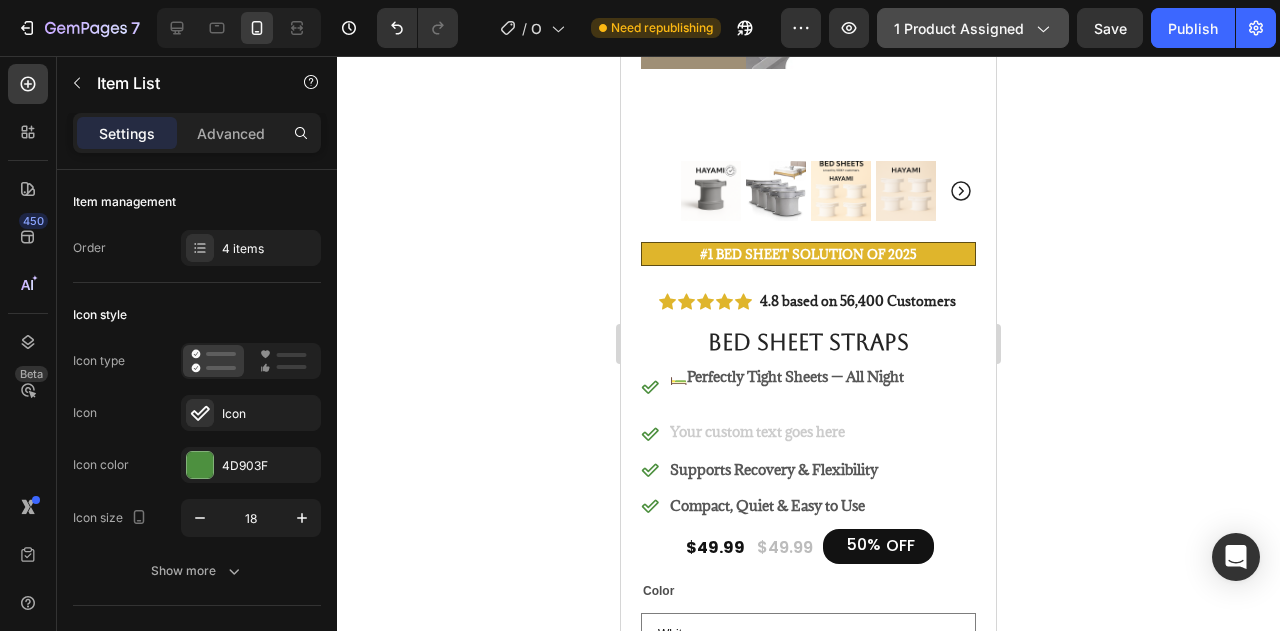 scroll, scrollTop: 495, scrollLeft: 0, axis: vertical 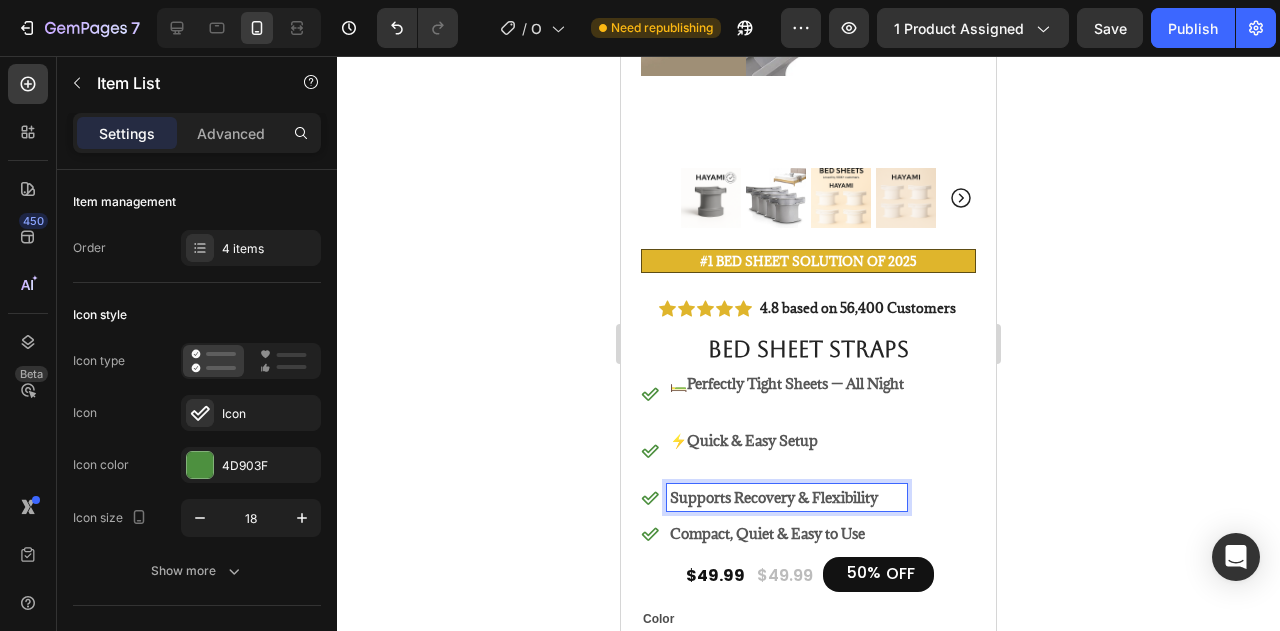 click on "Supports Recovery & Flexibility" at bounding box center (774, 497) 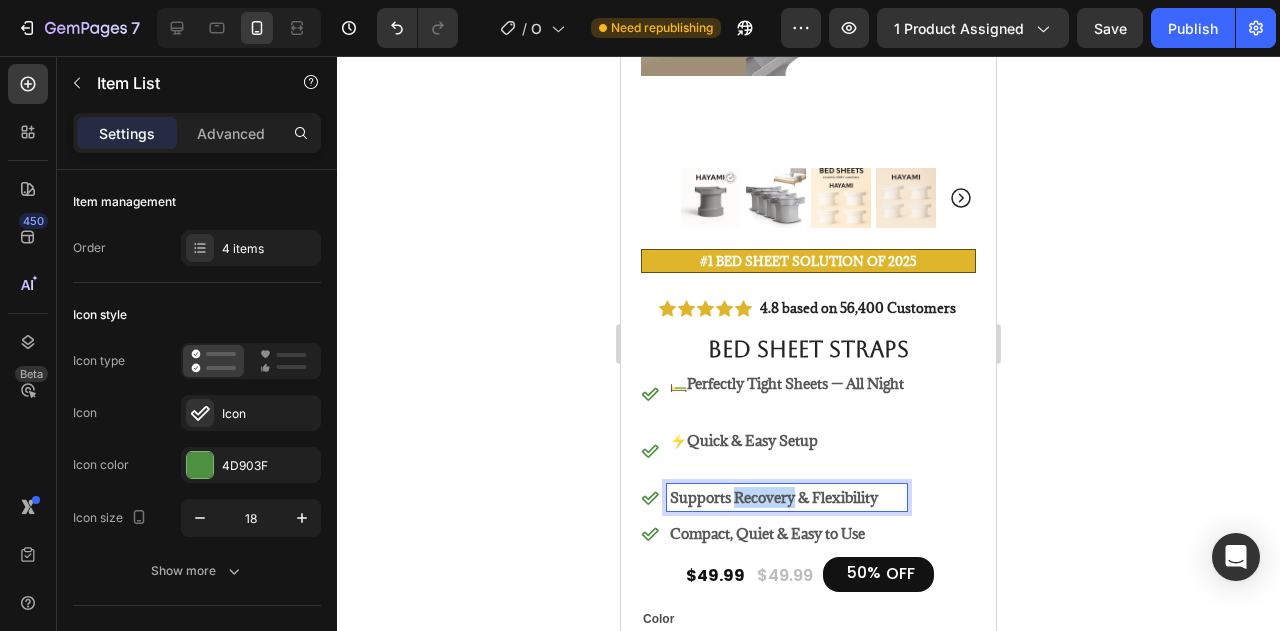 click on "Supports Recovery & Flexibility" at bounding box center (774, 497) 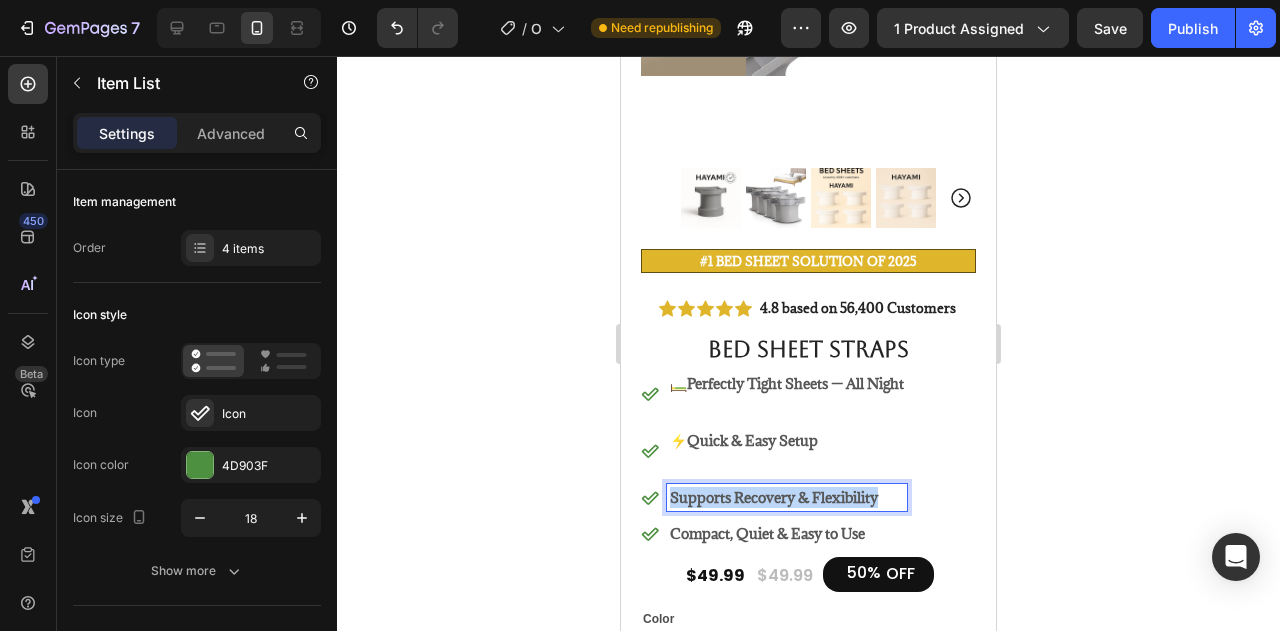 click on "Supports Recovery & Flexibility" at bounding box center (774, 497) 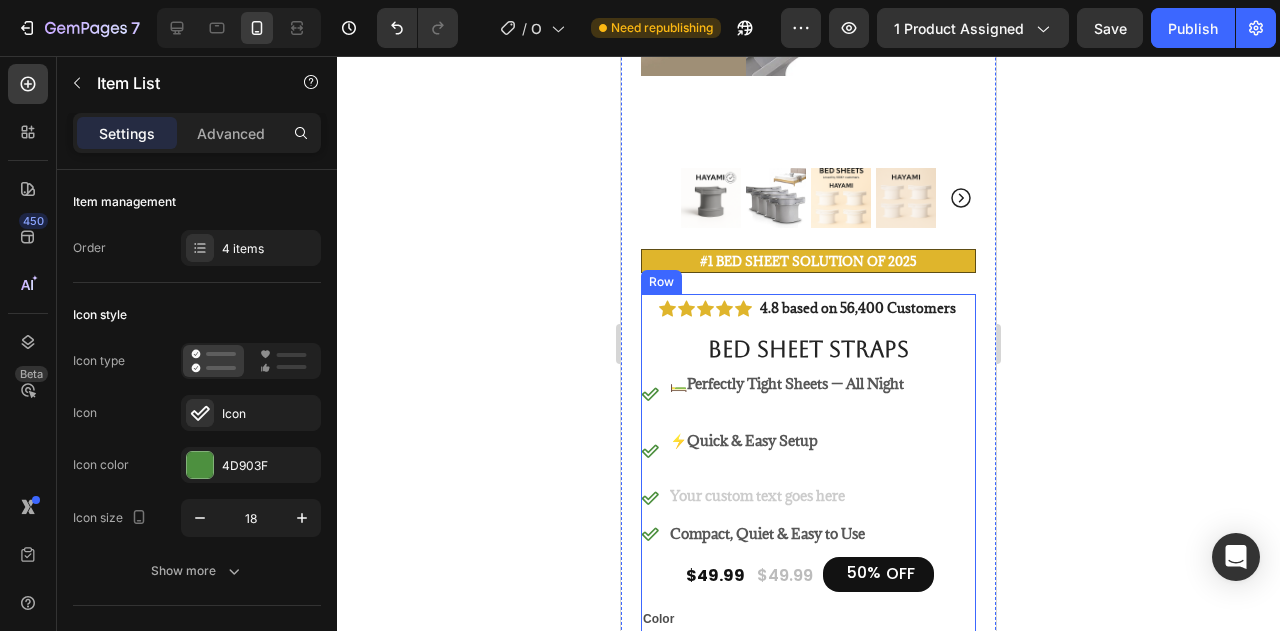 scroll, scrollTop: 489, scrollLeft: 0, axis: vertical 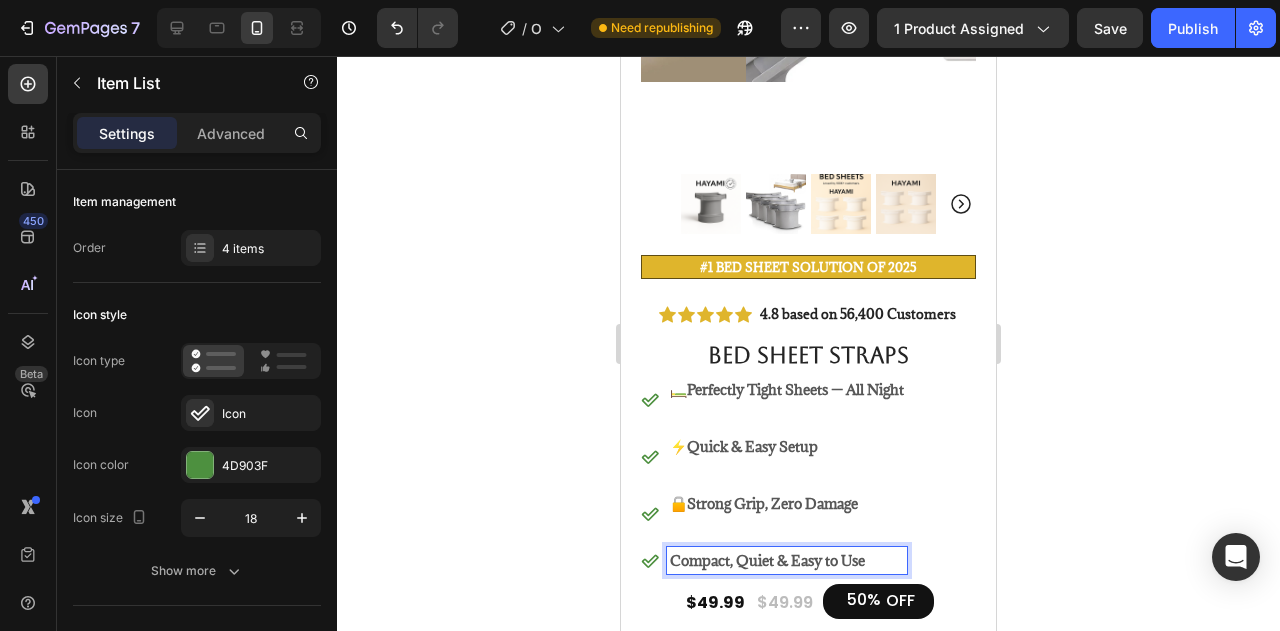 click on "Compact, Quiet & Easy to Use" at bounding box center [767, 560] 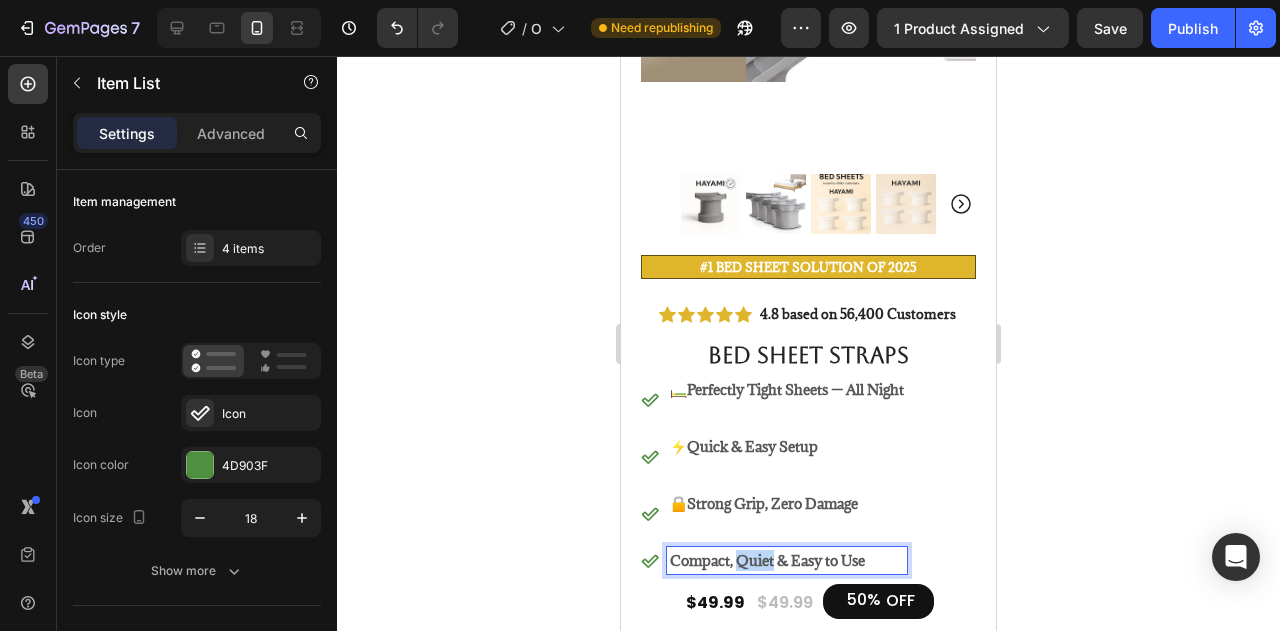 click on "Compact, Quiet & Easy to Use" at bounding box center (767, 560) 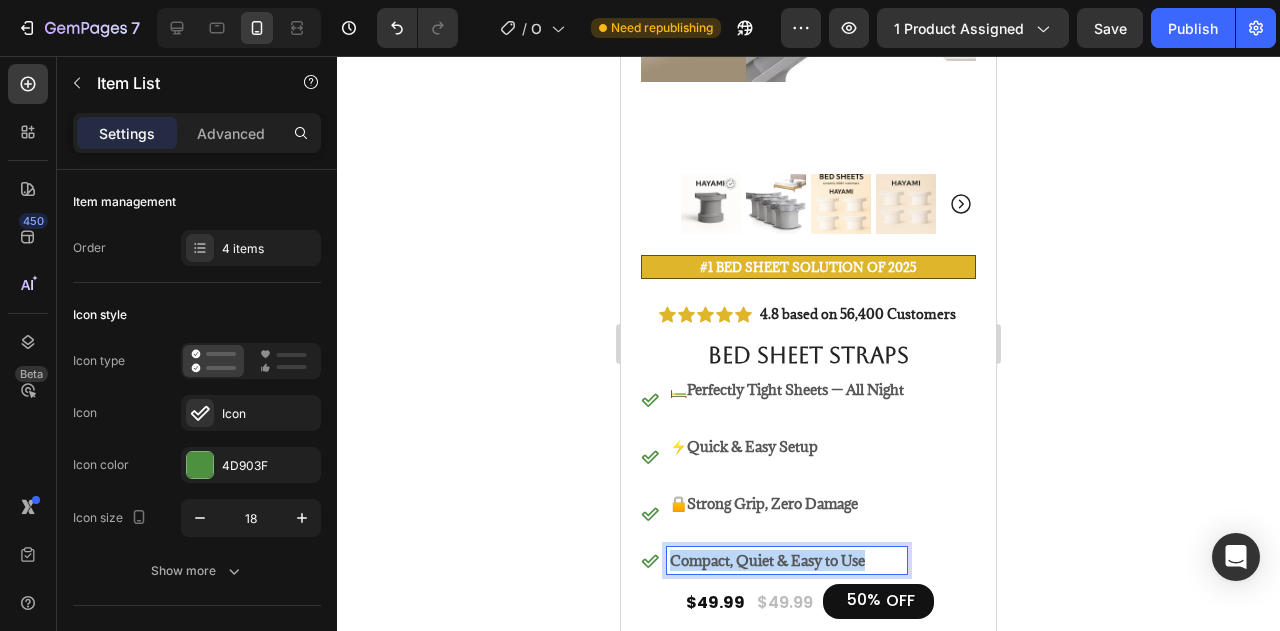 click on "Compact, Quiet & Easy to Use" at bounding box center [767, 560] 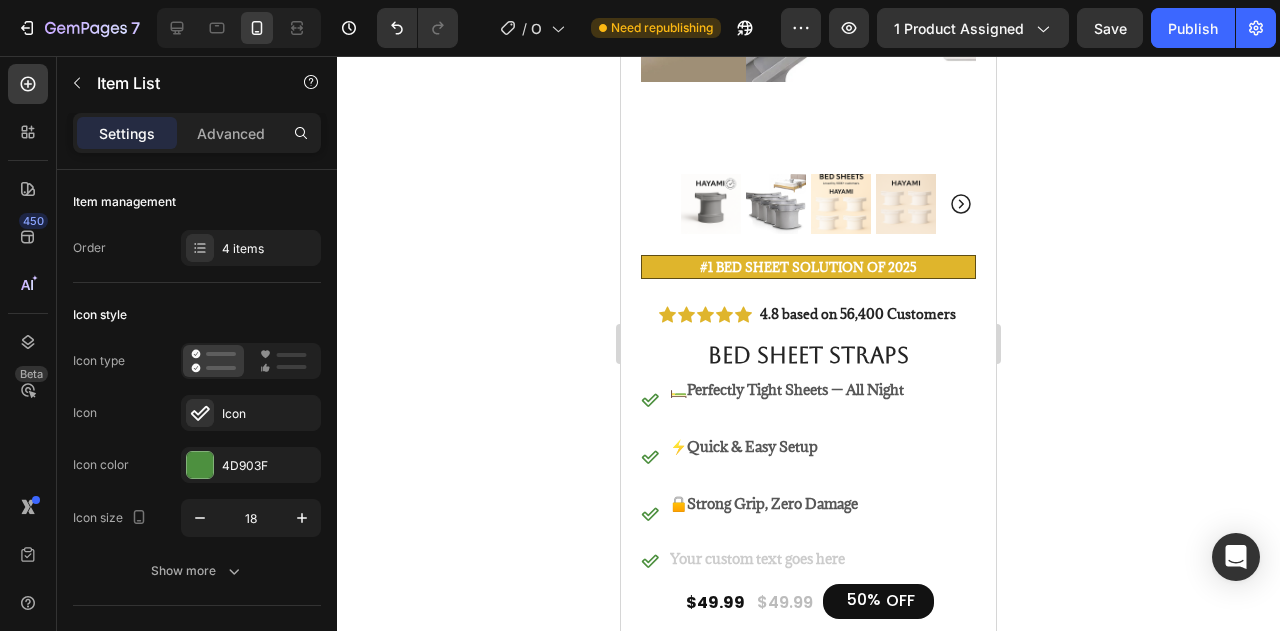 scroll, scrollTop: 482, scrollLeft: 0, axis: vertical 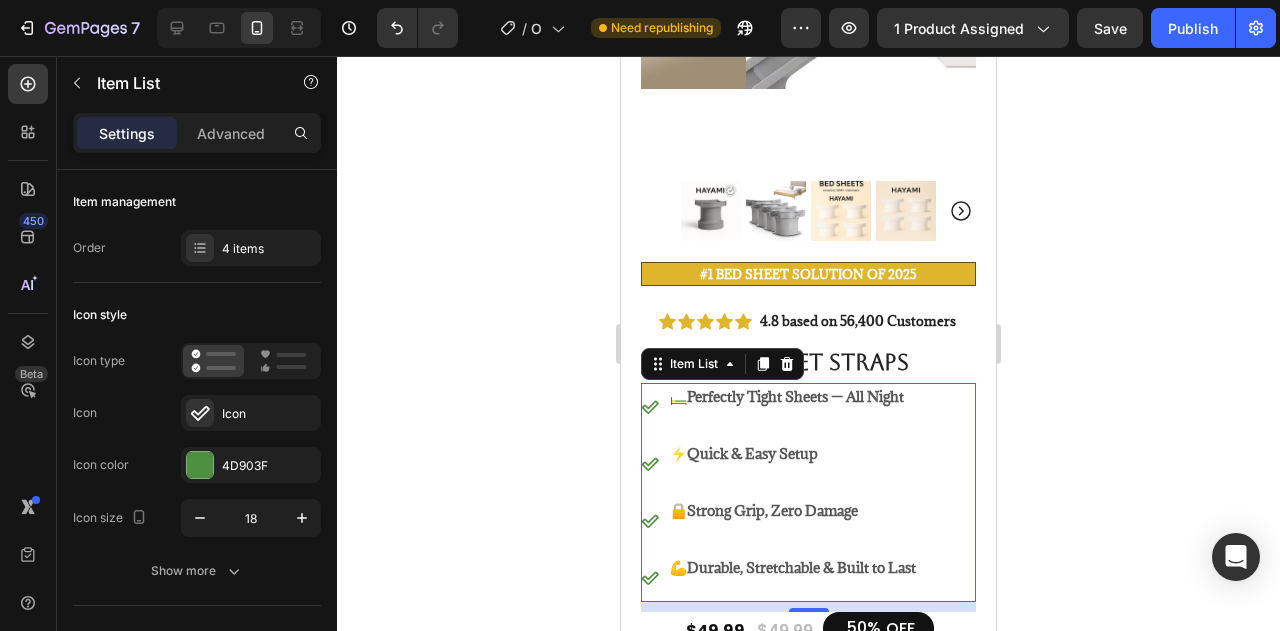 click on "💪  Durable, Stretchable & Built to Last" at bounding box center (780, 578) 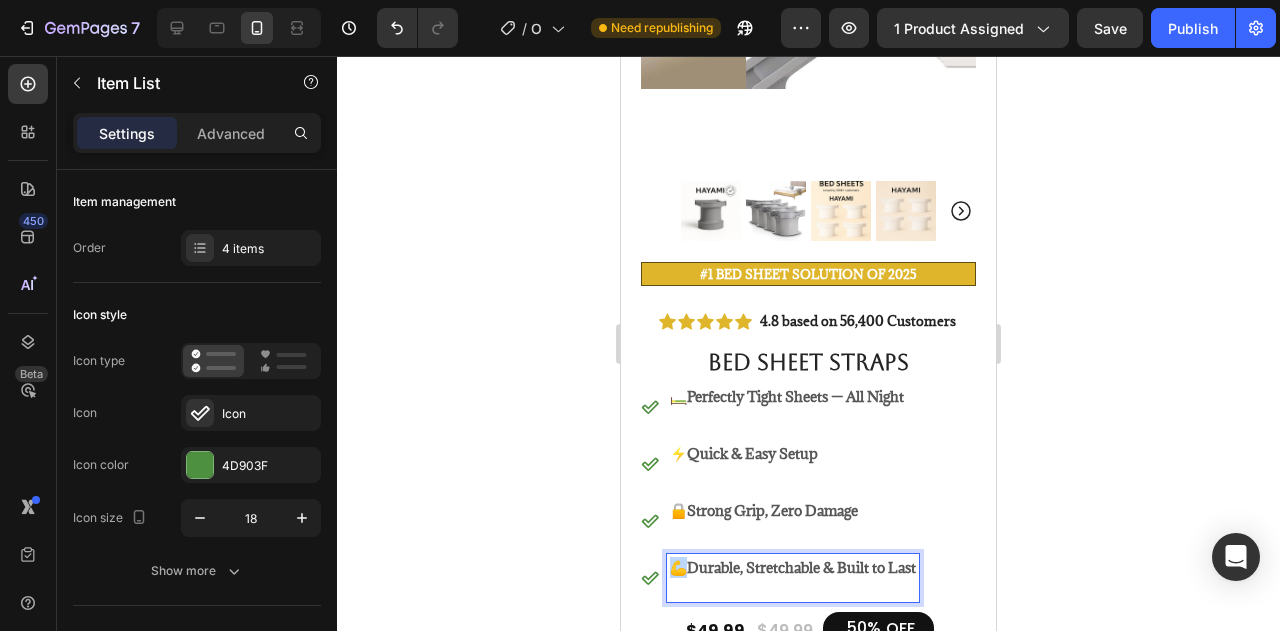 click on "💪  Durable, Stretchable & Built to Last" at bounding box center [793, 567] 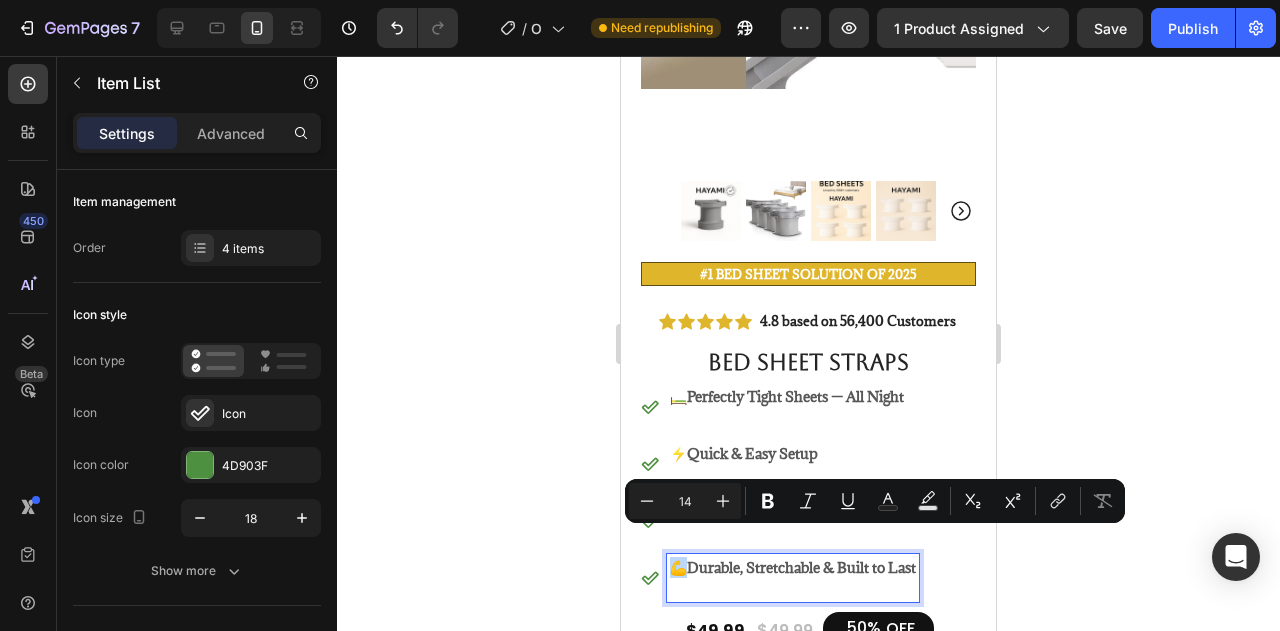 click on "💪  Durable, Stretchable & Built to Last" at bounding box center [793, 567] 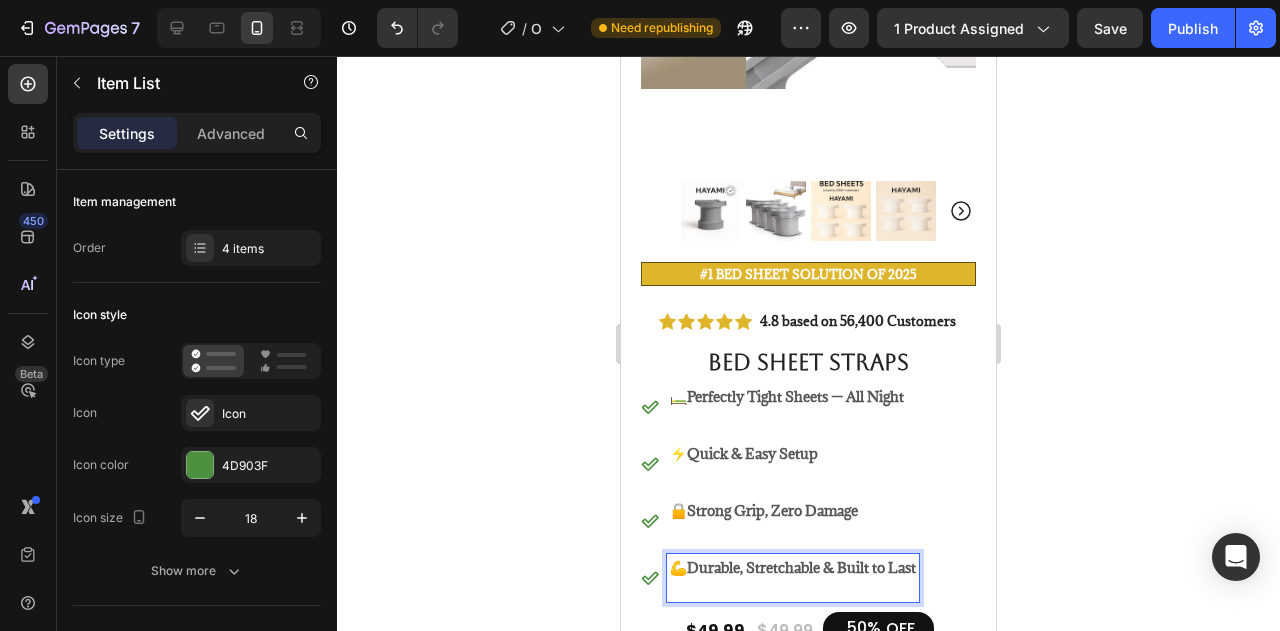 click on "💪  Durable, Stretchable & Built to Last" at bounding box center [793, 567] 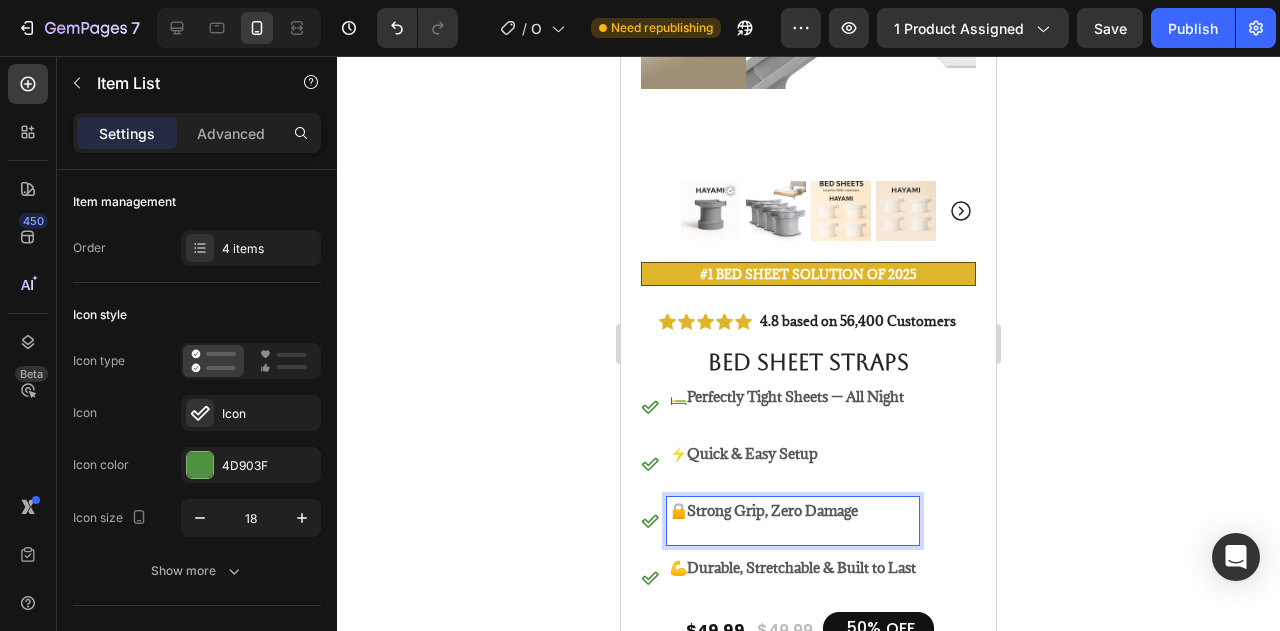 click at bounding box center (793, 531) 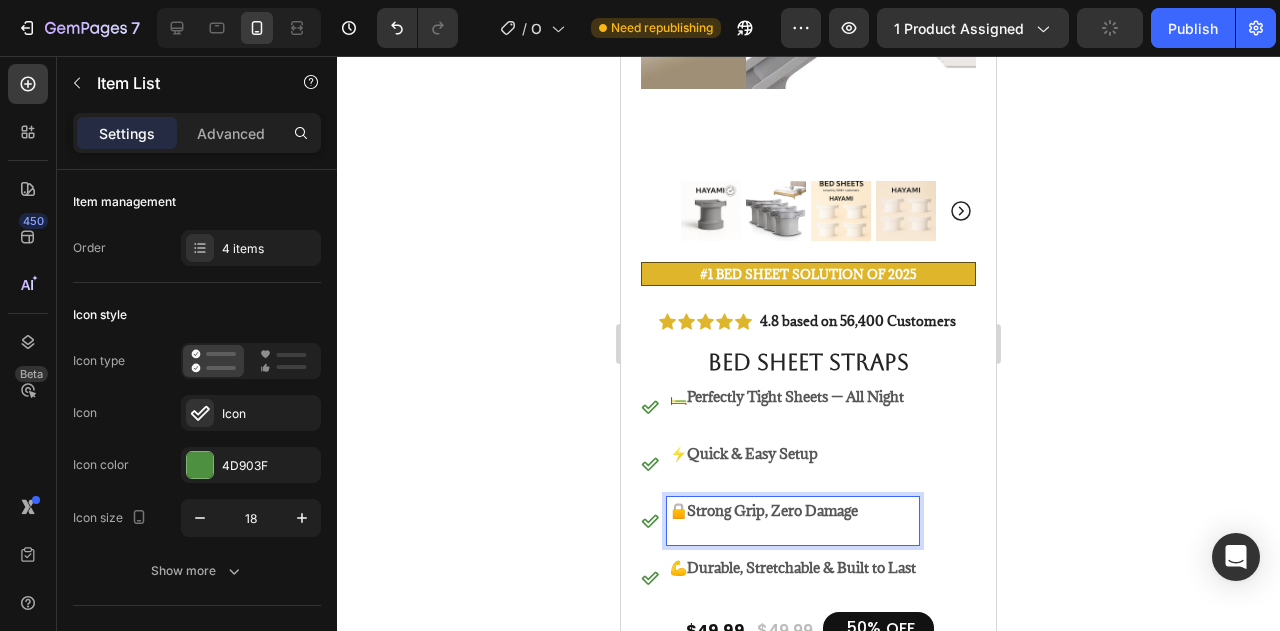 click at bounding box center [793, 531] 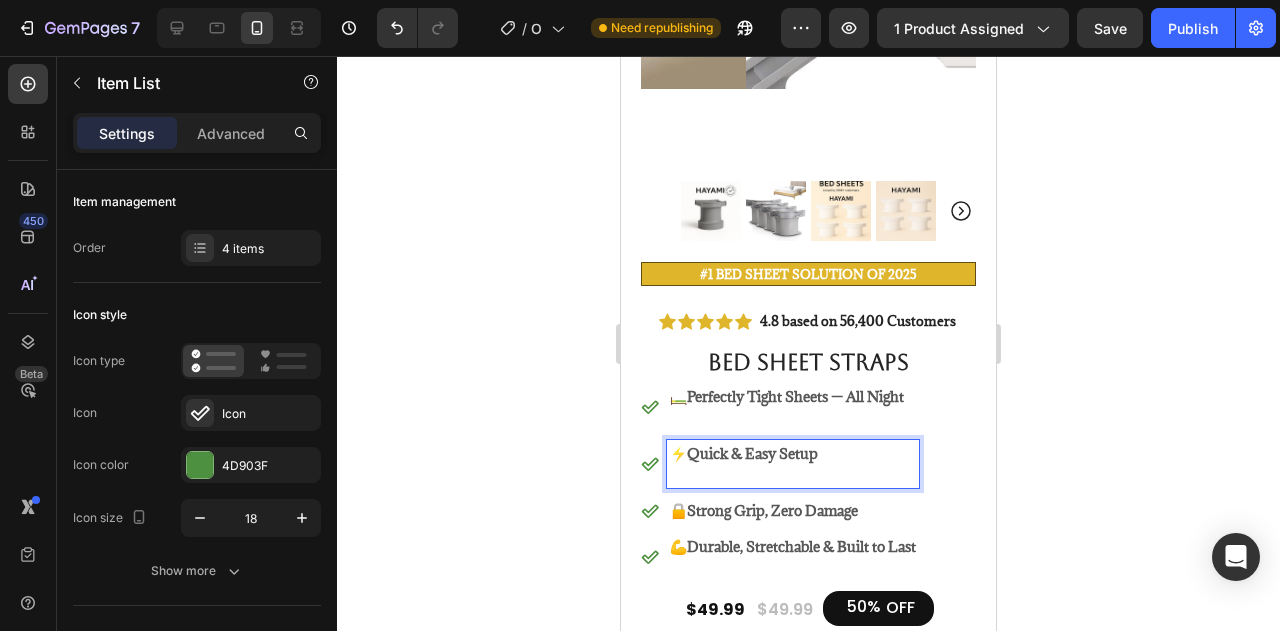 click at bounding box center [793, 474] 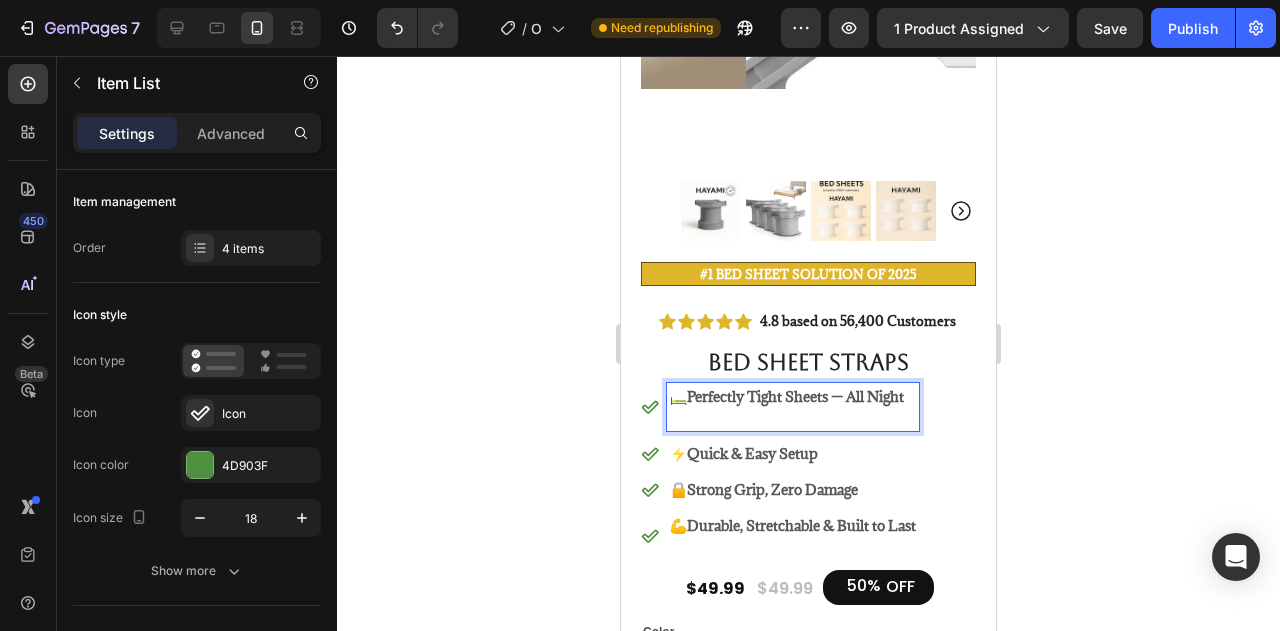 click at bounding box center [793, 417] 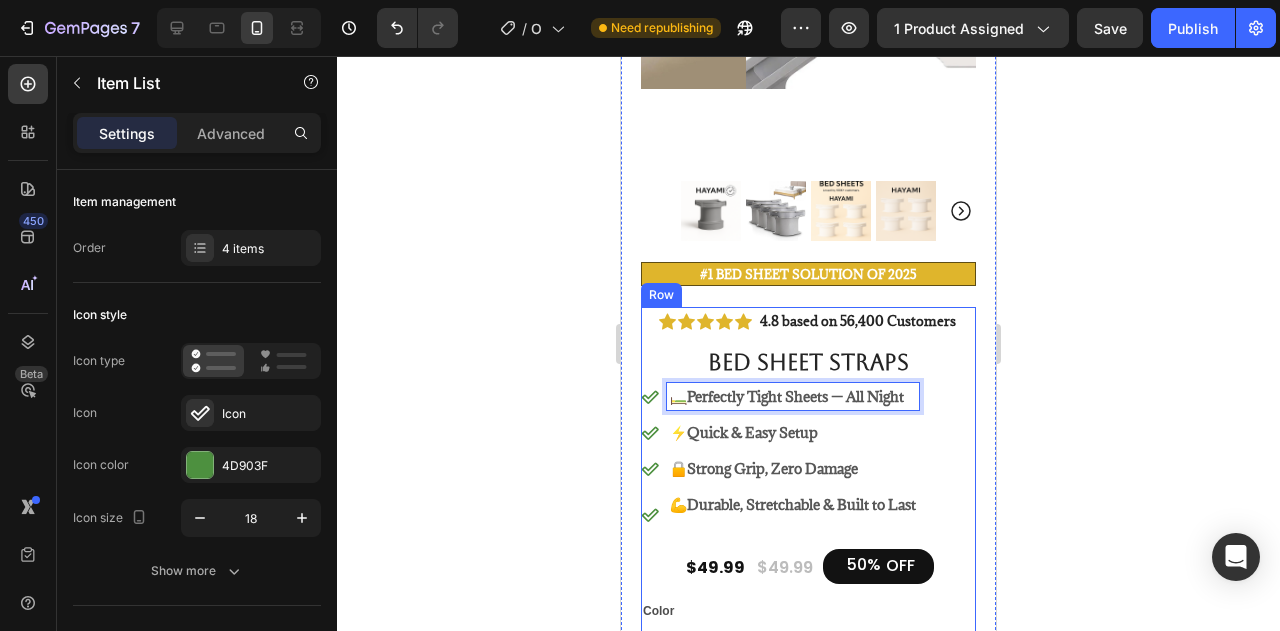 click on "Icon Icon Icon Icon Icon Icon List 4.8 based on 56,400 Customers Text Block Row Bed Sheet Straps Product Title
🛏️  Perfectly Tight Sheets — All Night
⚡  Quick & Easy Setup
🔒  Strong Grip, Zero Damage
💪  Durable, Stretchable & Built to Last Item List   10 $49.99 Product Price Product Price $49.99 Product Price Product Price 50% OFF Discount Tag Row Color   White Gray Product Variants & Swatches
Icon Sold out Twice | Limited Stock Available Text Block Row Add to cart Add to Cart
Icon Free Shipping on orders $100+ Text Block
Icon 60-Day MoneyBack Guarantee! Text Block
Icon Fast Tracked Shipping Worldwide! Text Block Row Image Icon Icon Icon Icon Icon Icon List work . i finally sleep through the night without adjusting anything. i feel way more put-together and my bed always looks hotel-perfect. highly recommend!” Text Block
Icon Text Block Row Row" at bounding box center [808, 916] 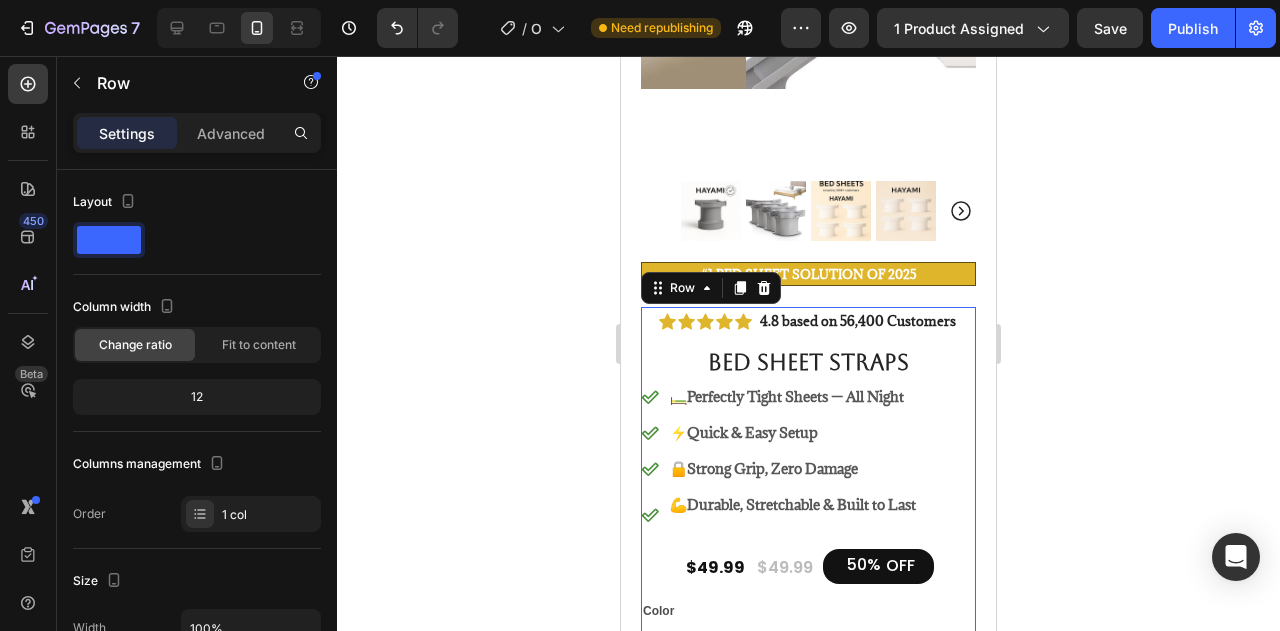 click at bounding box center (793, 525) 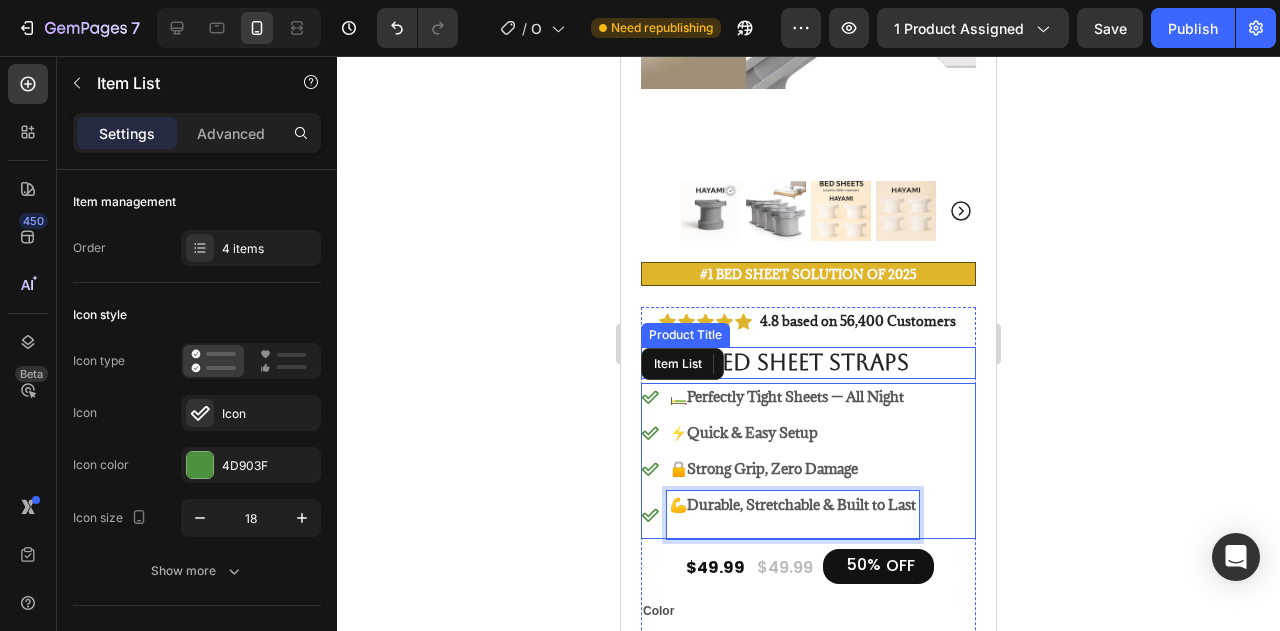 click on "Bed Sheet Straps" at bounding box center [808, 363] 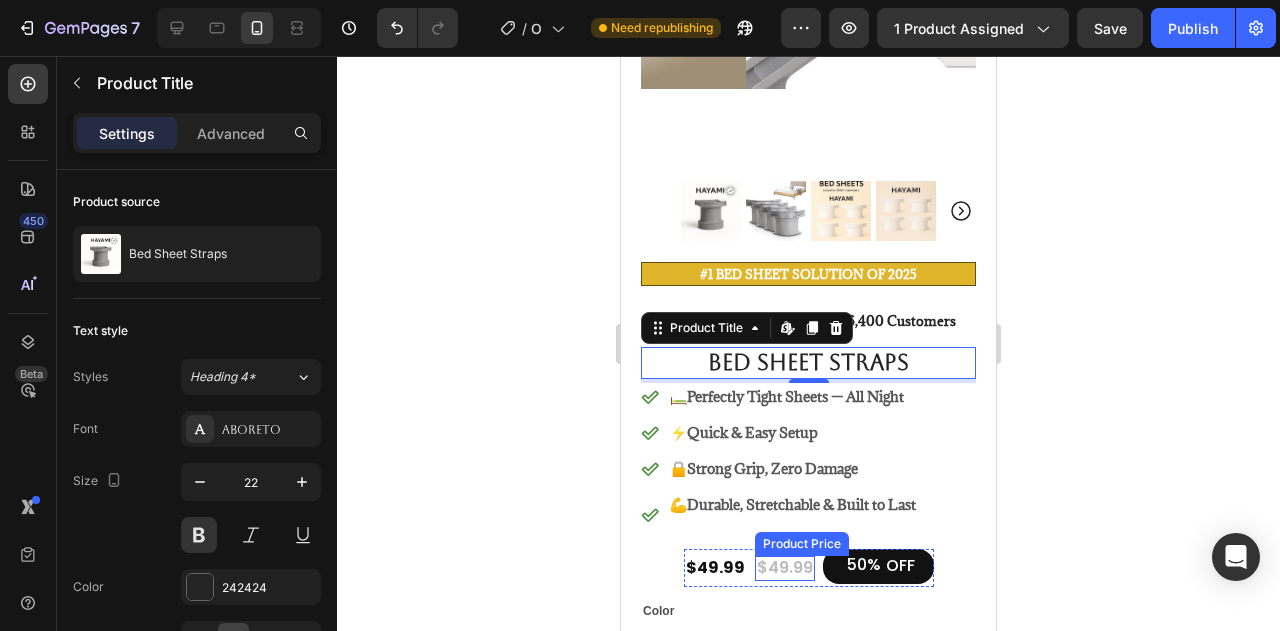 click on "$49.99" at bounding box center (785, 568) 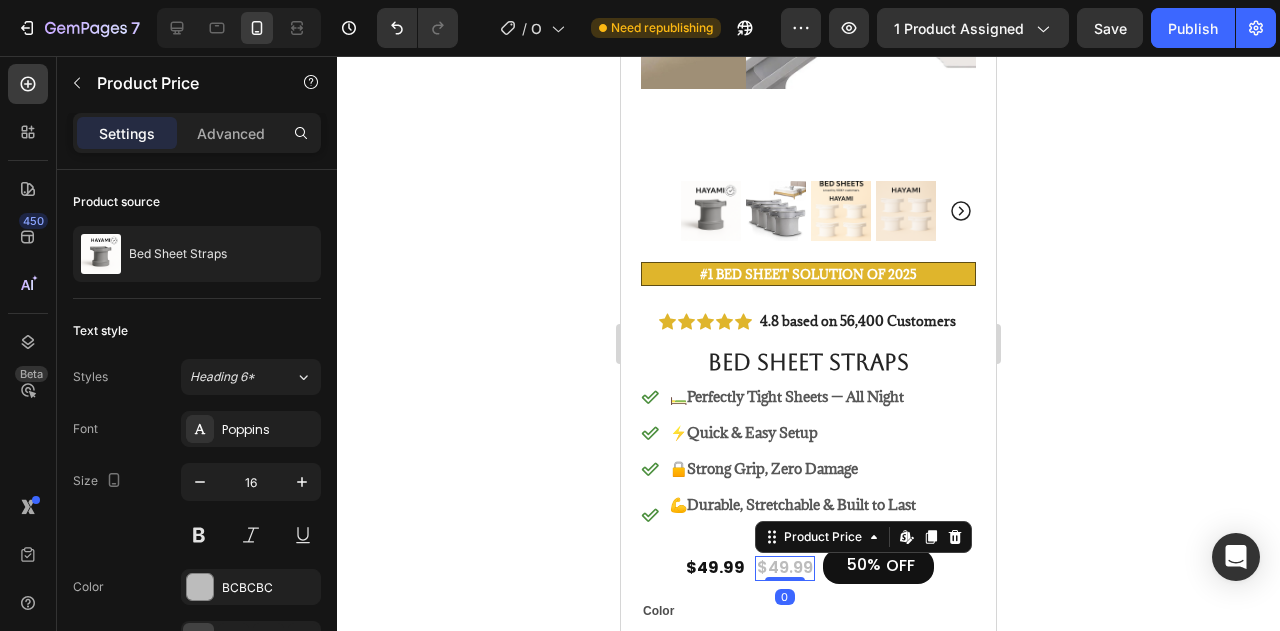 click on "$49.99" at bounding box center [785, 568] 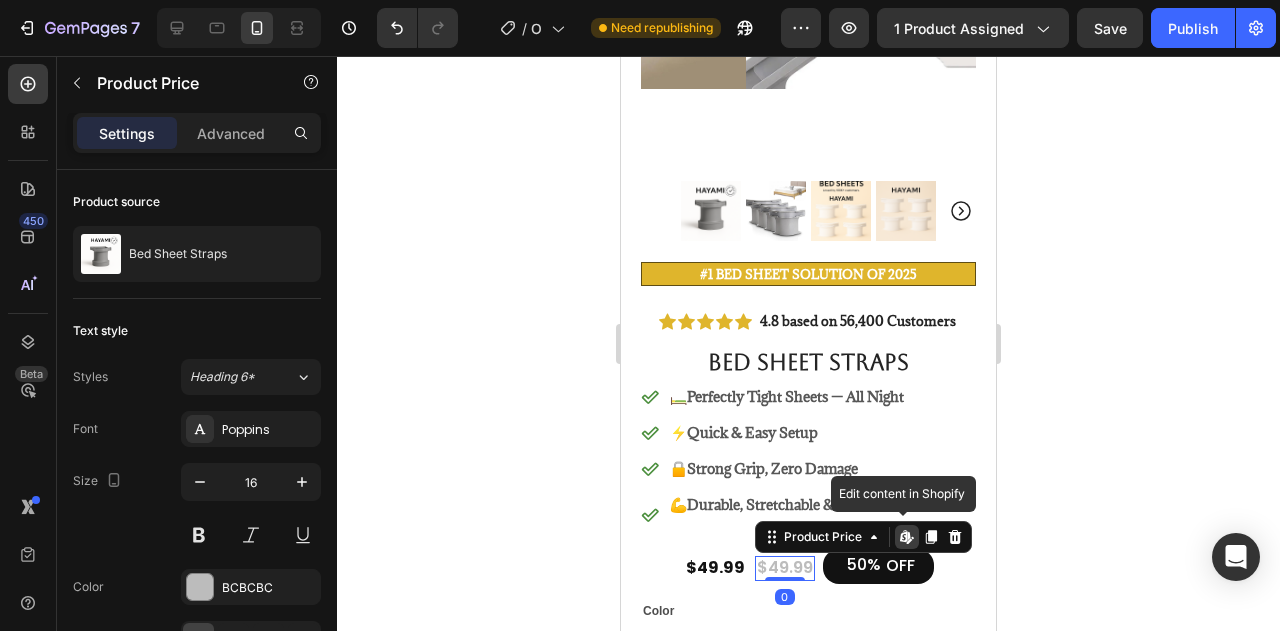 click on "$49.99" at bounding box center (785, 568) 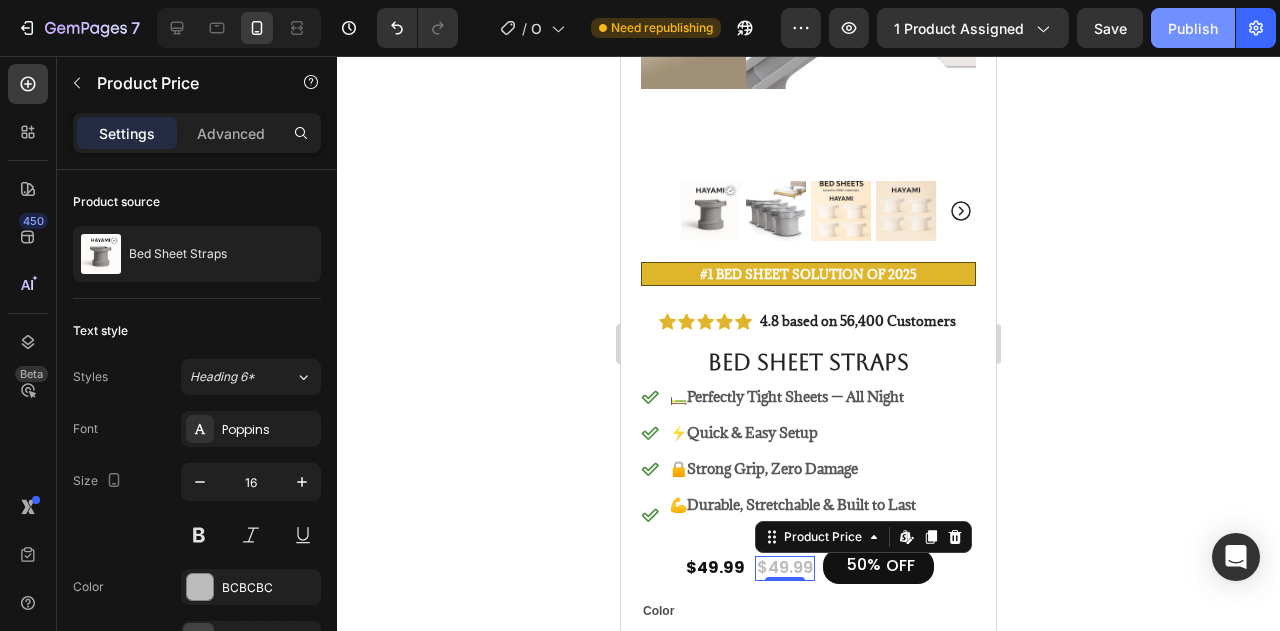 click on "Publish" at bounding box center [1193, 28] 